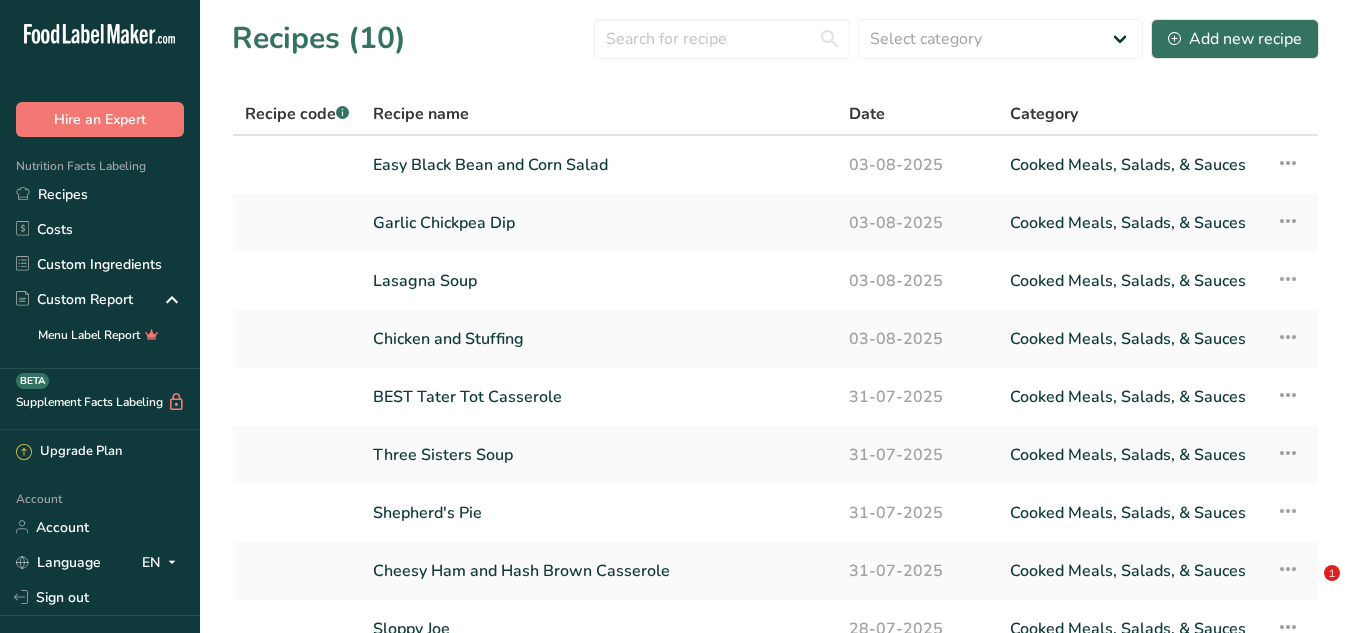 scroll, scrollTop: 0, scrollLeft: 0, axis: both 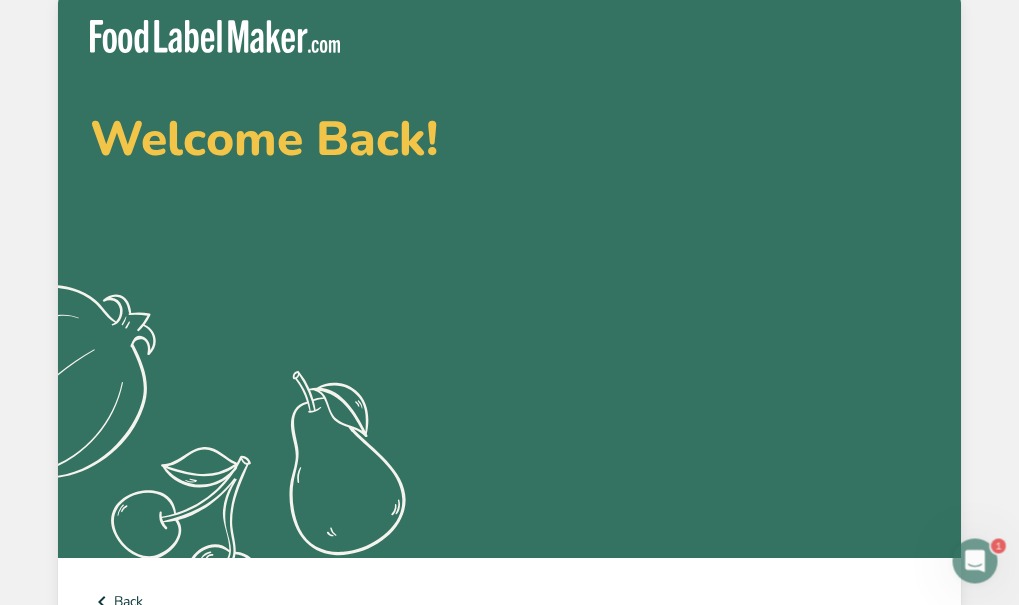 click on "with Google" at bounding box center (218, 767) 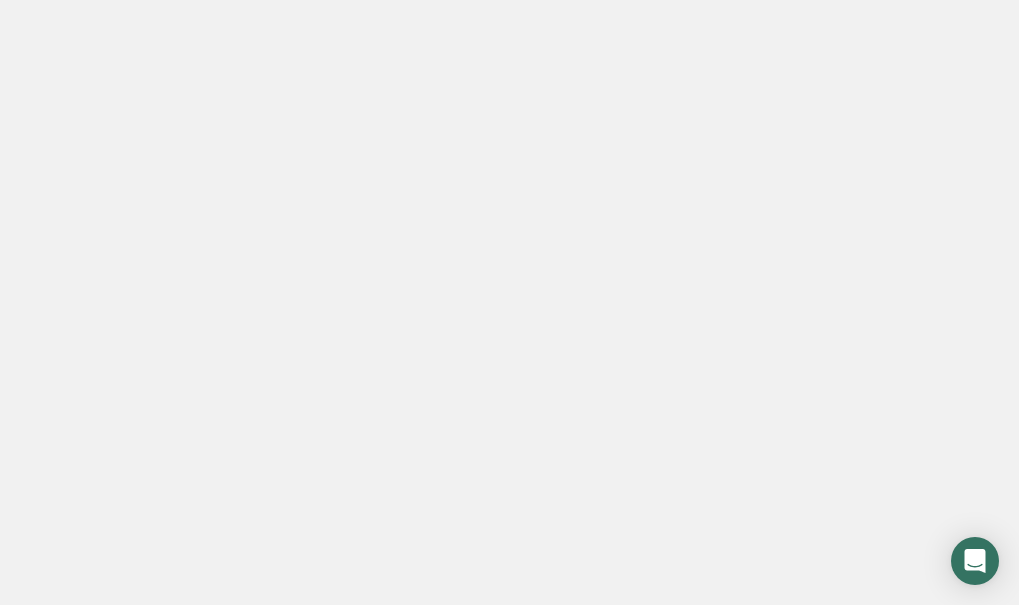 scroll, scrollTop: 0, scrollLeft: 0, axis: both 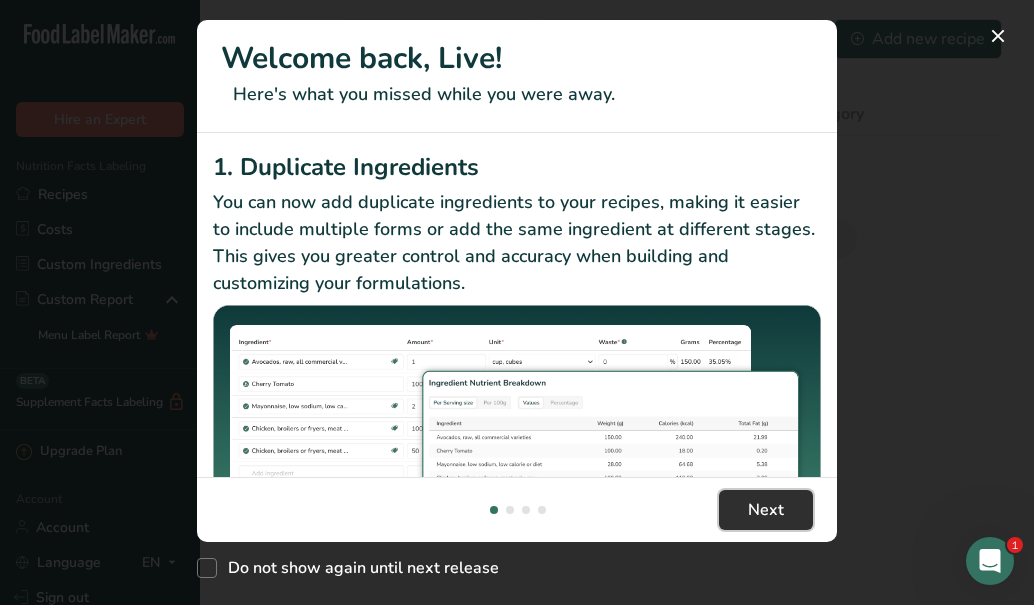 click on "Next" at bounding box center (766, 510) 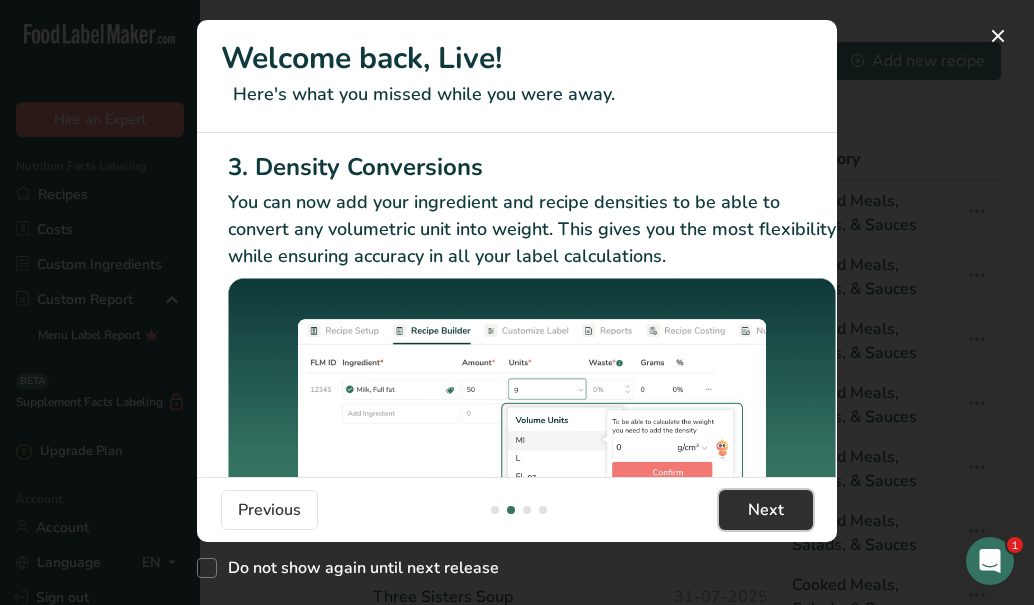 click on "Next" at bounding box center (766, 510) 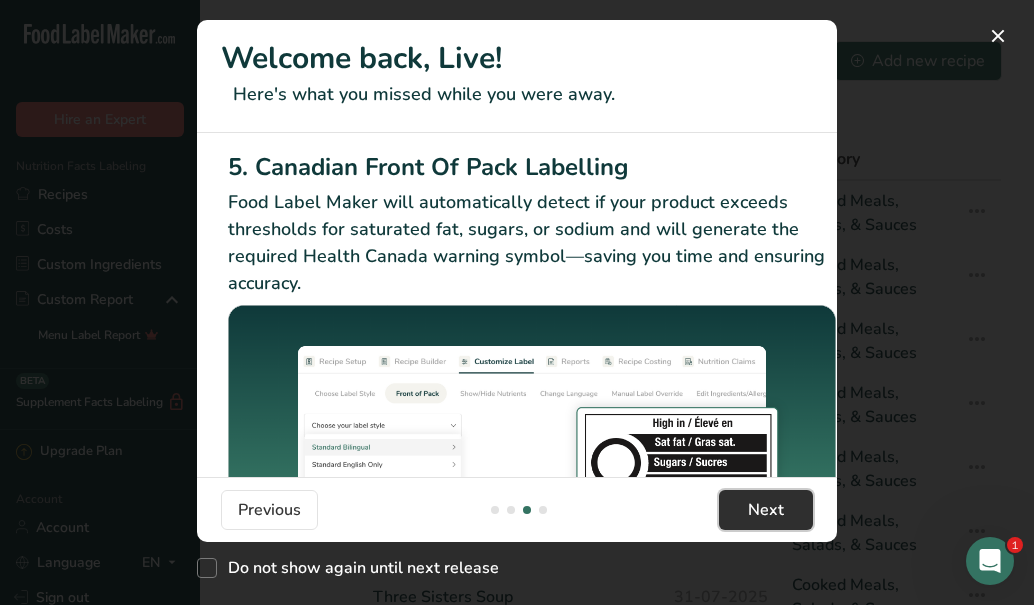 click on "Next" at bounding box center [766, 510] 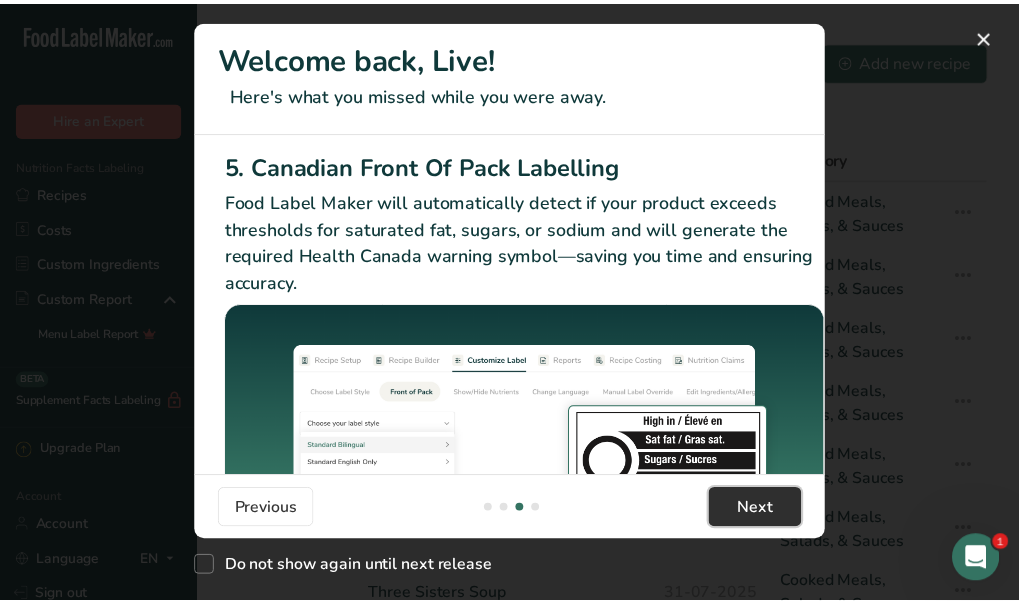 scroll, scrollTop: 0, scrollLeft: 1905, axis: horizontal 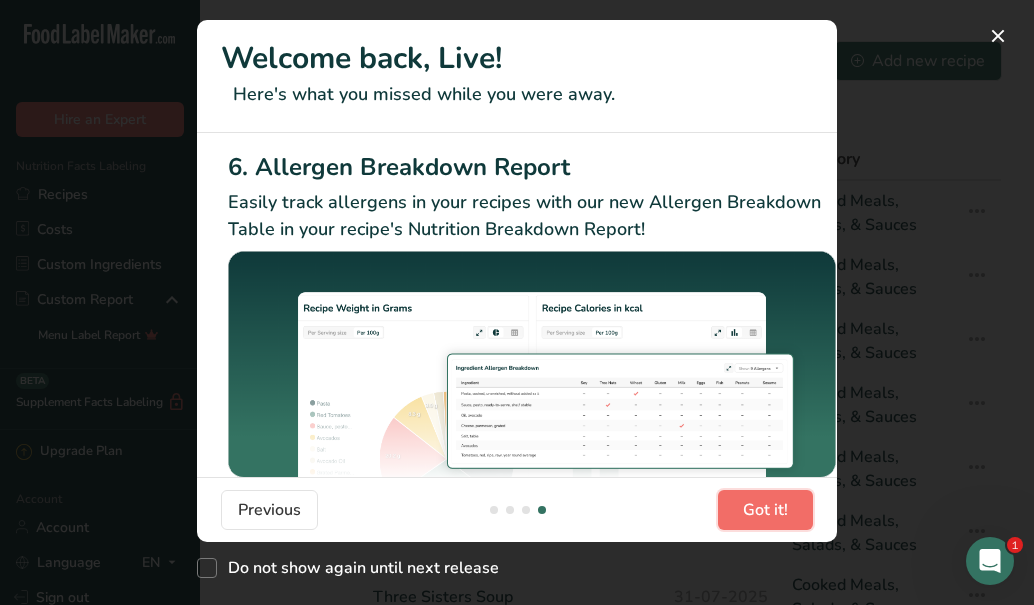 click on "Got it!" at bounding box center [765, 510] 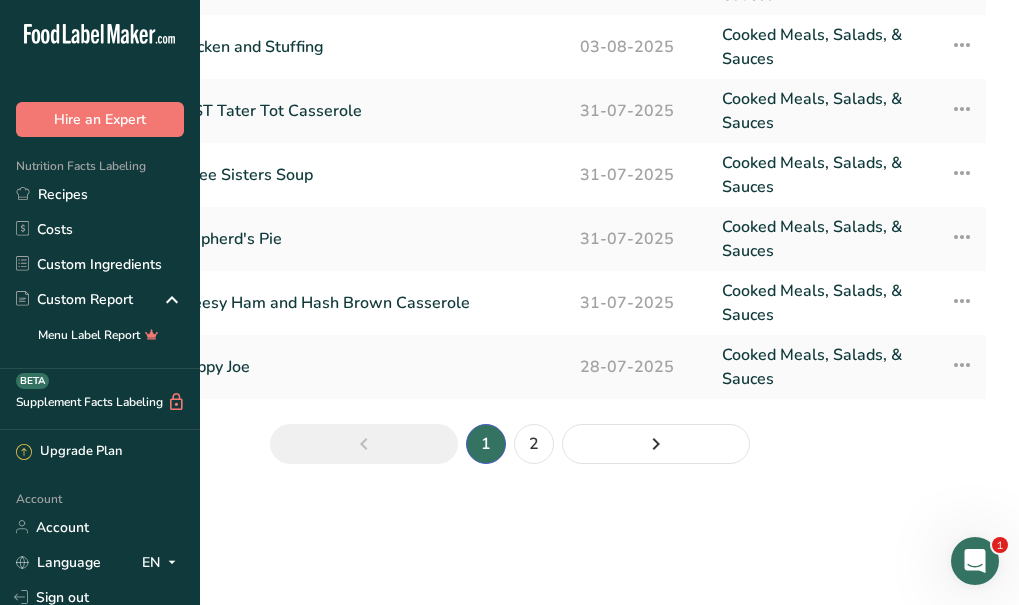 scroll, scrollTop: 0, scrollLeft: 0, axis: both 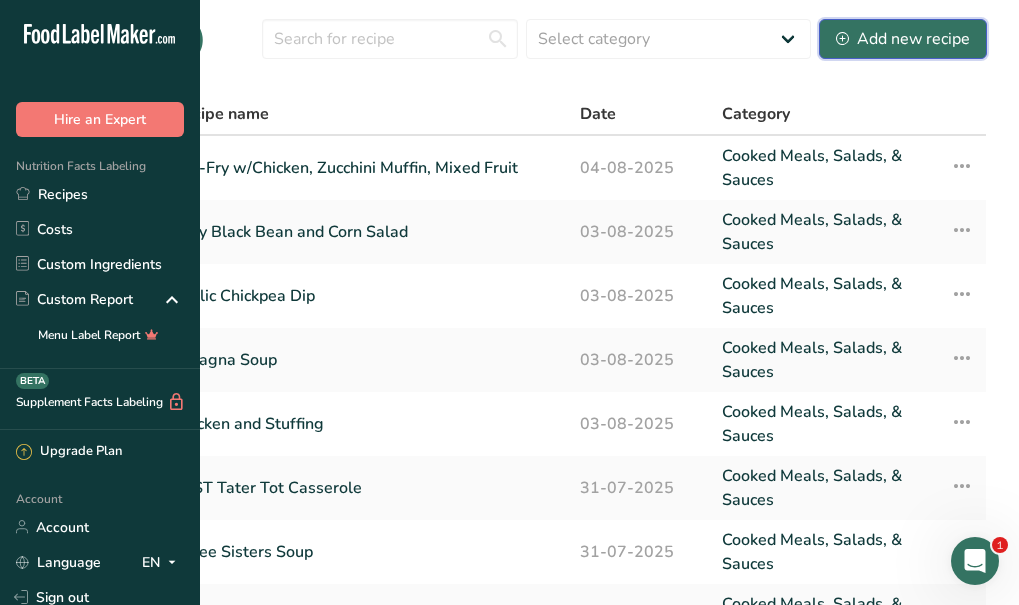 click on "Add new recipe" at bounding box center [903, 39] 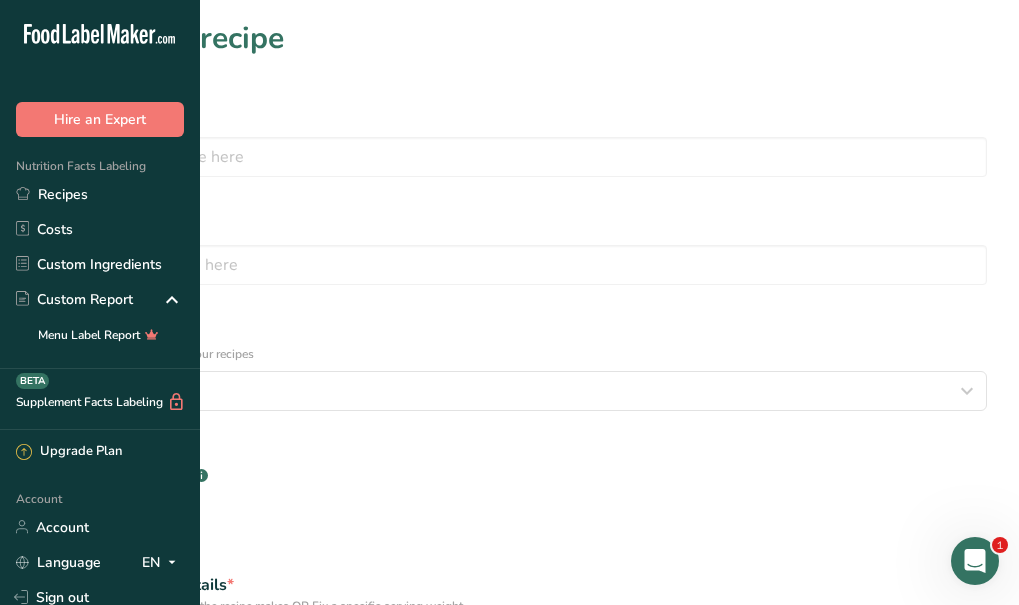 click on "Define serving size details *" at bounding box center (509, 585) 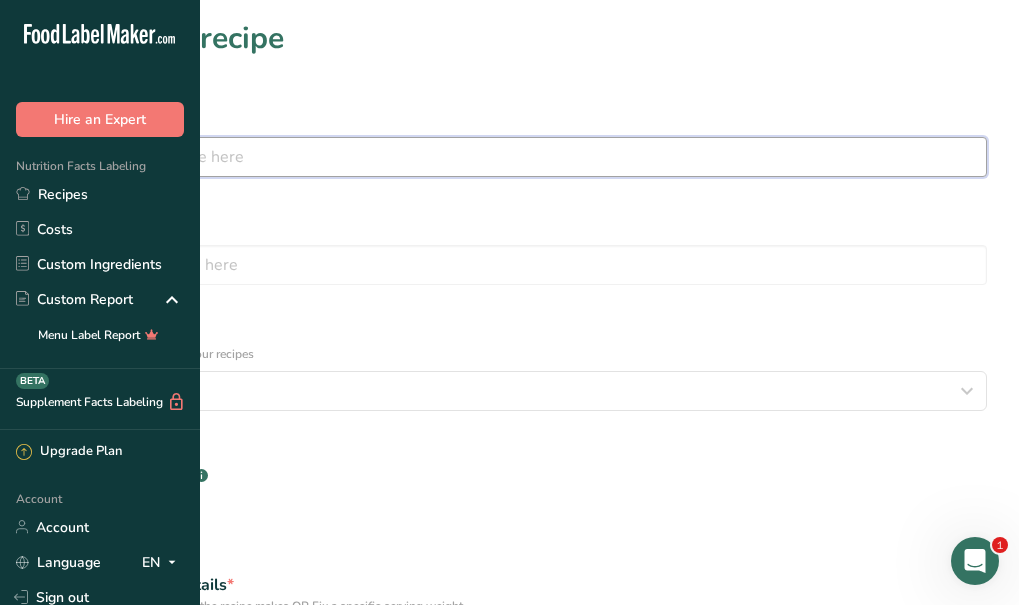 click at bounding box center (509, 157) 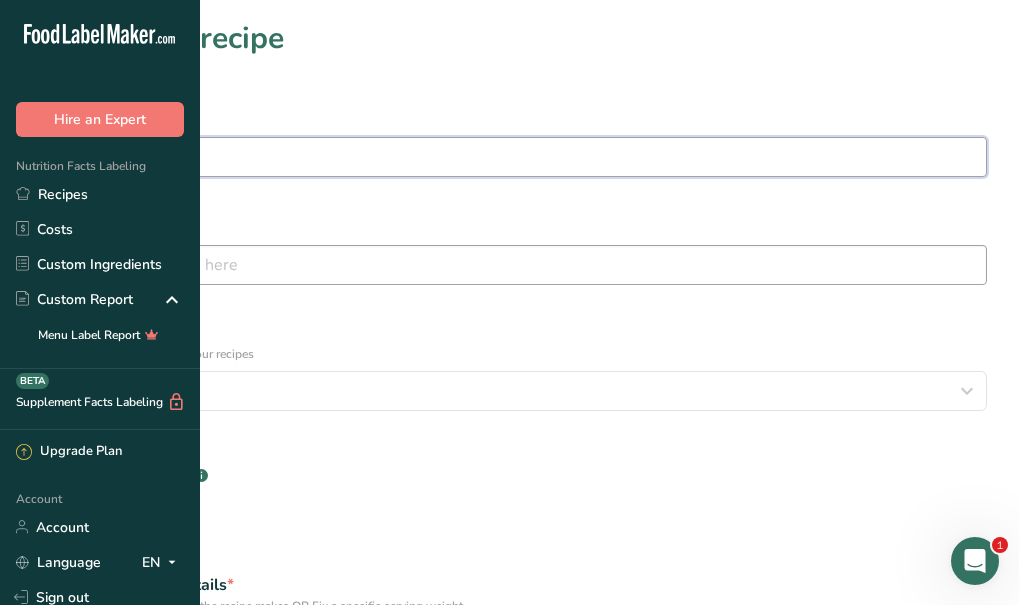 type on "Burrito Casserole" 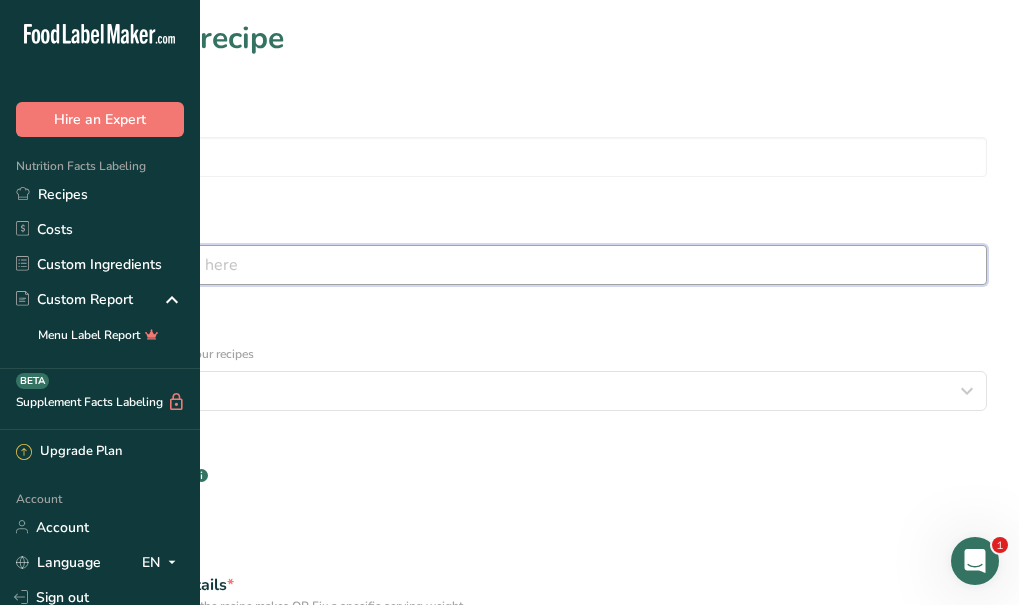 click at bounding box center [509, 265] 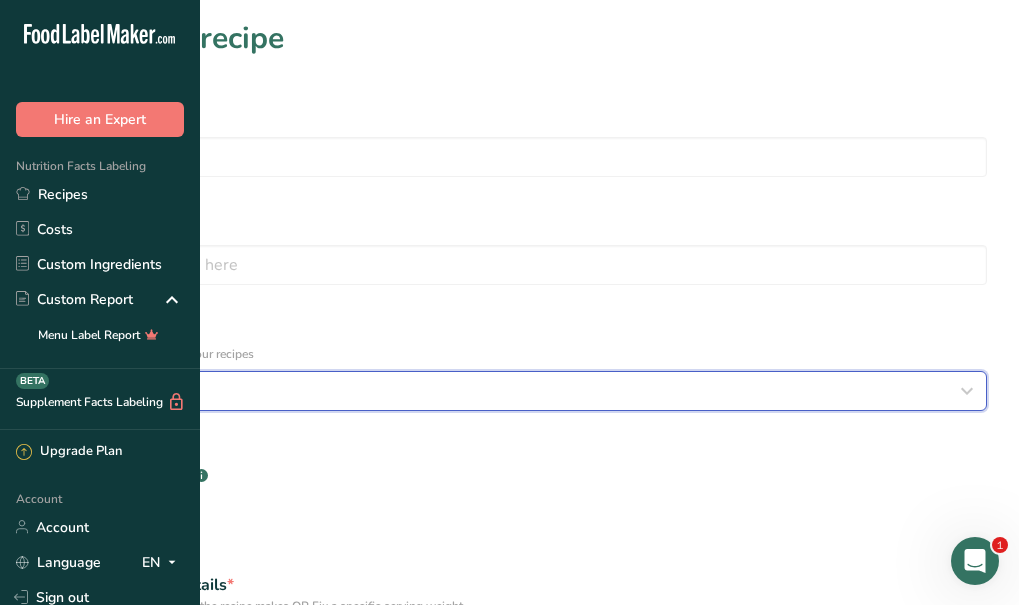 click on "Select category" at bounding box center (503, 391) 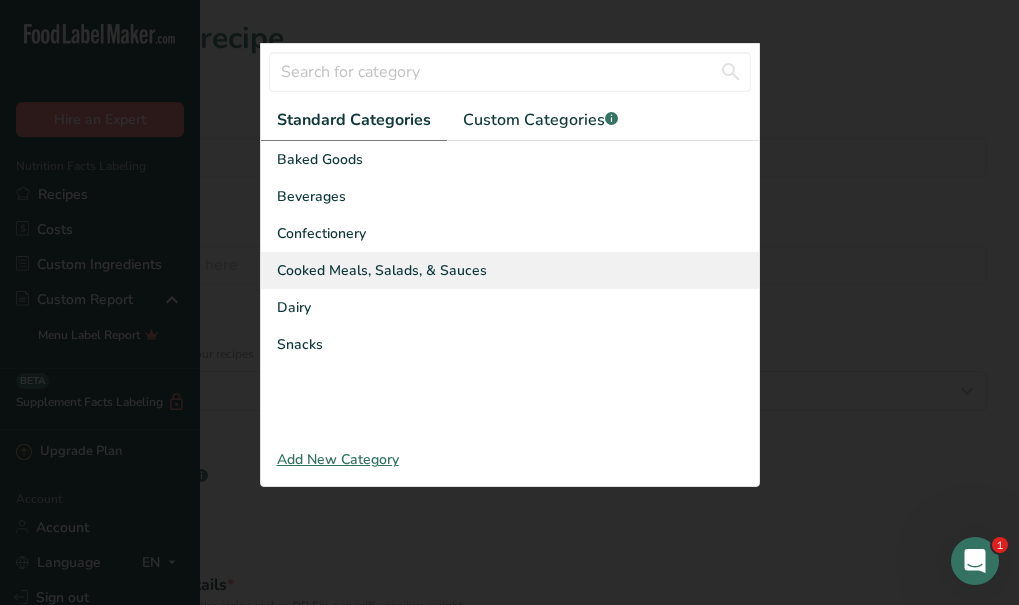 click on "Cooked Meals, Salads, & Sauces" at bounding box center (382, 270) 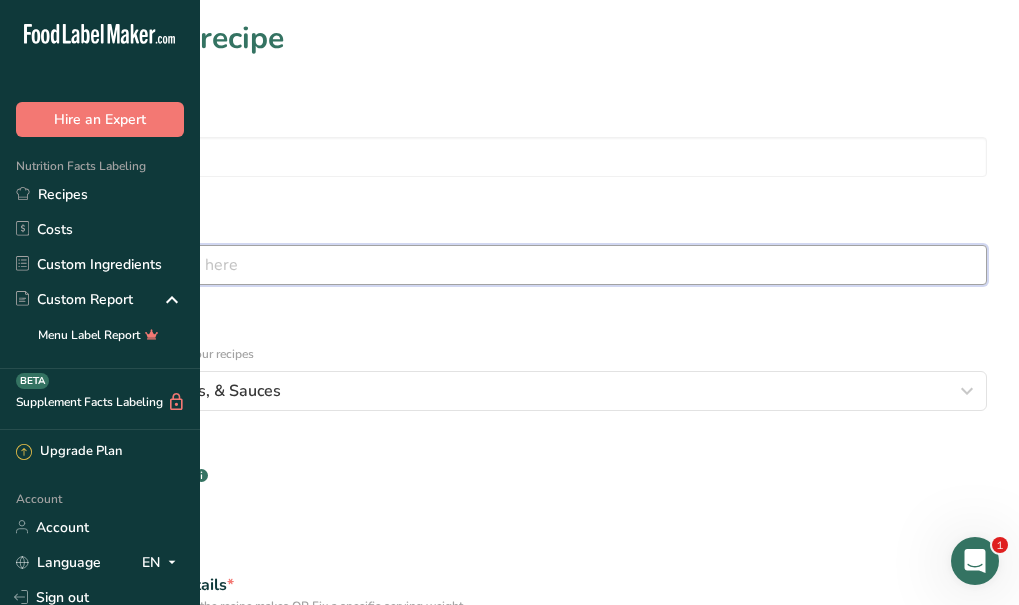 click at bounding box center (509, 265) 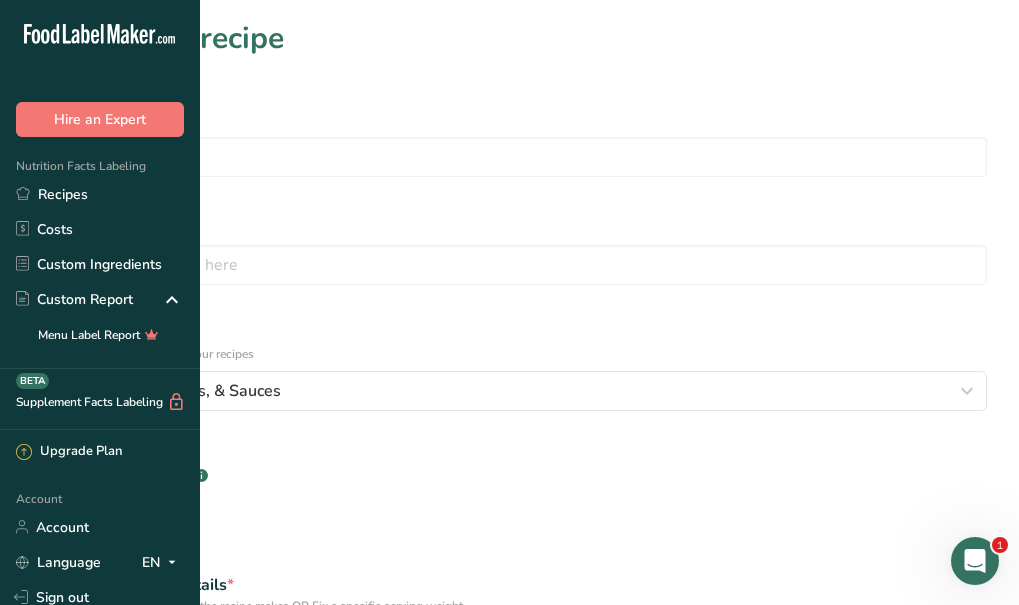 click on "The number of servings that each package of your product has.
1" at bounding box center (778, 694) 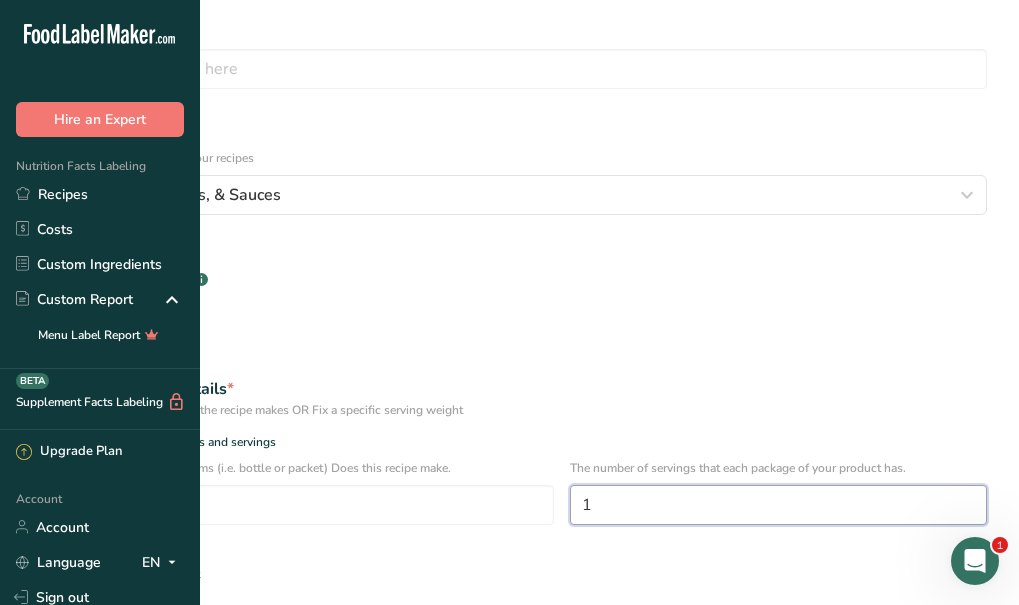 scroll, scrollTop: 241, scrollLeft: 0, axis: vertical 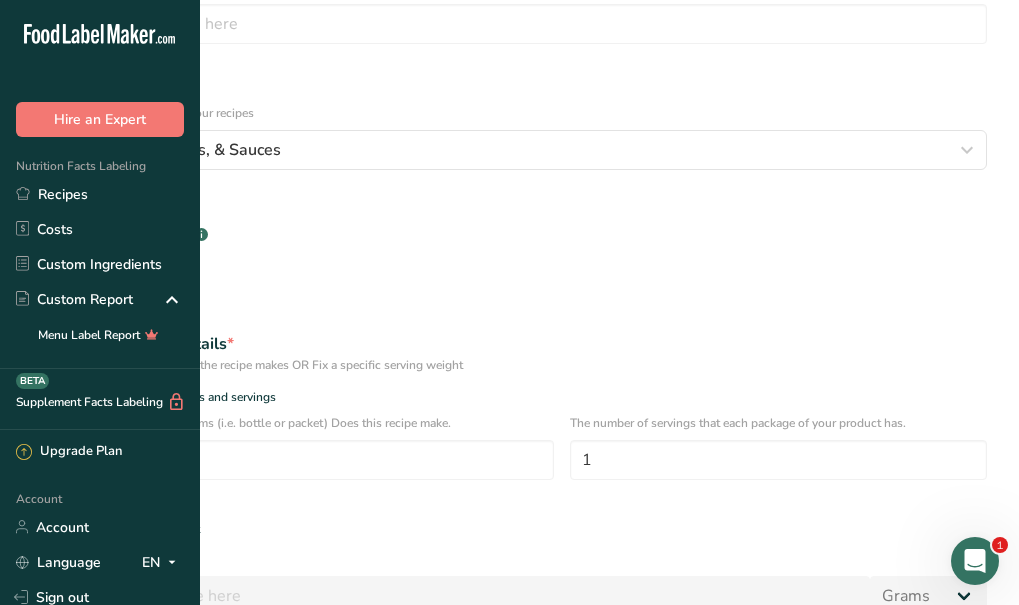 click on "Continue" at bounding box center [509, 692] 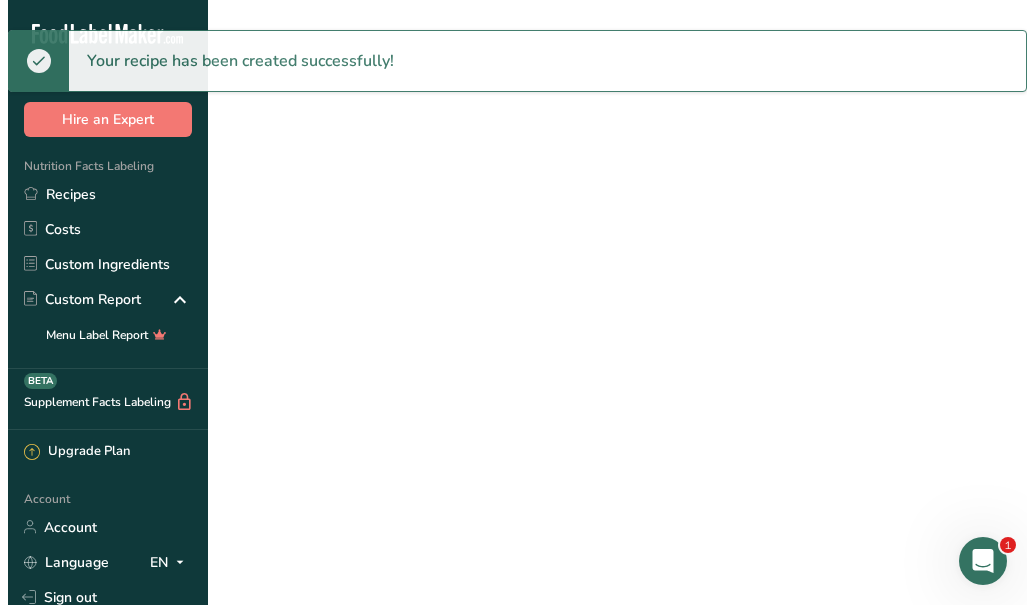 scroll, scrollTop: 0, scrollLeft: 0, axis: both 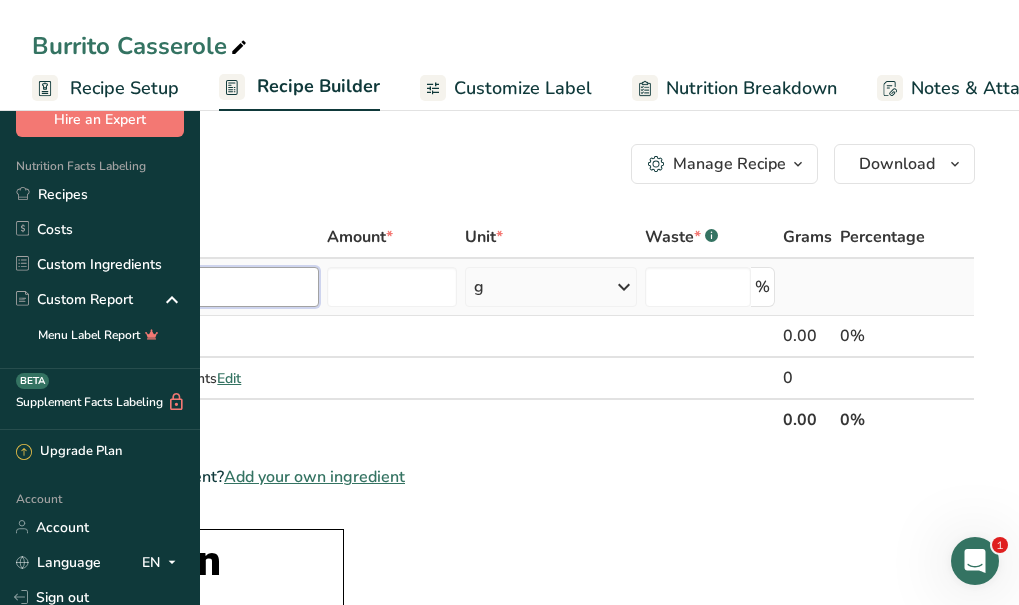click at bounding box center [186, 287] 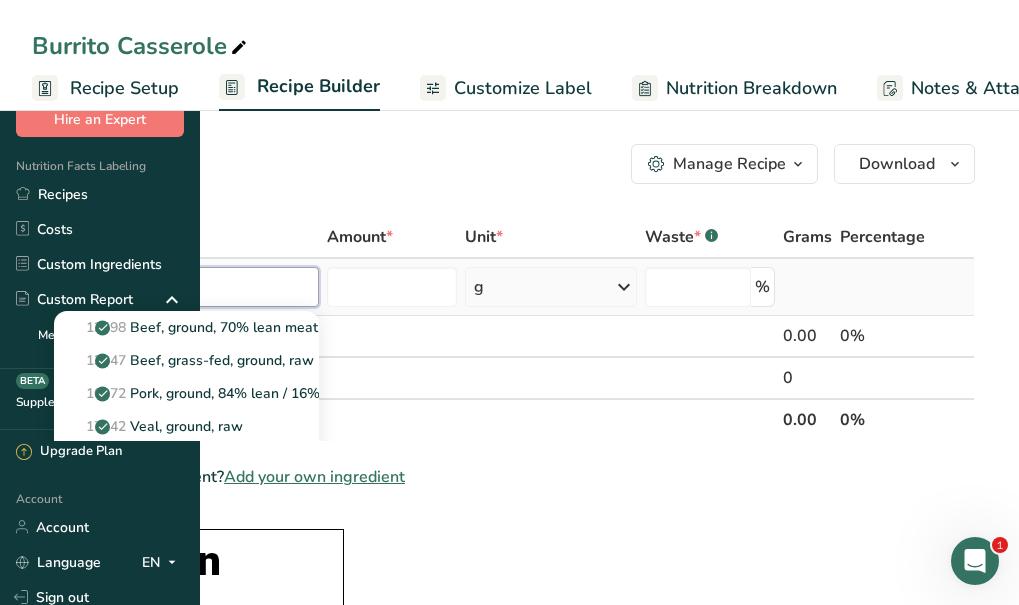 type on "ground" 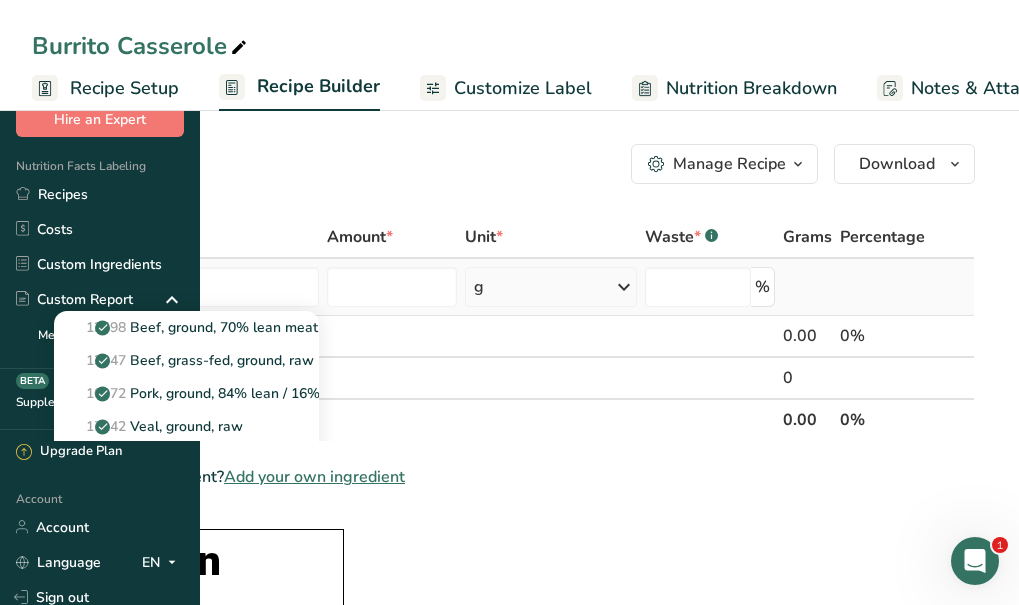 type 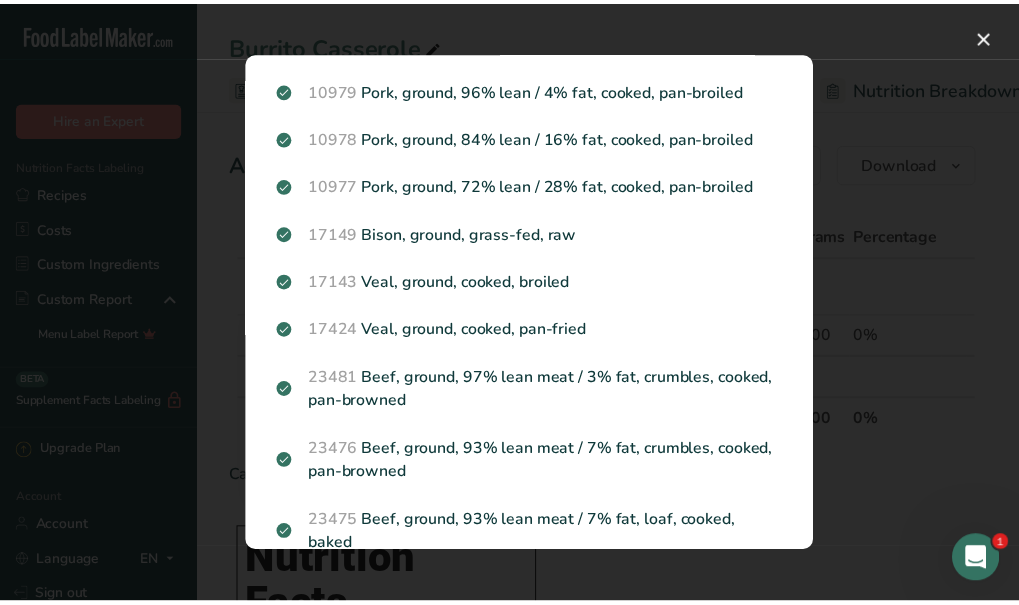 scroll, scrollTop: 1065, scrollLeft: 0, axis: vertical 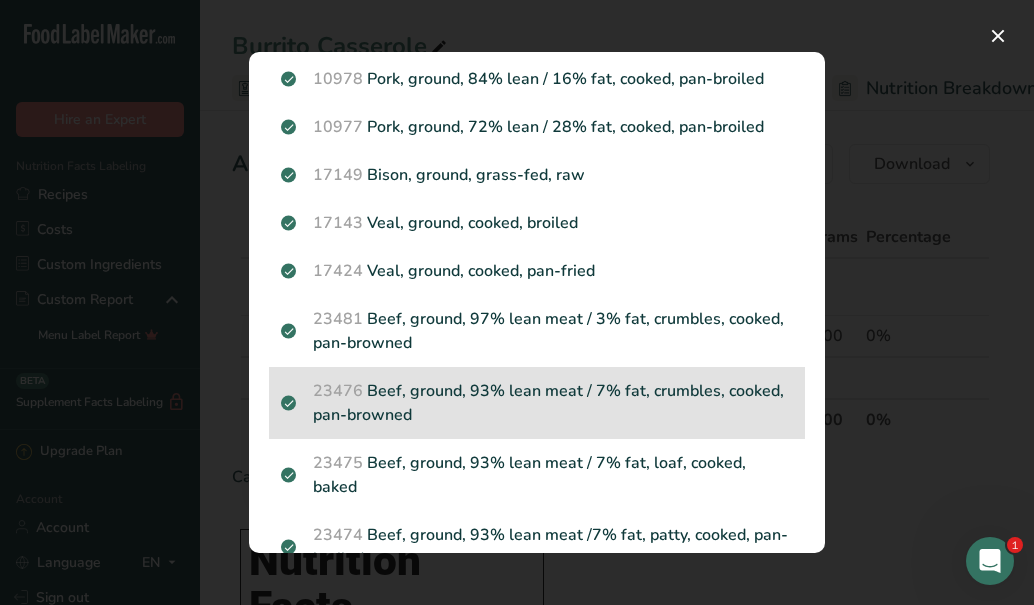click on "23476
Beef, ground, 93% lean meat / 7% fat, crumbles, cooked, pan-browned" at bounding box center (537, 403) 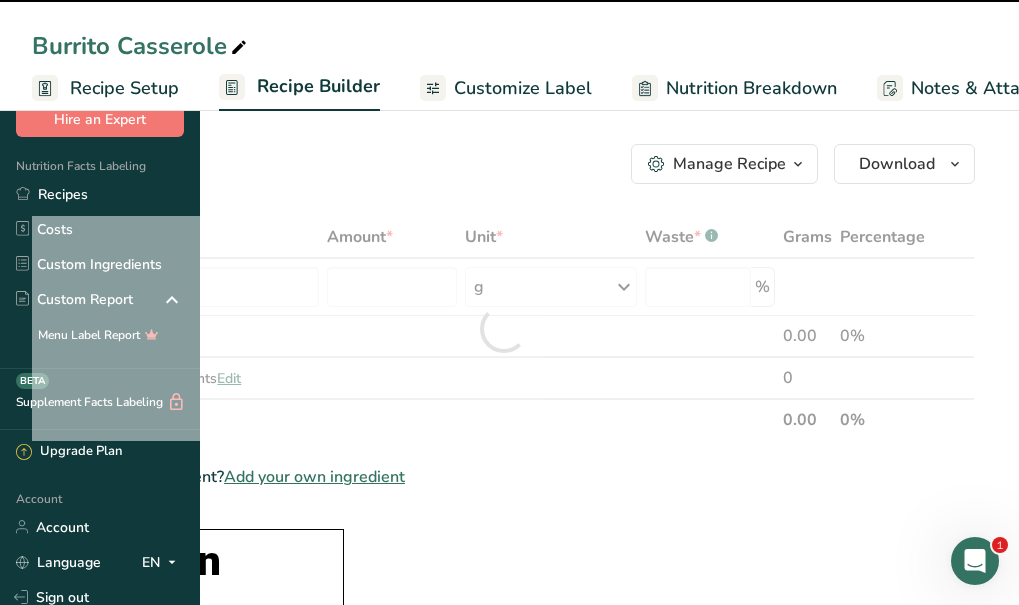 type on "0" 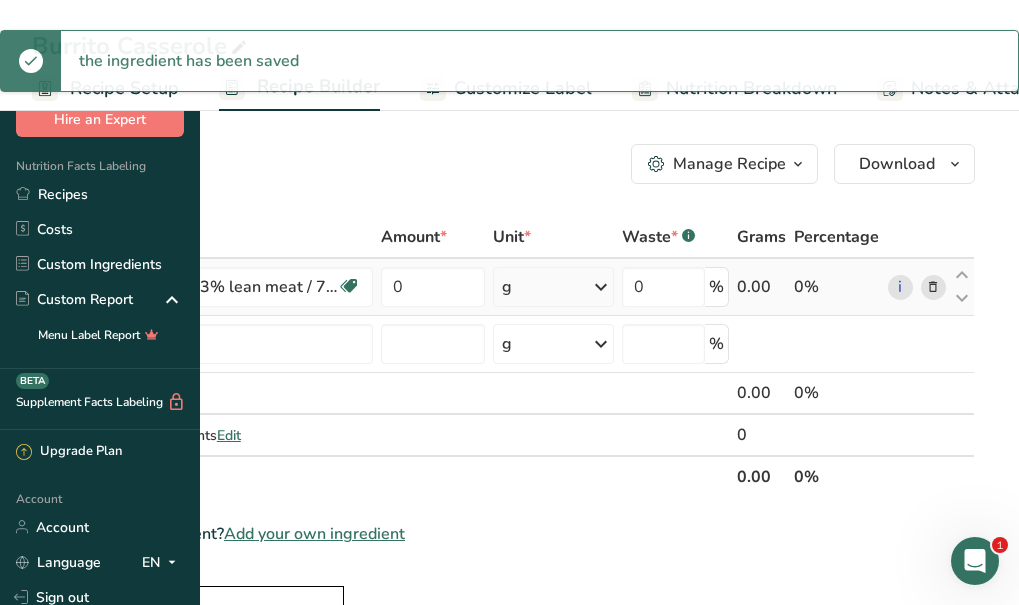 click at bounding box center [601, 287] 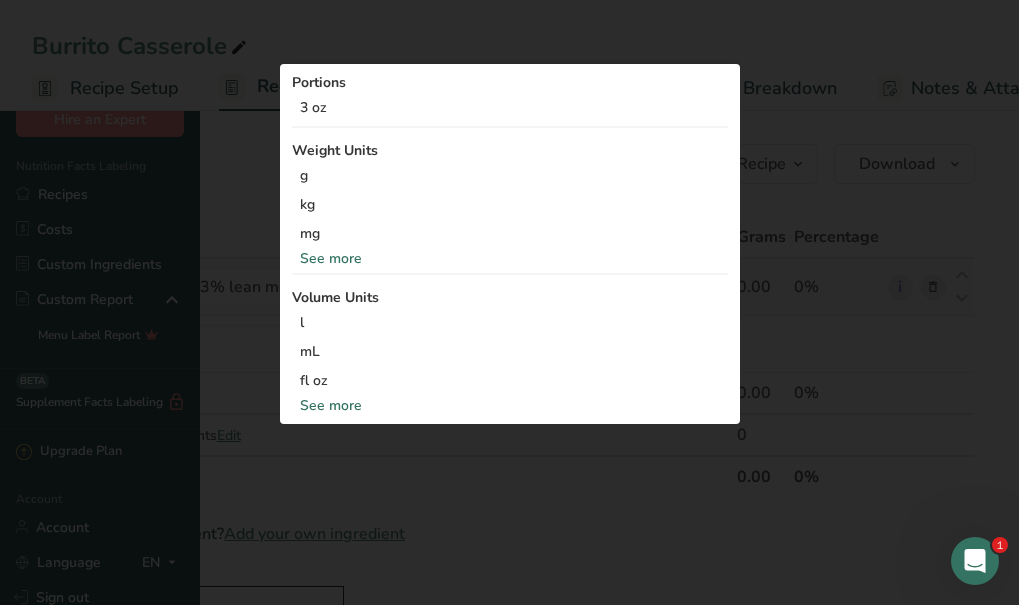click on "See more" at bounding box center (510, 258) 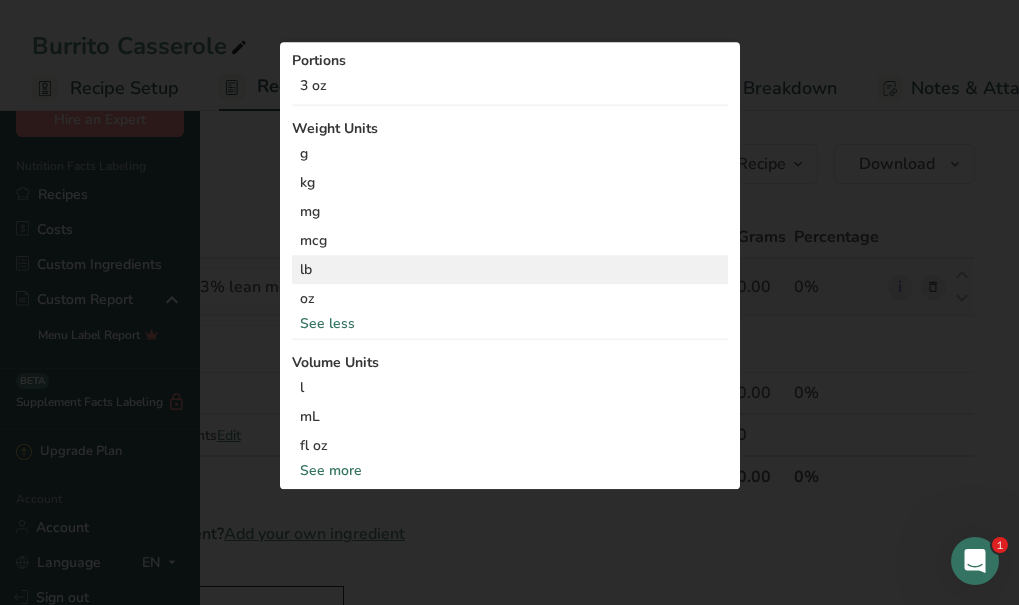click on "lb" at bounding box center (510, 270) 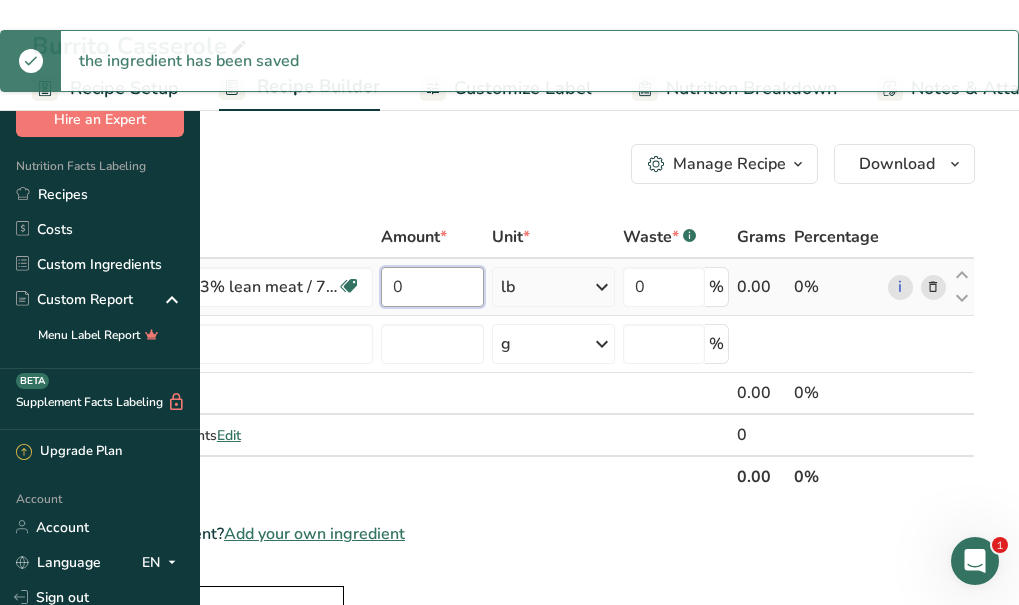click on "0" at bounding box center [433, 287] 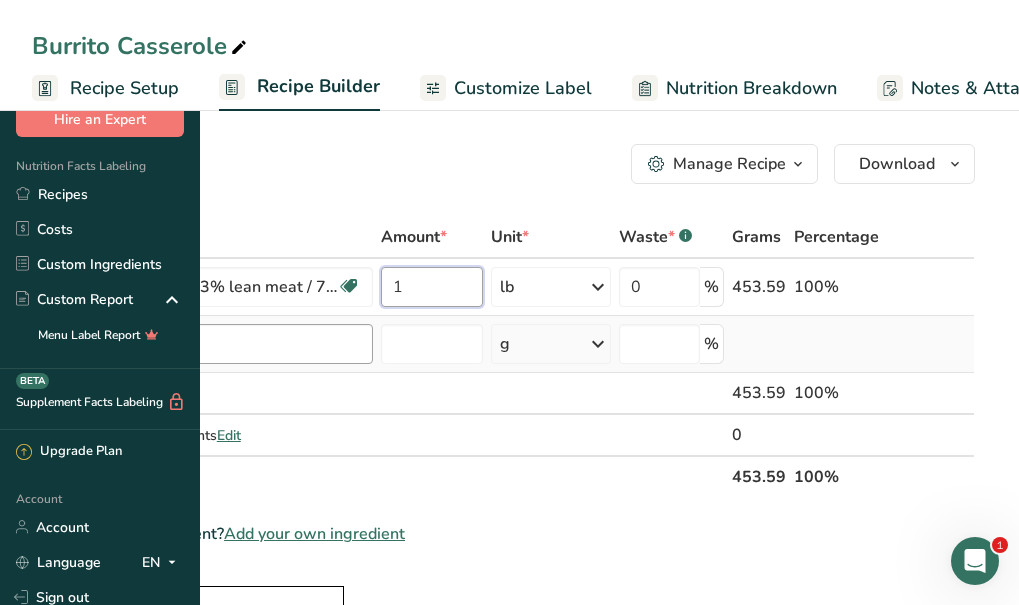 type on "1" 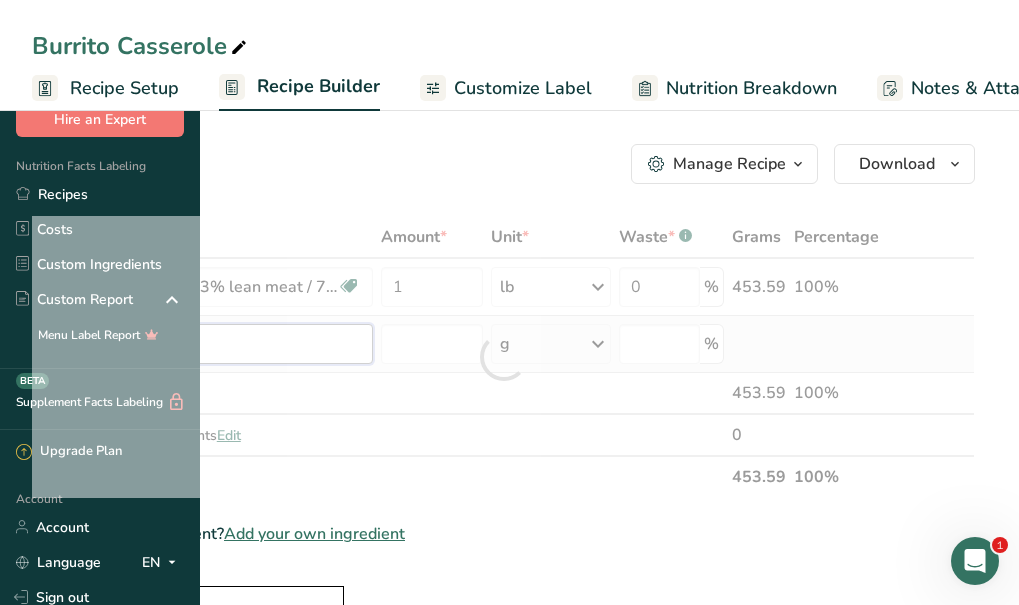 click on "Ingredient *
Amount *
Unit *
Waste *   .a-a{fill:#347362;}.b-a{fill:#fff;}          Grams
Percentage
Beef, ground, 93% lean meat / 7% fat, crumbles, cooked, pan-browned
Dairy free
Gluten free
Soy free
[NUMBER]
lb
Portions
[NUMBER] oz
Weight Units
g
kg
mg
mcg
lb
oz
See less
Volume Units
l
Volume units require a density conversion. If you know your ingredient's density enter it below. Otherwise, click on "RIA" our AI Regulatory bot - she will be able to help you
lb/ft3
g/cm3
Confirm
mL
fl oz" at bounding box center [503, 357] 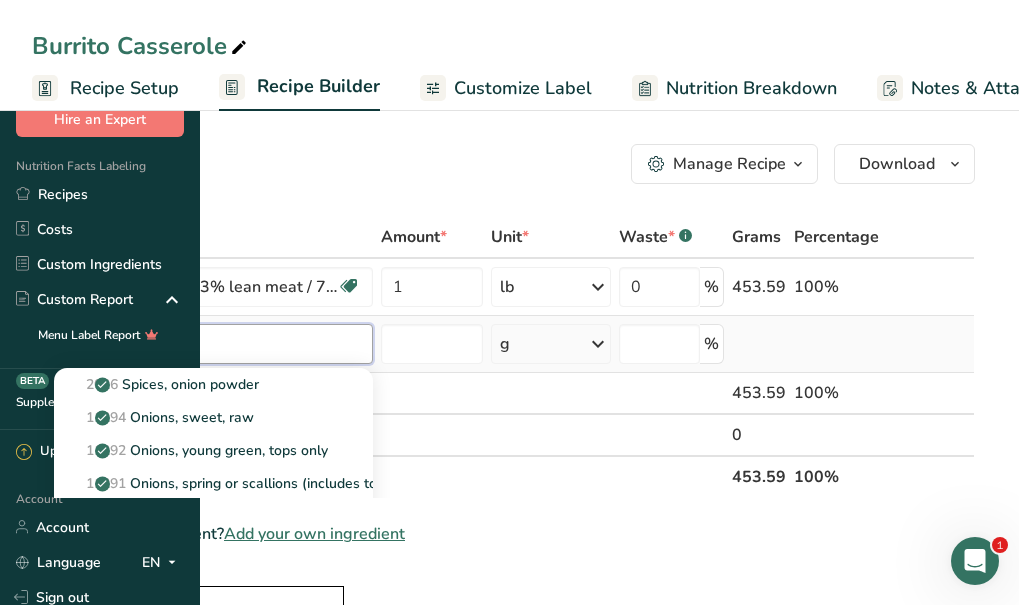 type on "onion" 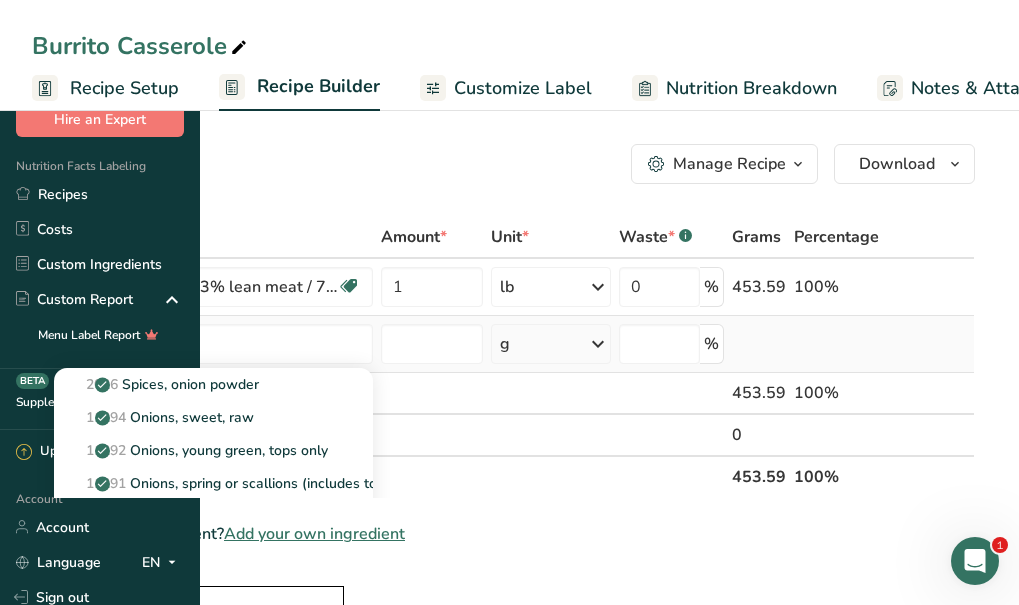 click on "11282
Onions, raw" at bounding box center (138, 516) 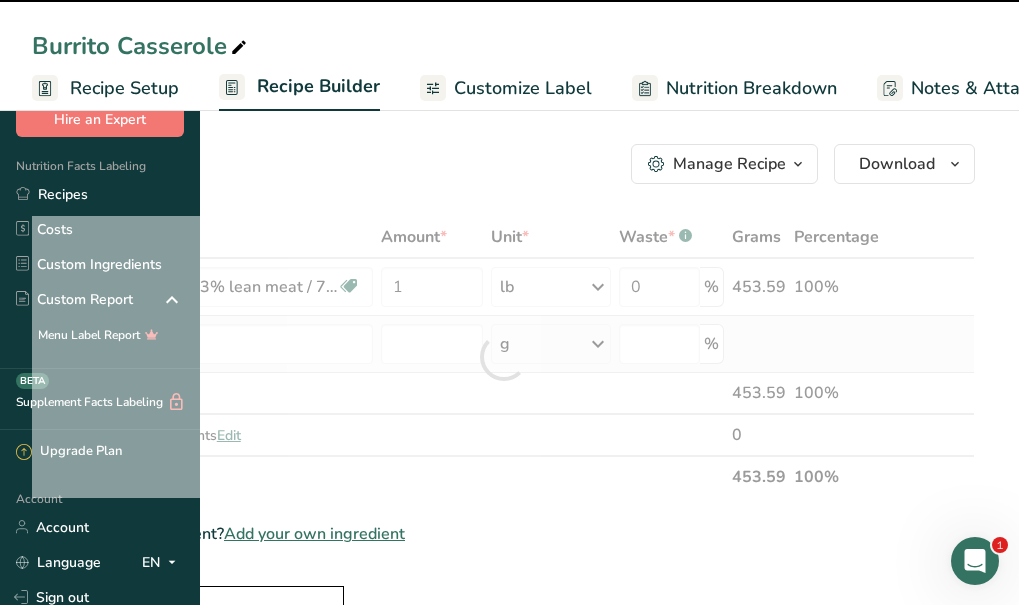 type on "0" 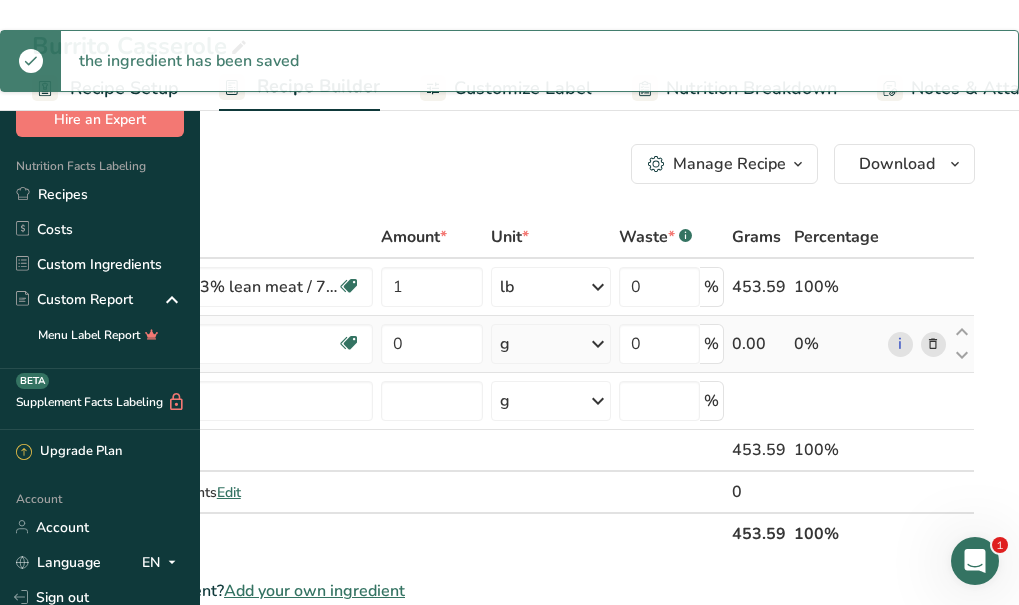 click at bounding box center (598, 344) 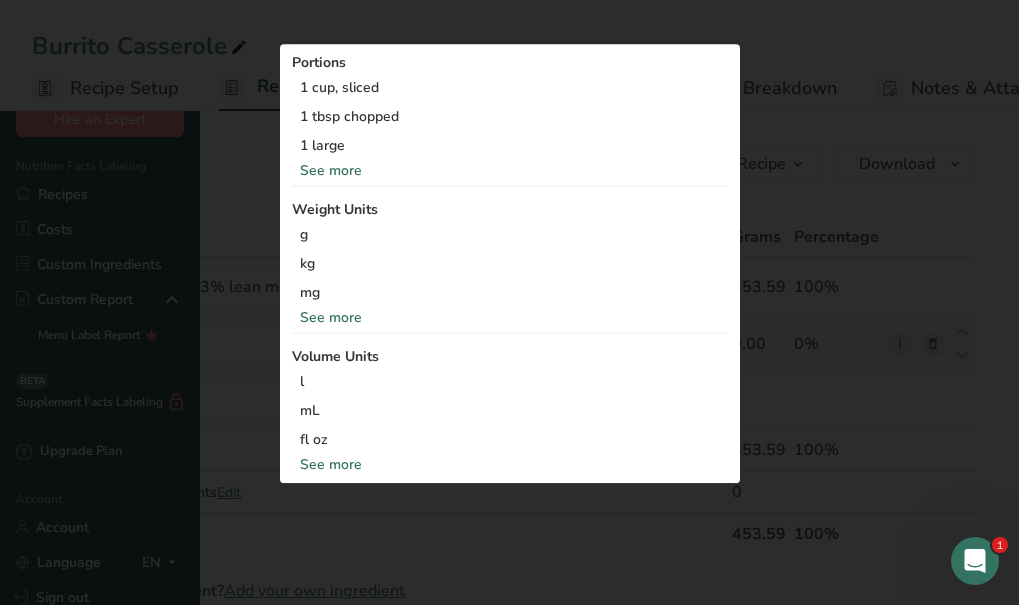 click on "See more" at bounding box center [510, 171] 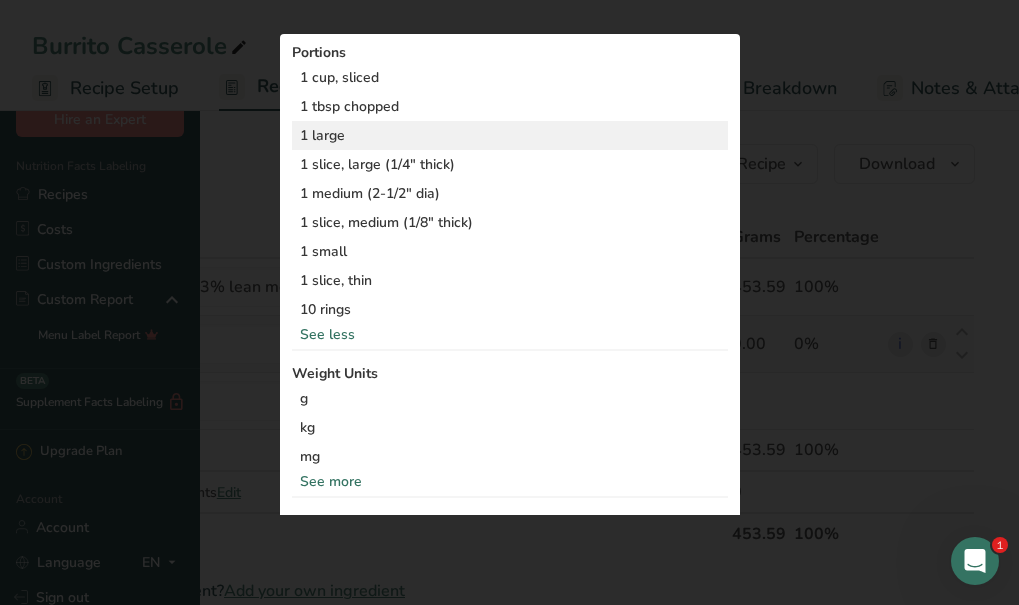 drag, startPoint x: 689, startPoint y: 591, endPoint x: 720, endPoint y: 465, distance: 129.75746 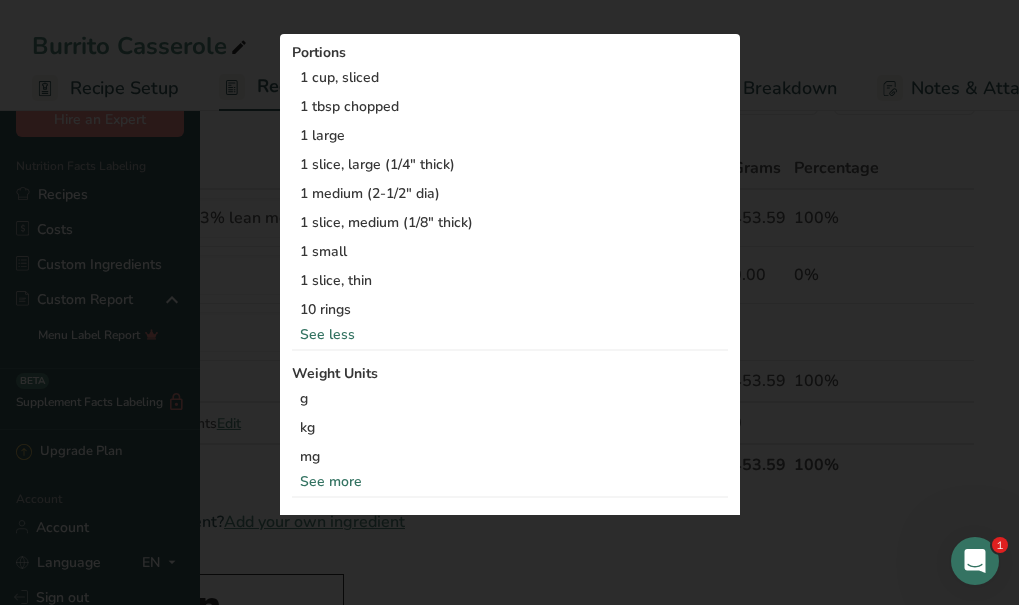 scroll, scrollTop: 62, scrollLeft: 0, axis: vertical 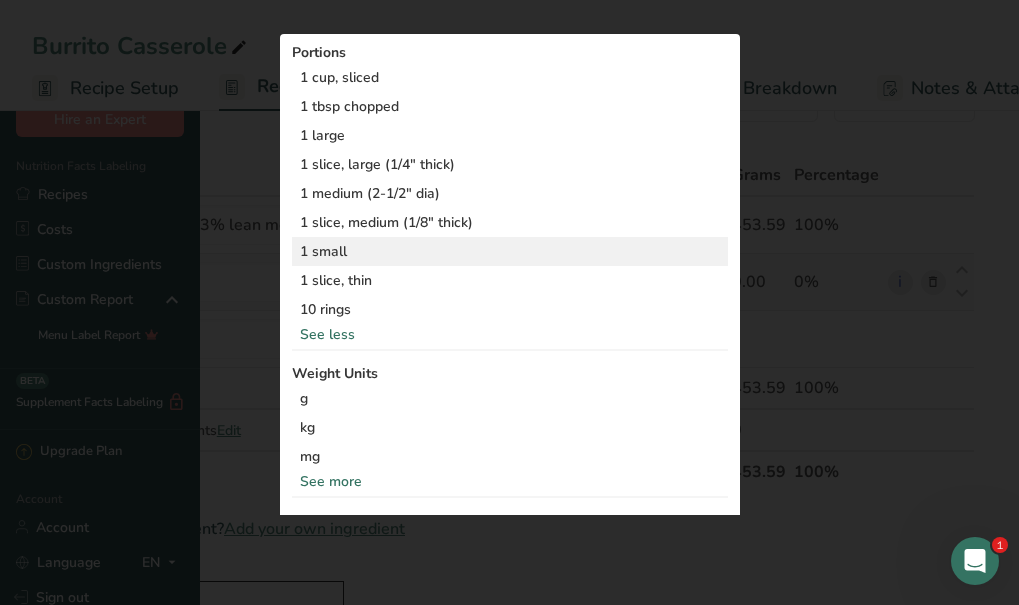 click on "1 small" at bounding box center (510, 251) 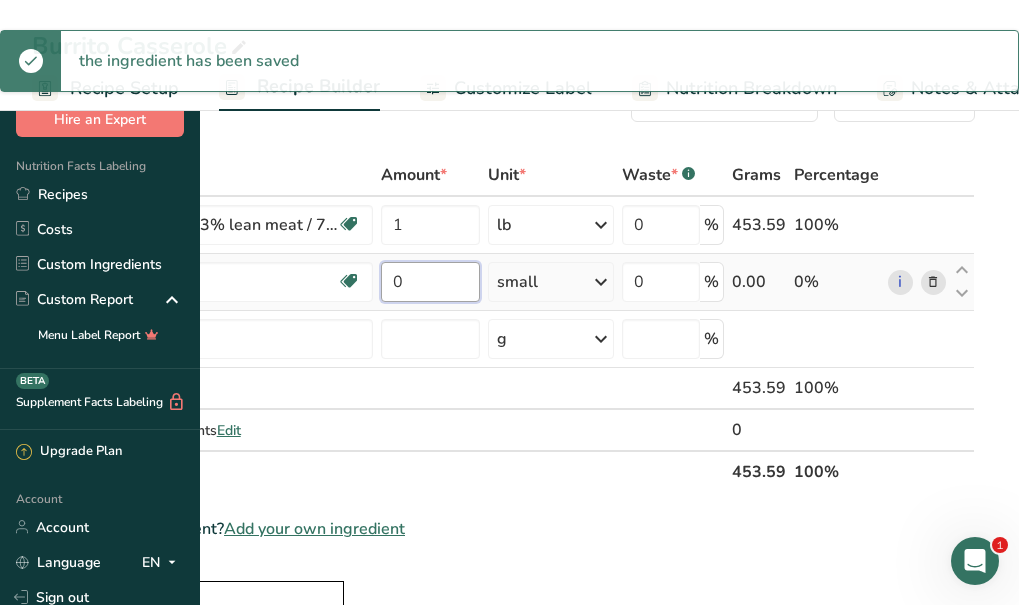 click on "0" at bounding box center [430, 282] 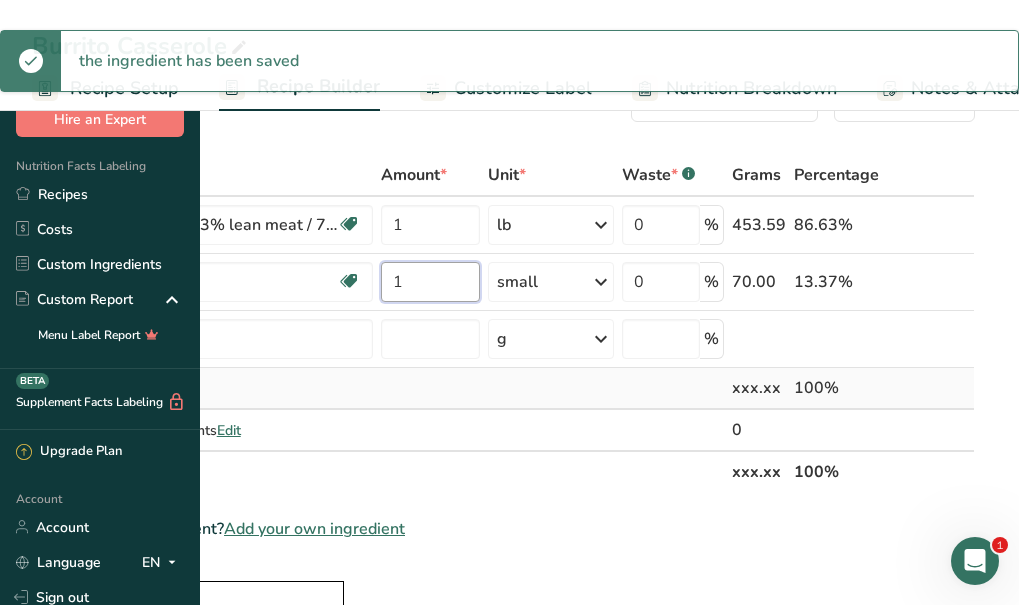 type on "1" 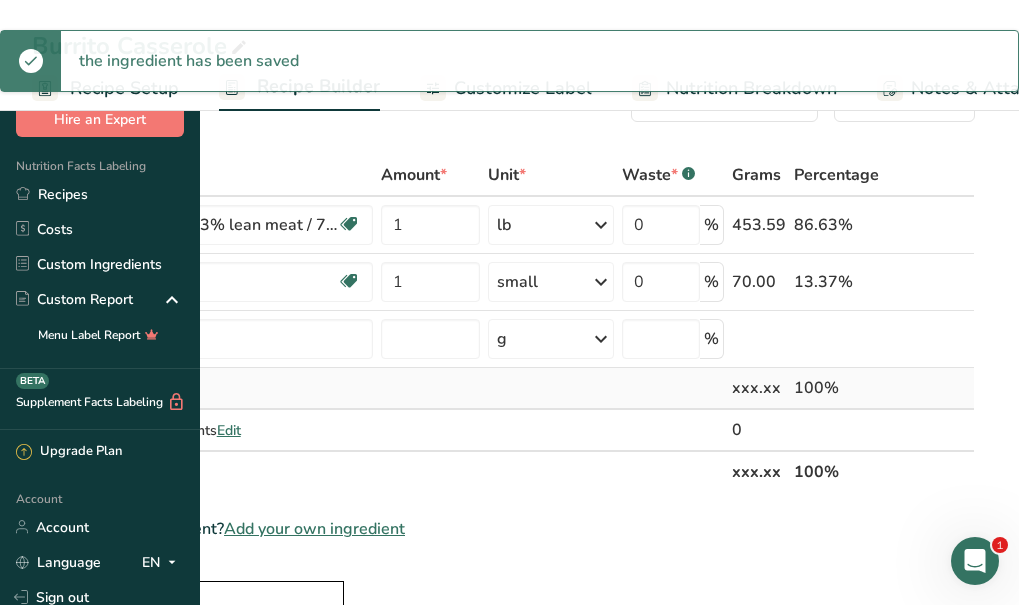 click on "Ingredient *
Amount *
Unit *
Waste *   .a-a{fill:#347362;}.b-a{fill:#fff;}          Grams
Percentage
Beef, ground, 93% lean meat / 7% fat, crumbles, cooked, pan-browned
Dairy free
Gluten free
Soy free
[NUMBER]
lb
Portions
[NUMBER] oz
Weight Units
g
kg
mg
mcg
lb
oz
See less
Volume Units
l
Volume units require a density conversion. If you know your ingredient's density enter it below. Otherwise, click on "RIA" our AI Regulatory bot - she will be able to help you
lb/ft3
g/cm3
Confirm
mL
fl oz" at bounding box center [503, 323] 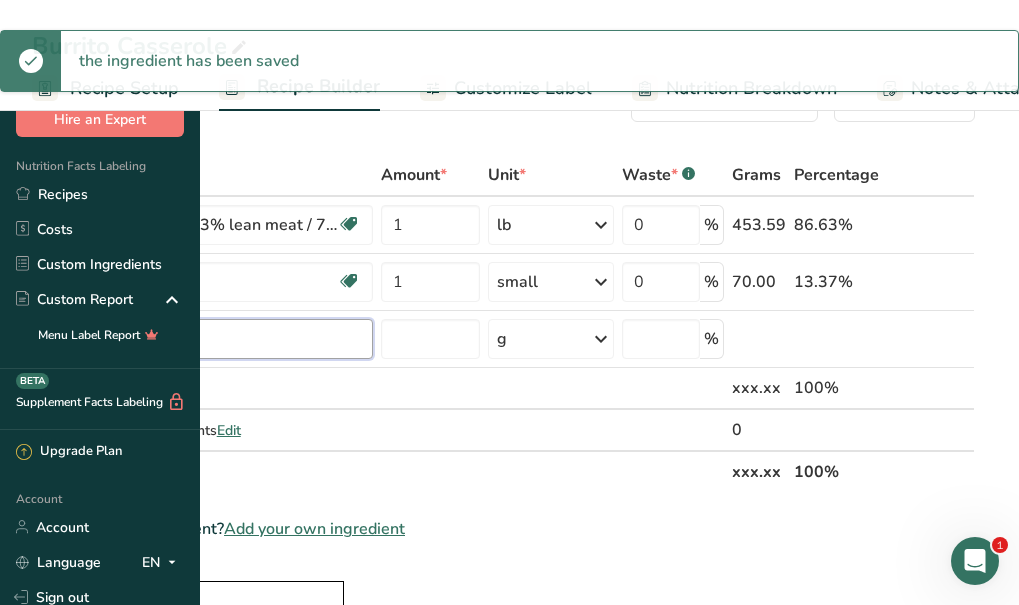 click at bounding box center (213, 339) 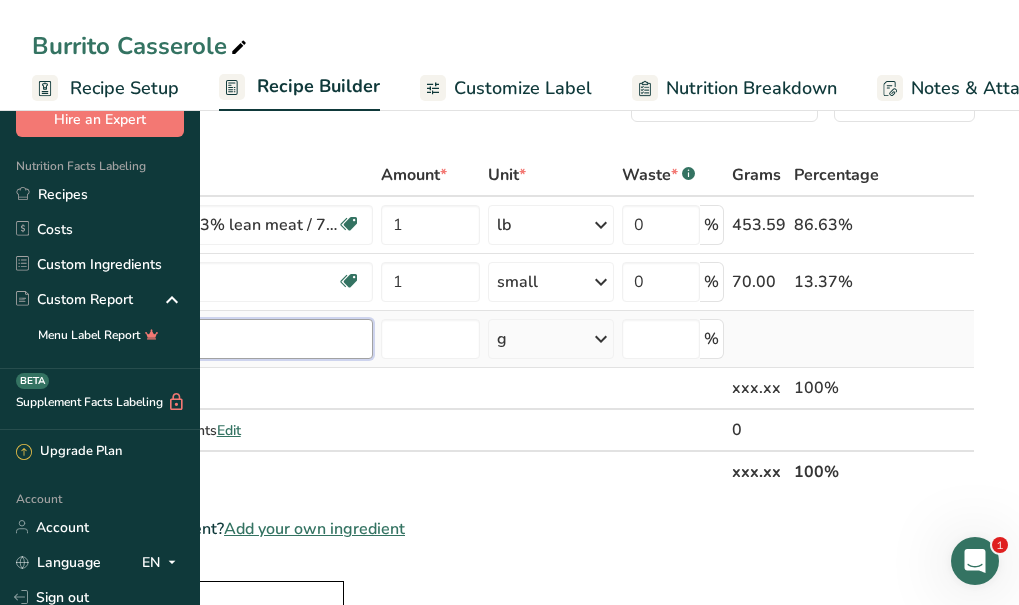 click at bounding box center (213, 339) 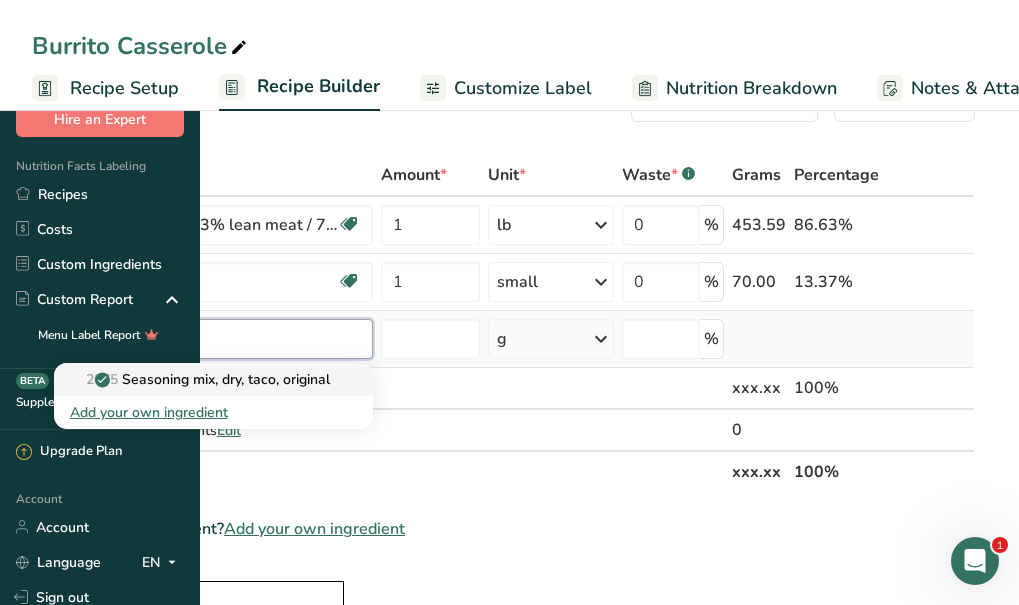 type on "taco seasoning" 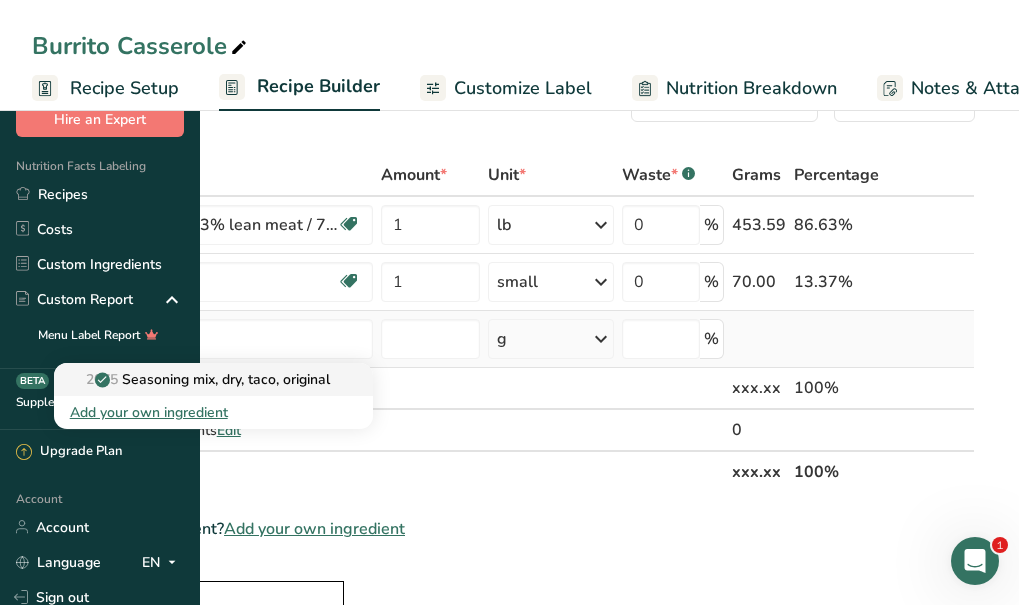 click on "Seasoning mix, dry, taco, original" at bounding box center [200, 379] 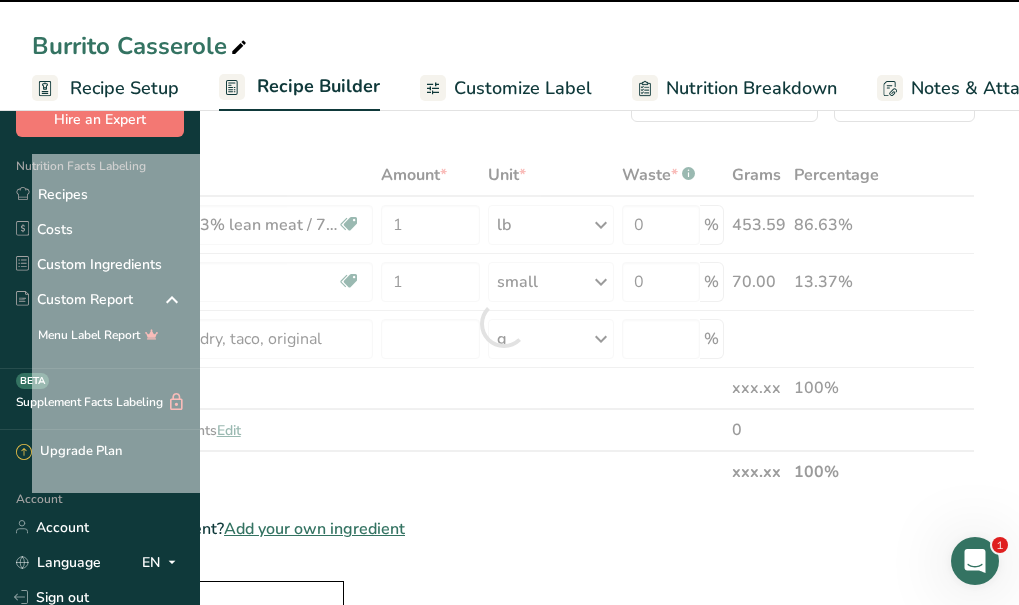 type on "0" 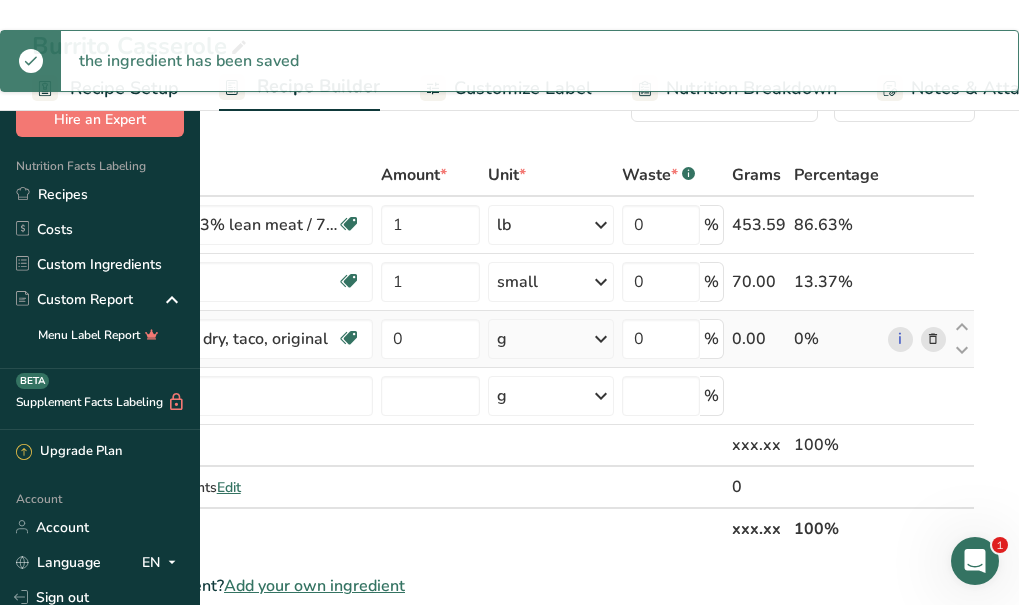 click on "g" at bounding box center (551, 339) 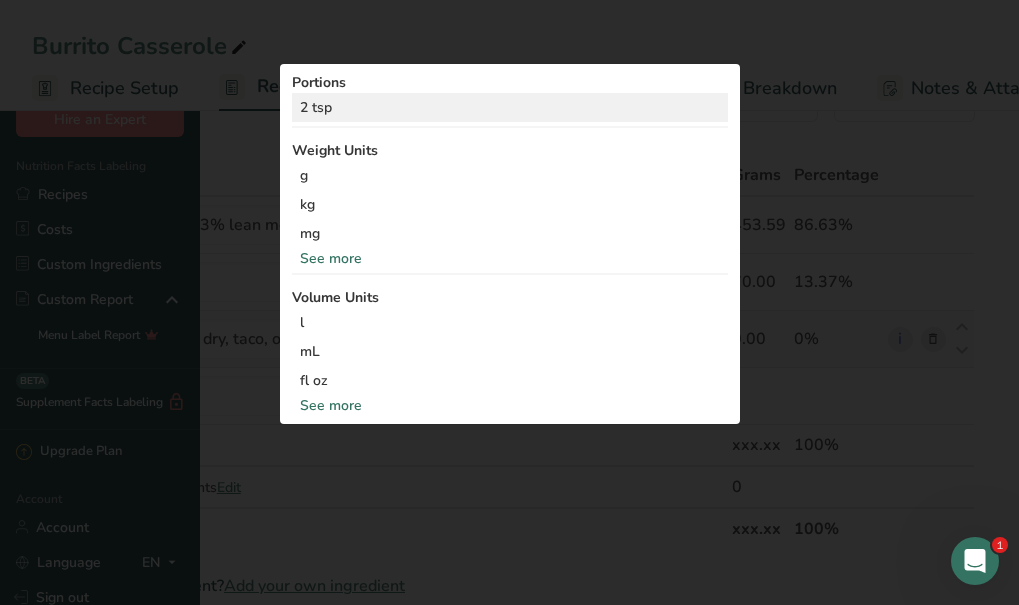 click on "2 tsp" at bounding box center [510, 107] 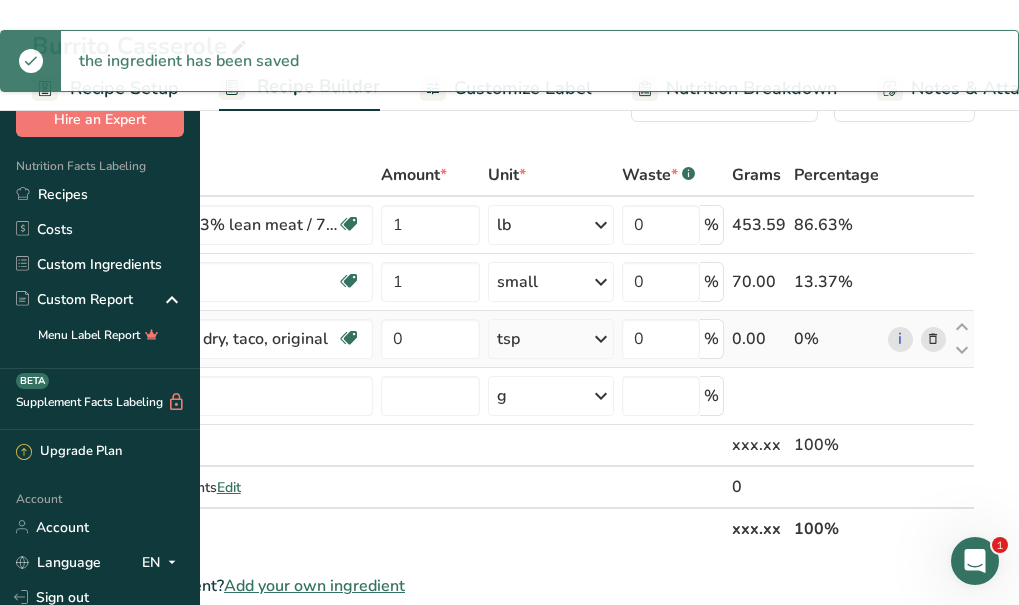 click at bounding box center [601, 339] 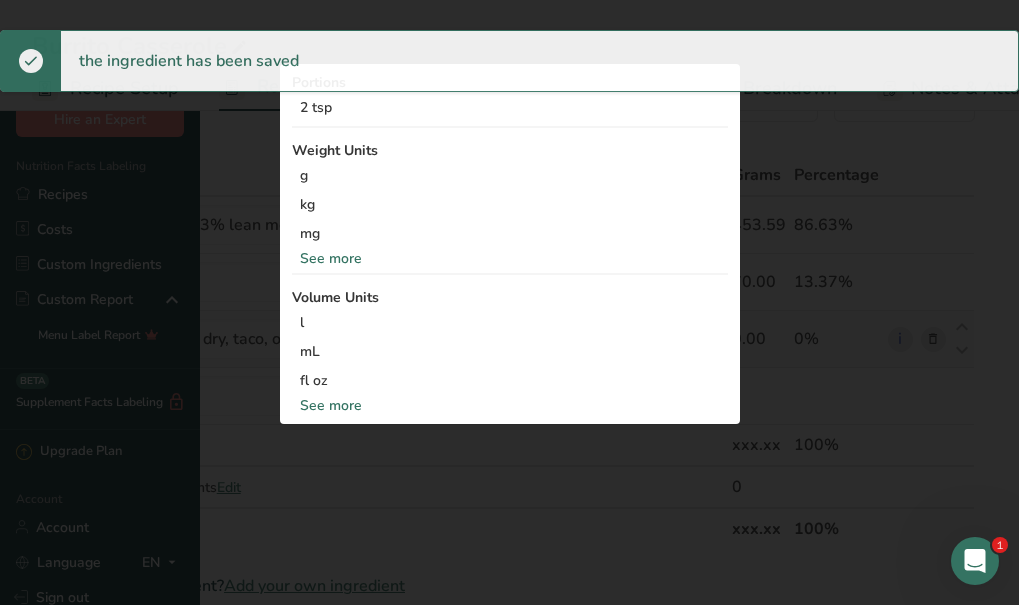 click at bounding box center (601, 339) 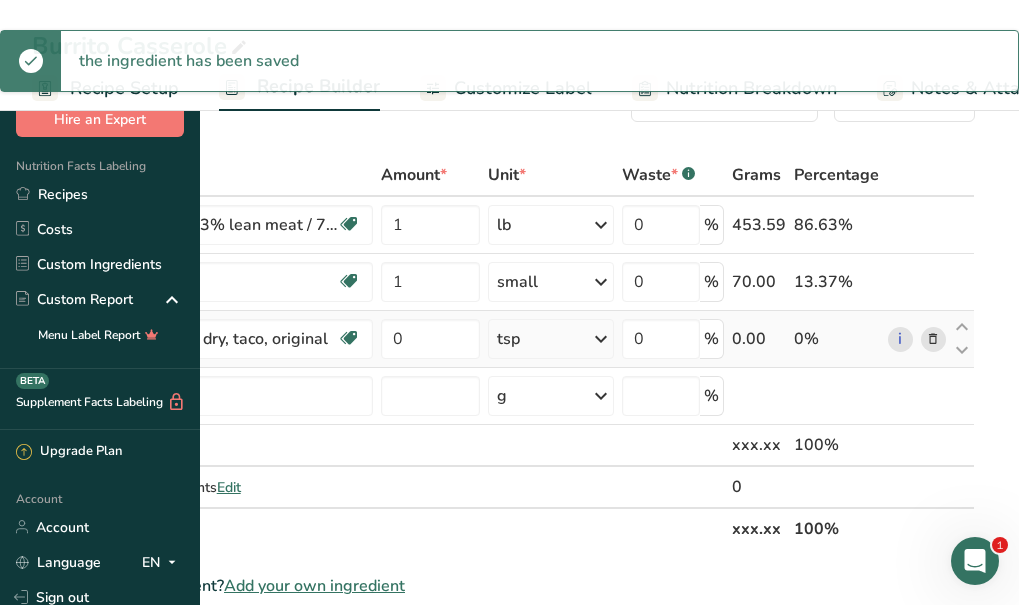 click on "0" at bounding box center [430, 339] 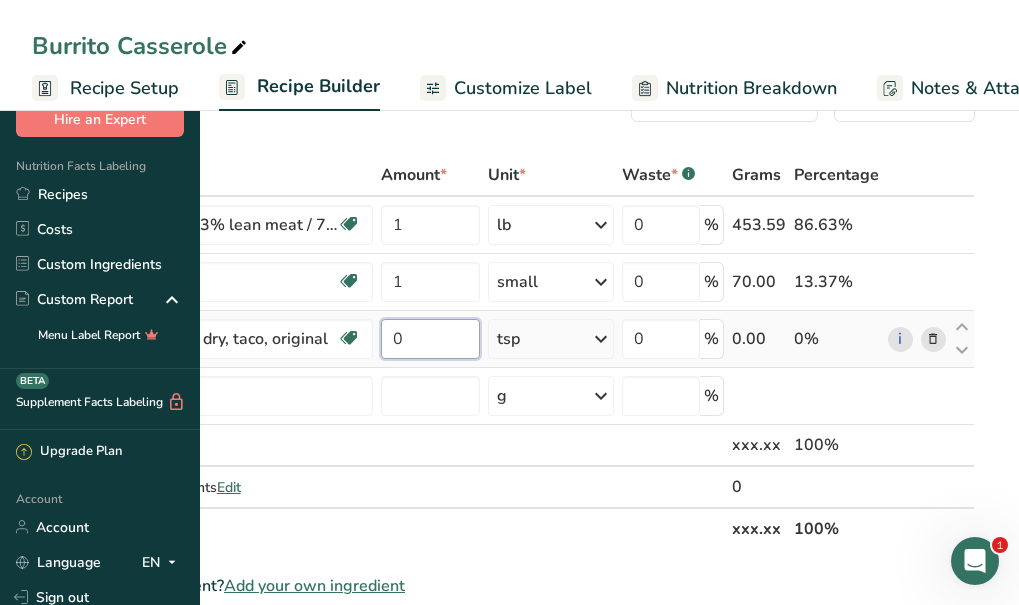 click on "0" at bounding box center (430, 339) 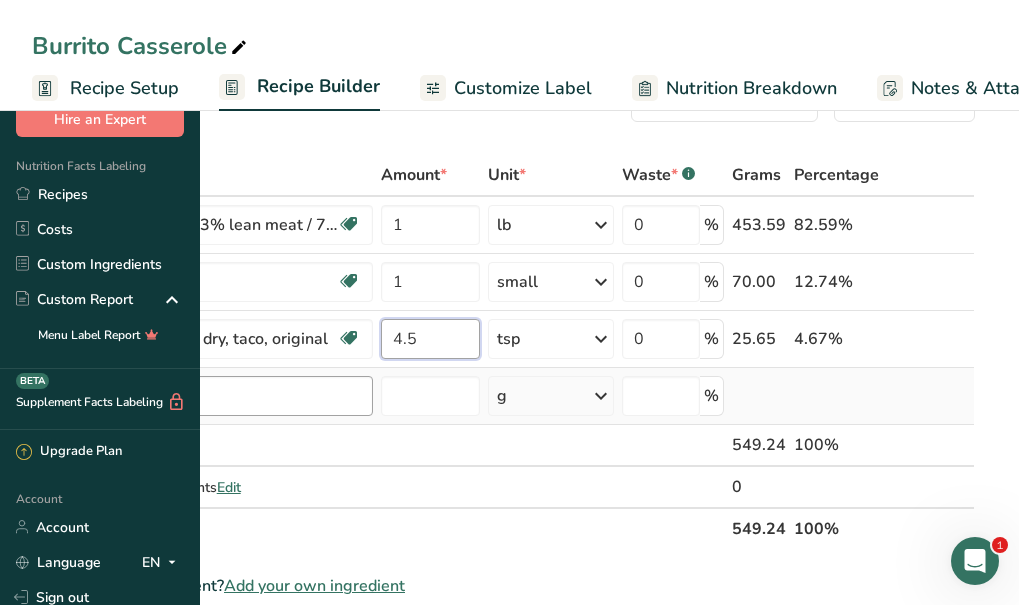 type on "4.5" 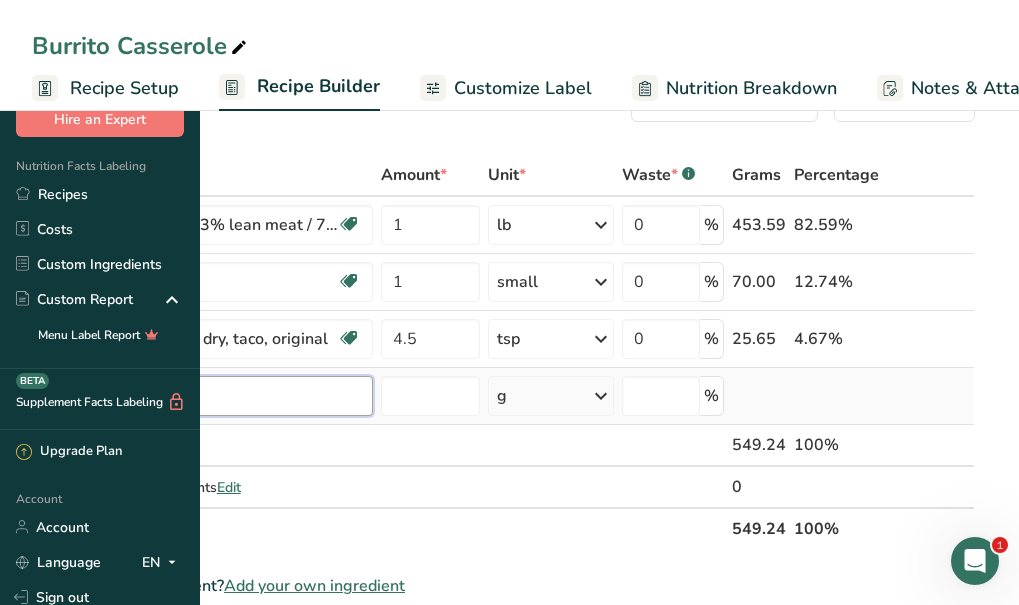 click on "Ingredient *
Amount *
Unit *
Waste *   .a-a{fill:#347362;}.b-a{fill:#fff;}          Grams
Percentage
Beef, ground, 93% lean meat / 7% fat, crumbles, cooked, pan-browned
Dairy free
Gluten free
Soy free
[NUMBER]
lb
Portions
[NUMBER] oz
Weight Units
g
kg
mg
See more
Volume Units
l
Volume units require a density conversion. If you know your ingredient's density enter it below. Otherwise, click on "RIA" our AI Regulatory bot - she will be able to help you
lb/ft3
g/cm3
Confirm
mL
lb/ft3
fl oz" at bounding box center (503, 352) 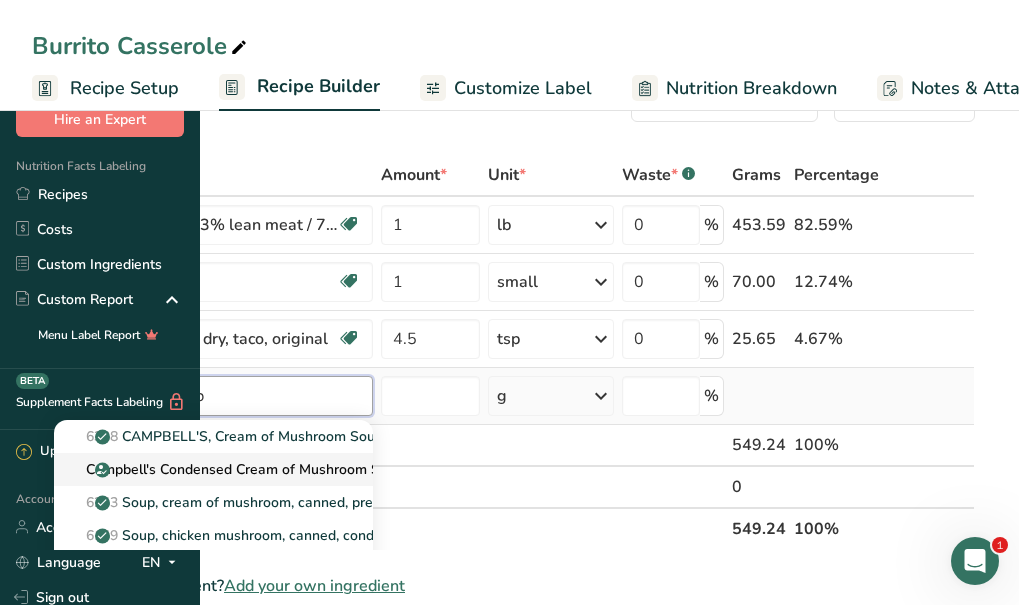 type on "mushroom soup" 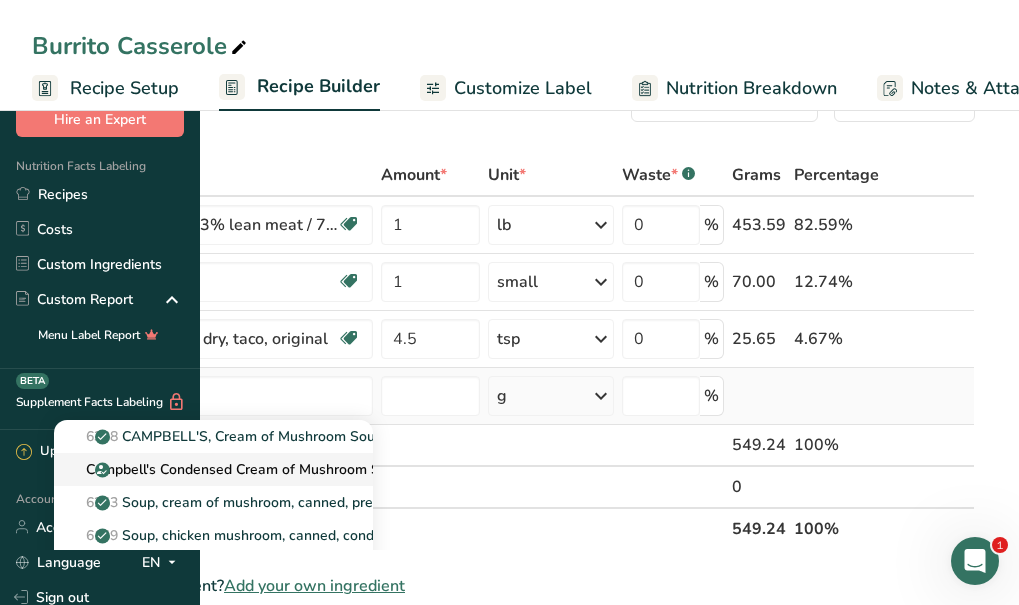 click on "Campbell's Condensed Cream of Mushroom Soup" at bounding box center (237, 469) 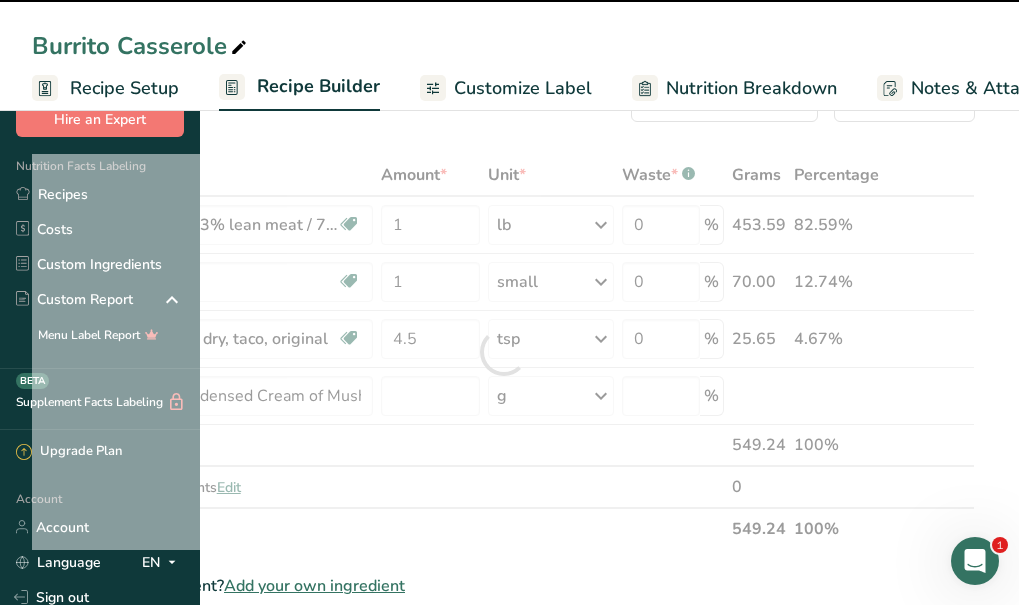 type on "0" 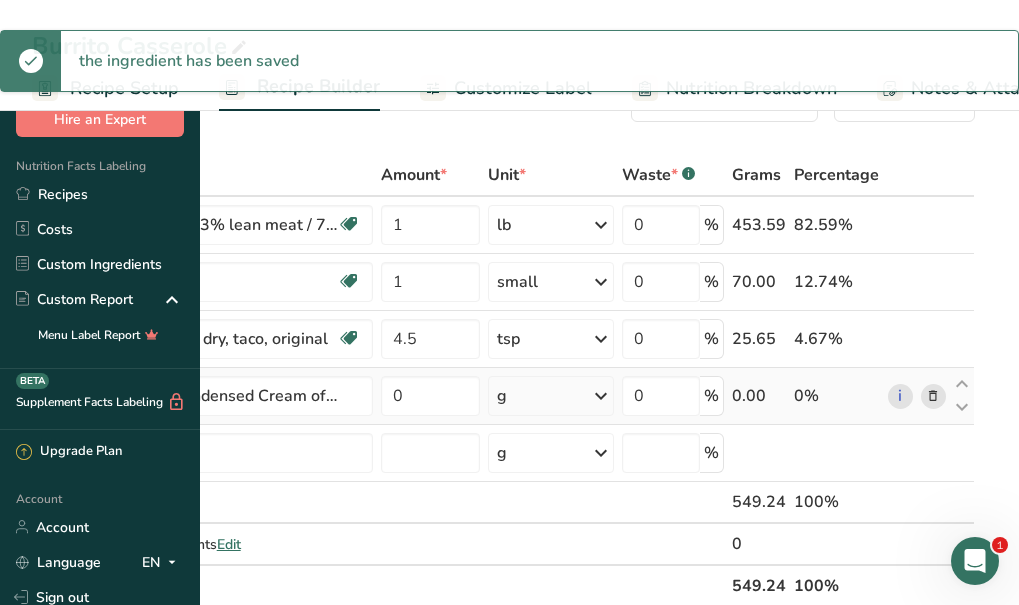 click at bounding box center (601, 396) 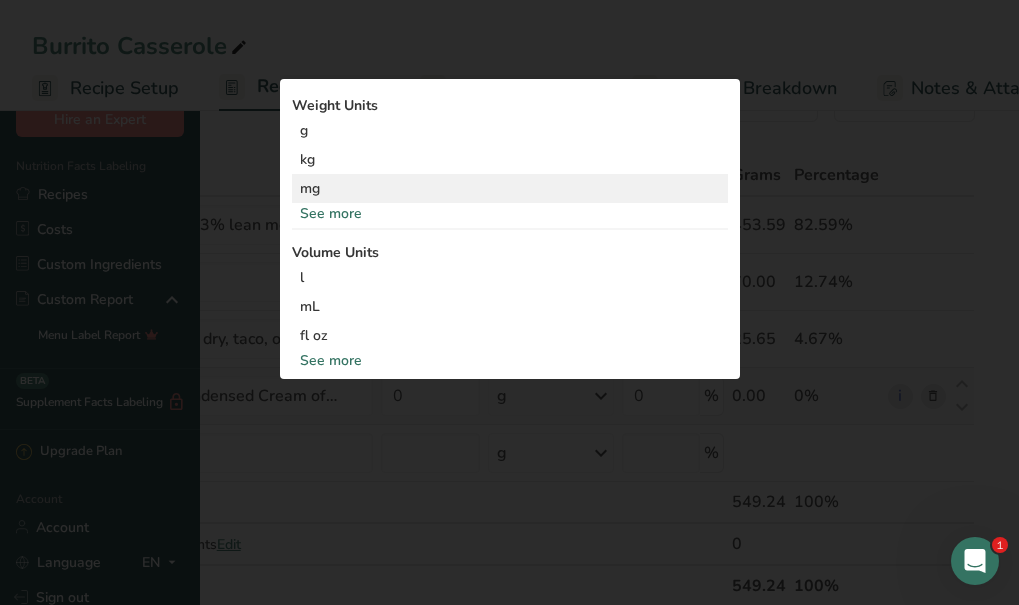 click on "mg" at bounding box center (510, 188) 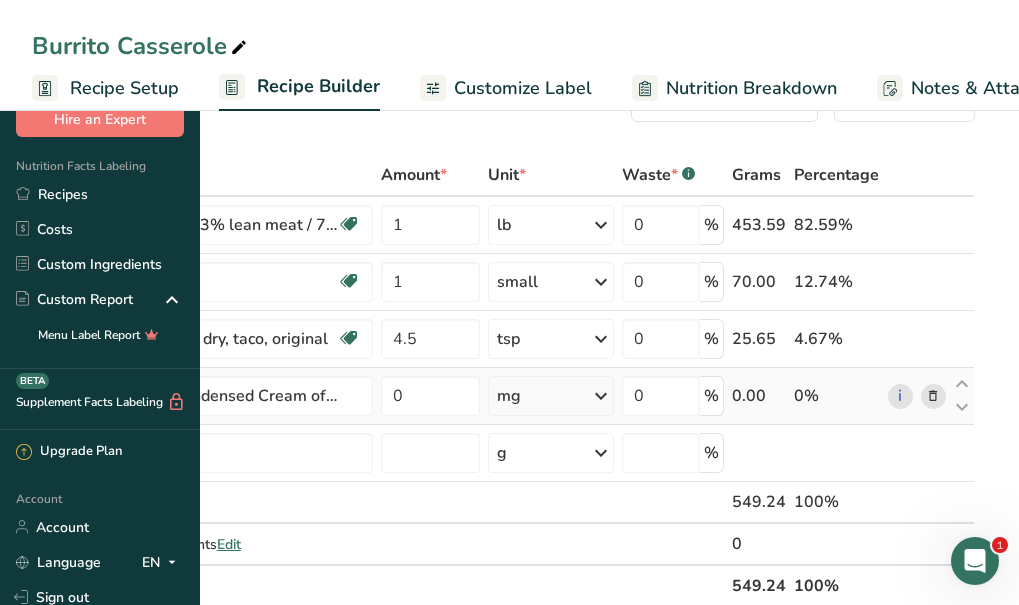 click at bounding box center [601, 396] 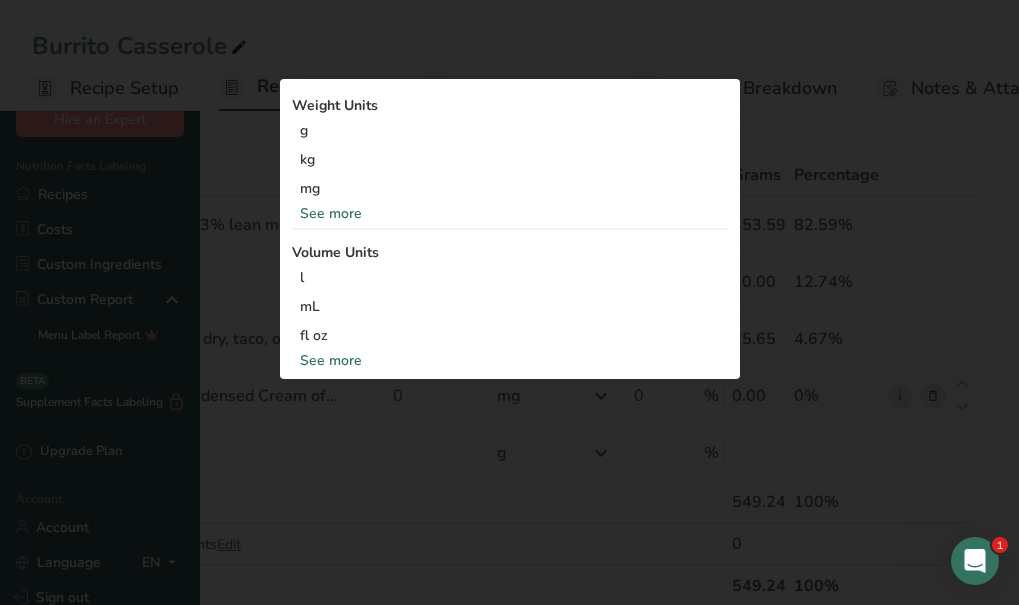 click on "See more" at bounding box center (510, 213) 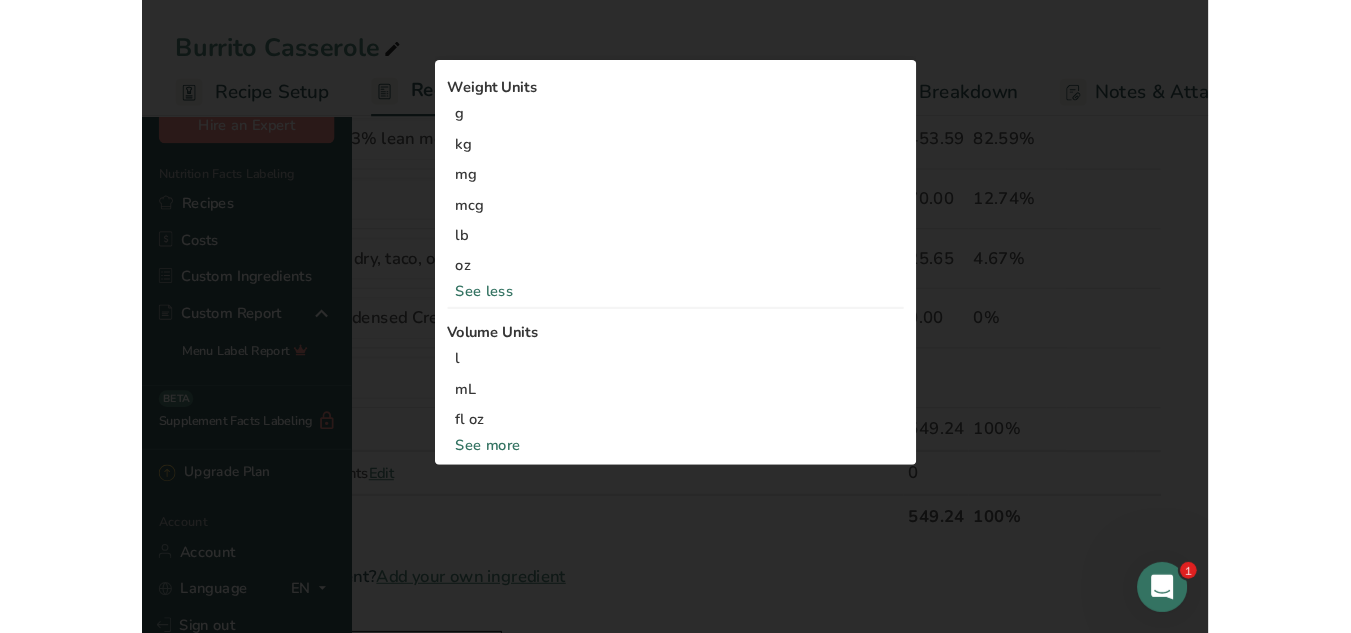 scroll, scrollTop: 158, scrollLeft: 0, axis: vertical 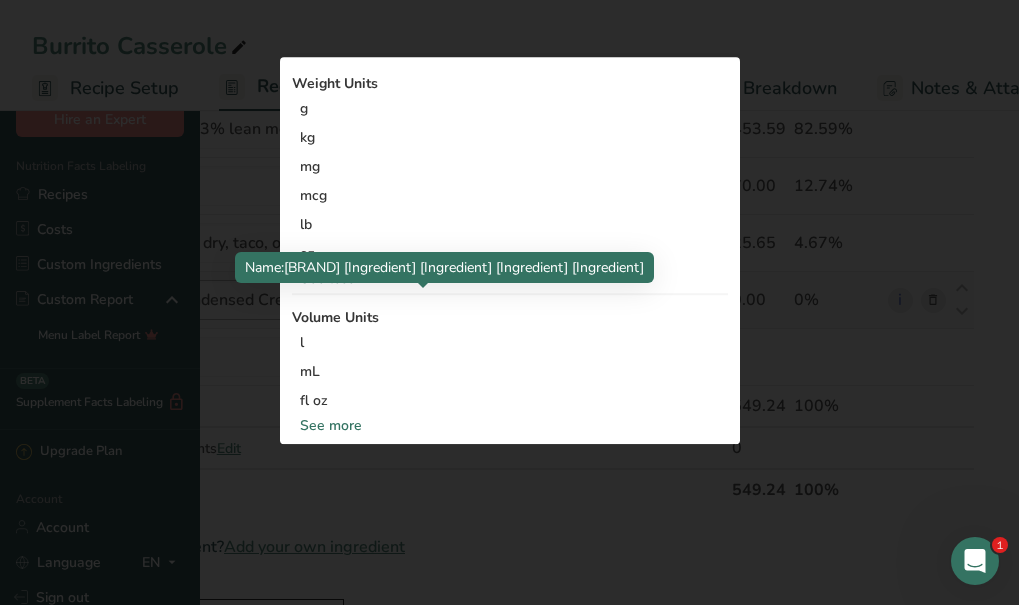 click on "Campbell's Condensed Cream of Mushroom Soup" at bounding box center [212, 300] 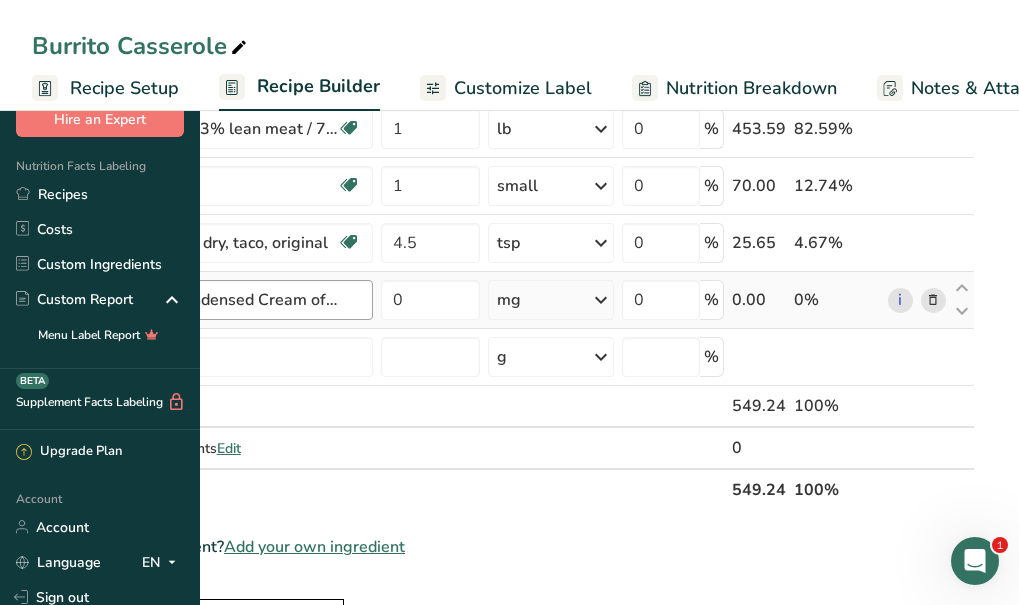 click on "Campbell's Condensed Cream of Mushroom Soup" at bounding box center [212, 300] 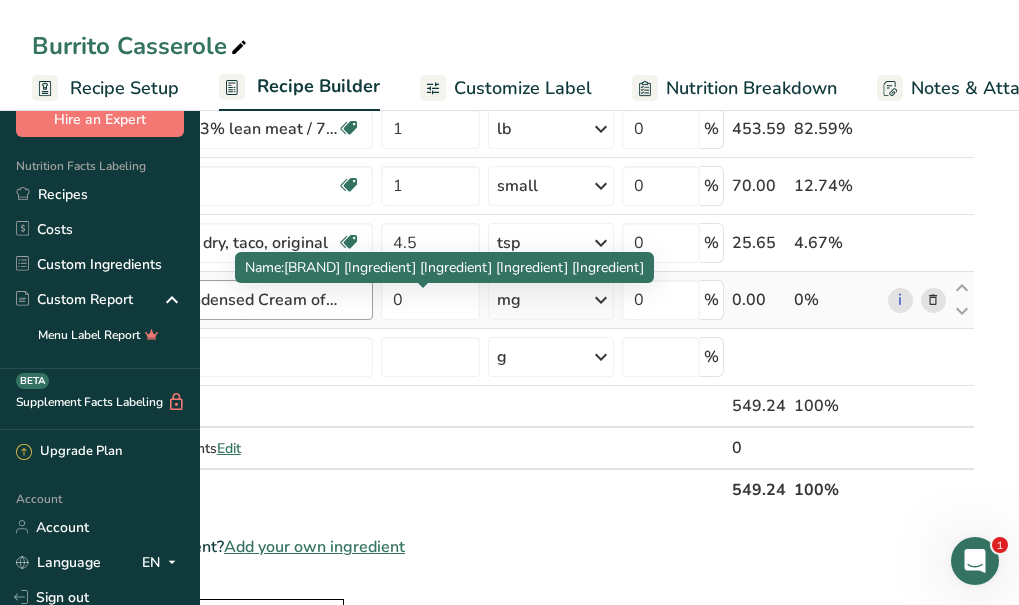 click on "Campbell's Condensed Cream of Mushroom Soup" at bounding box center [212, 300] 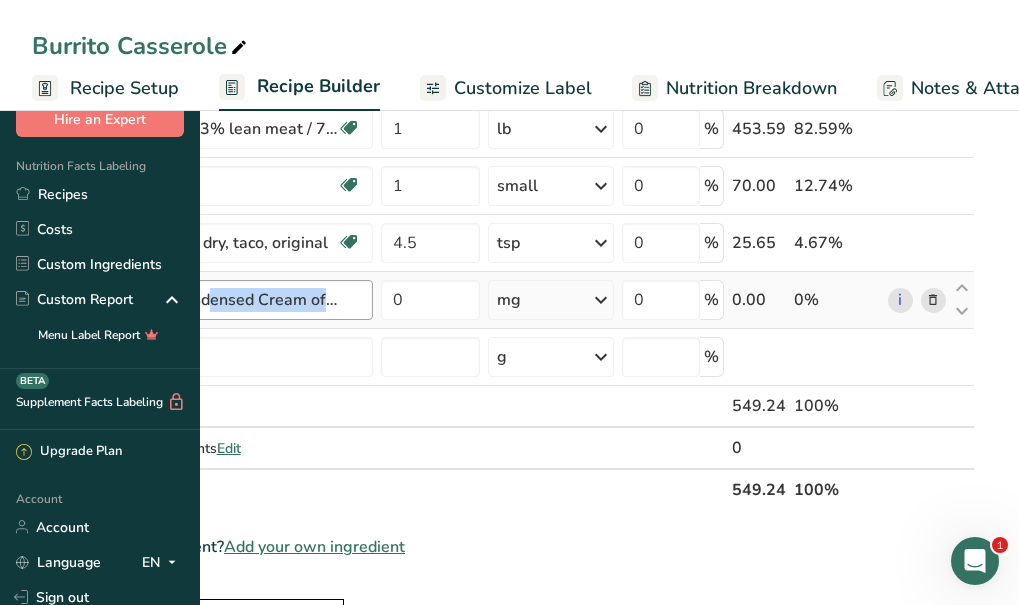click on "Campbell's Condensed Cream of Mushroom Soup" at bounding box center [212, 300] 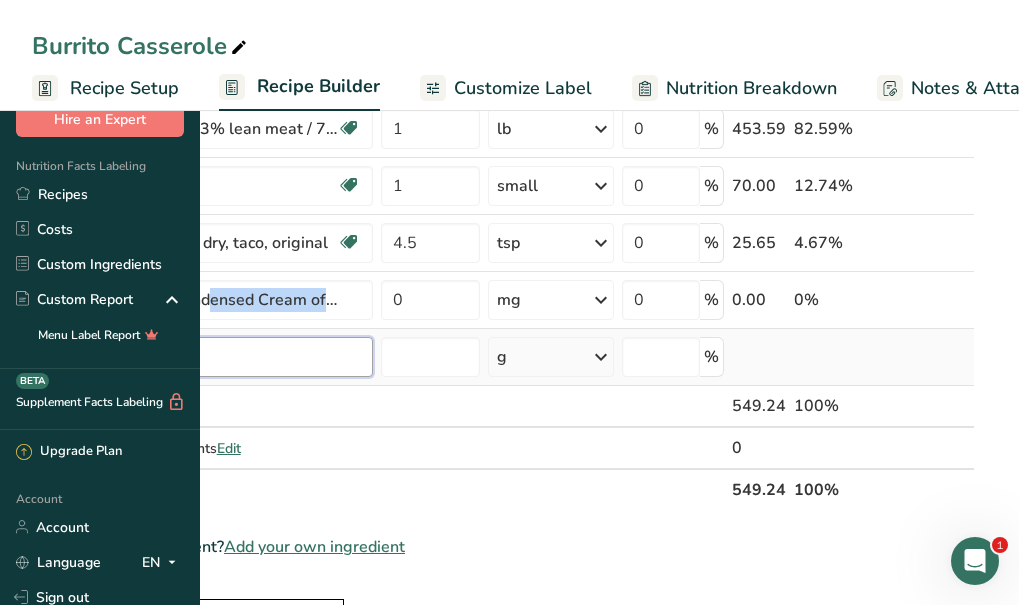 click at bounding box center [213, 357] 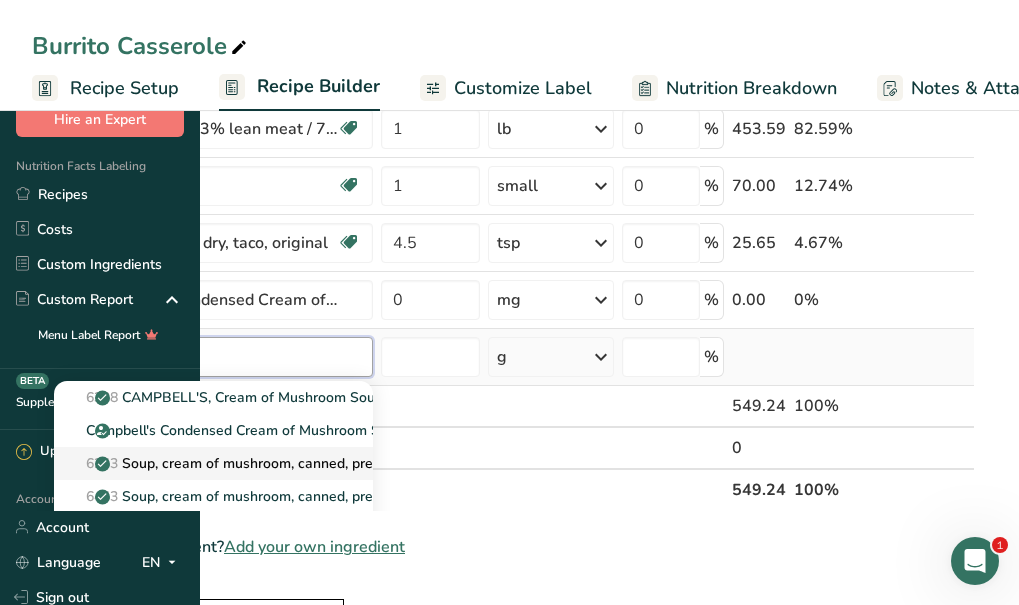 type on "[FIRST] [LAST]" 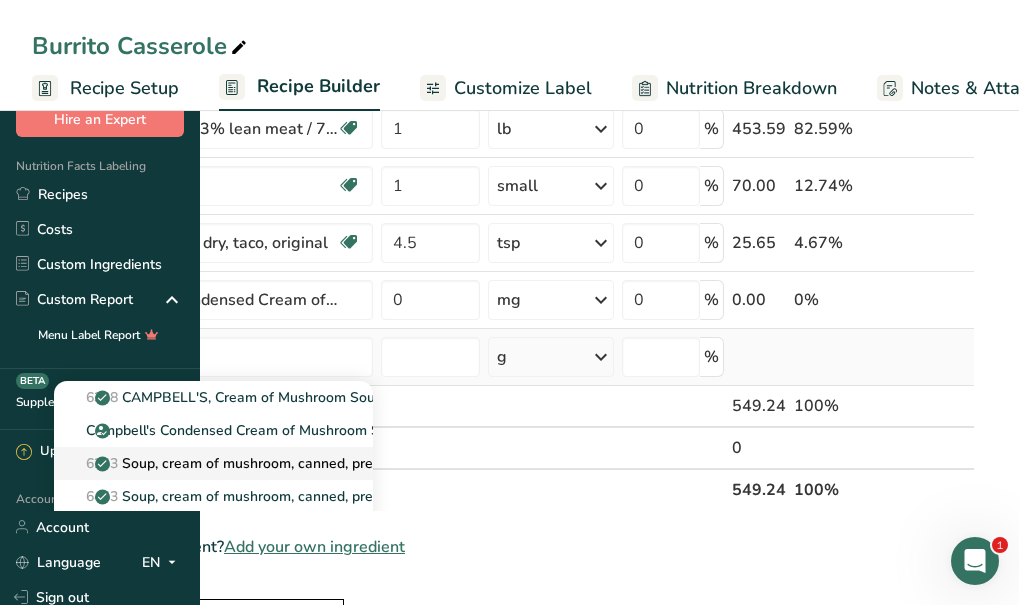 click on "Soup, cream of mushroom, canned, prepared with equal volume low fat (2%) milk" at bounding box center [359, 463] 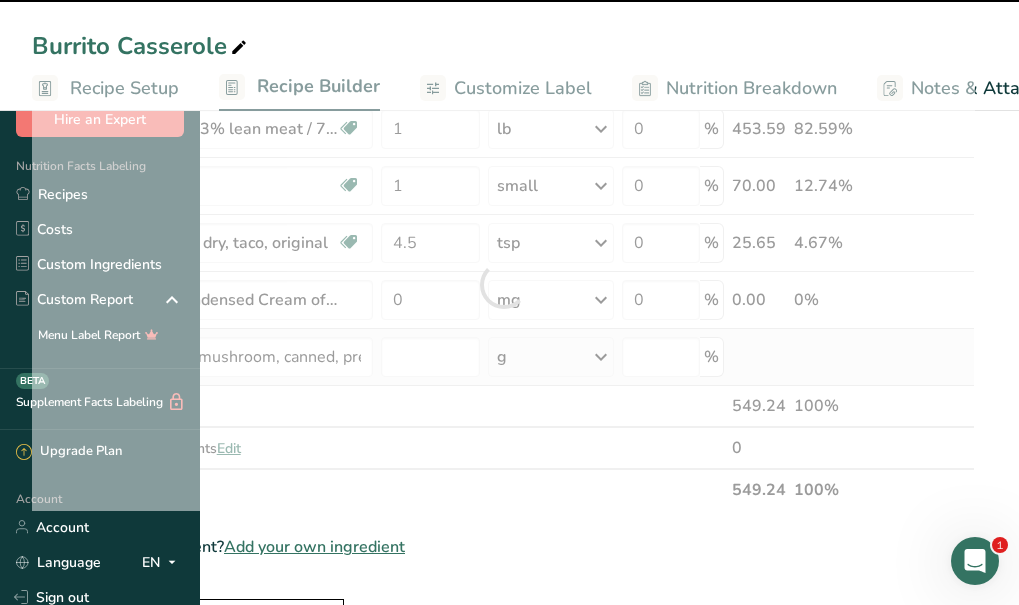type on "0" 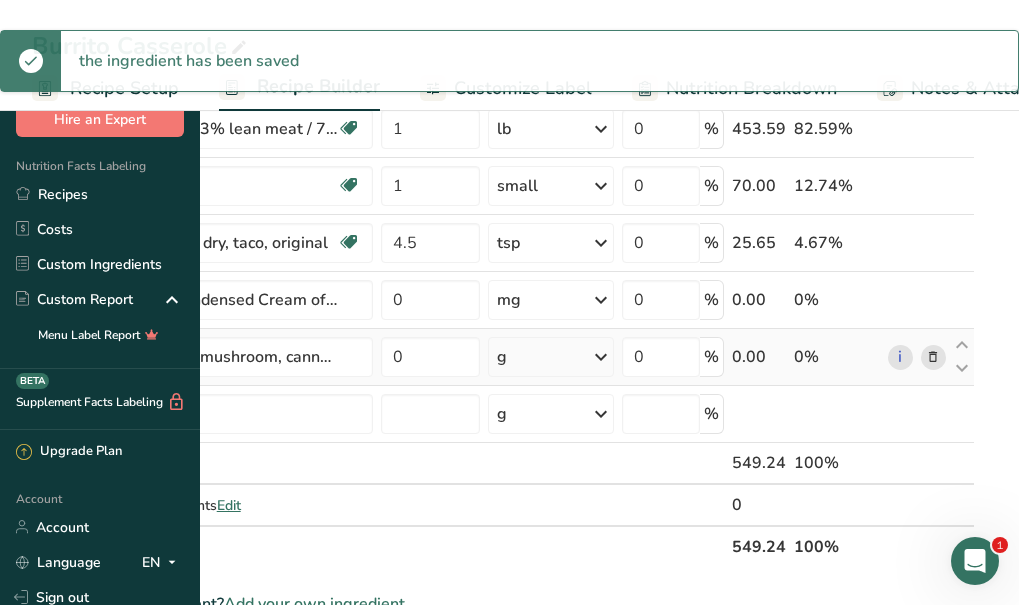 click at bounding box center (601, 357) 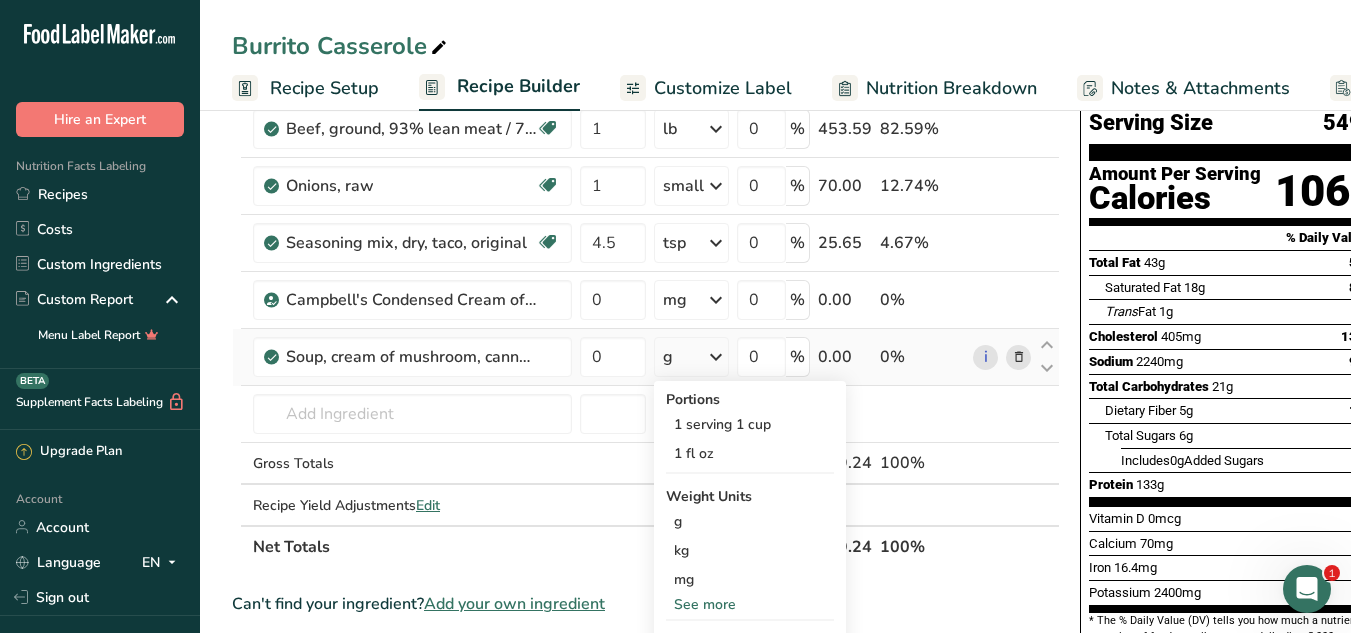 click at bounding box center (1019, 357) 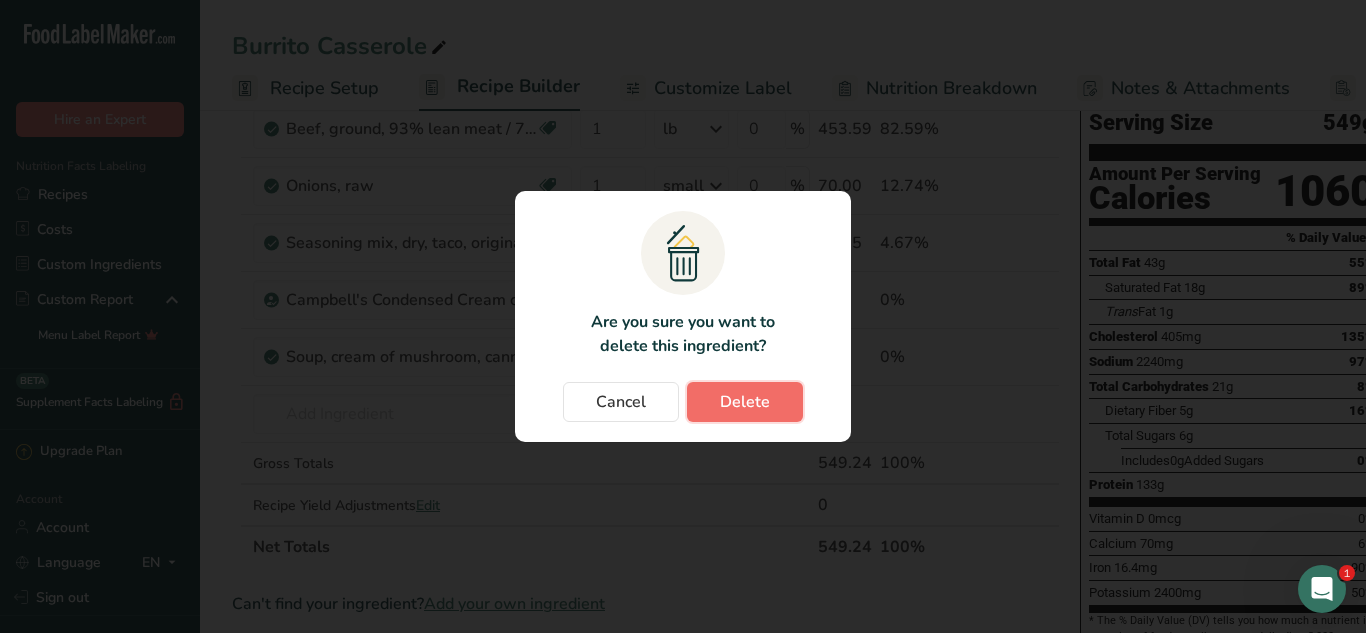 click on "Delete" at bounding box center (745, 402) 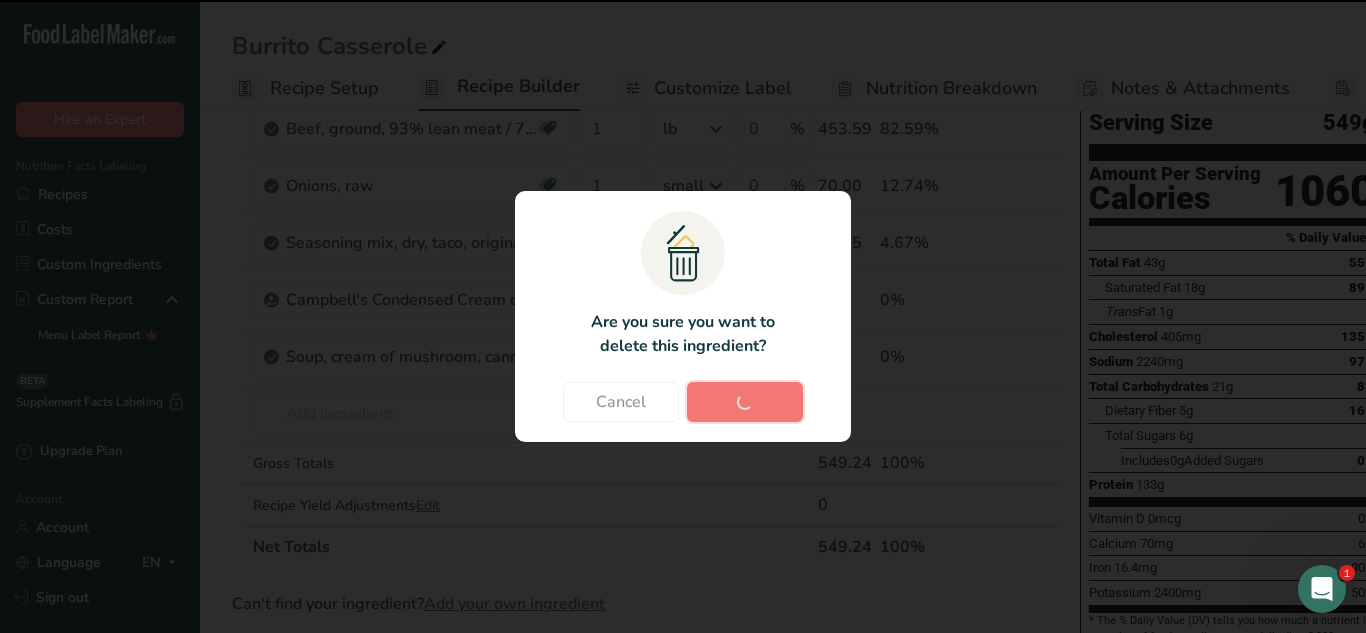 type 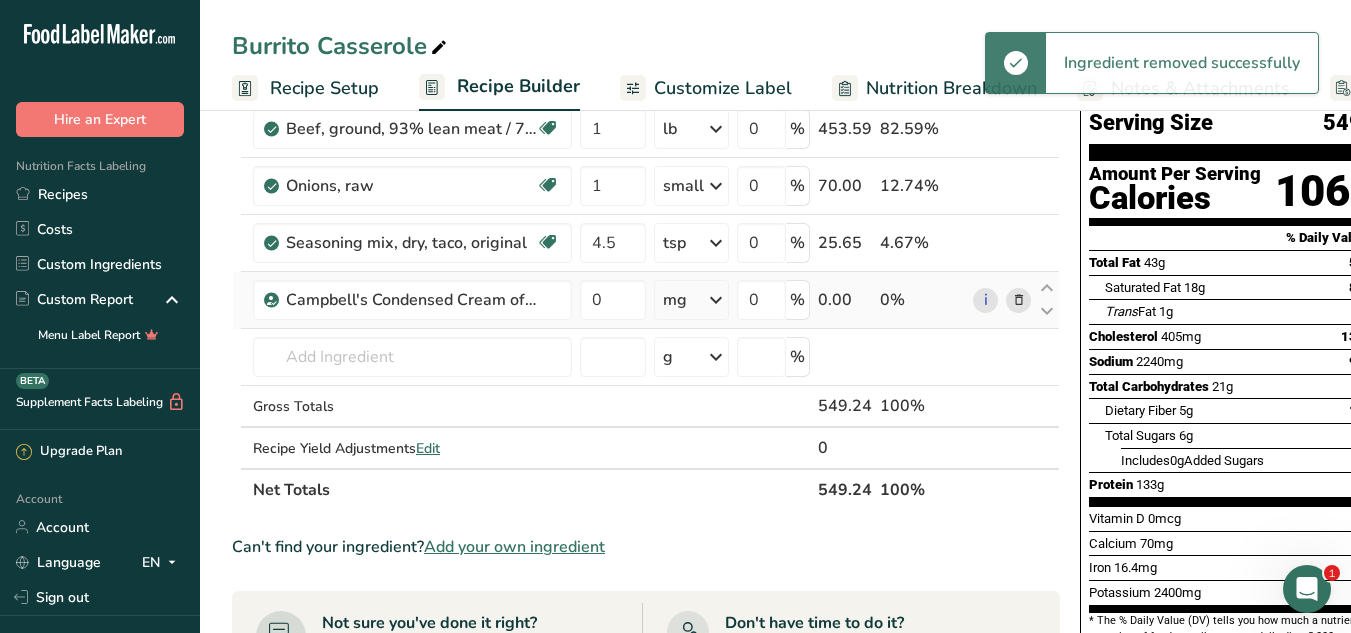 click at bounding box center [1019, 300] 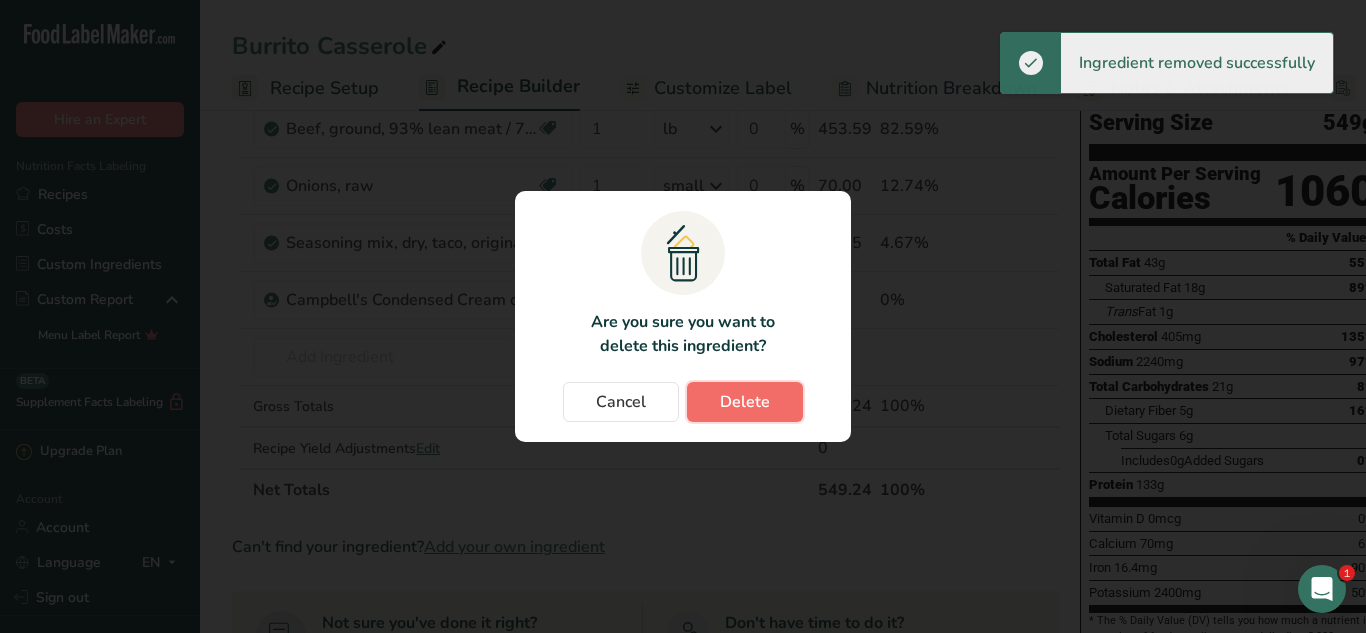 click on "Delete" at bounding box center [745, 402] 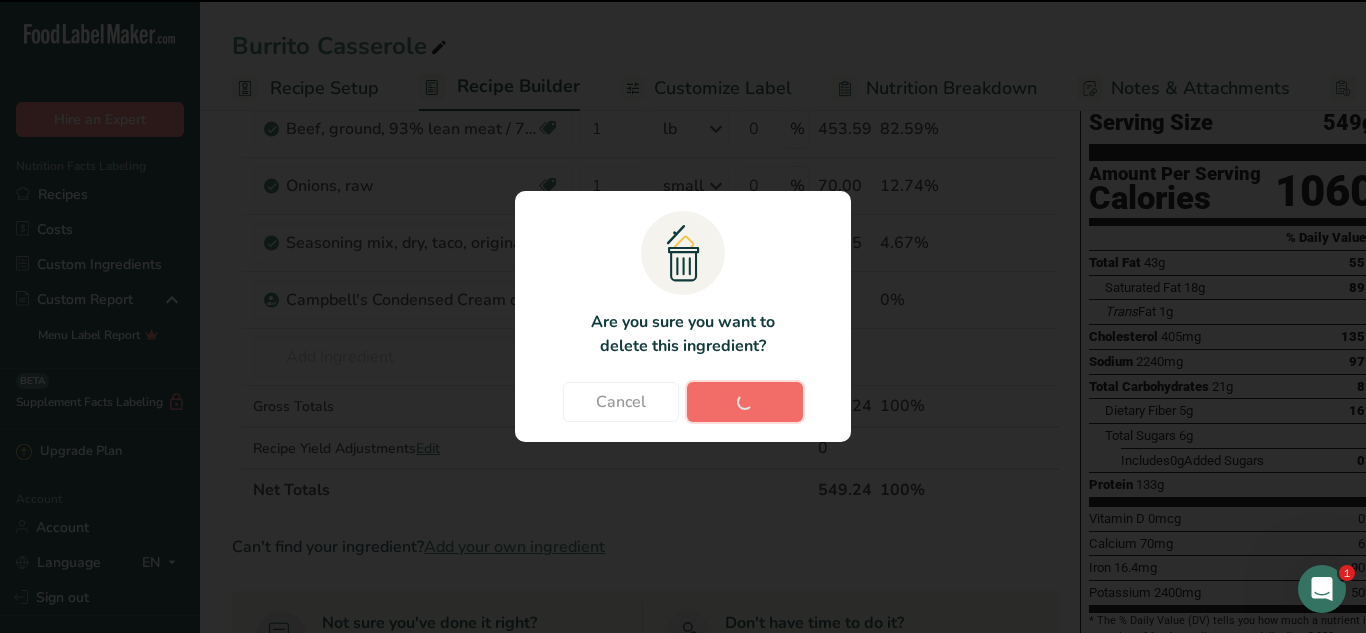 type 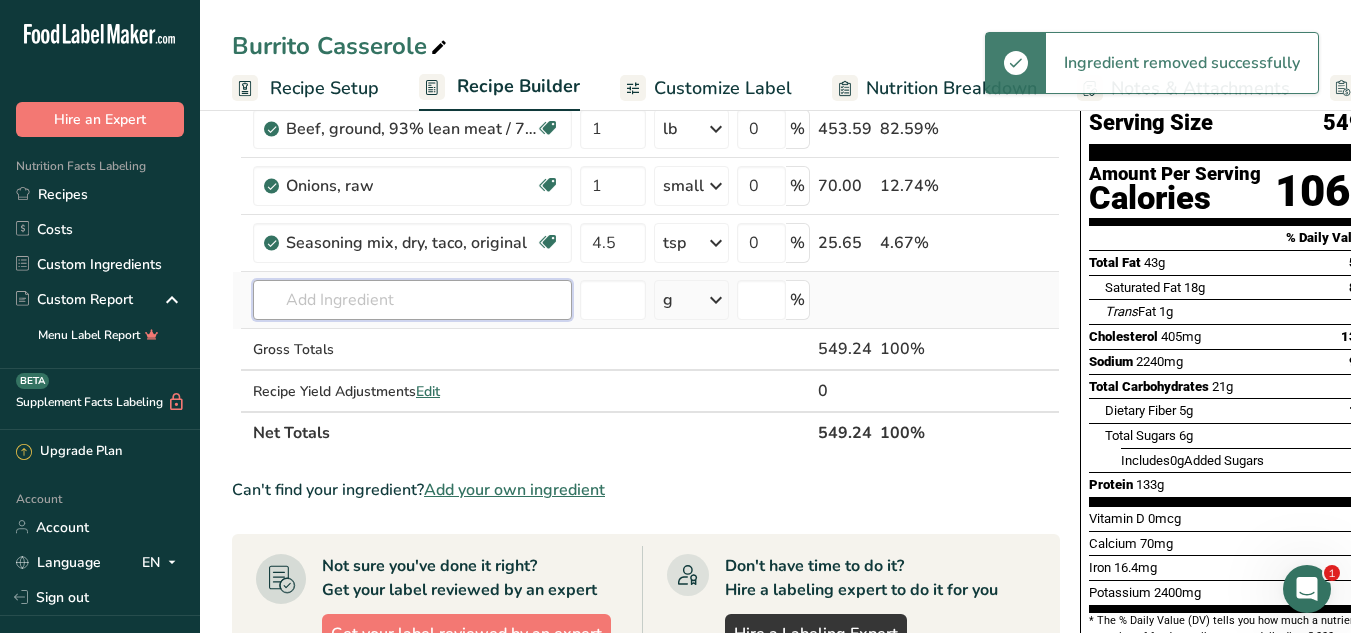 click at bounding box center [412, 300] 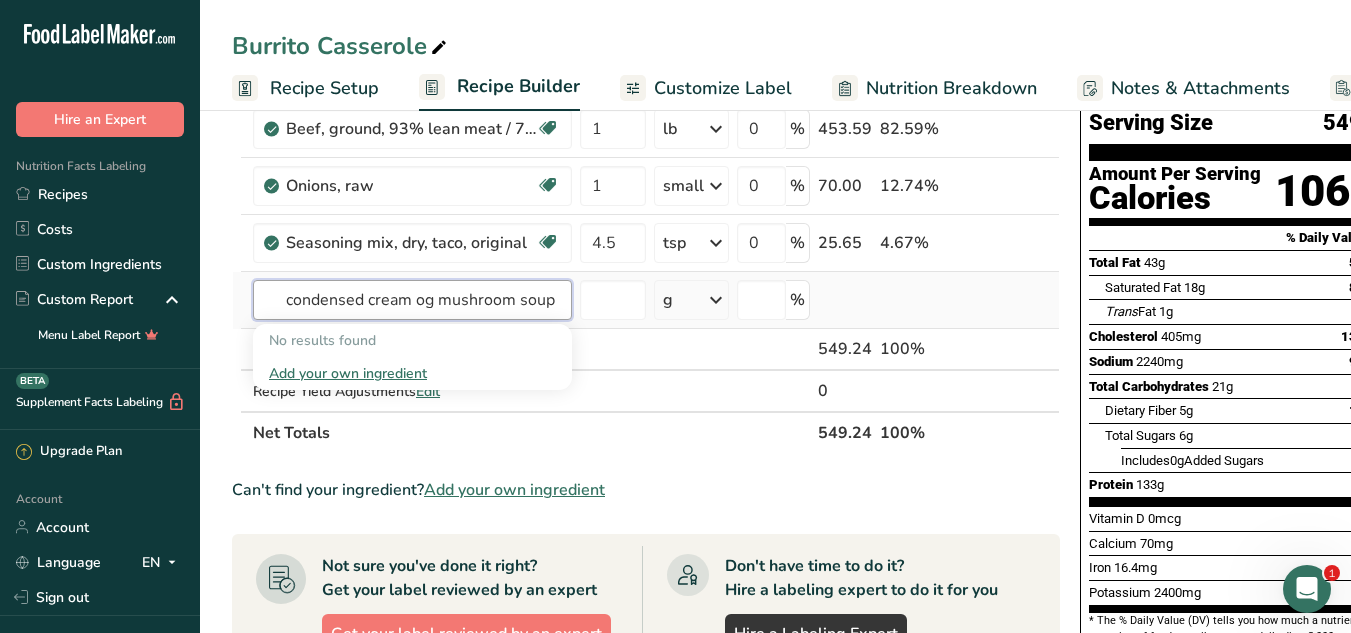 click on "condensed cream og mushroom soup" at bounding box center (412, 300) 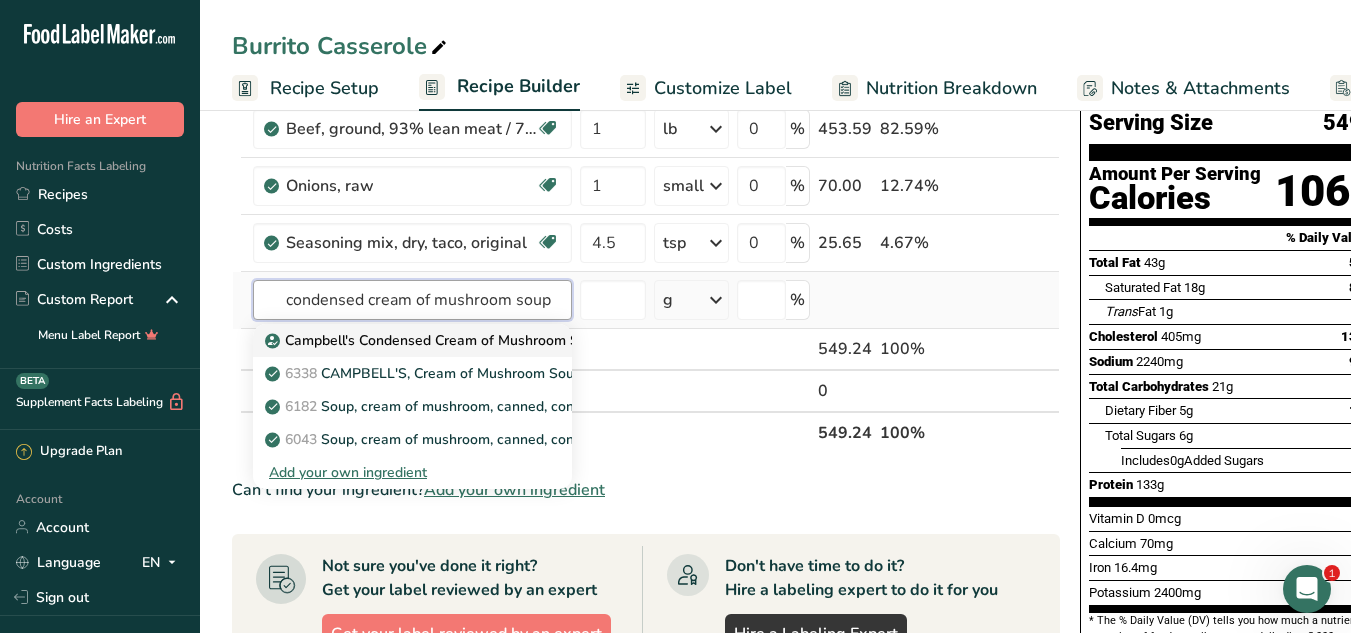 type on "condensed cream of mushroom soup" 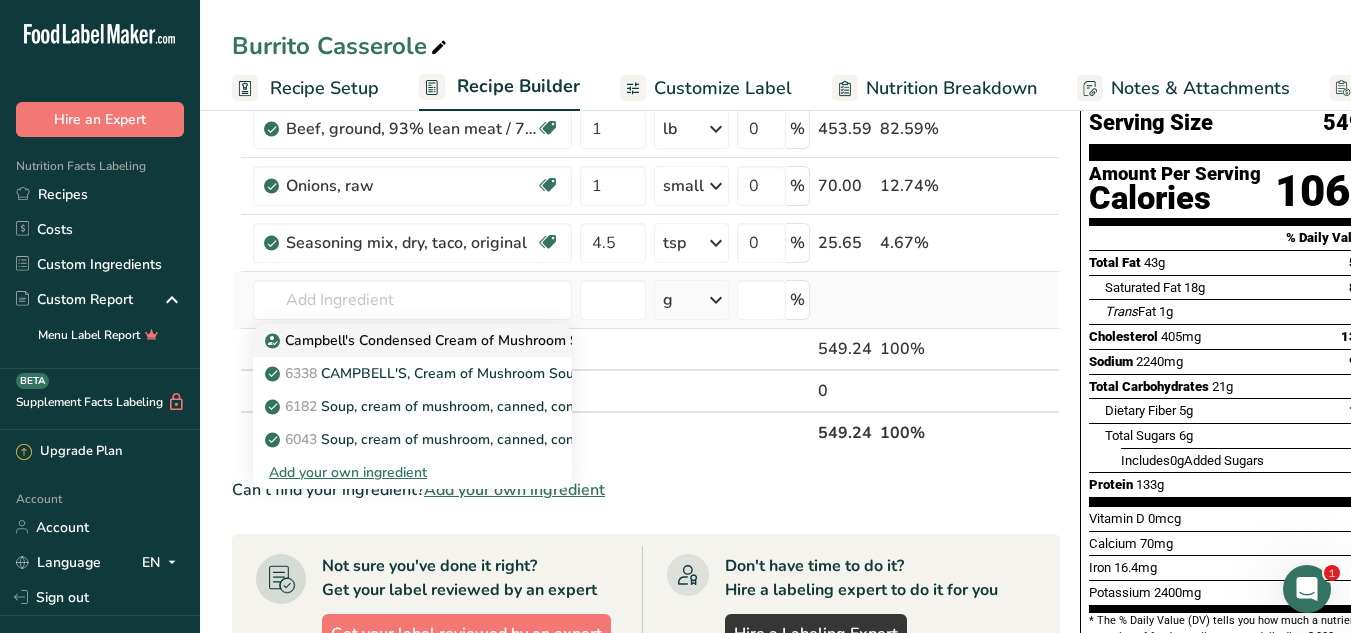 click on "Campbell's Condensed Cream of Mushroom Soup" at bounding box center [436, 340] 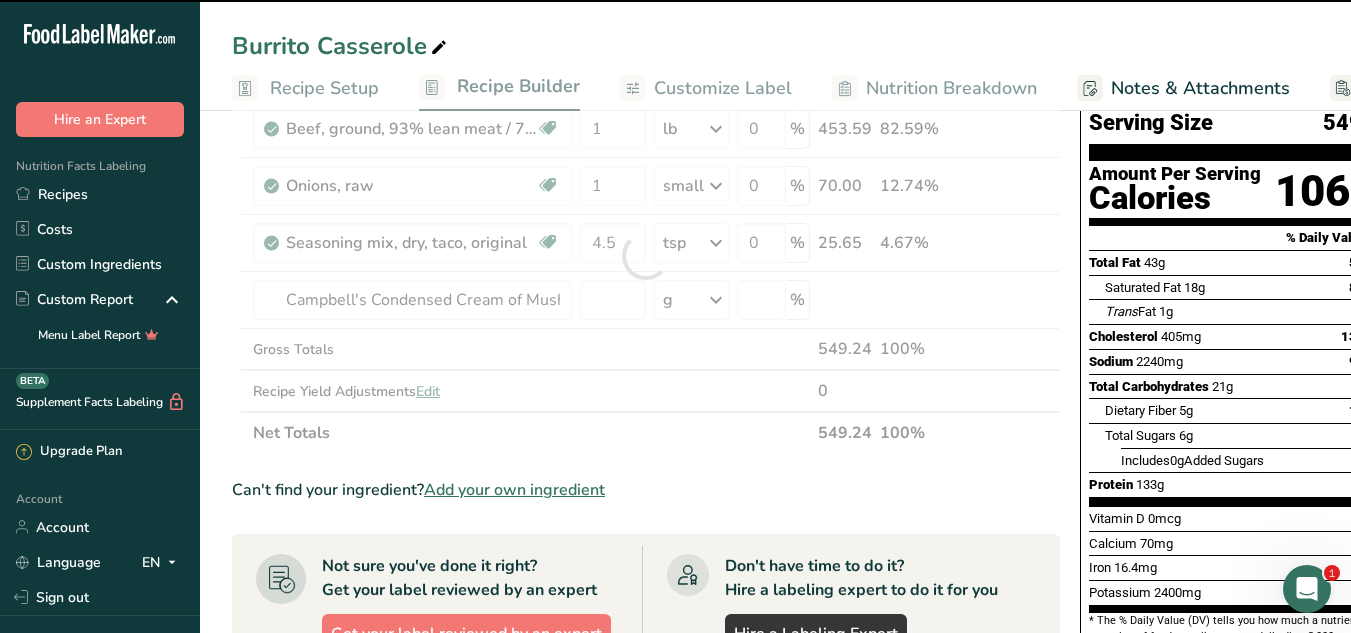 type on "0" 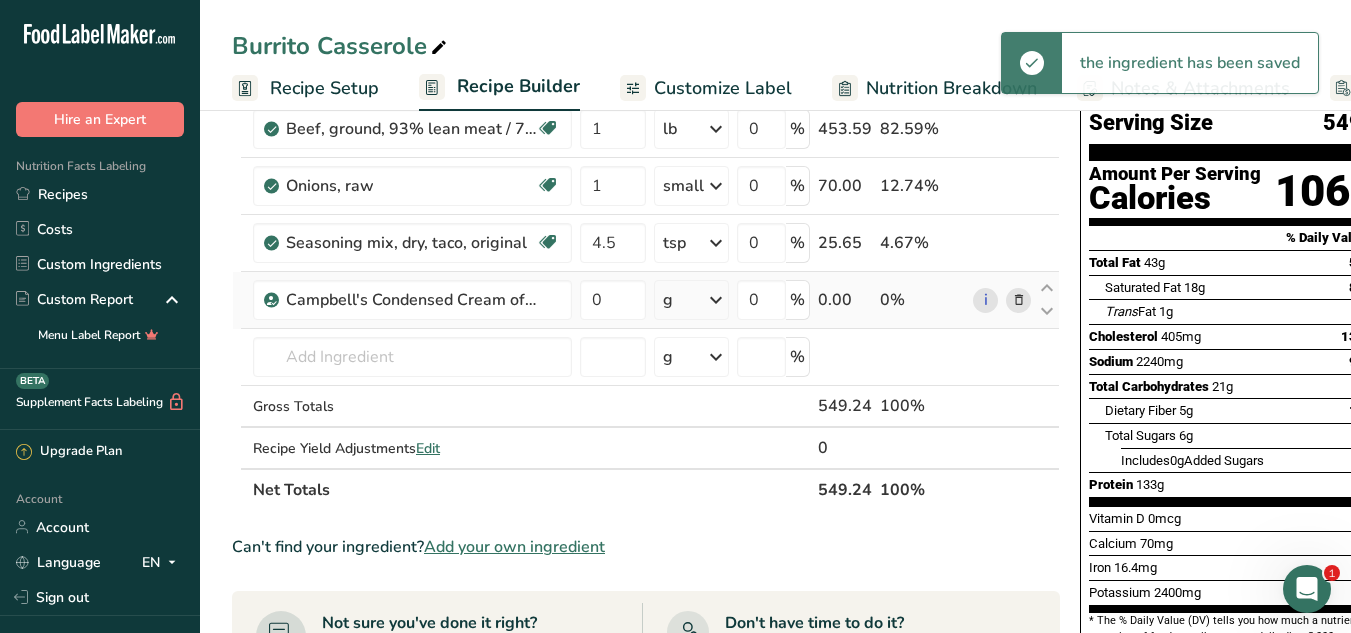 click at bounding box center [716, 300] 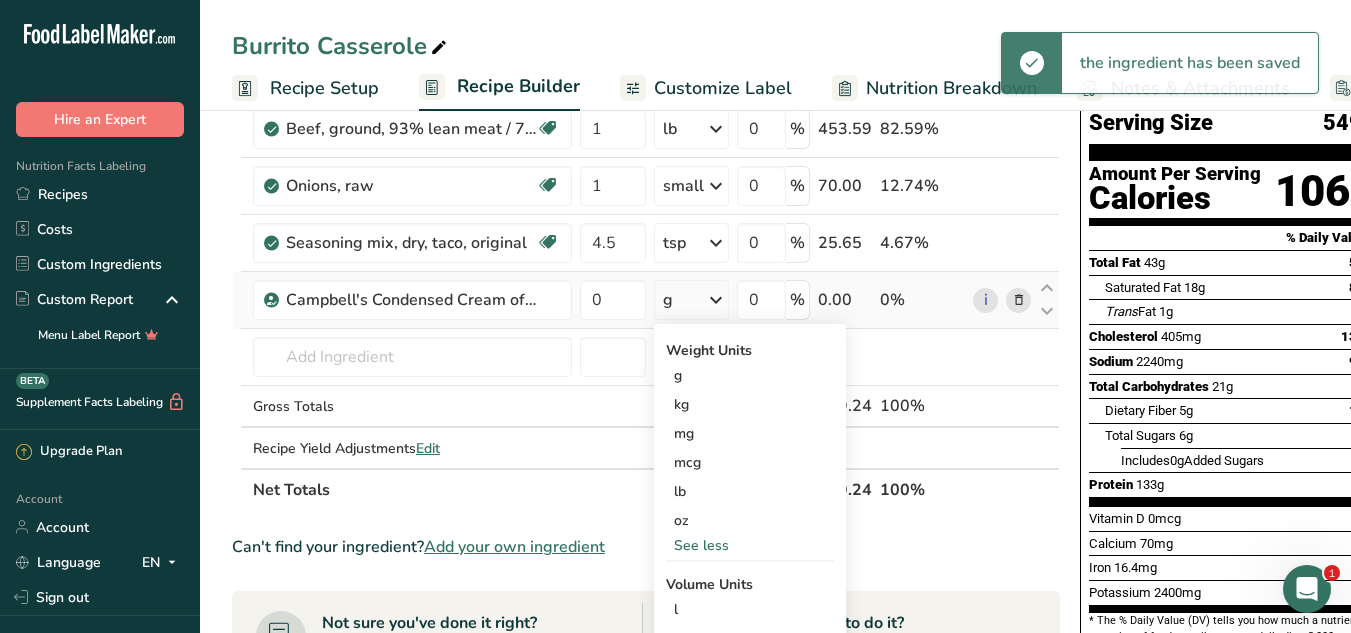 click on "See less" at bounding box center (750, 545) 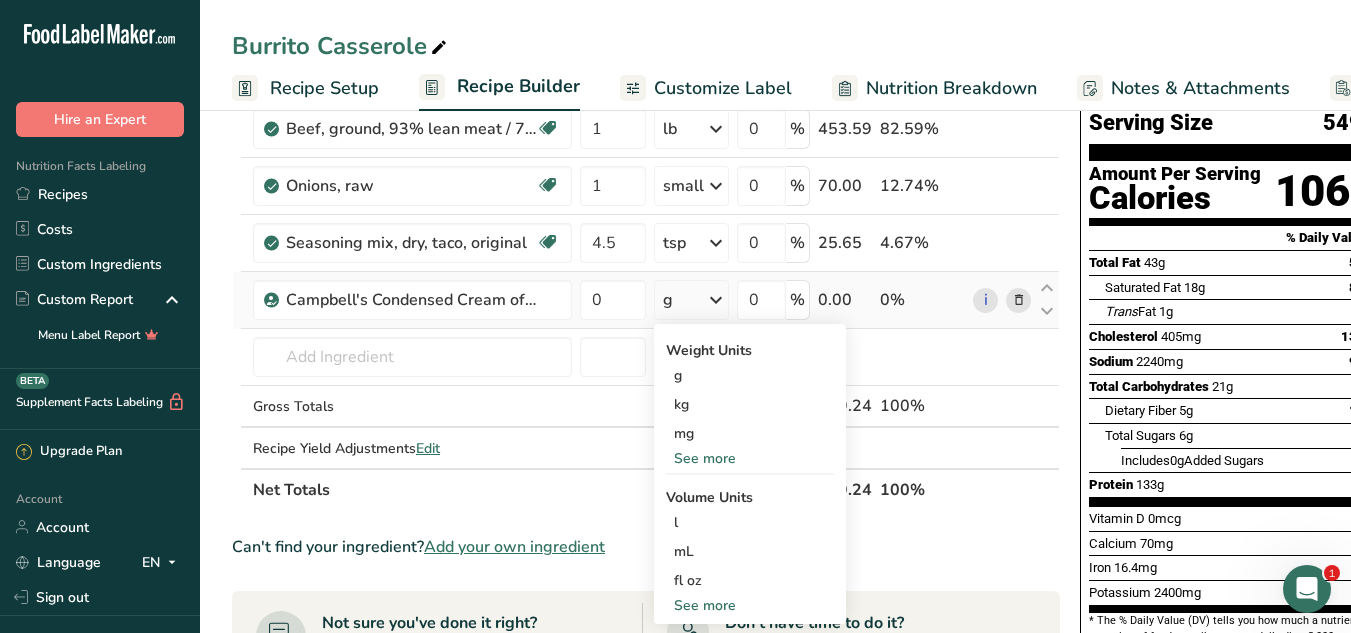 click on "See more" at bounding box center (750, 458) 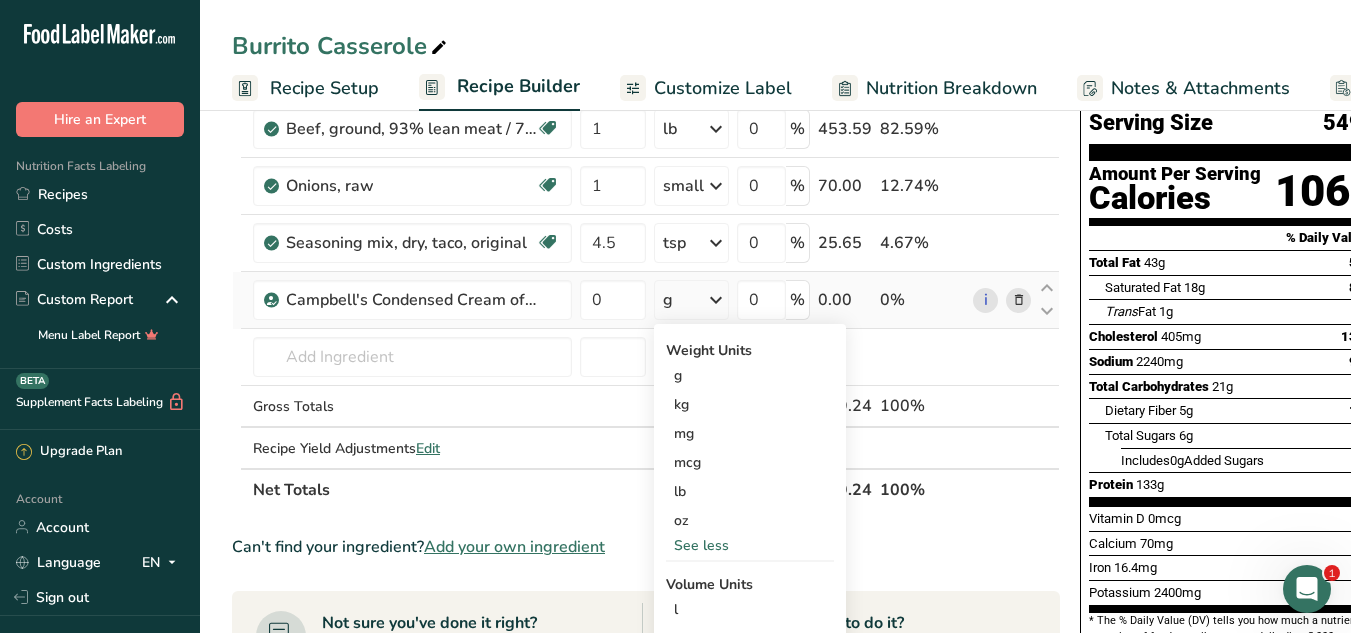 click at bounding box center [1019, 300] 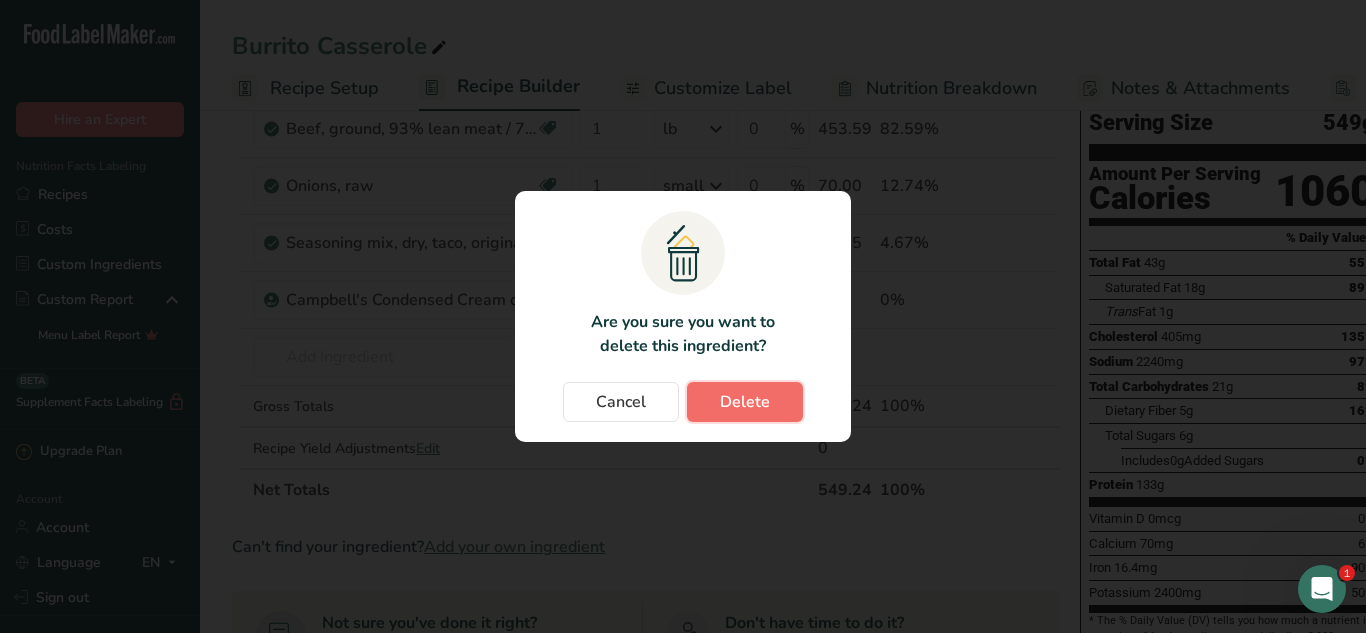 click on "Delete" at bounding box center (745, 402) 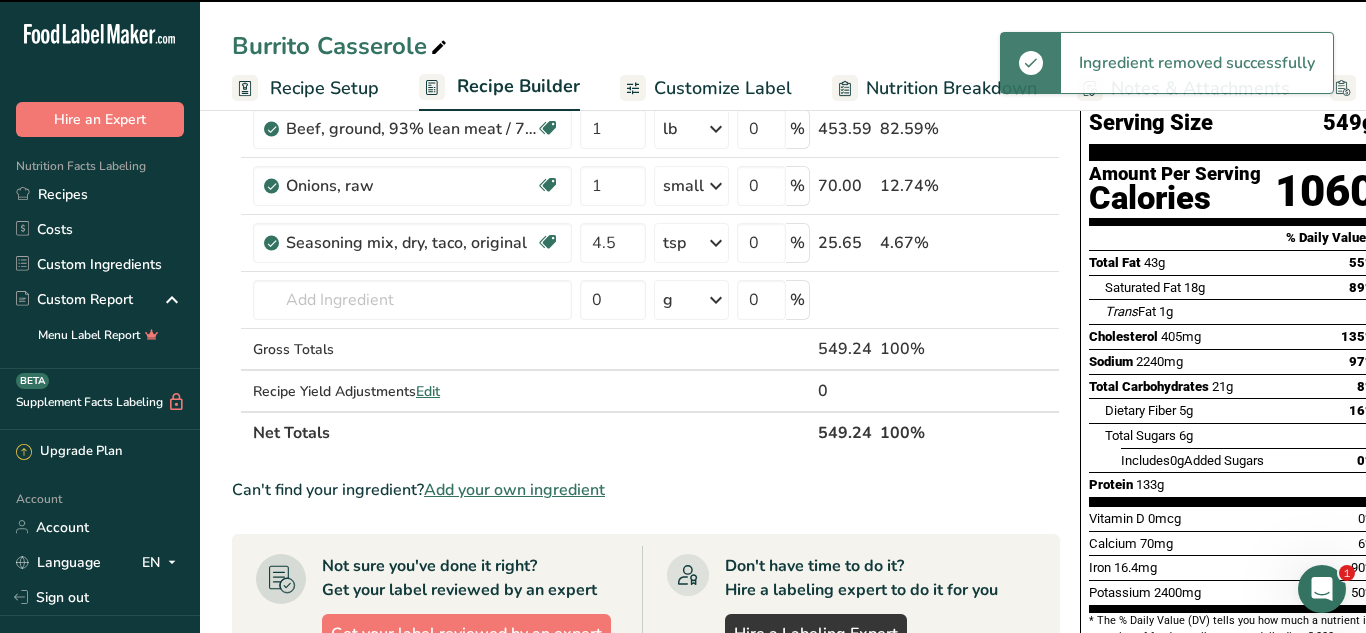 type 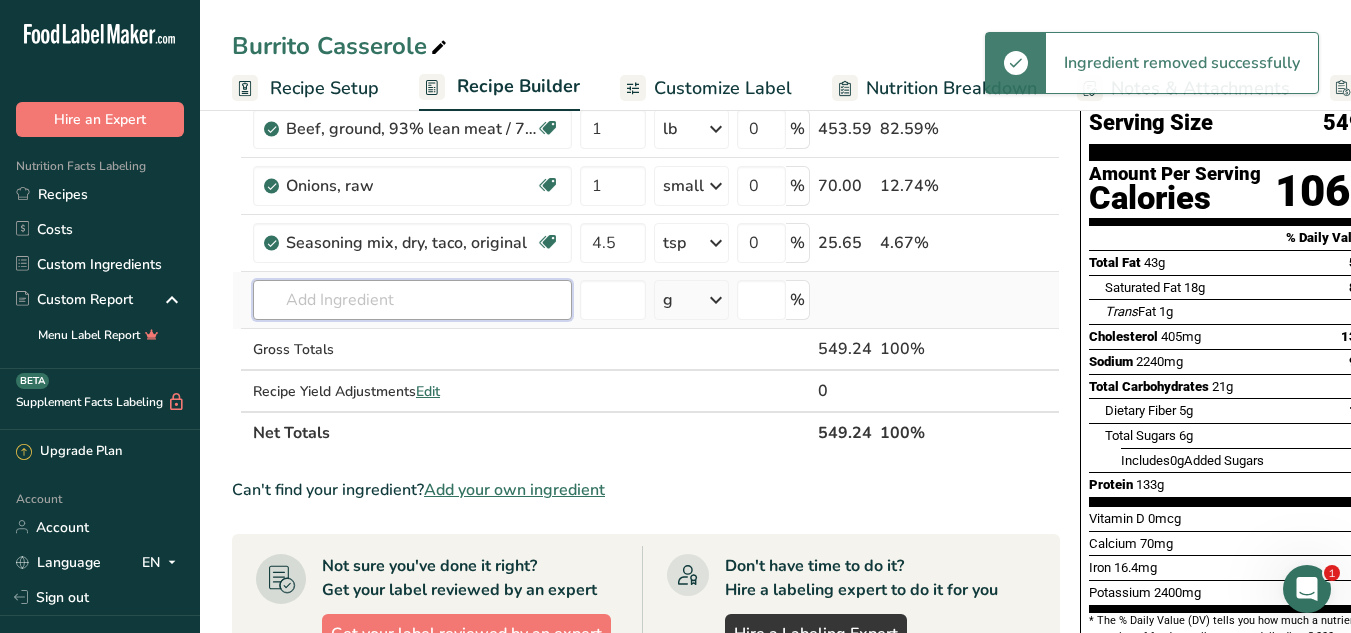 click at bounding box center (412, 300) 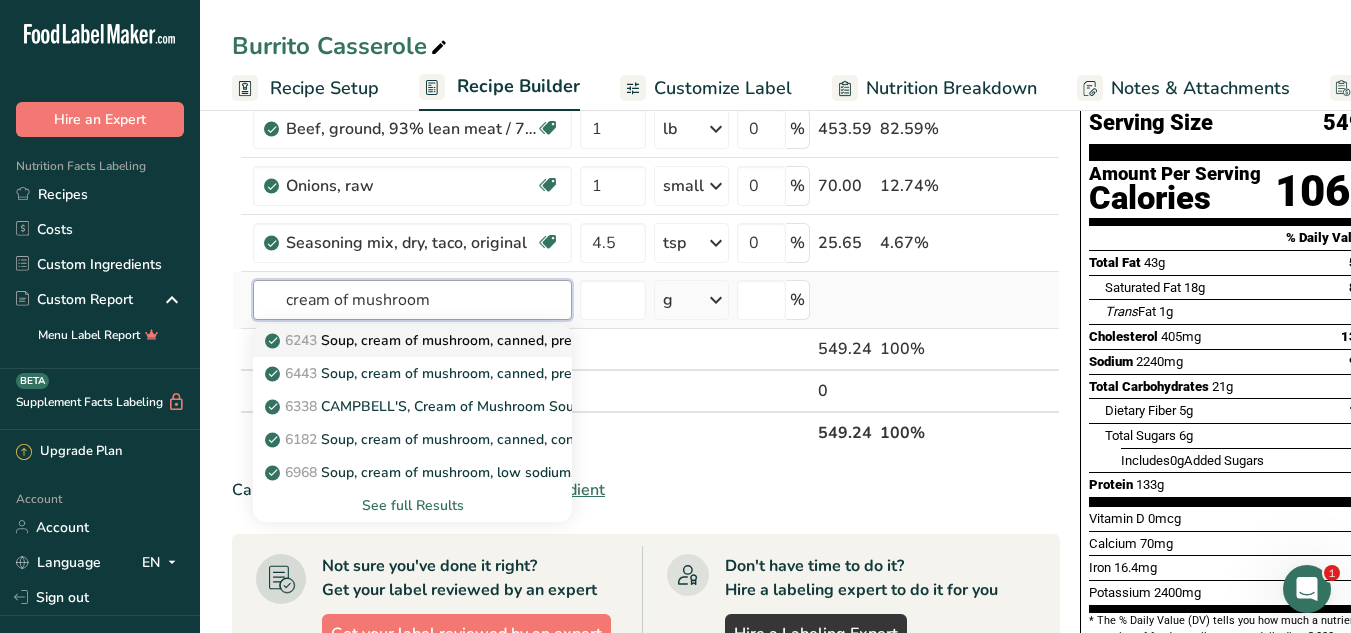 type on "cream of mushroom" 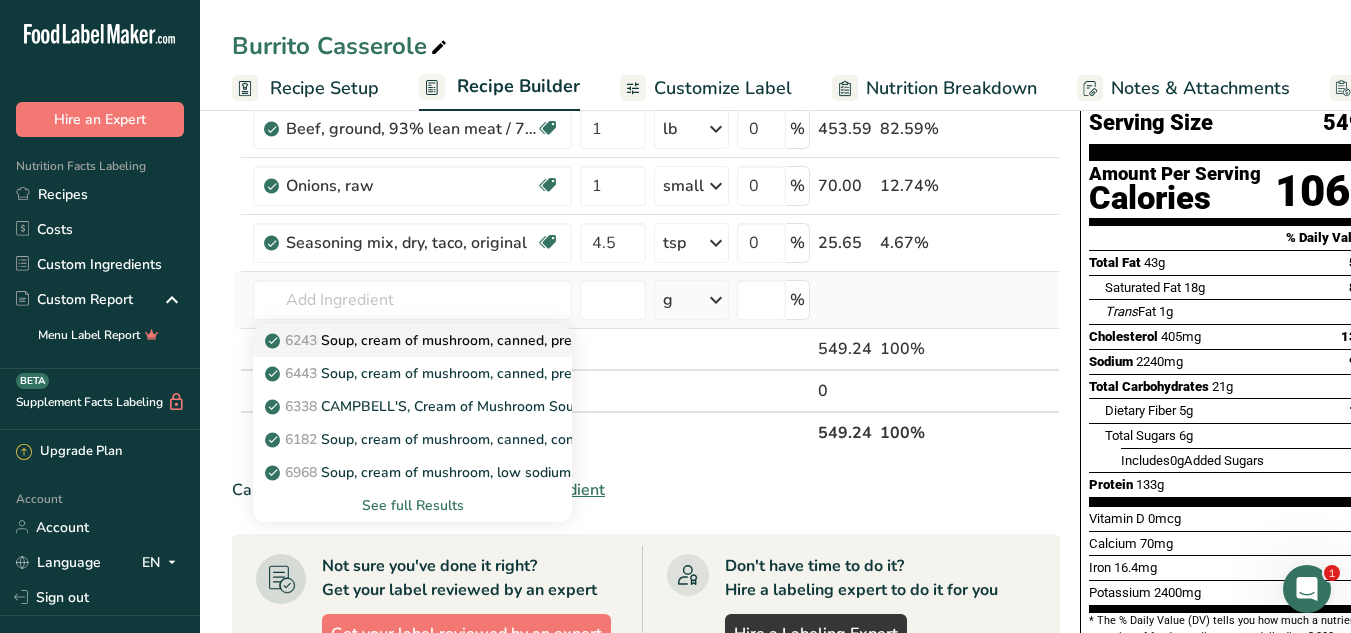click on "Soup, cream of mushroom, canned, prepared with equal volume low fat (2%) milk" at bounding box center [558, 340] 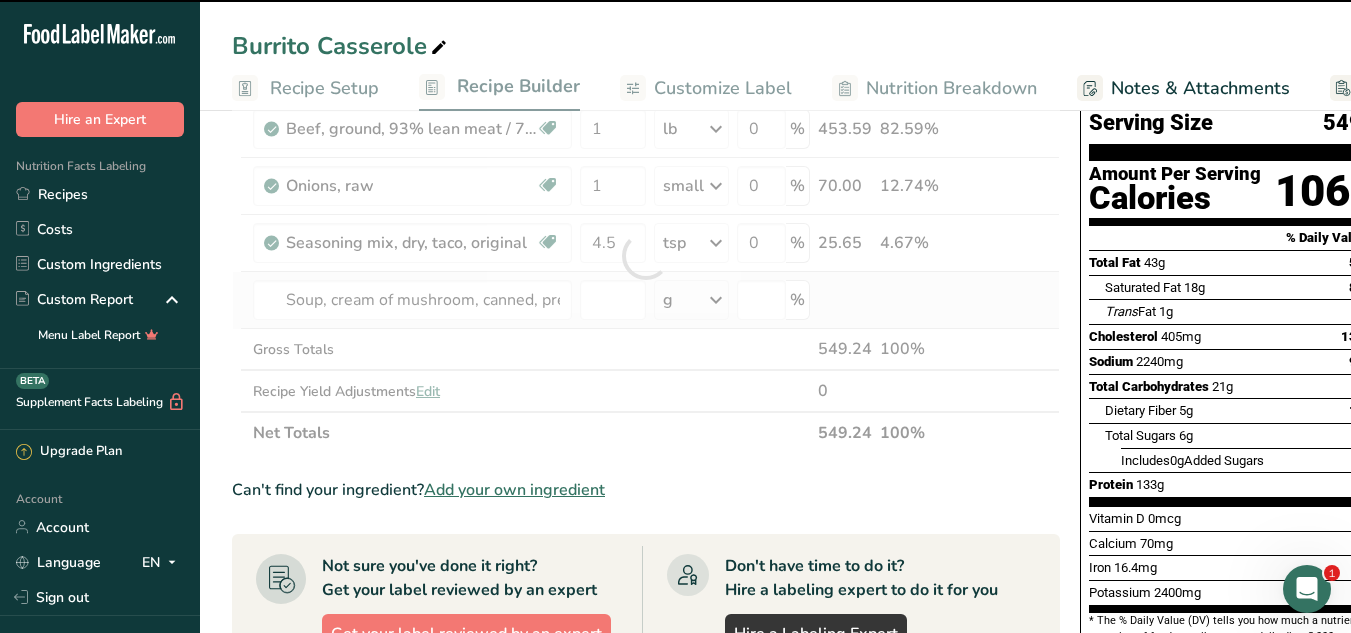 type on "0" 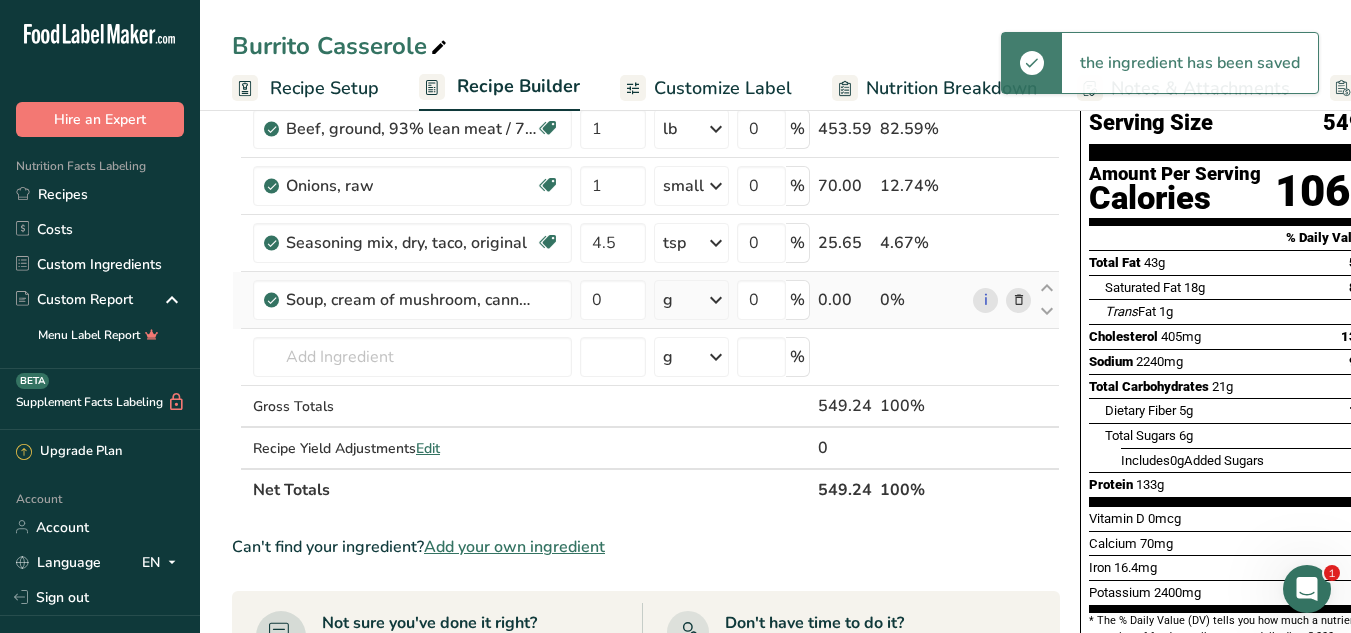 click at bounding box center (716, 300) 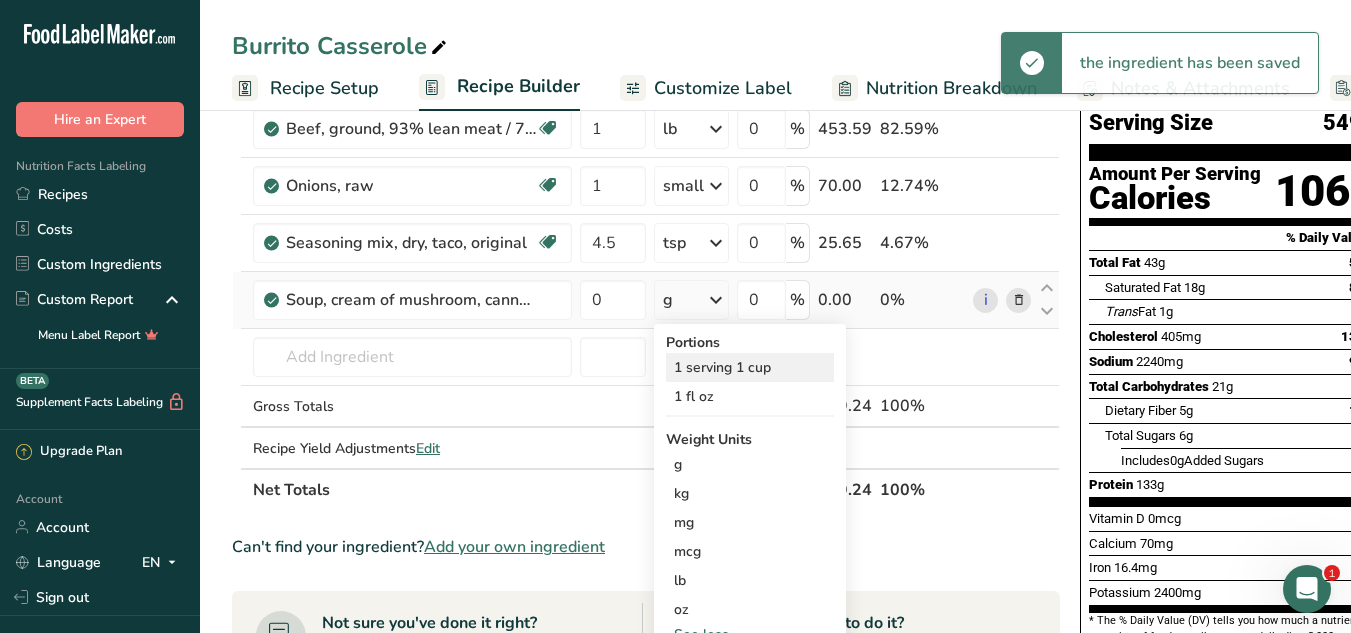 click on "1 serving 1 cup" at bounding box center (750, 367) 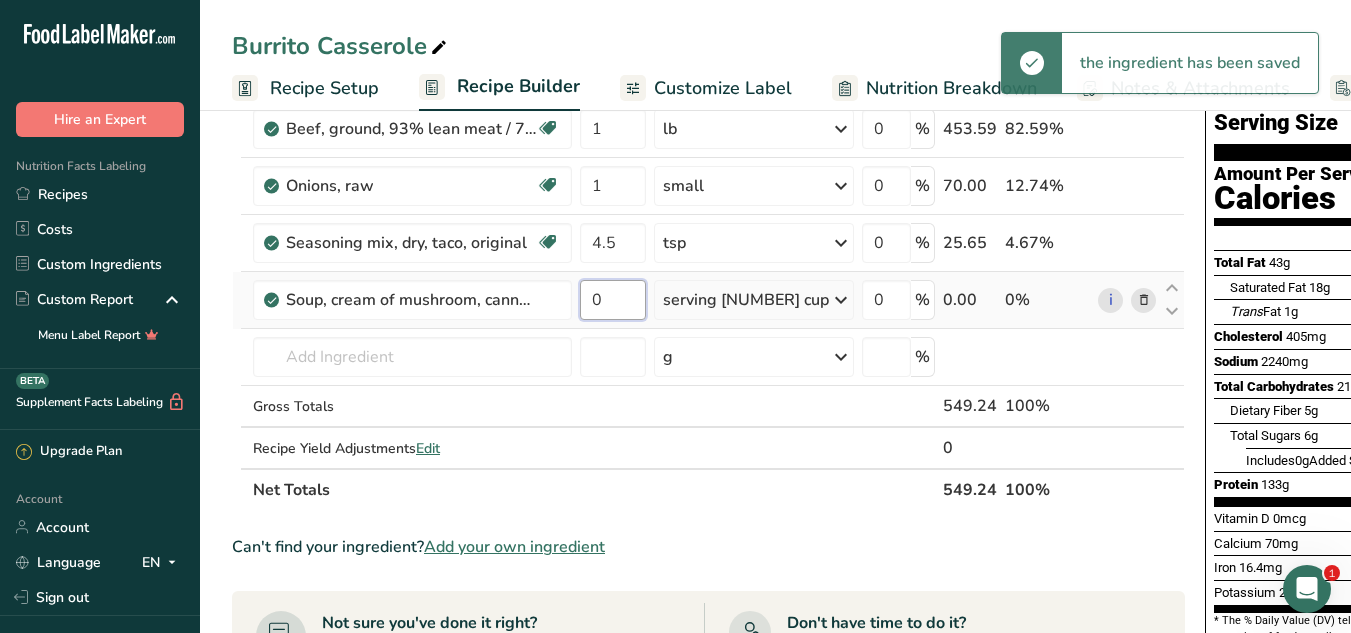 click on "0" at bounding box center [613, 300] 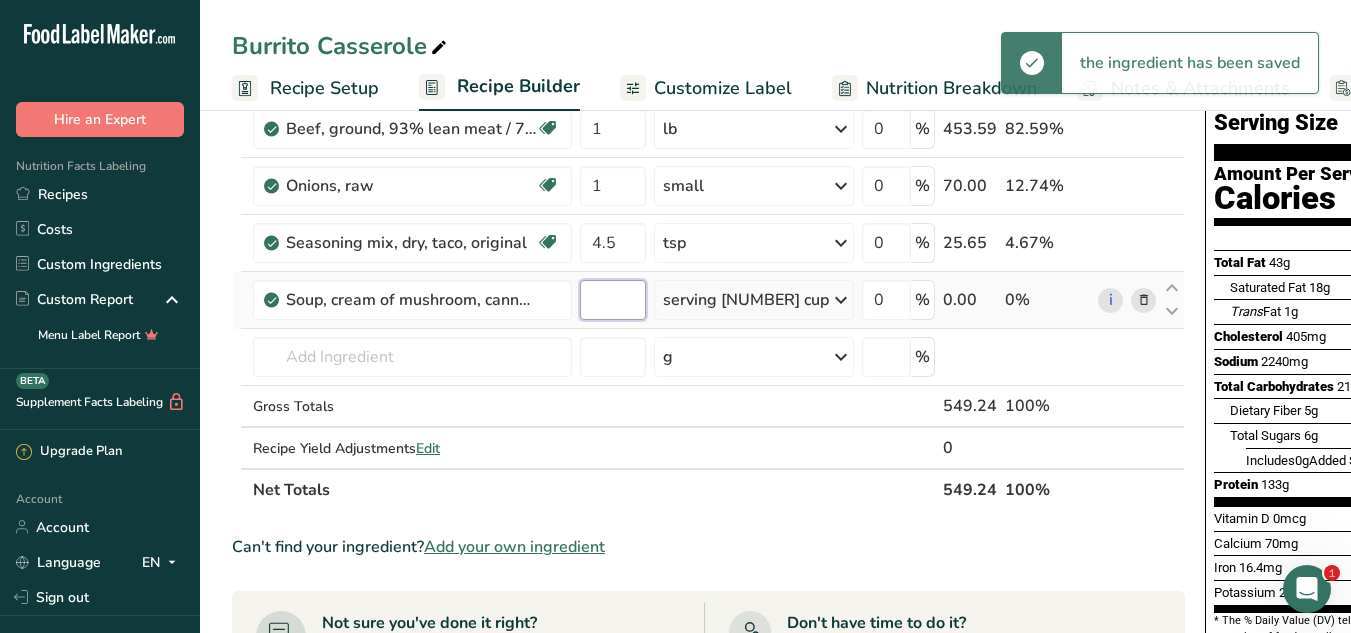 type on "2" 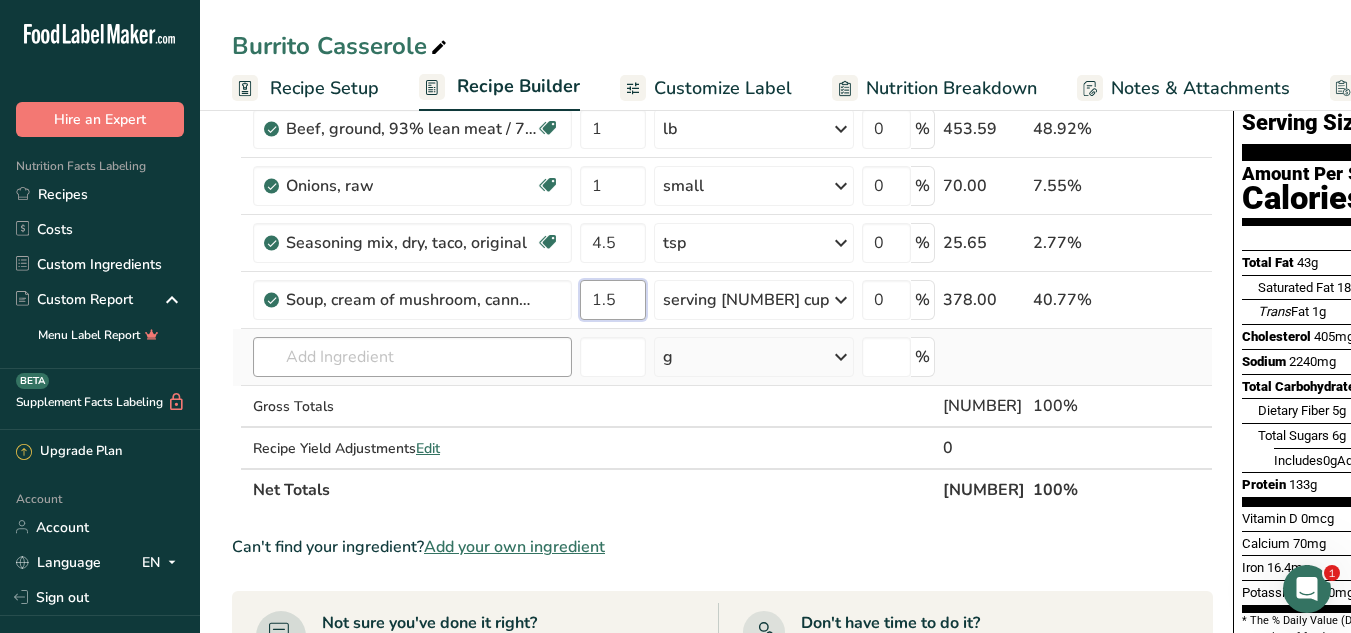 type on "1.5" 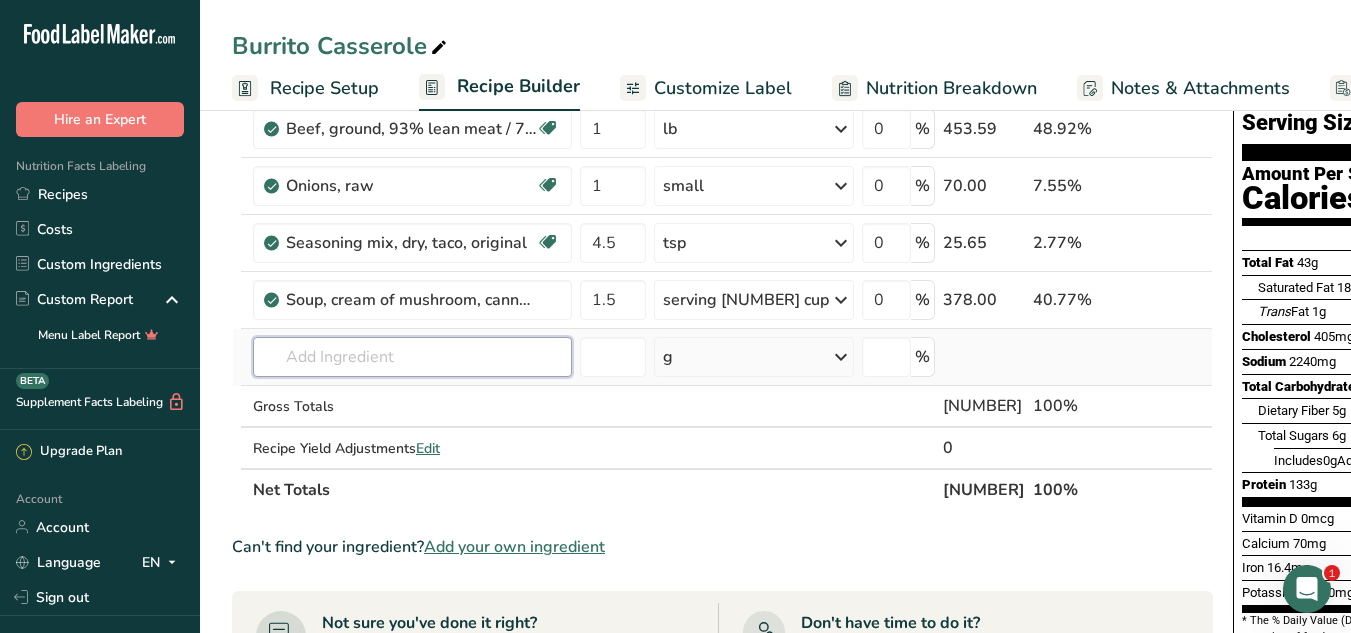 click on "Ingredient *
Amount *
Unit *
Waste *   .a-a{fill:#347362;}.b-a{fill:#fff;}          Grams
Percentage
Beef, ground, 93% lean meat / 7% fat, crumbles, cooked, pan-browned
Dairy free
Gluten free
Soy free
[NUMBER]
lb
Portions
[NUMBER] oz
Weight Units
g
kg
mg
See more
Volume Units
l
Volume units require a density conversion. If you know your ingredient's density enter it below. Otherwise, click on "RIA" our AI Regulatory bot - she will be able to help you
lb/ft3
g/cm3
Confirm
mL
lb/ft3
fl oz" at bounding box center [722, 284] 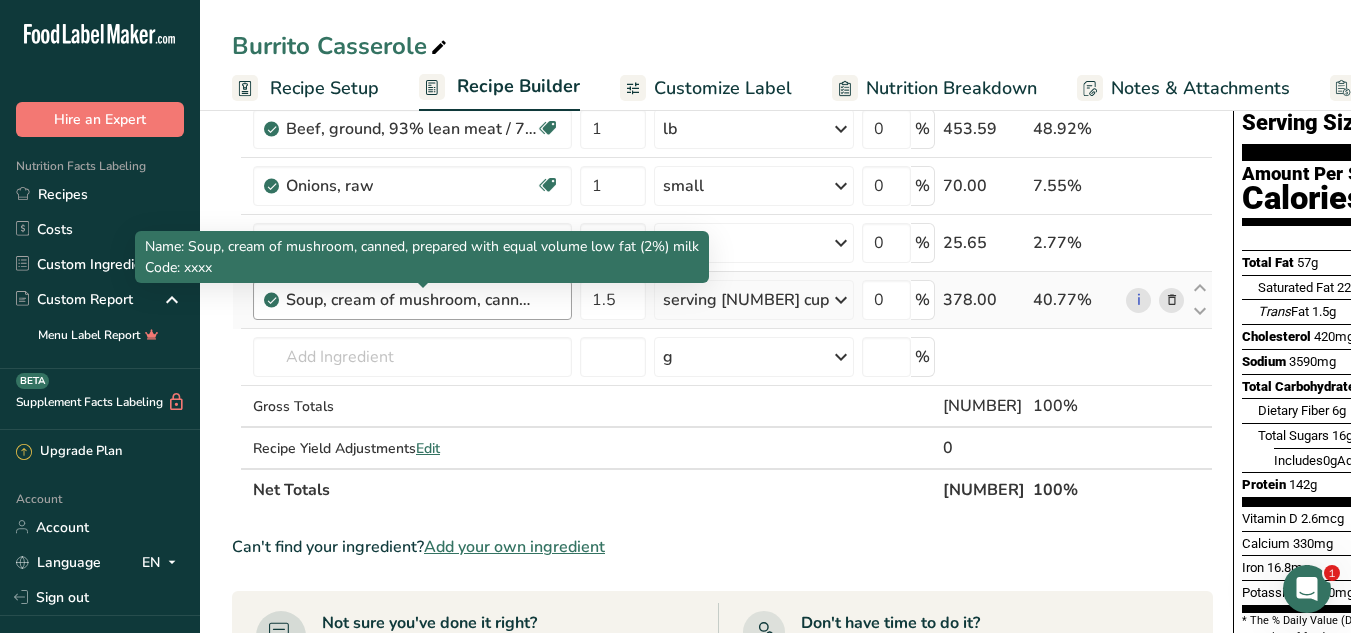 click on "Soup, cream of mushroom, canned, prepared with equal volume low fat (2%) milk" at bounding box center (411, 300) 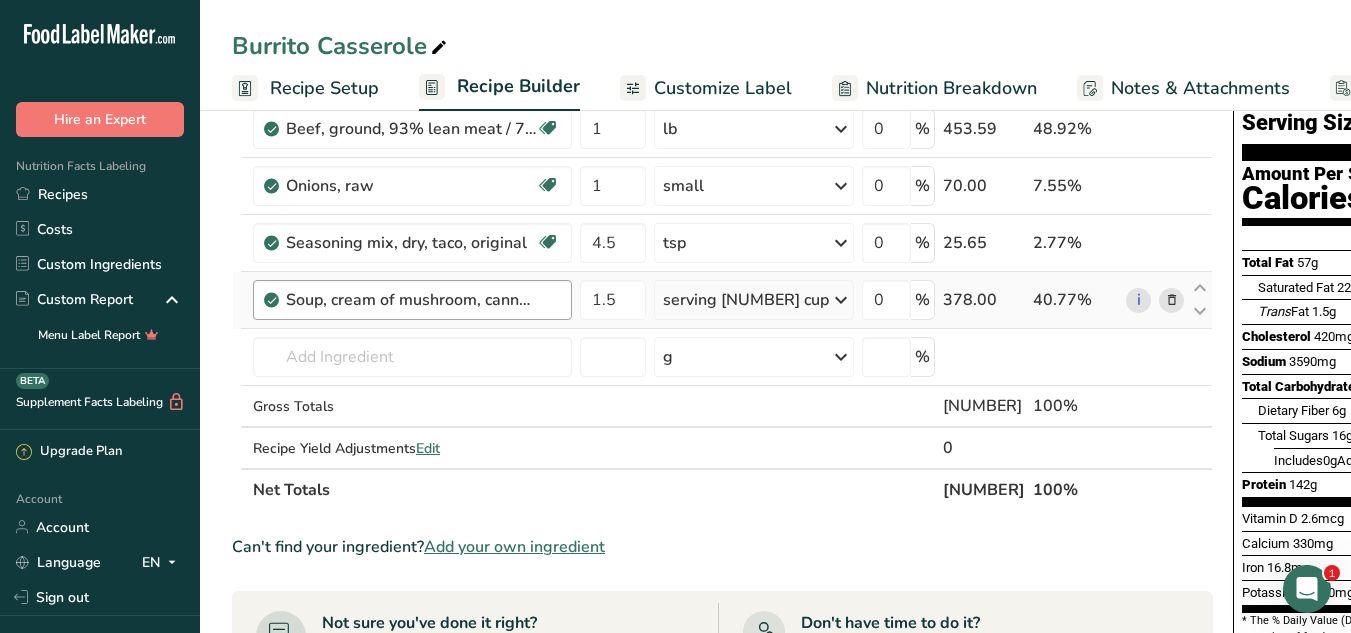 click on "Soup, cream of mushroom, canned, prepared with equal volume low fat (2%) milk" at bounding box center (411, 300) 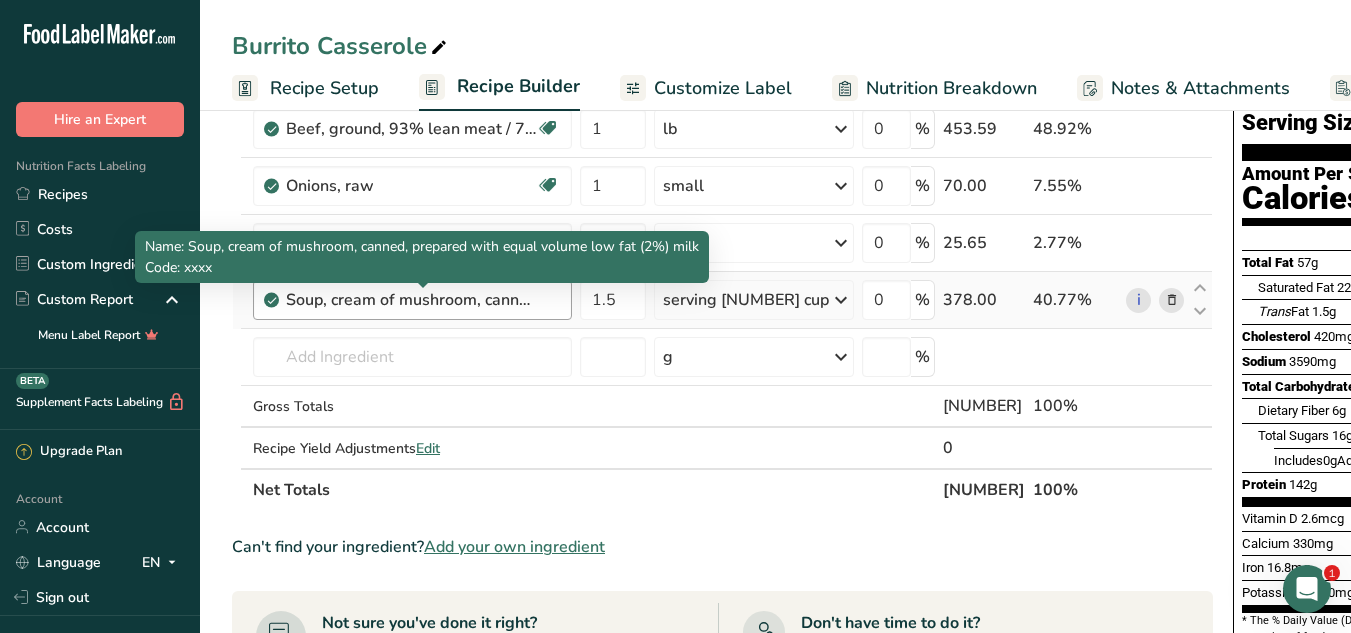 click on "Soup, cream of mushroom, canned, prepared with equal volume low fat (2%) milk" at bounding box center (411, 300) 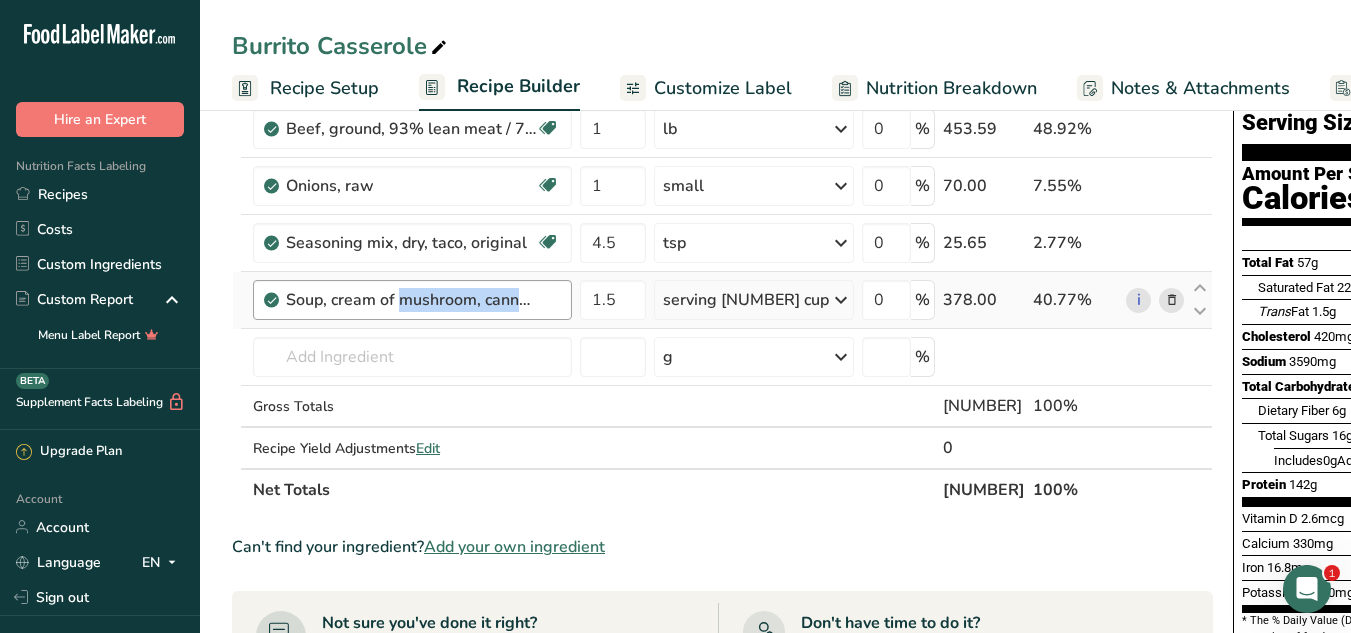 click on "Soup, cream of mushroom, canned, prepared with equal volume low fat (2%) milk" at bounding box center [411, 300] 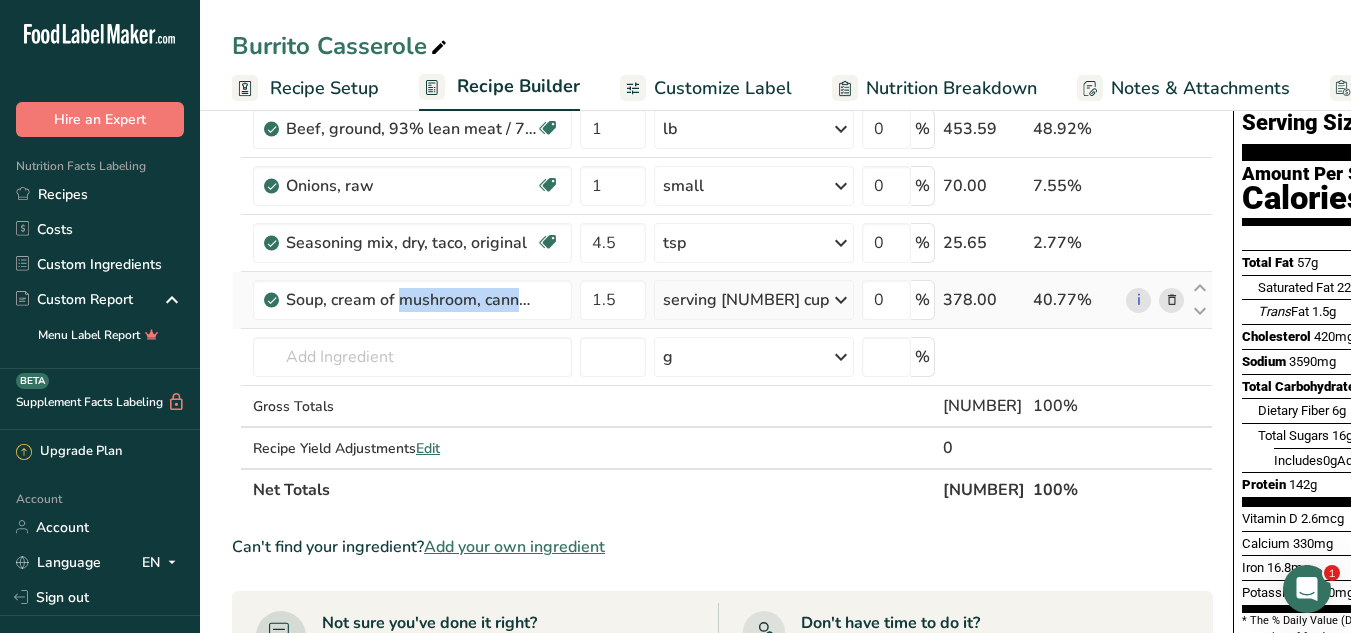 click at bounding box center (1172, 300) 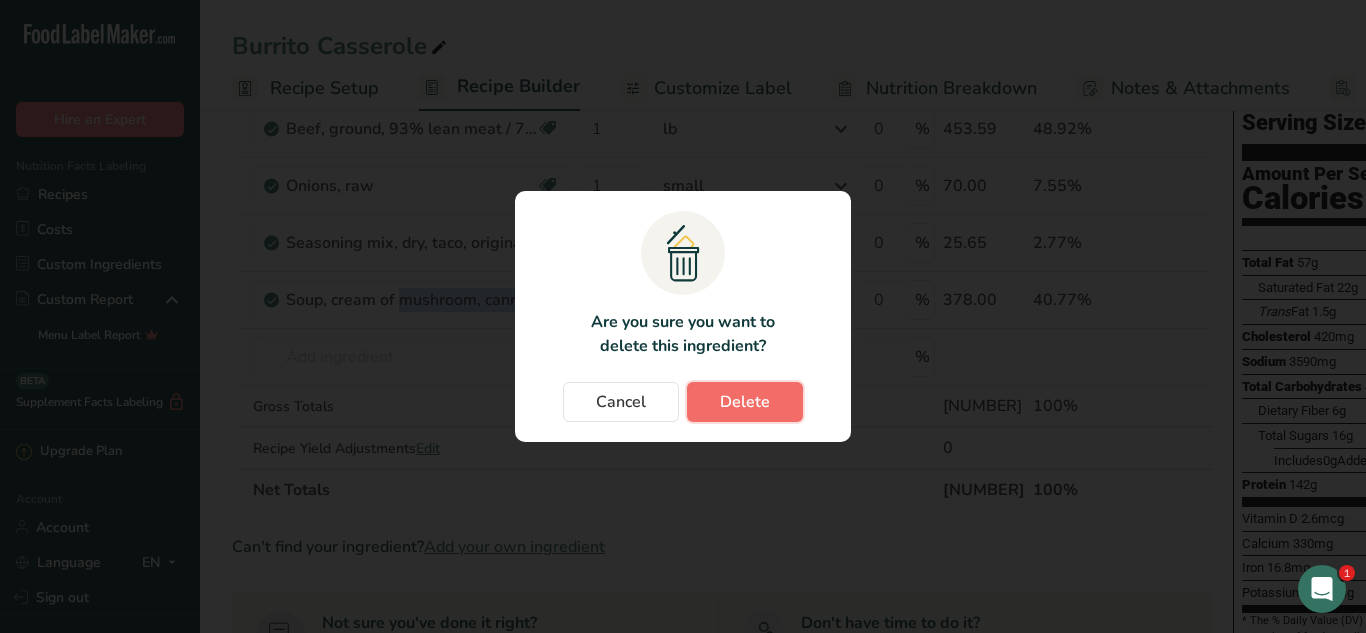 click on "Delete" at bounding box center [745, 402] 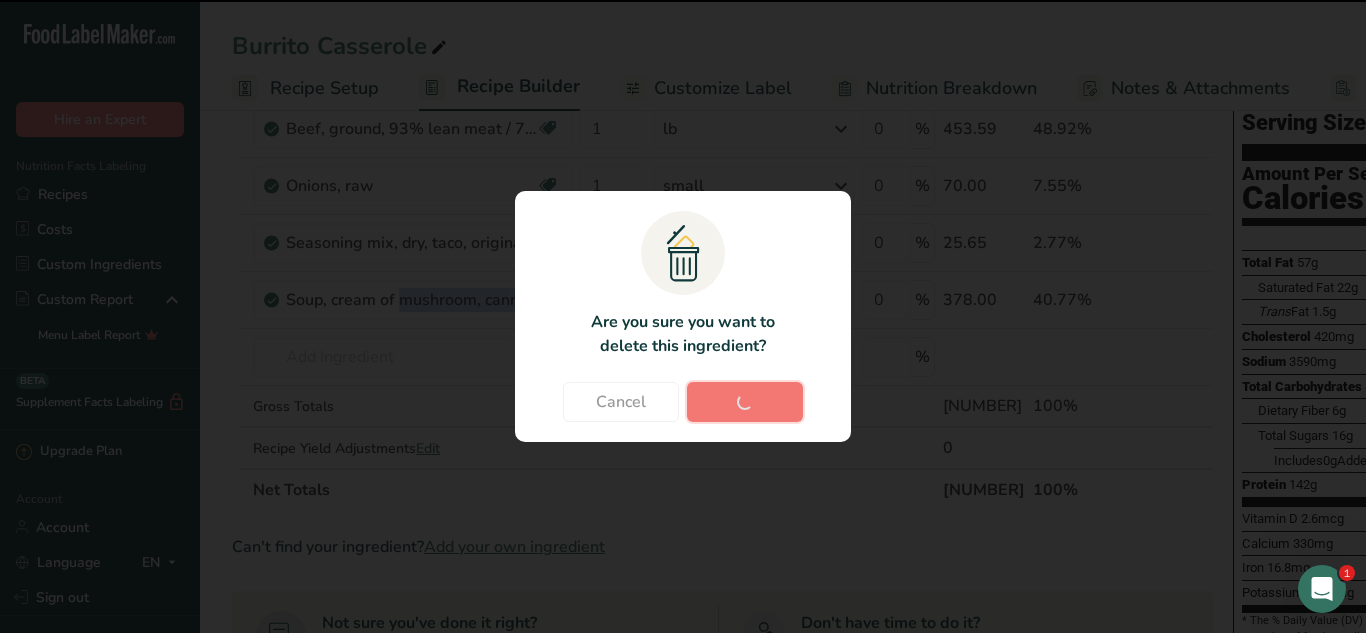 type 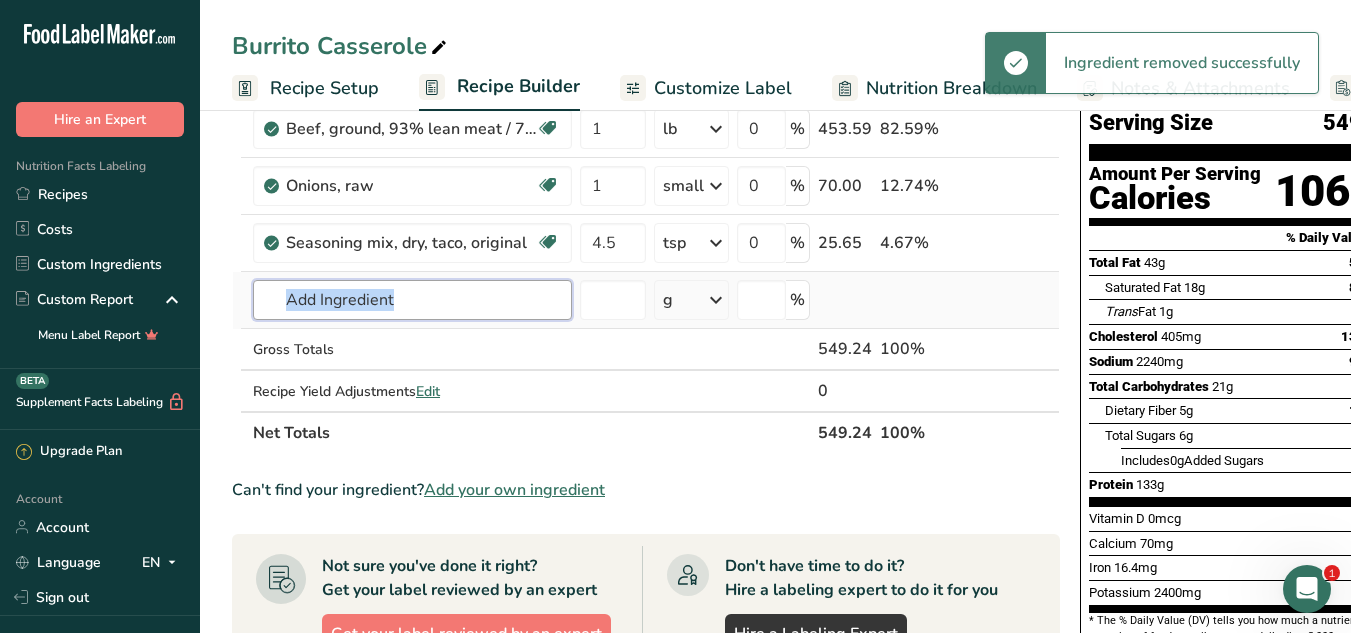 click at bounding box center [412, 300] 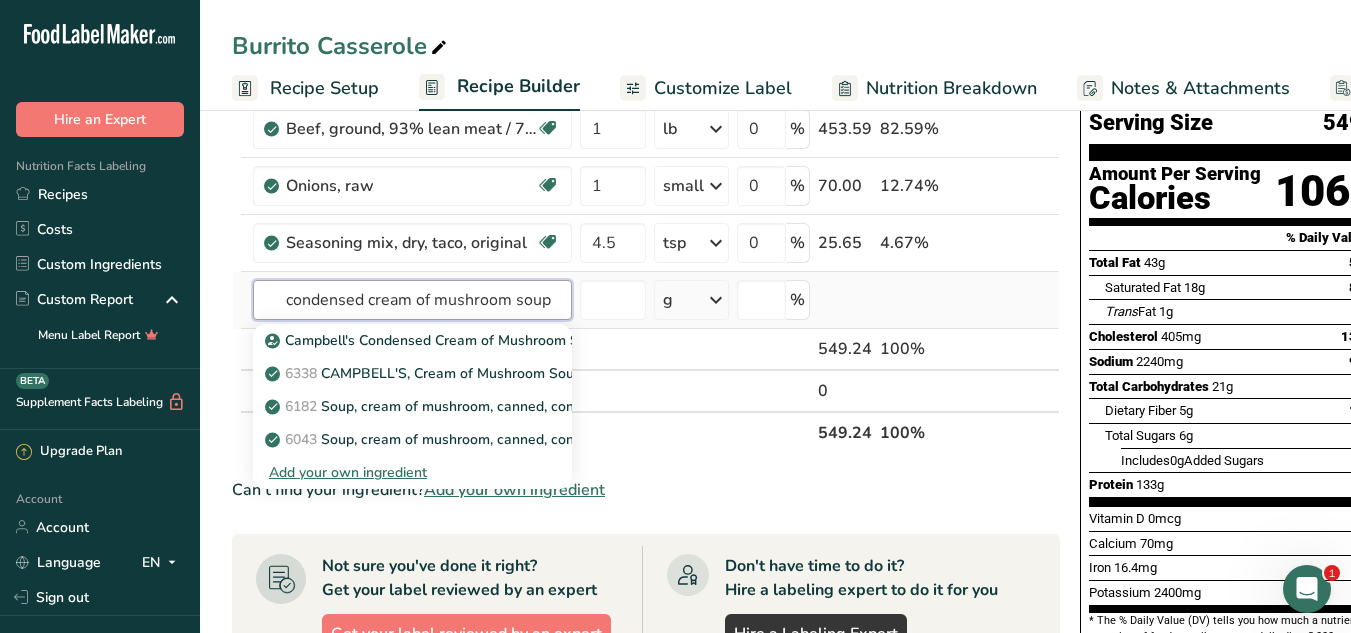type on "condensed cream of mushroom soup" 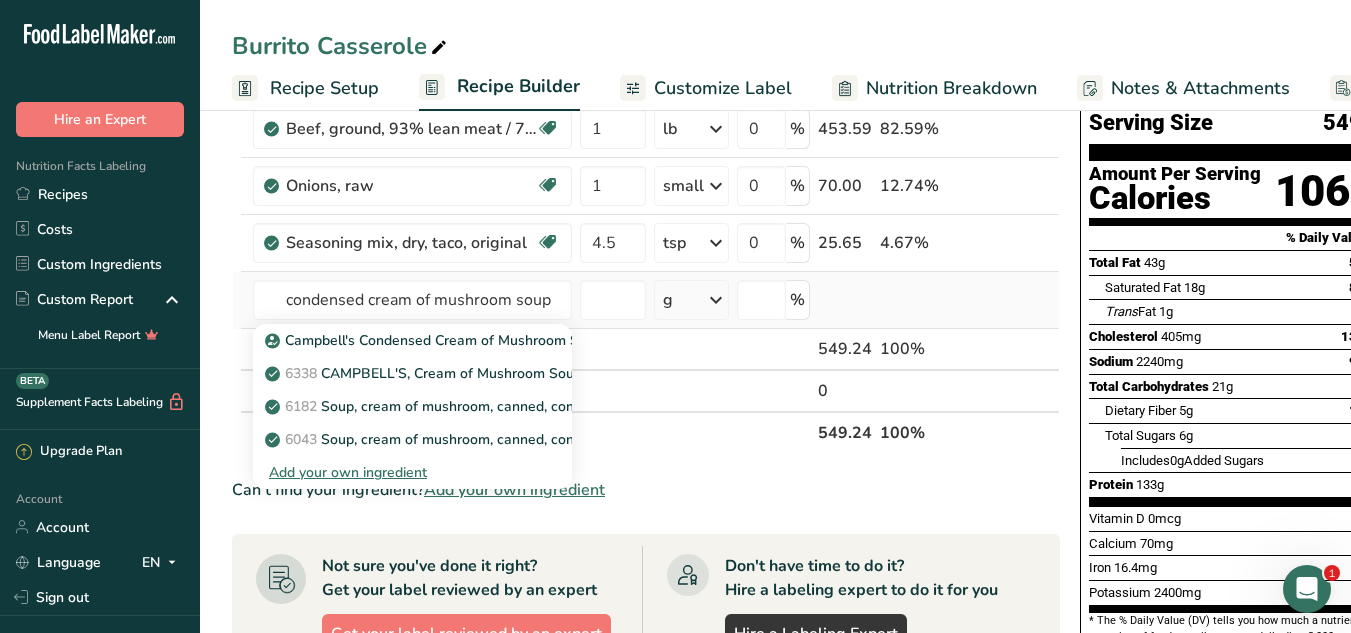 type 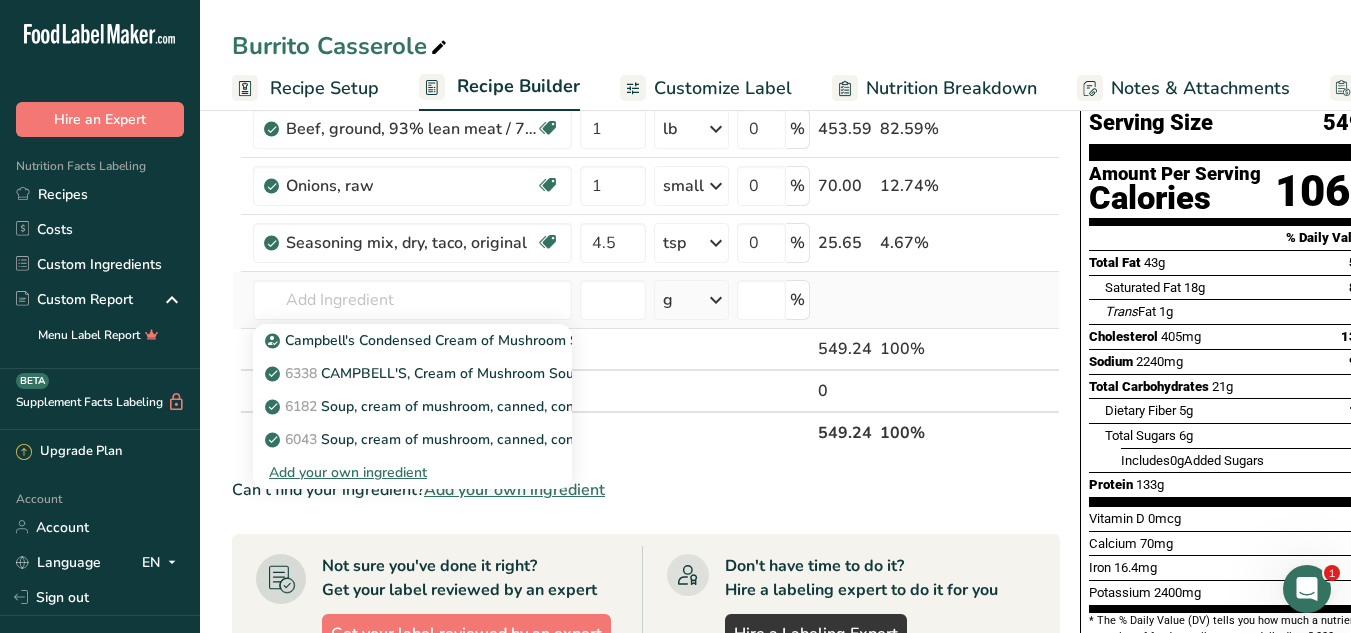 click on "Add your own ingredient" at bounding box center [412, 472] 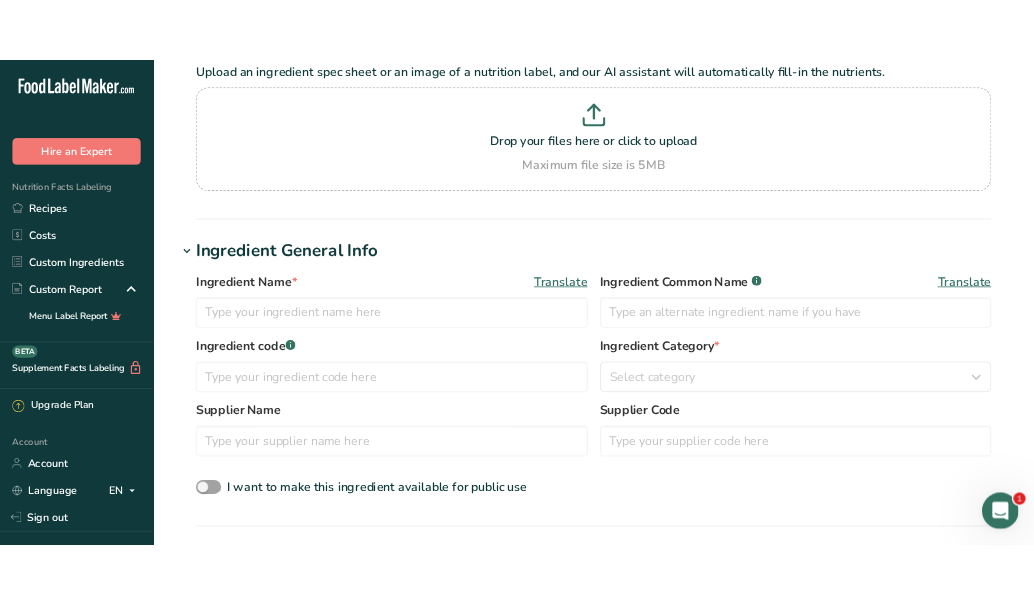scroll, scrollTop: 0, scrollLeft: 0, axis: both 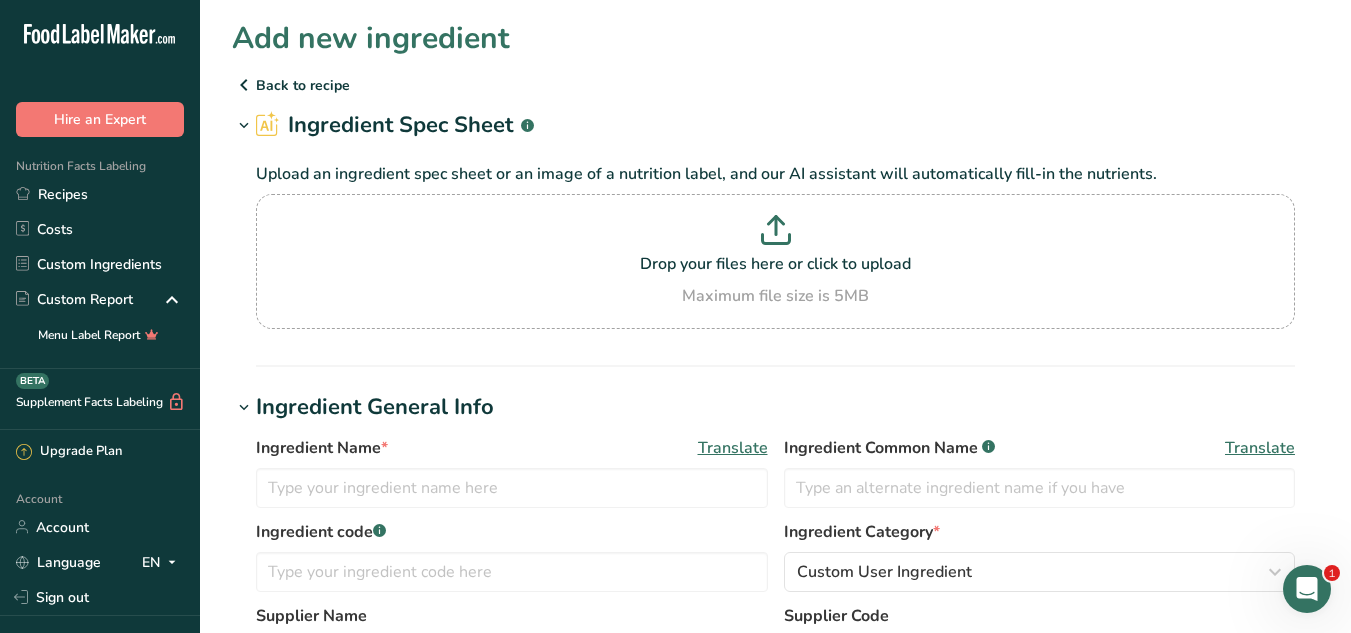 click on "Back to recipe" at bounding box center (775, 85) 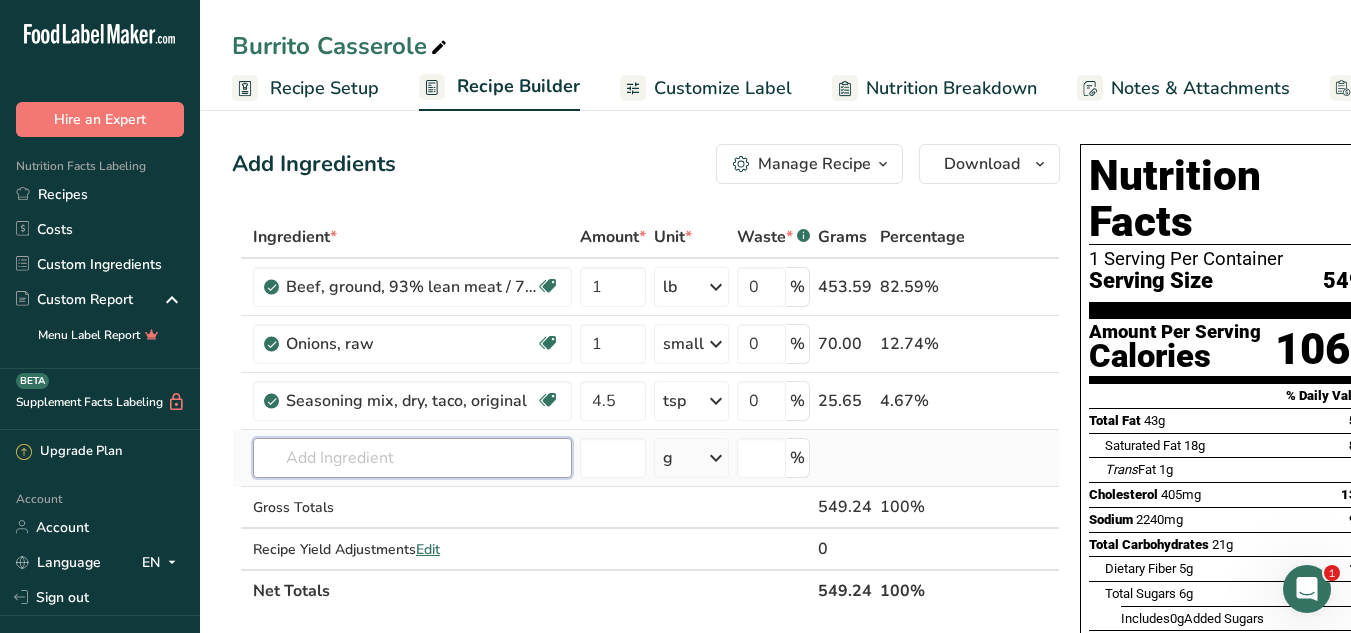 click at bounding box center [412, 458] 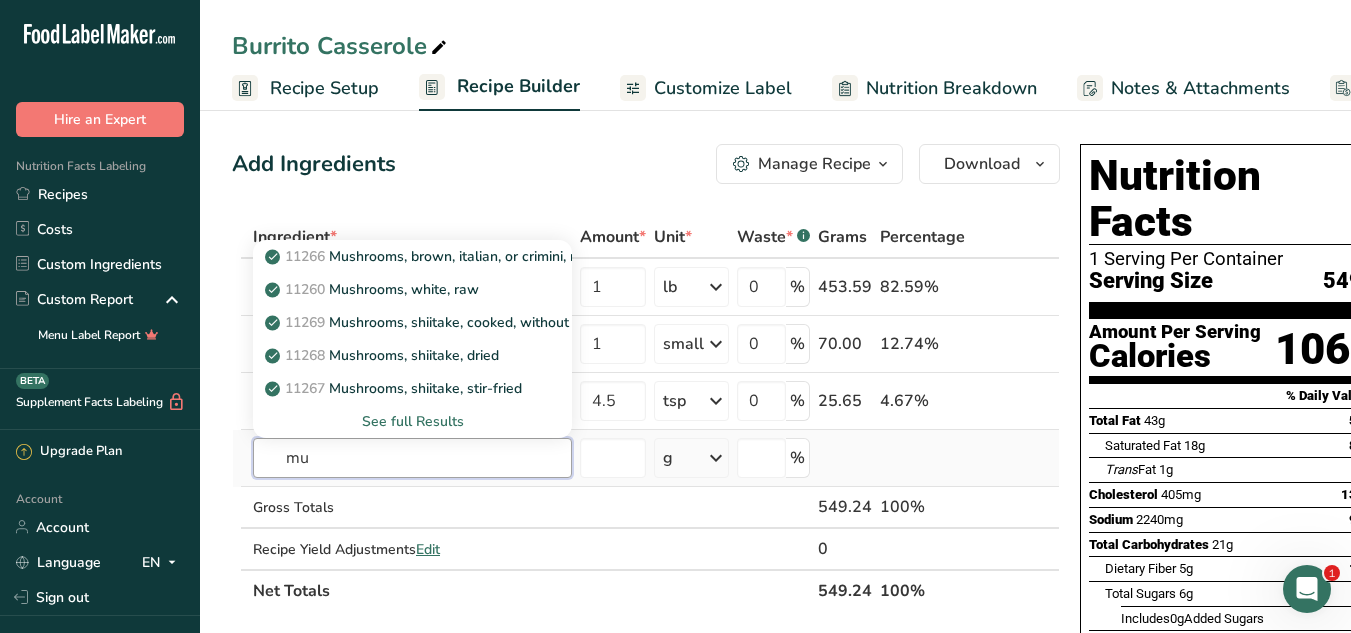type on "m" 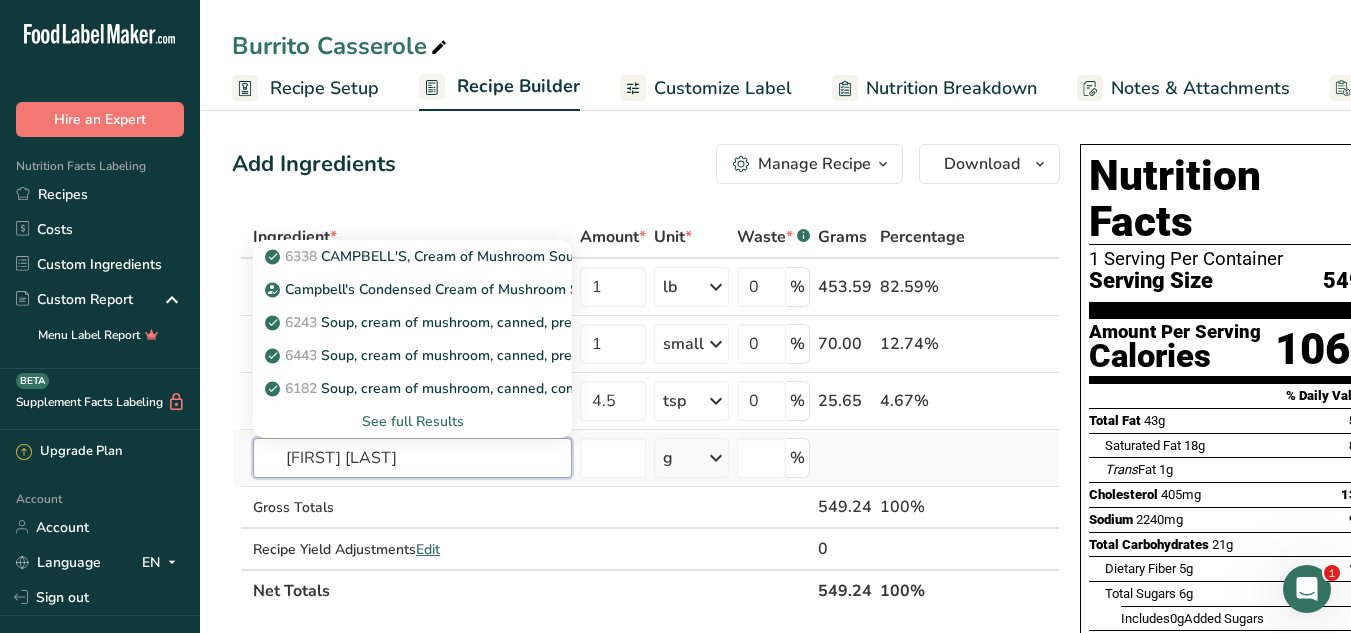 type on "[FIRST] [LAST]" 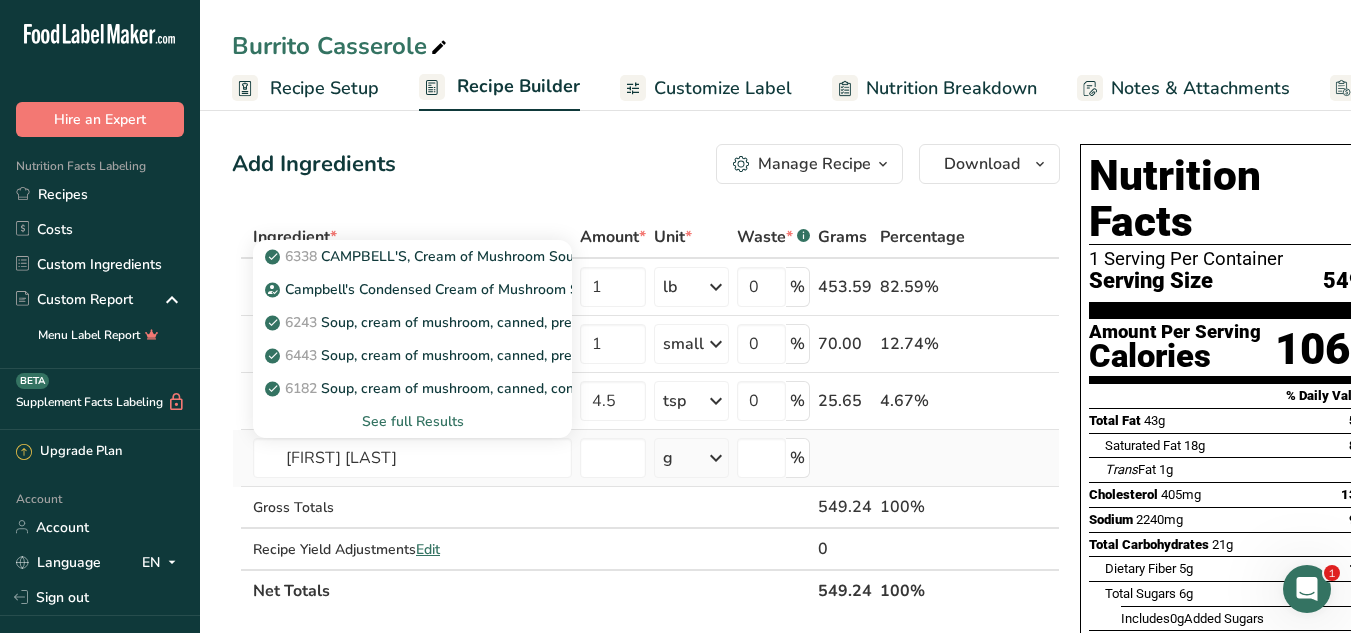 type 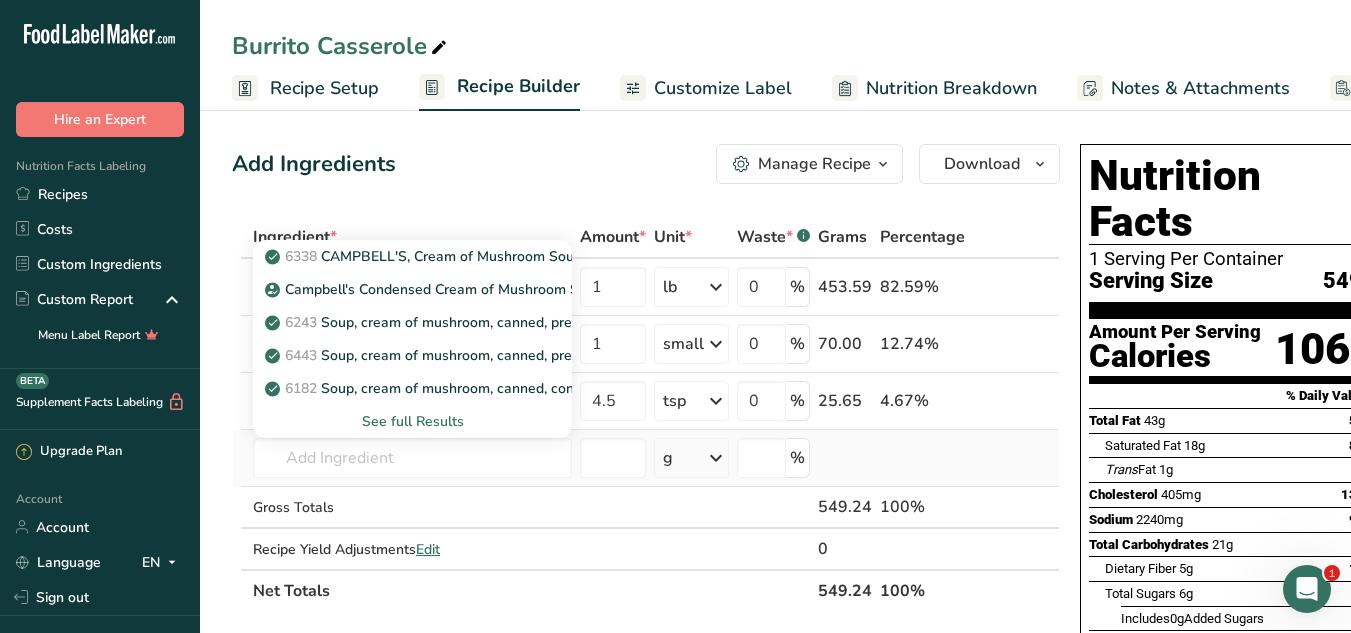 click on "See full Results" at bounding box center [412, 421] 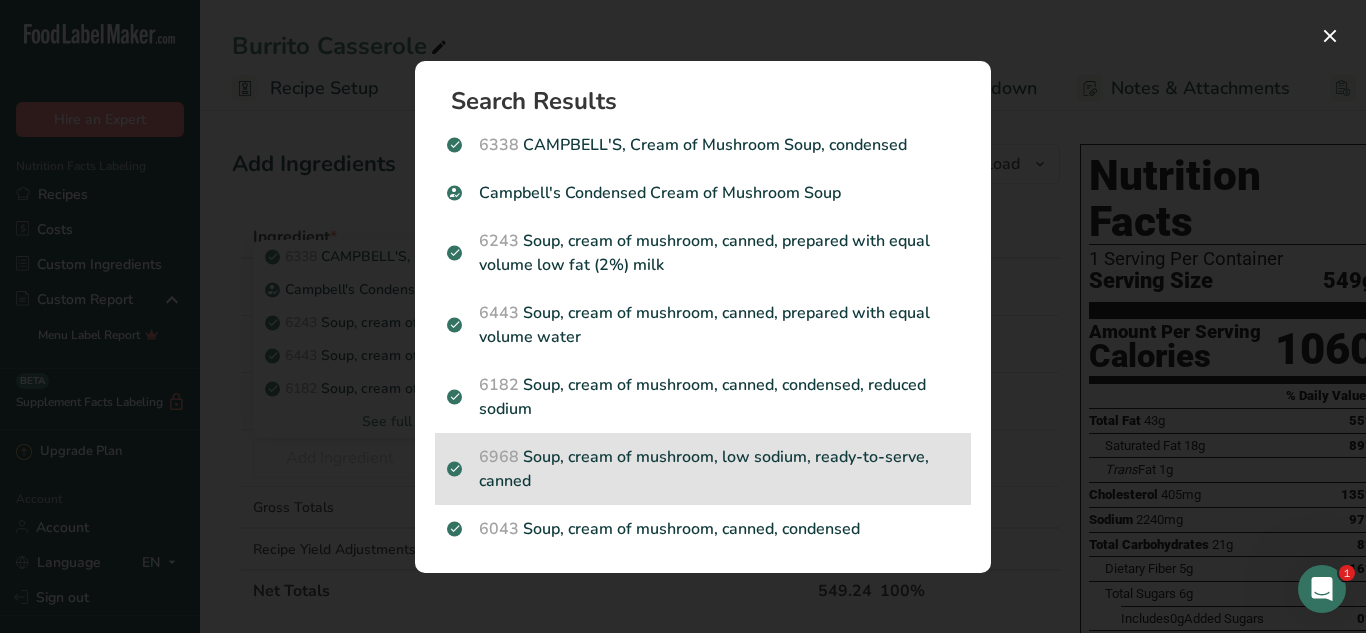 click on "xxxx
Soup, cream of mushroom, low sodium, ready-to-serve, canned" at bounding box center (703, 469) 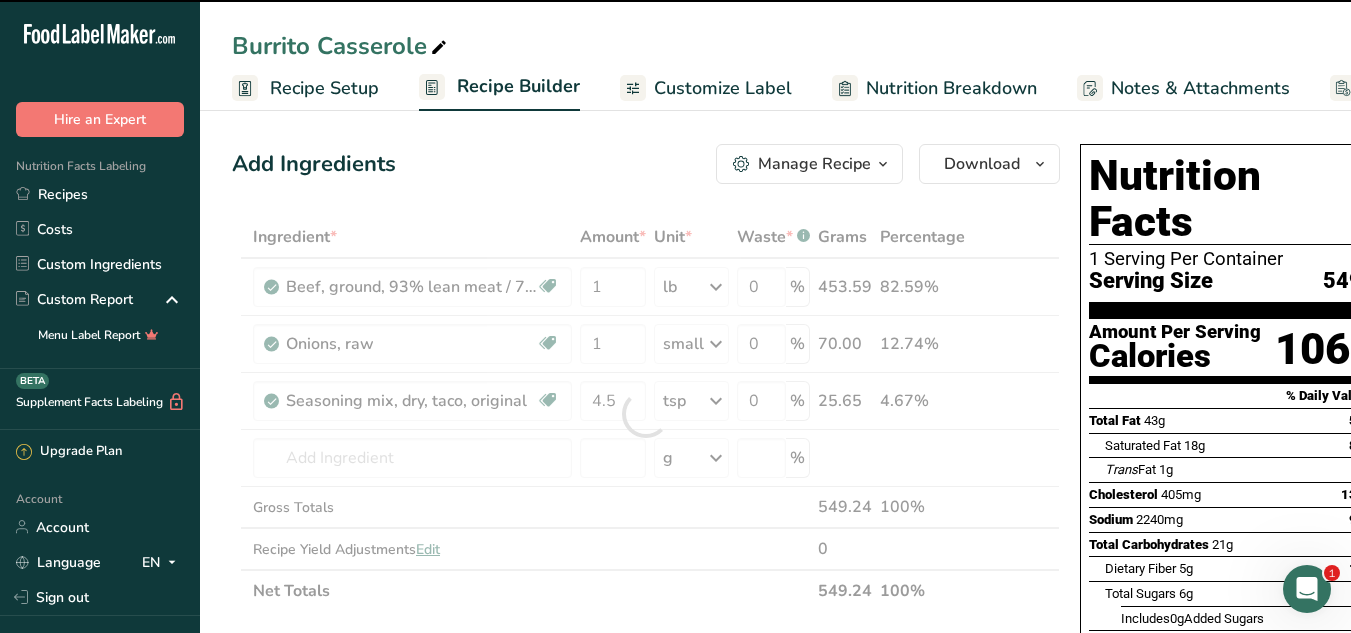 type on "0" 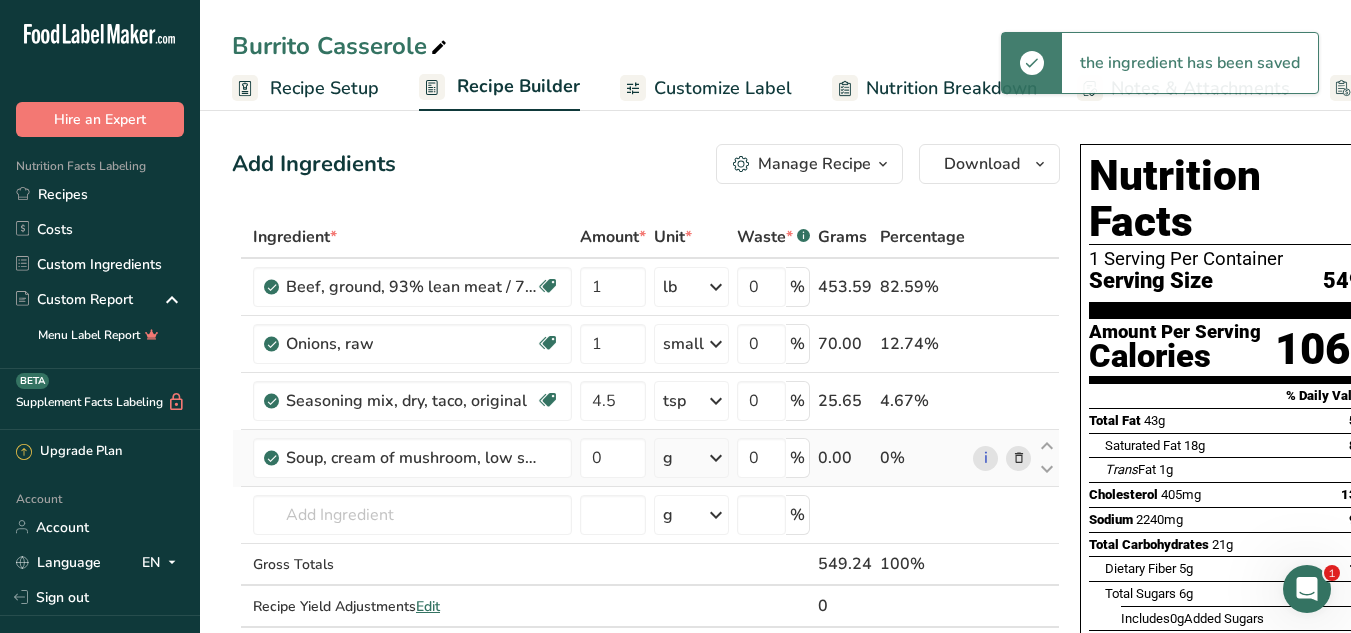 click at bounding box center (716, 458) 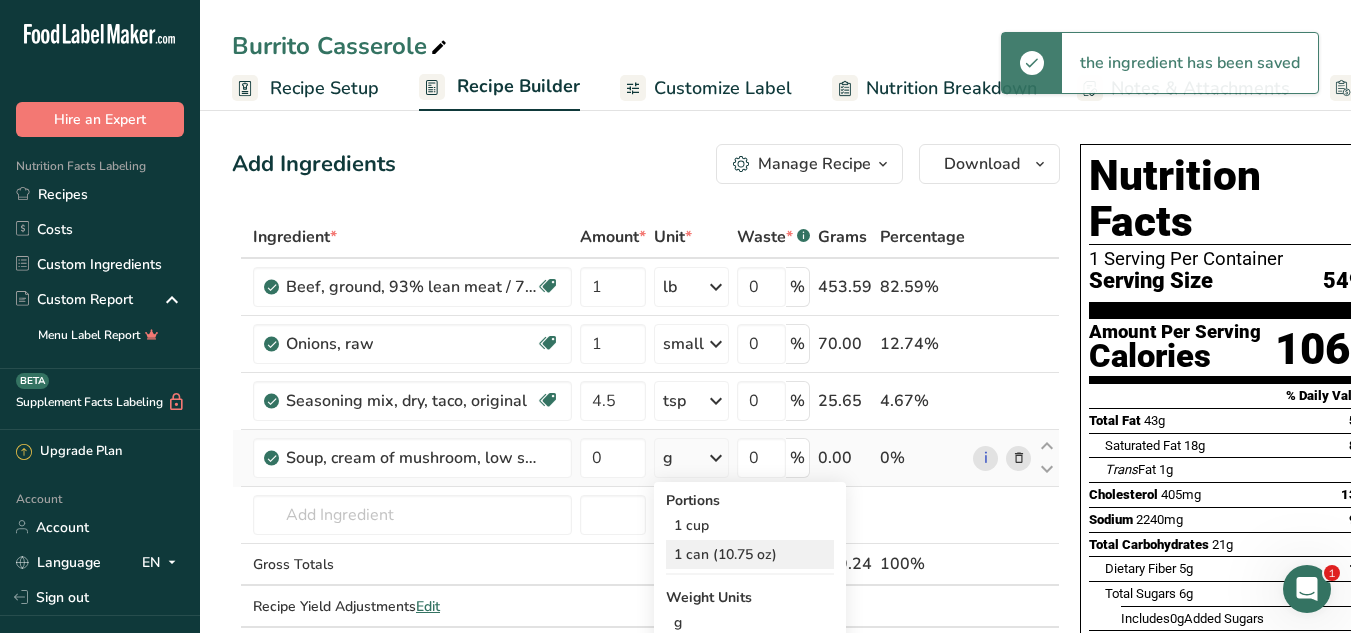 click on "1 can (10.75 oz)" at bounding box center [750, 554] 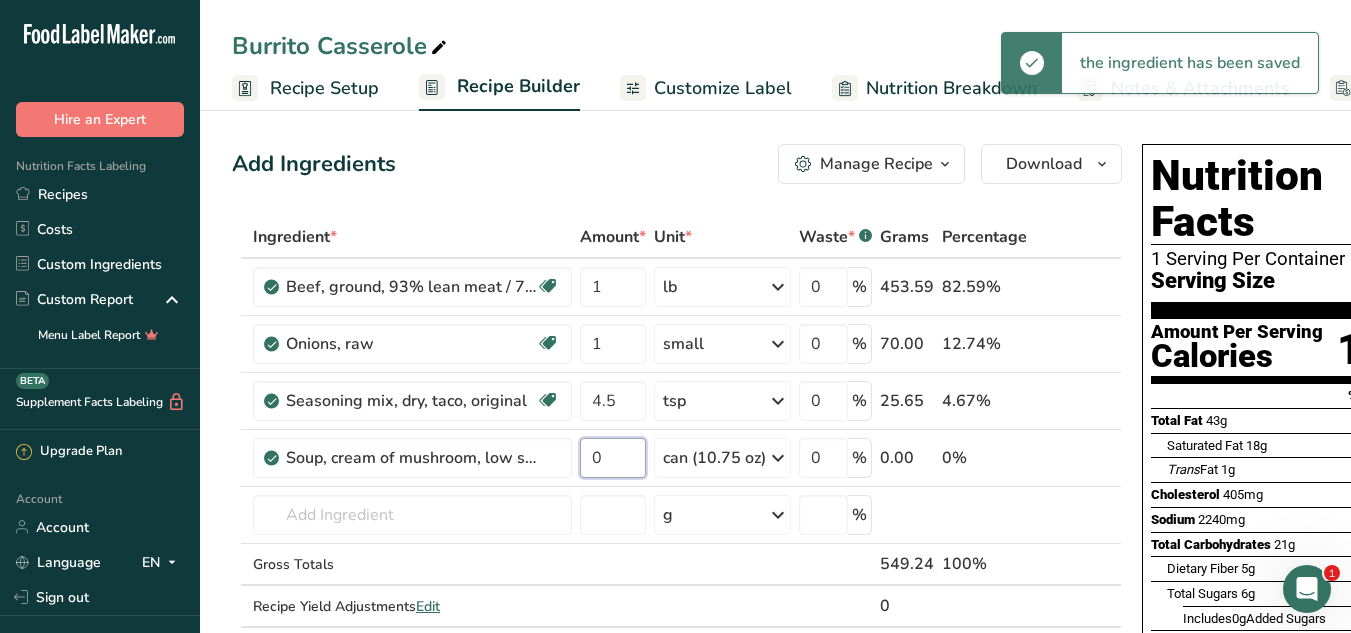click on "0" at bounding box center (613, 458) 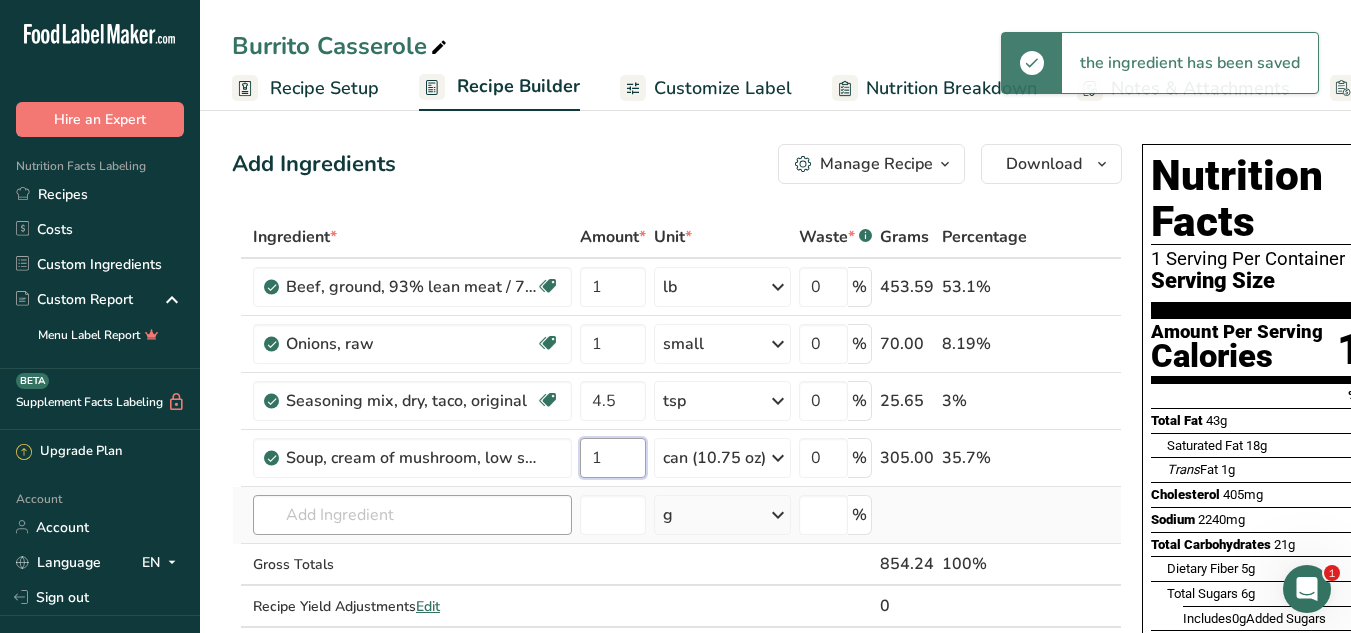type on "1" 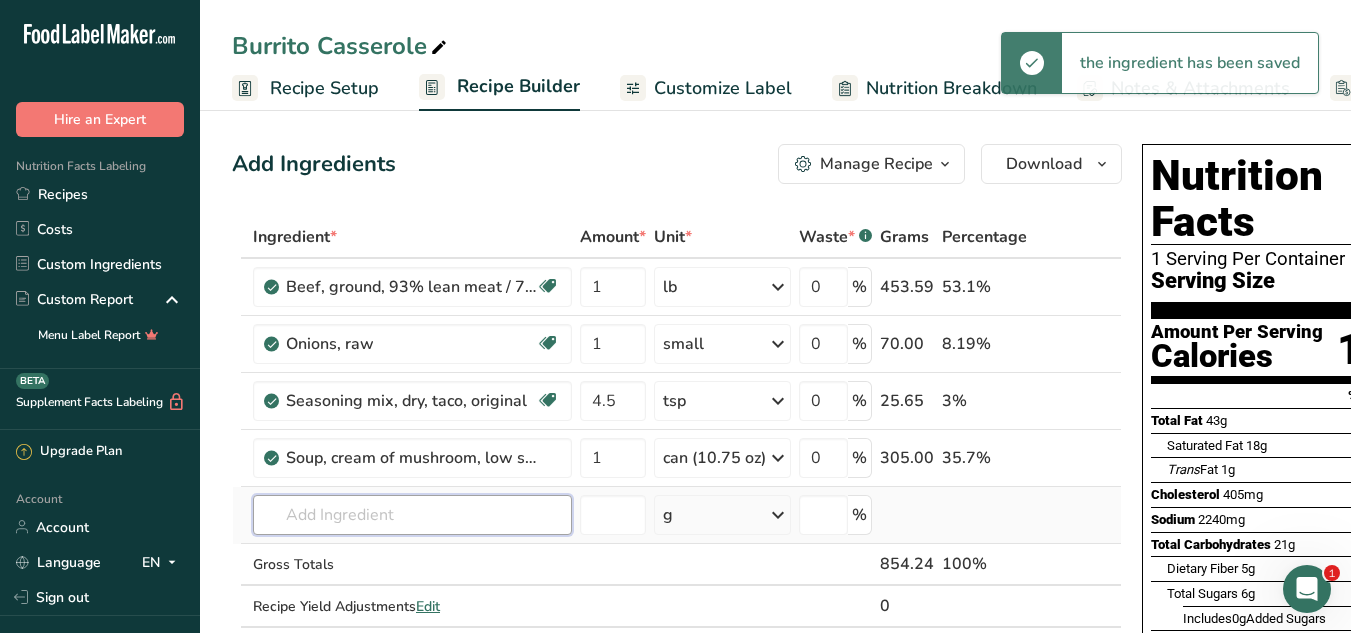 click on "Ingredient *
Amount *
Unit *
Waste *   .a-a{fill:#347362;}.b-a{fill:#fff;}          Grams
Percentage
Beef, ground, 93% lean meat / 7% fat, crumbles, cooked, pan-browned
Dairy free
Gluten free
Soy free
[NUMBER]
lb
Portions
[NUMBER] oz
Weight Units
g
kg
mg
See more
Volume Units
l
Volume units require a density conversion. If you know your ingredient's density enter it below. Otherwise, click on "RIA" our AI Regulatory bot - she will be able to help you
lb/ft3
g/cm3
Confirm
mL
lb/ft3
fl oz" at bounding box center (677, 442) 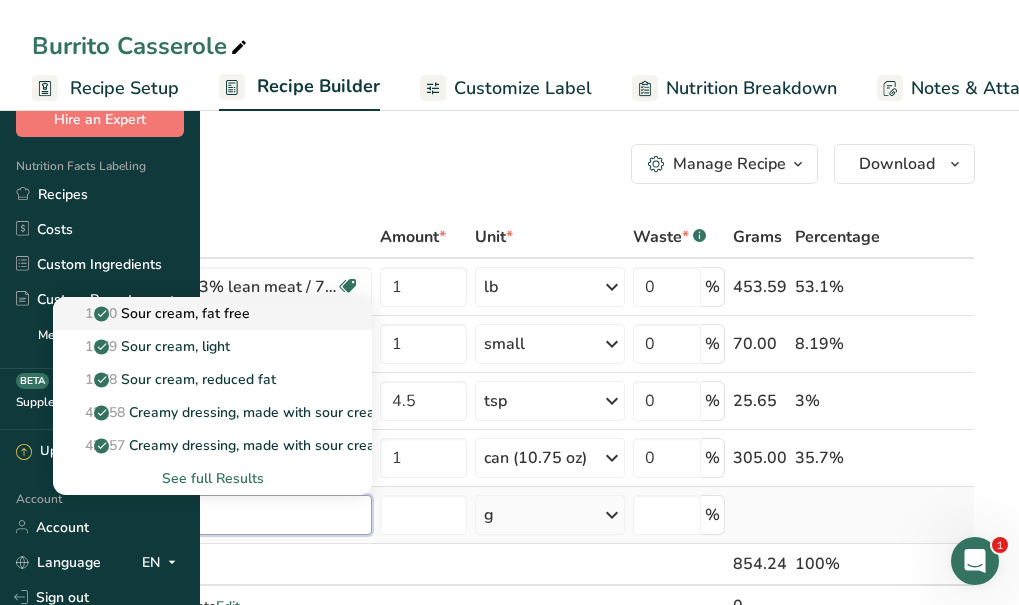 type on "sour cream" 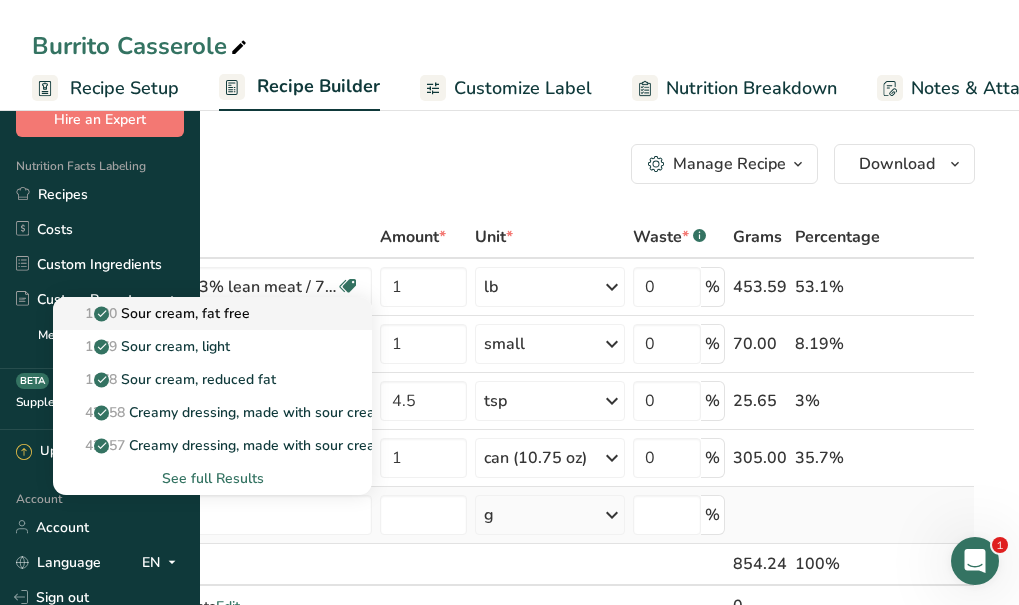 click on "1180
[Ingredient], [Ingredient] [Ingredient]" at bounding box center [159, 313] 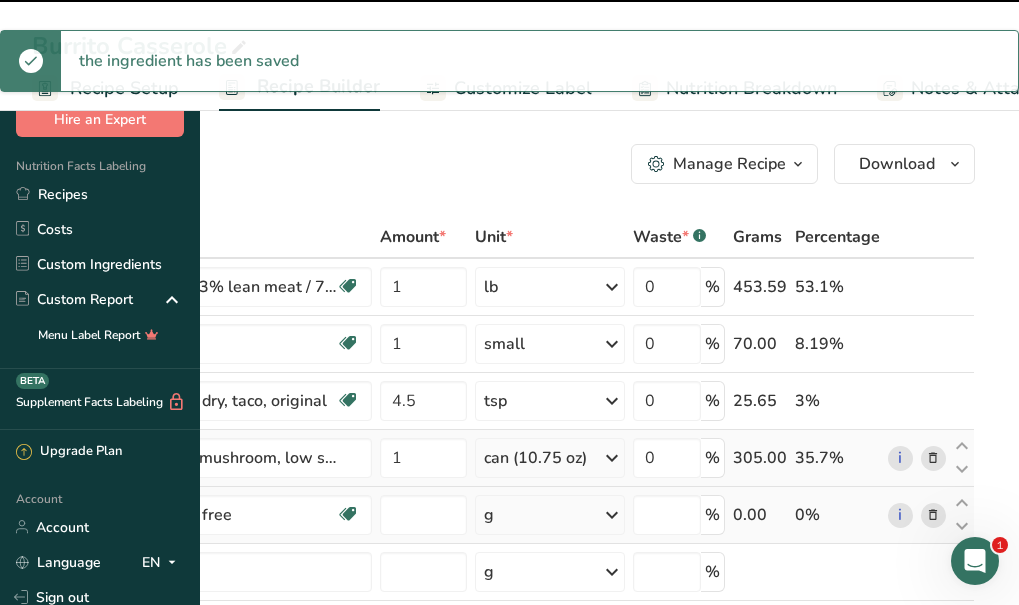 type on "0" 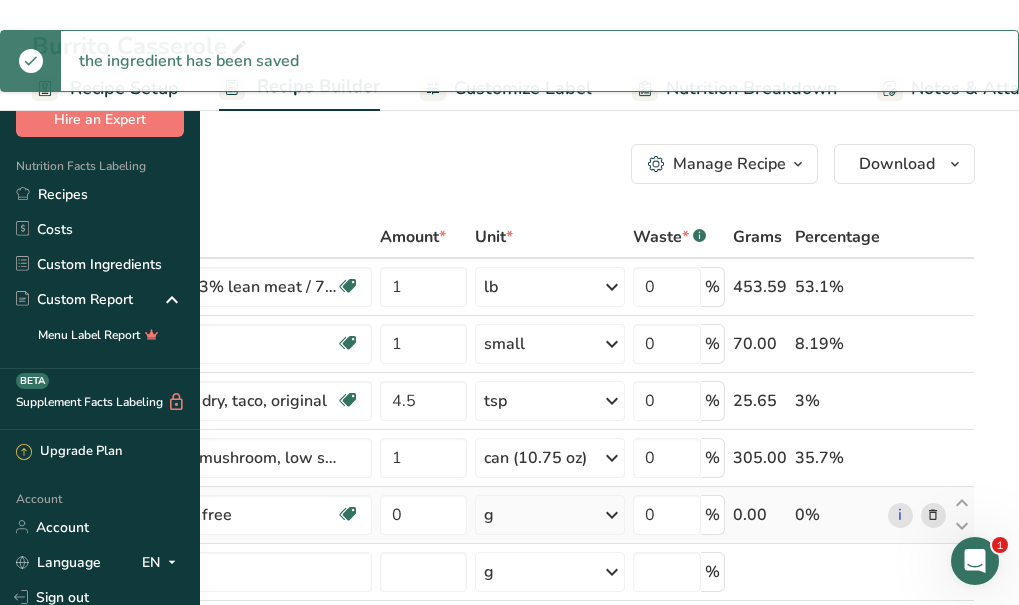 click on "g" at bounding box center (550, 515) 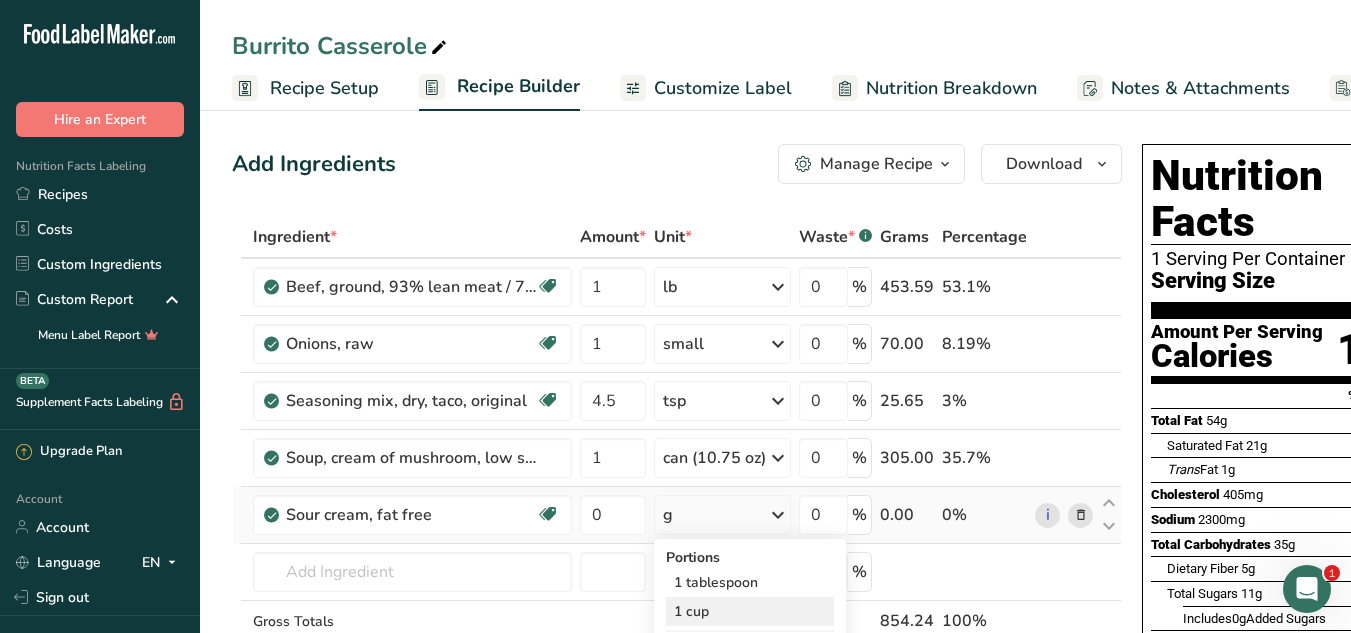 click on "1 cup" at bounding box center (750, 611) 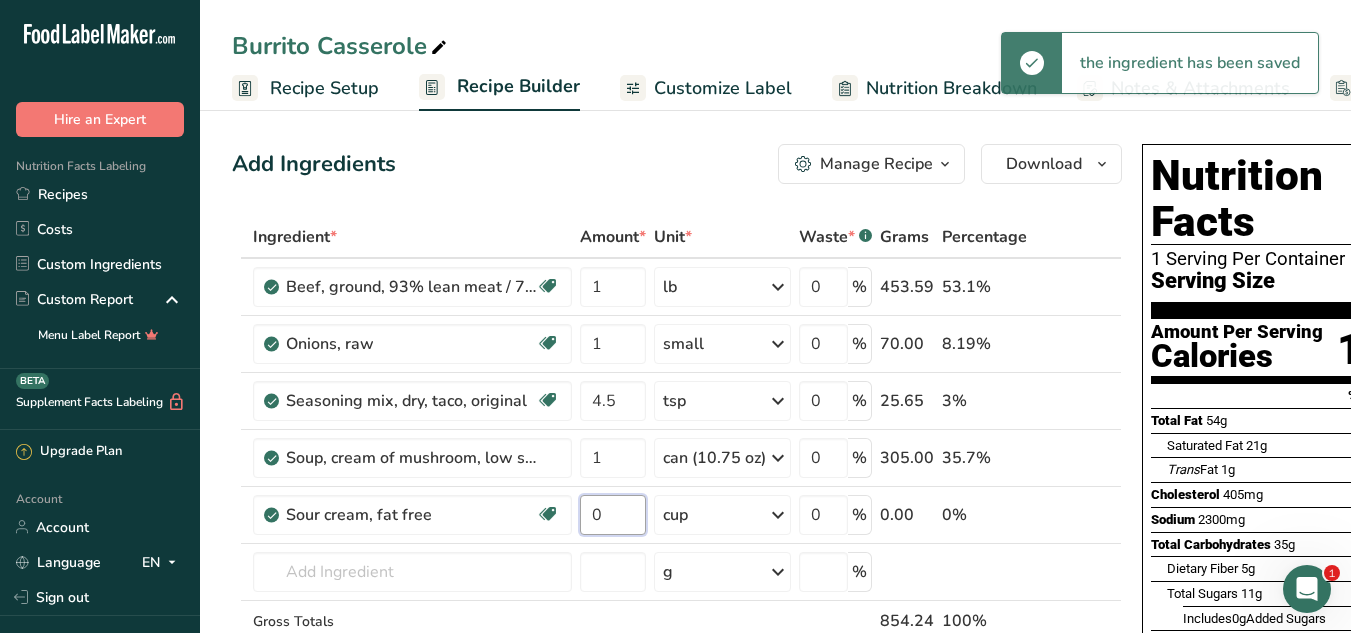 click on "0" at bounding box center [613, 515] 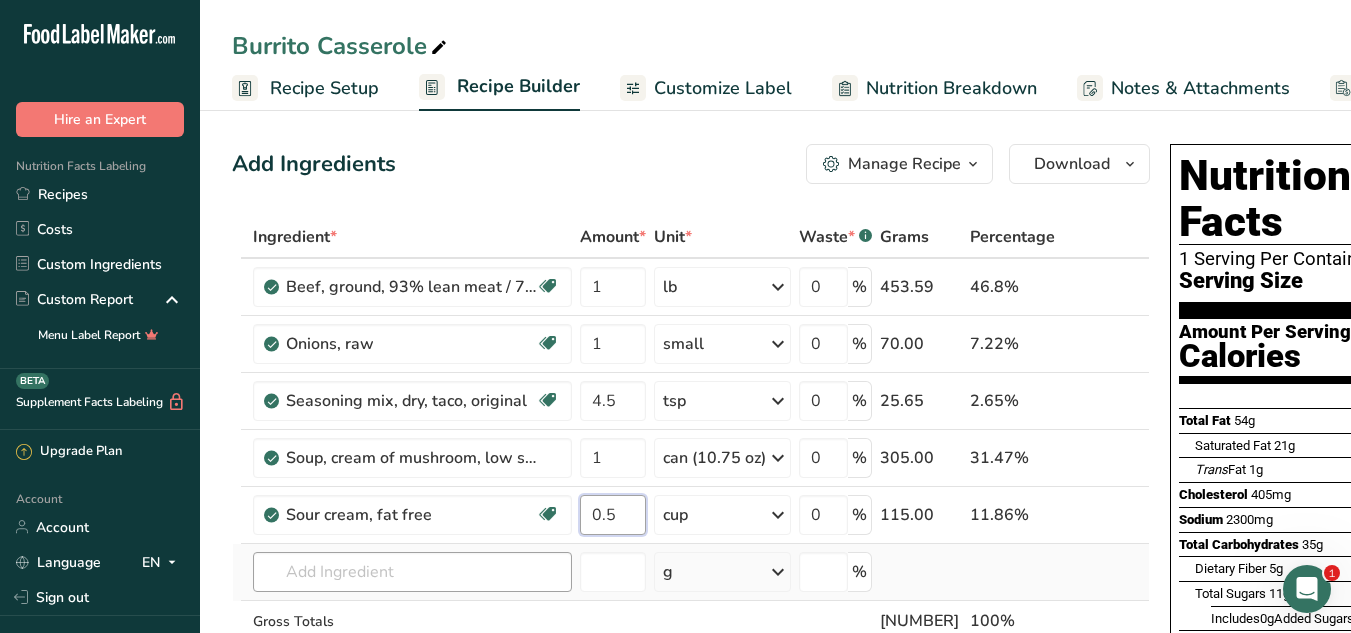 type on "0.5" 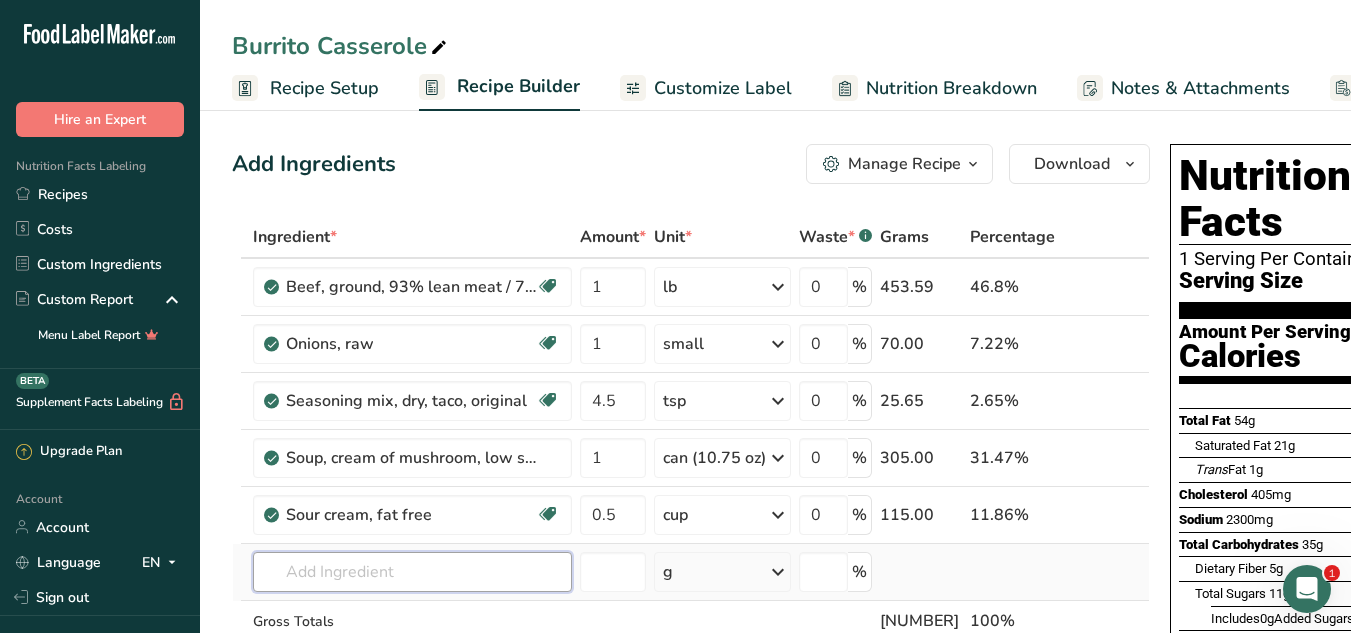 click on "Ingredient *
Amount *
Unit *
Waste *   .a-a{fill:#347362;}.b-a{fill:#fff;}          Grams
Percentage
Beef, ground, 93% lean meat / 7% fat, crumbles, cooked, pan-browned
Dairy free
Gluten free
Soy free
[NUMBER]
lb
Portions
[NUMBER] oz
Weight Units
g
kg
mg
See more
Volume Units
l
Volume units require a density conversion. If you know your ingredient's density enter it below. Otherwise, click on "RIA" our AI Regulatory bot - she will be able to help you
lb/ft3
g/cm3
Confirm
mL
lb/ft3
fl oz" at bounding box center [691, 471] 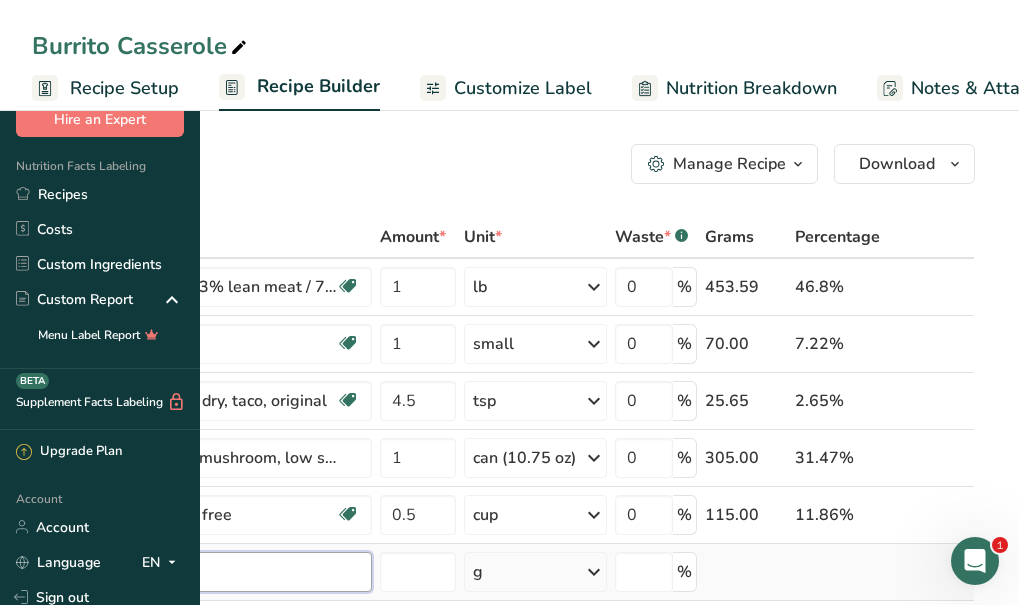 click at bounding box center (212, 572) 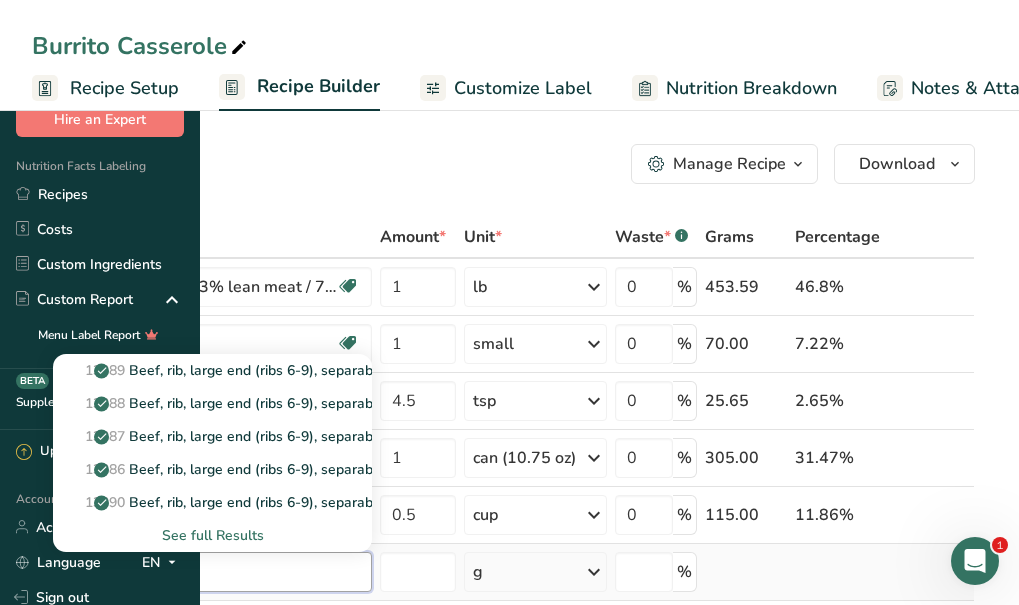 type on "large tortilla" 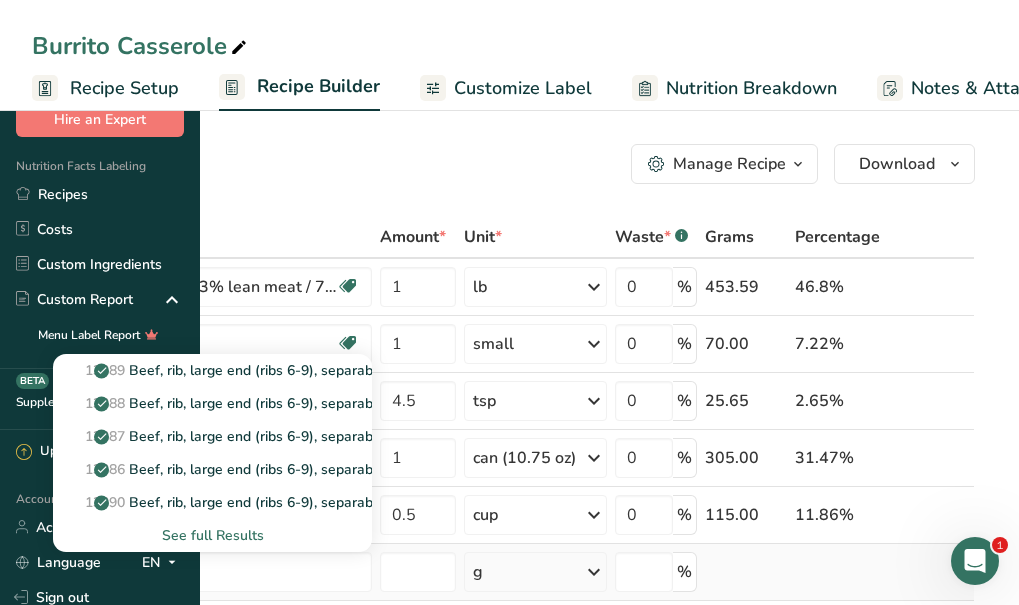 click on "See full Results" at bounding box center (212, 535) 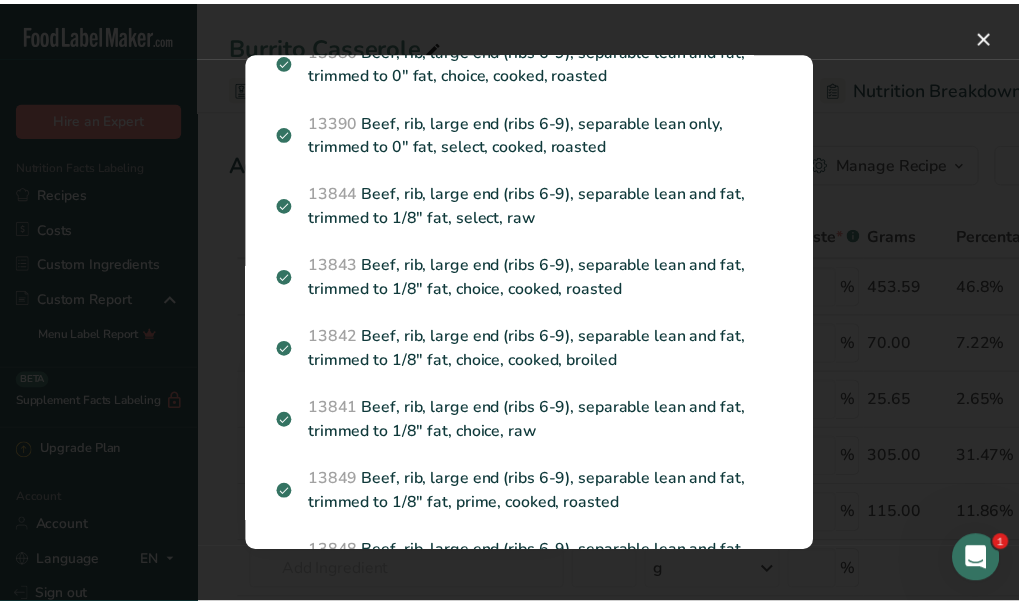 scroll, scrollTop: 0, scrollLeft: 0, axis: both 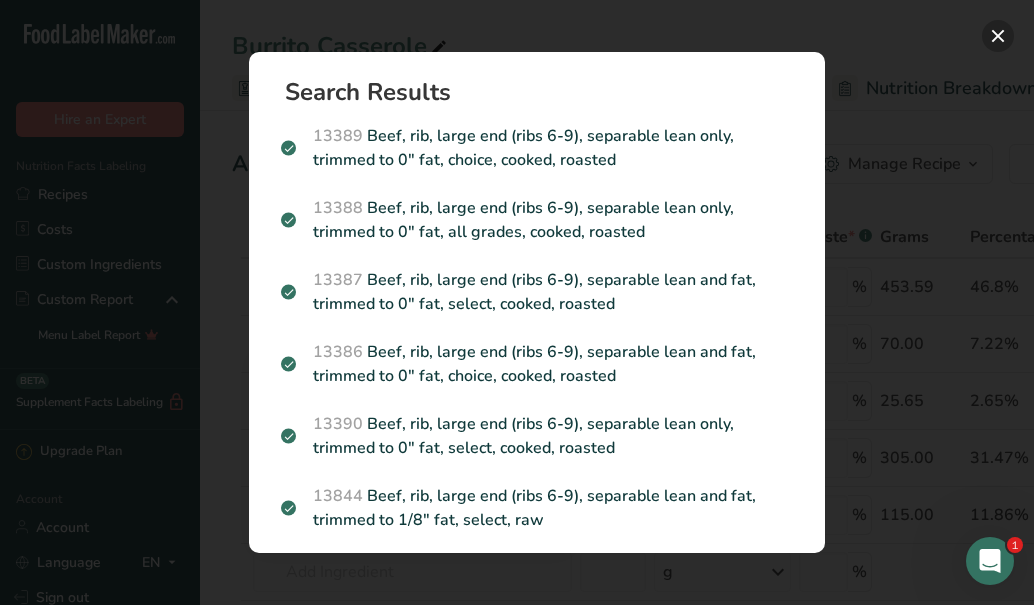 click at bounding box center [998, 36] 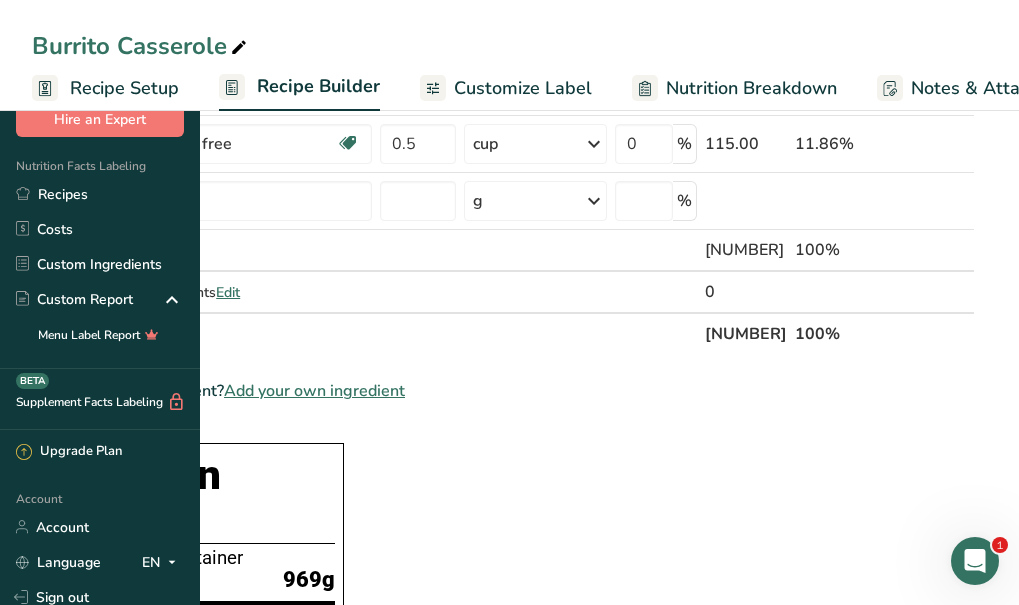 scroll, scrollTop: 416, scrollLeft: 0, axis: vertical 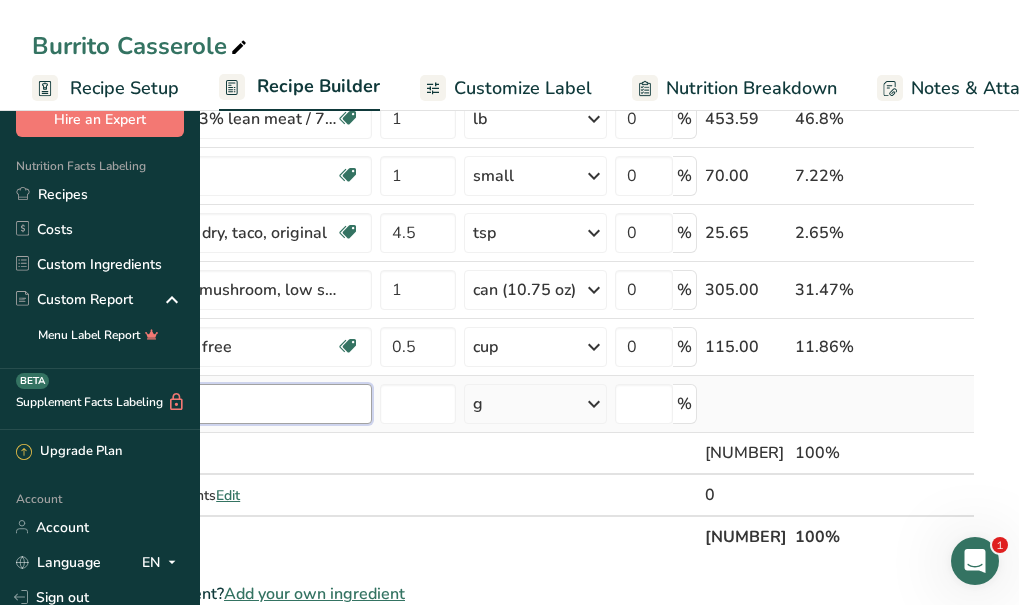 click at bounding box center (212, 404) 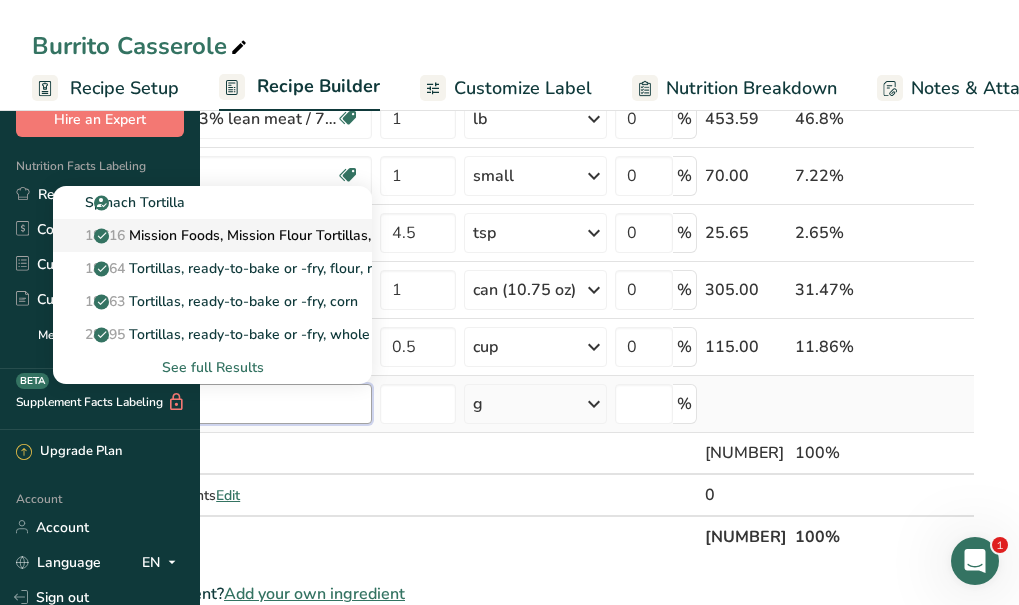 type on "tortilla" 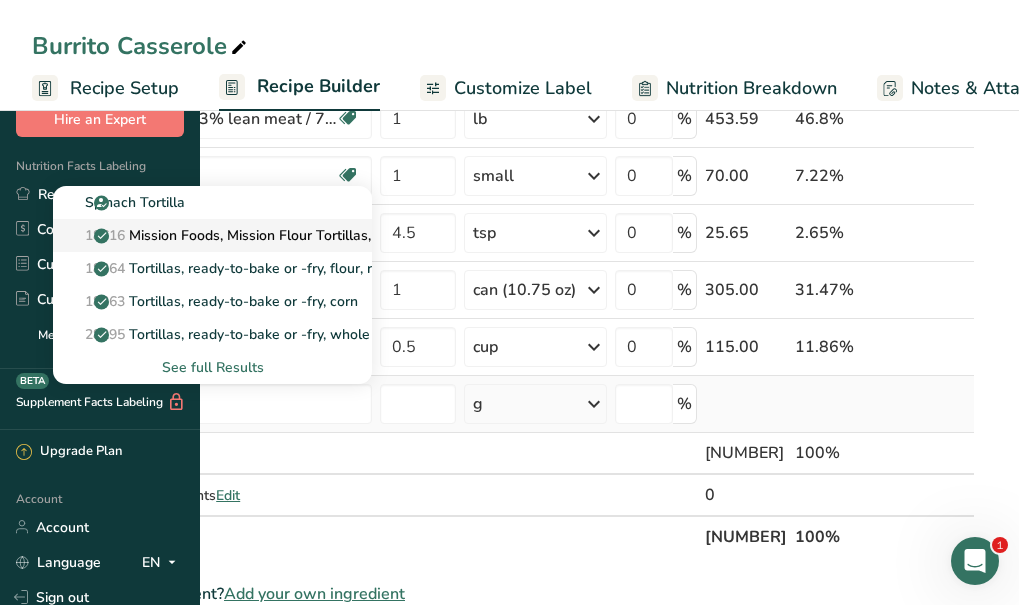 click on "[NUMBER]
Mission Foods, Mission Flour Tortillas, Soft Taco, 8 inch" at bounding box center (275, 235) 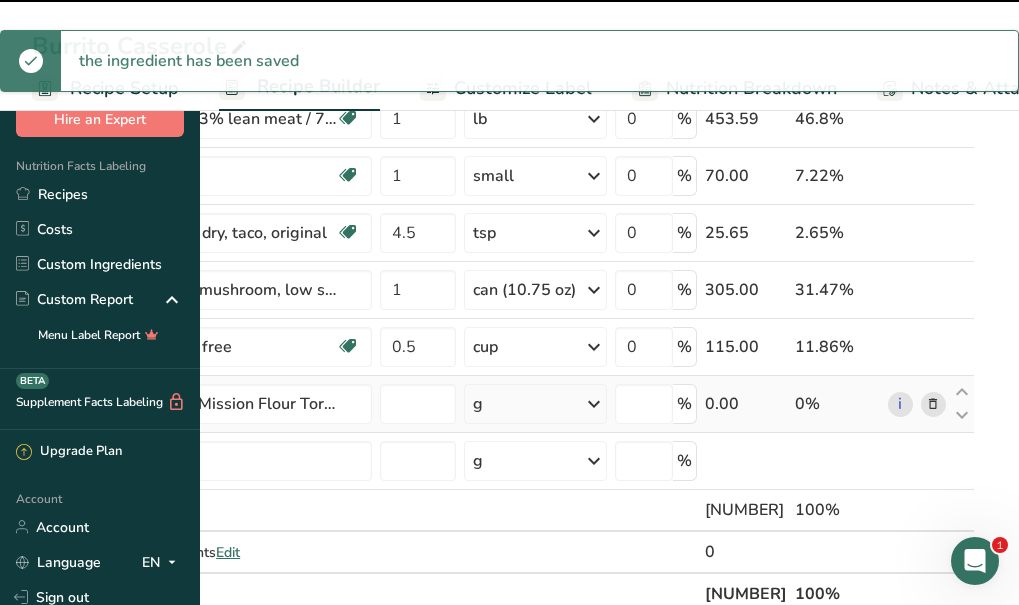 type on "0" 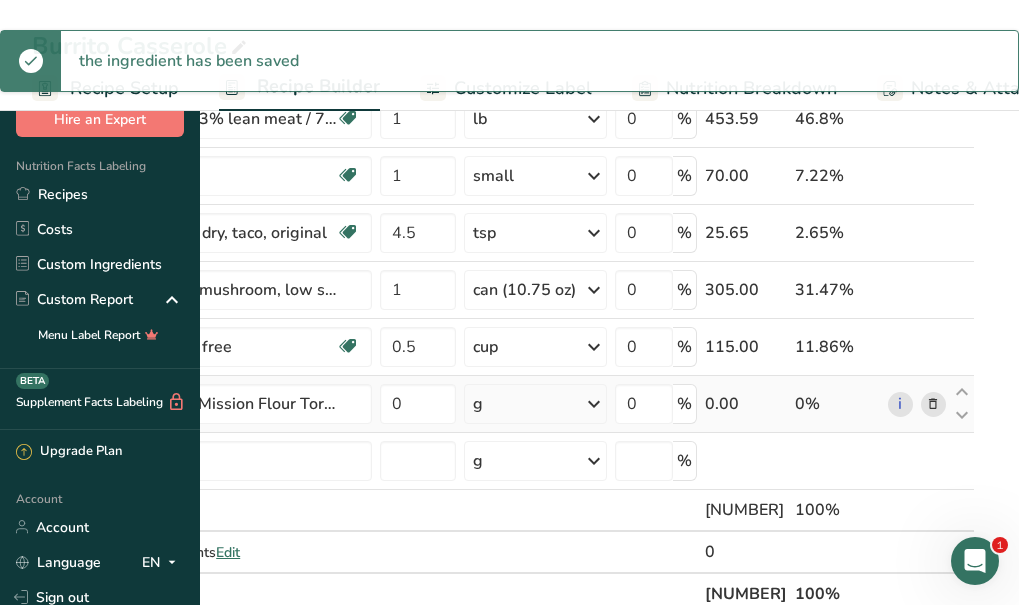 click on "g" at bounding box center (535, 404) 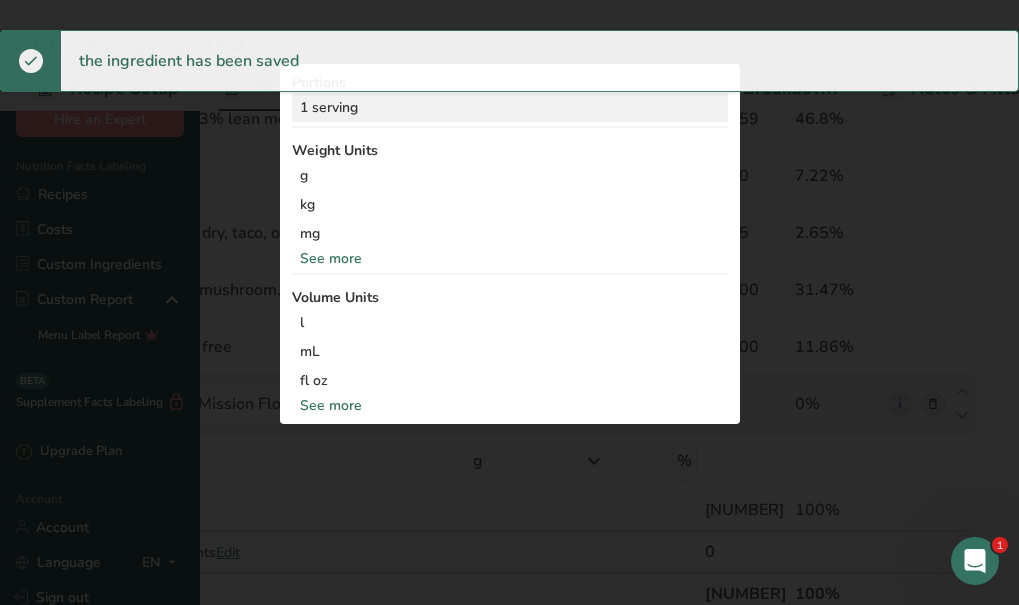 click on "1 serving" at bounding box center [510, 107] 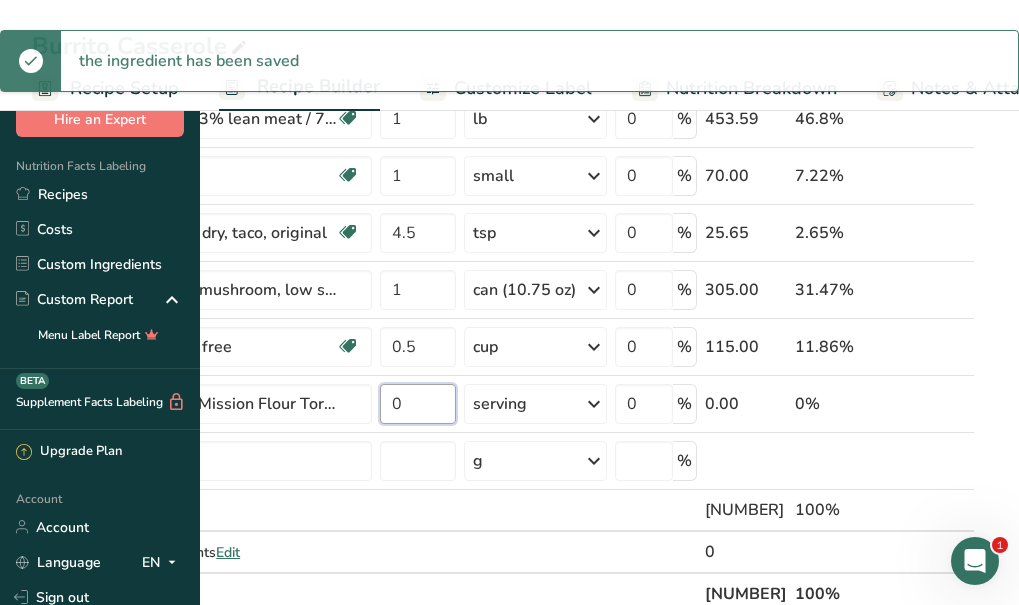 click on "0" at bounding box center [418, 404] 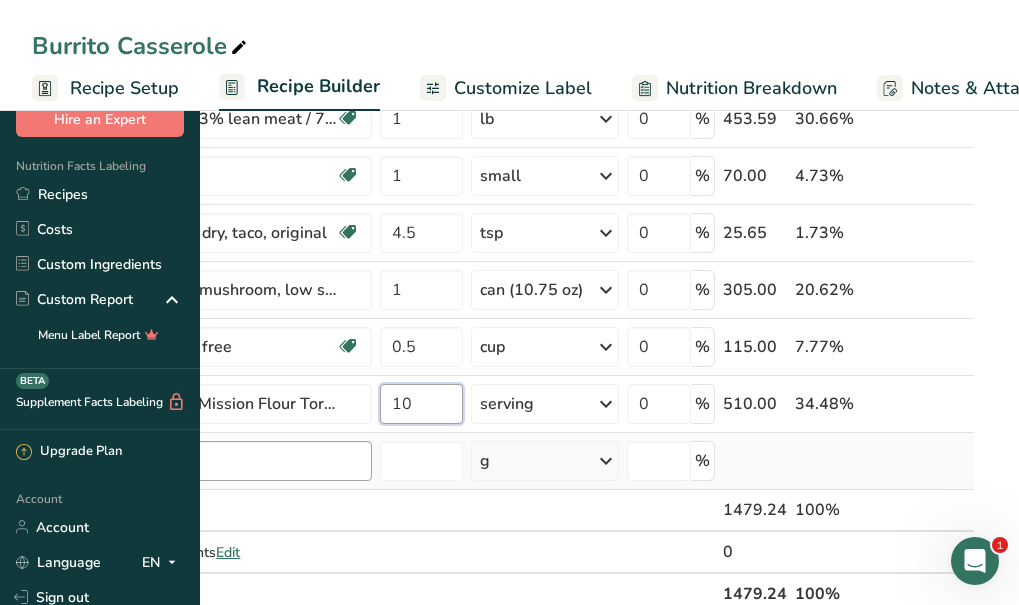 type on "10" 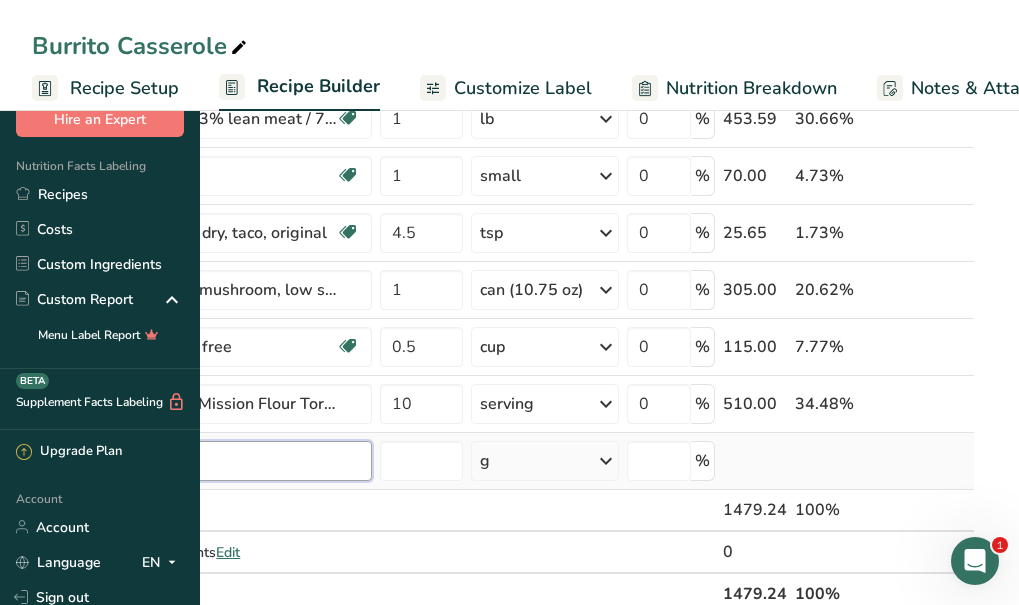 click on "Ingredient *
Amount *
Unit *
Waste *   .a-a{fill:#347362;}.b-a{fill:#fff;}          Grams
Percentage
Beef, ground, 93% lean meat / 7% fat, crumbles, cooked, pan-browned
Dairy free
Gluten free
Soy free
[NUMBER]
lb
Portions
[NUMBER] oz
Weight Units
g
kg
mg
See more
Volume Units
l
Volume units require a density conversion. If you know your ingredient's density enter it below. Otherwise, click on "RIA" our AI Regulatory bot - she will be able to help you
lb/ft3
g/cm3
Confirm
mL
lb/ft3
fl oz" at bounding box center (503, 331) 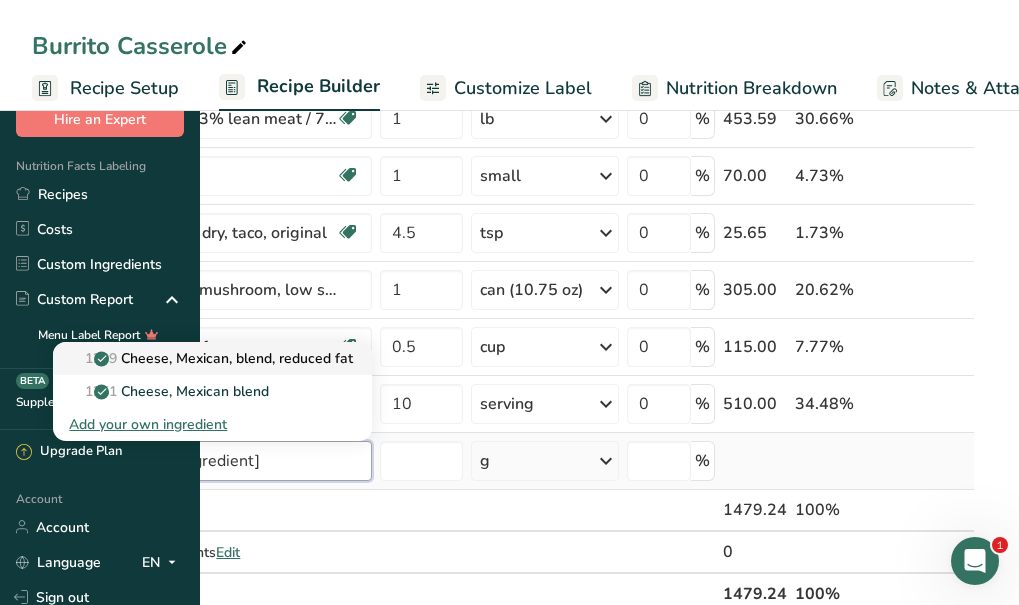 type on "[Ingredient] [Ingredient]" 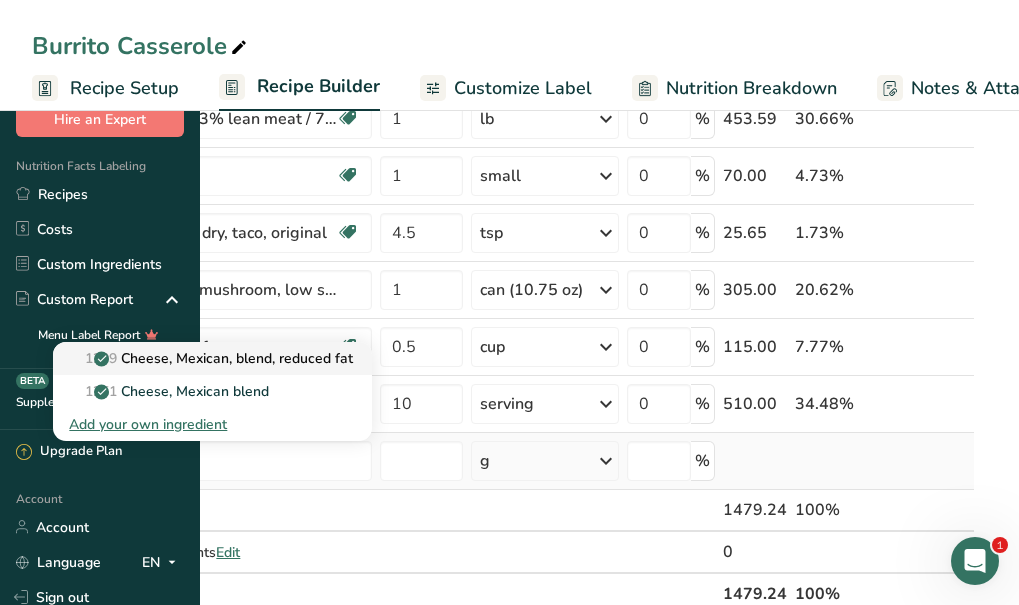 click on "1209
[Ingredient], [Ingredient], [Ingredient]" at bounding box center [211, 358] 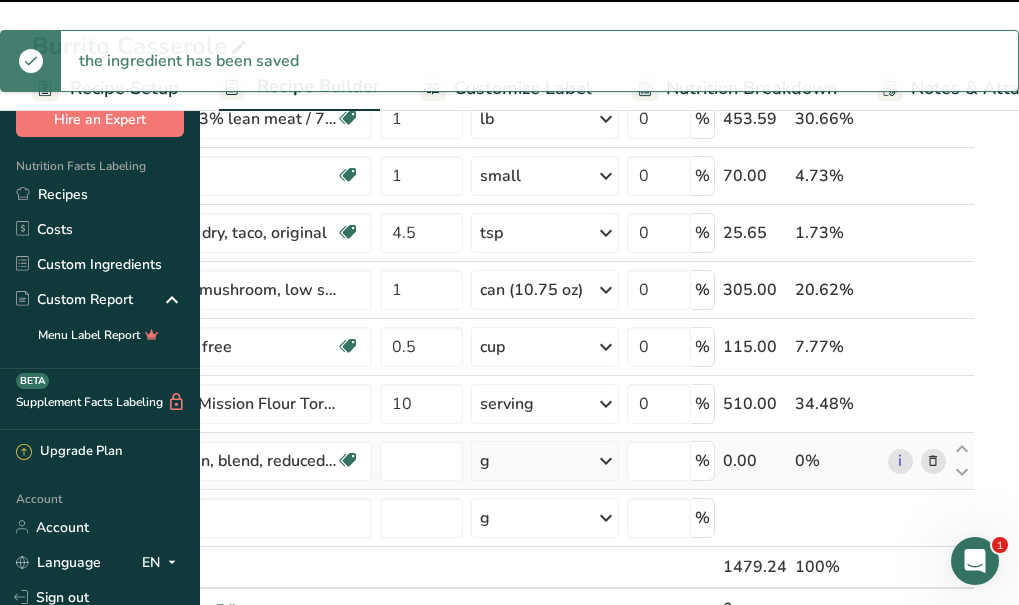 type on "0" 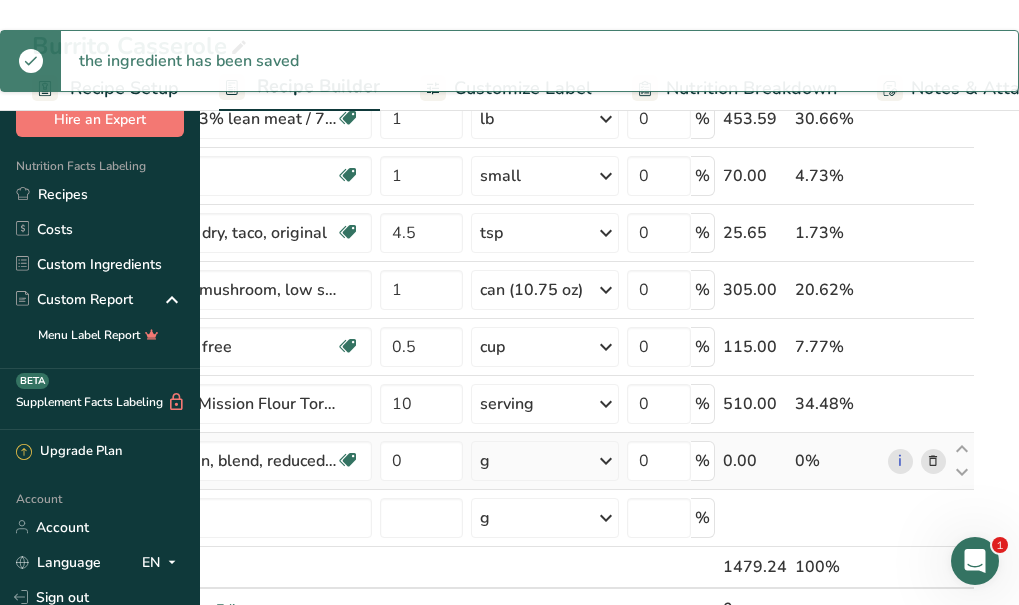 click on "g" at bounding box center (545, 461) 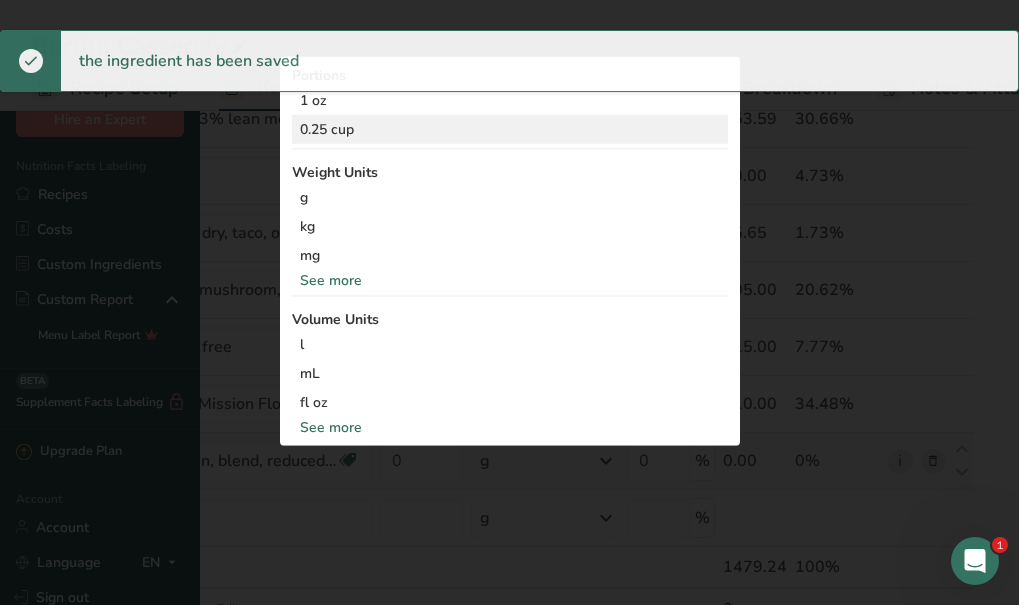 click on "0.25 cup" at bounding box center (510, 129) 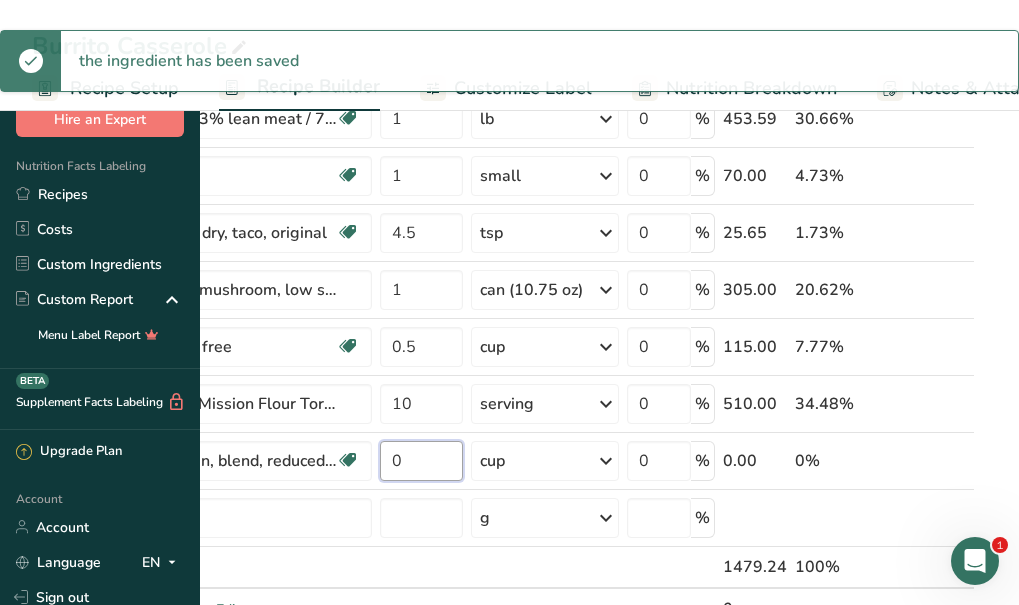 click on "0" at bounding box center (421, 461) 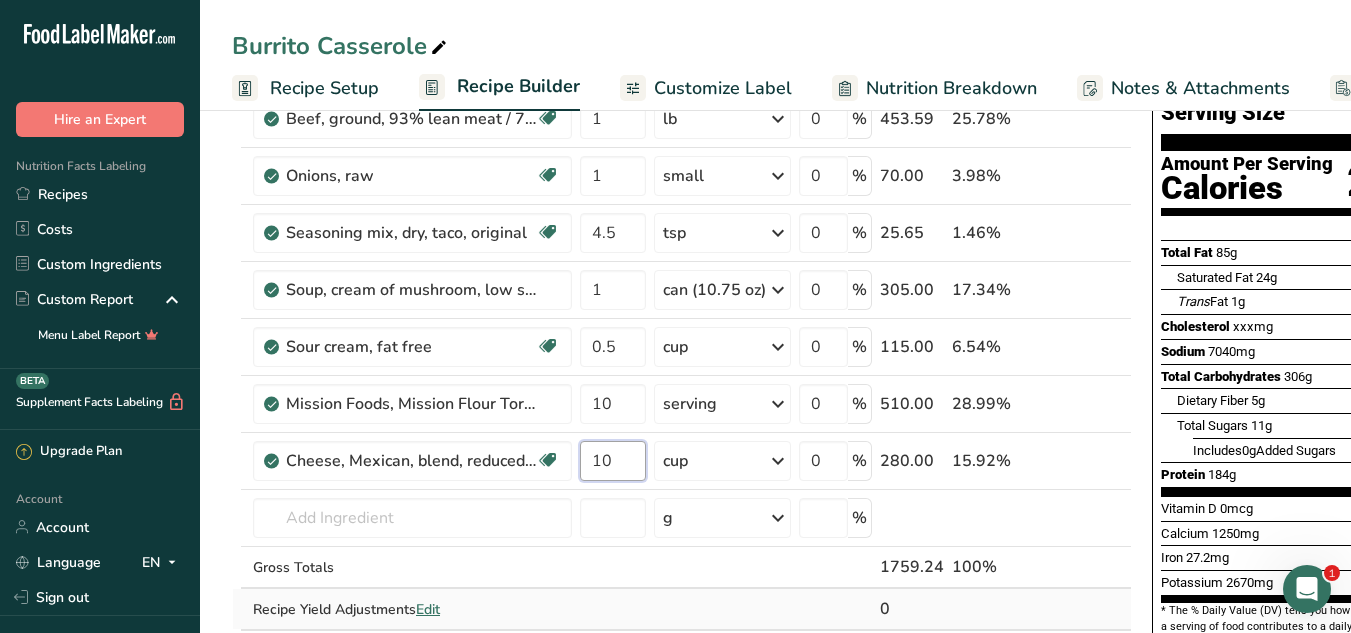 type on "10" 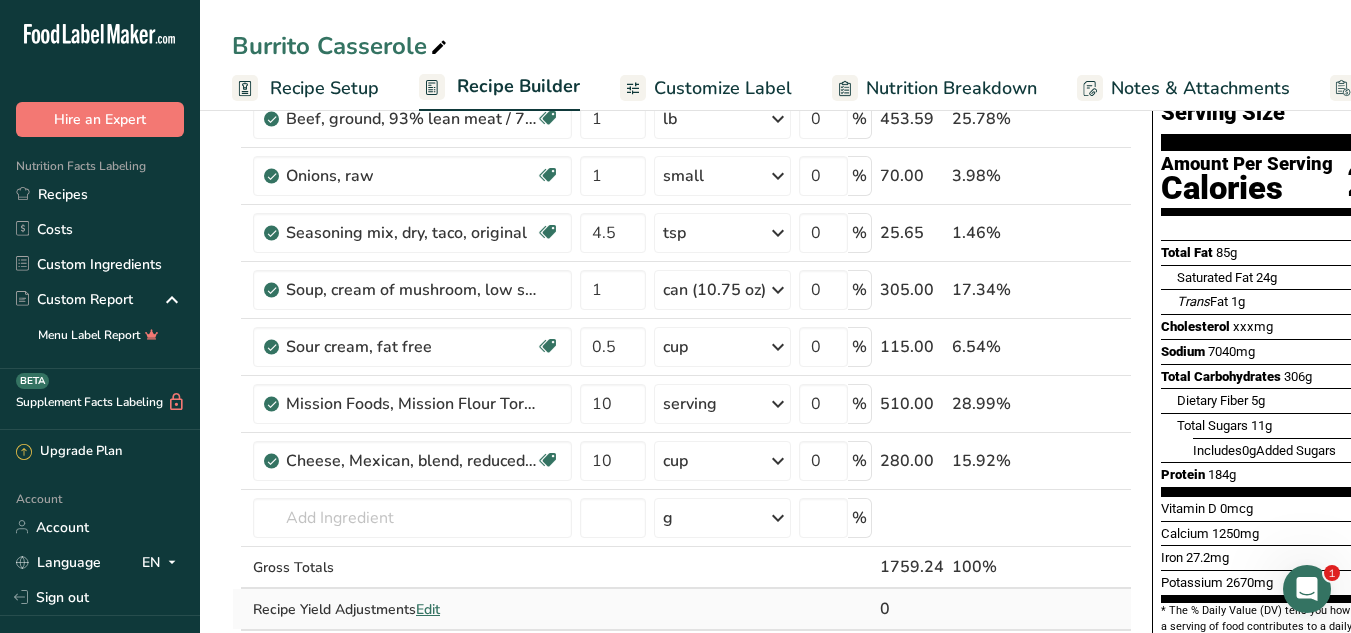 click on "Ingredient *
Amount *
Unit *
Waste *   .a-a{fill:#347362;}.b-a{fill:#fff;}          Grams
Percentage
Beef, ground, 93% lean meat / 7% fat, crumbles, cooked, pan-browned
Dairy free
Gluten free
Soy free
[NUMBER]
lb
Portions
[NUMBER] oz
Weight Units
g
kg
mg
See more
Volume Units
l
Volume units require a density conversion. If you know your ingredient's density enter it below. Otherwise, click on "RIA" our AI Regulatory bot - she will be able to help you
lb/ft3
g/cm3
Confirm
mL
lb/ft3
fl oz" at bounding box center (682, 360) 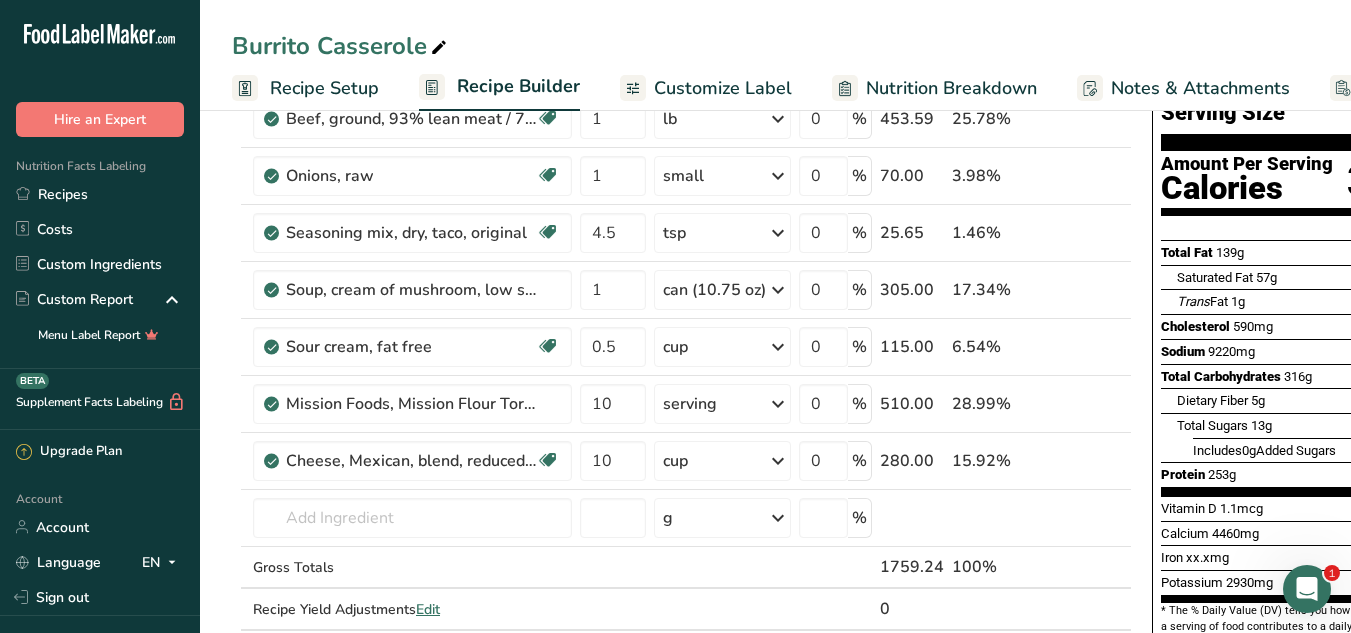 click on "Customize Label" at bounding box center [723, 88] 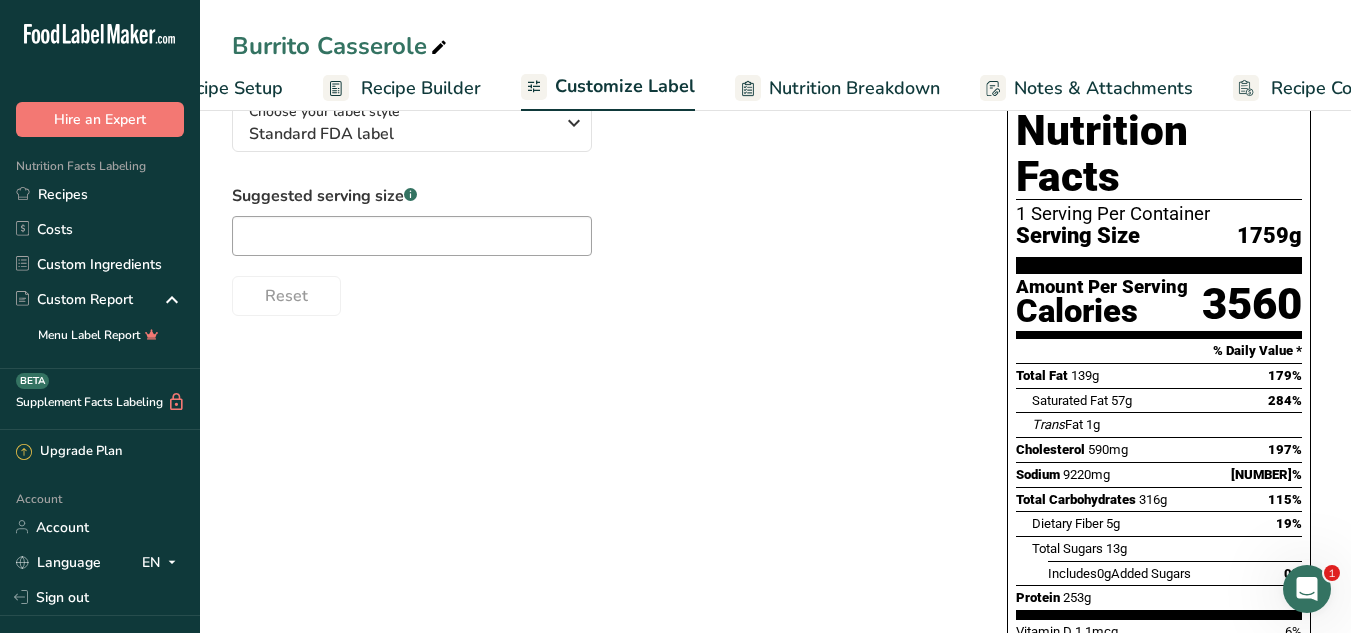 scroll, scrollTop: 0, scrollLeft: 170, axis: horizontal 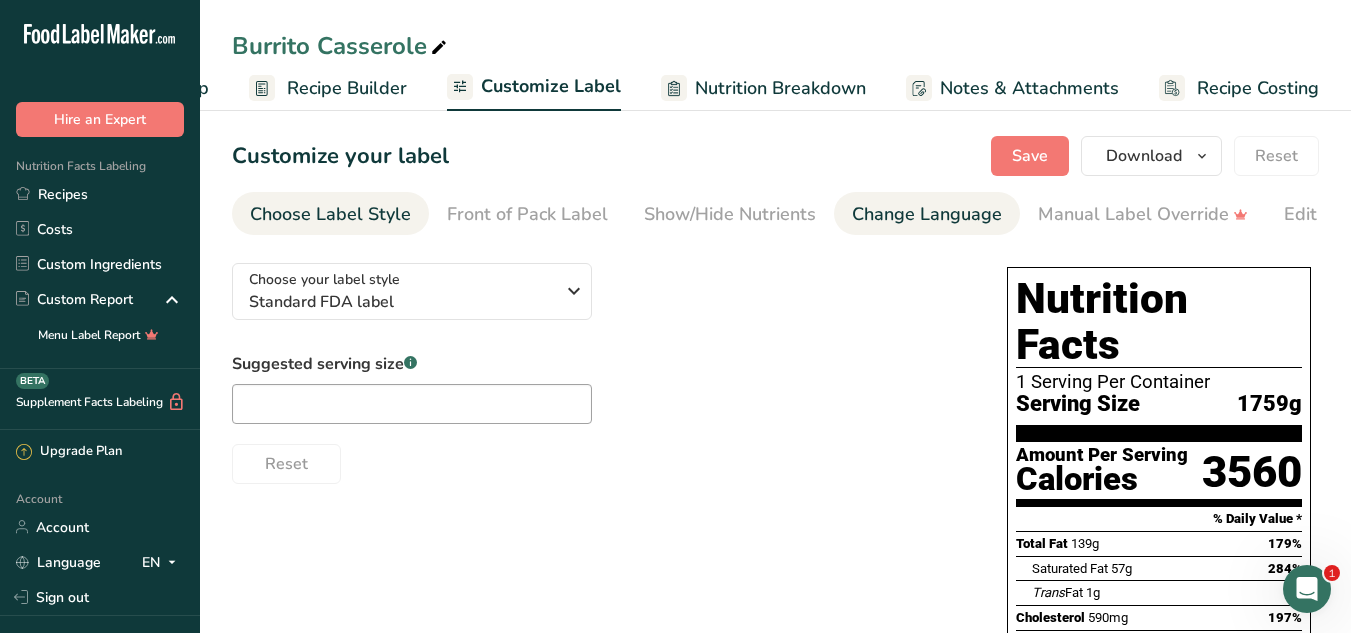 click on "Change Language" at bounding box center [927, 214] 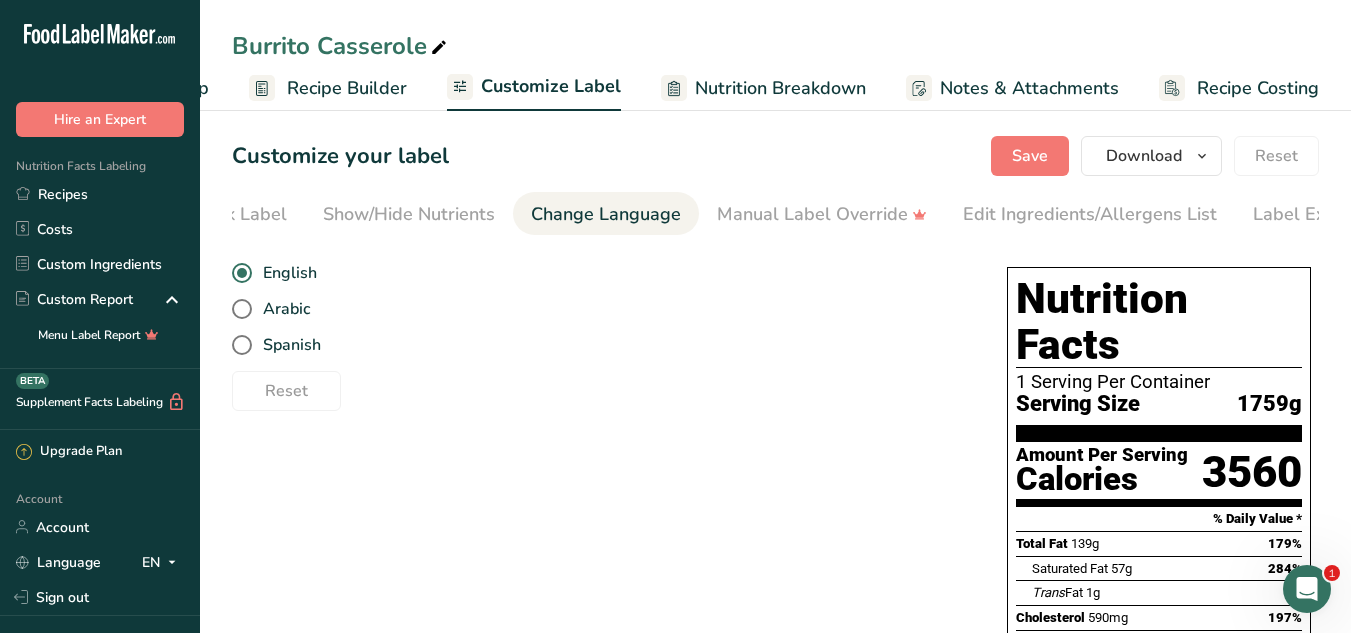 scroll, scrollTop: 0, scrollLeft: 390, axis: horizontal 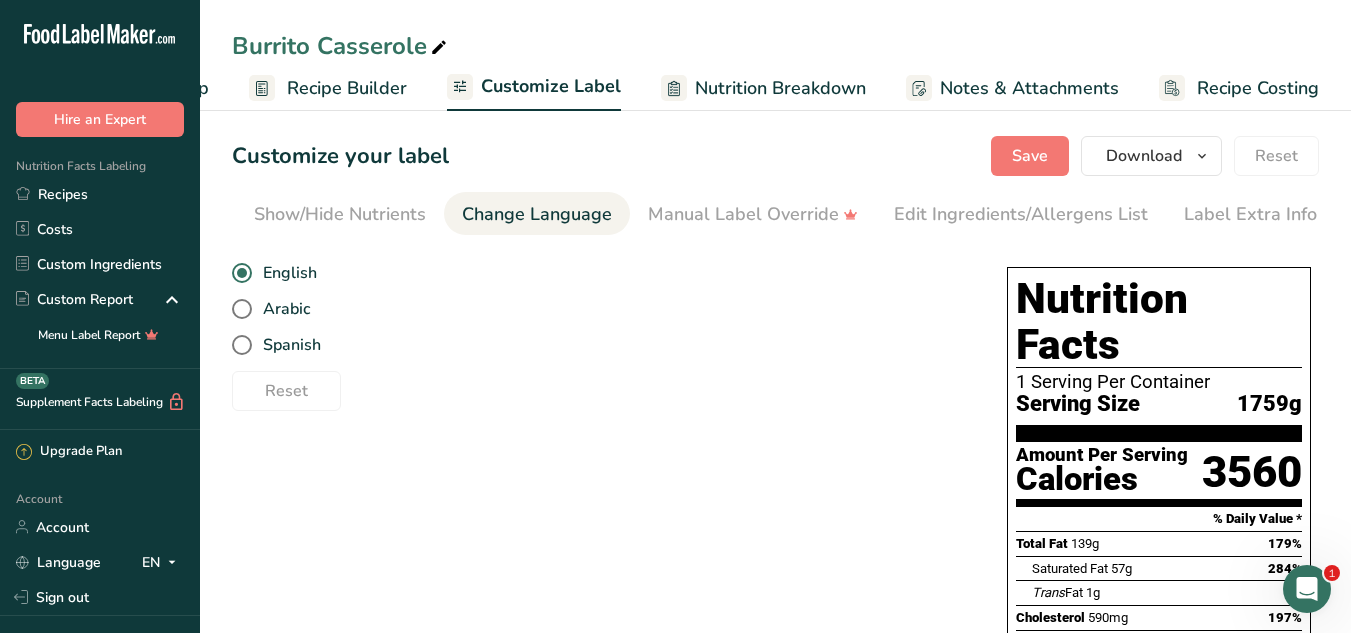 click on "Edit Ingredients/Allergens List" at bounding box center [1021, 214] 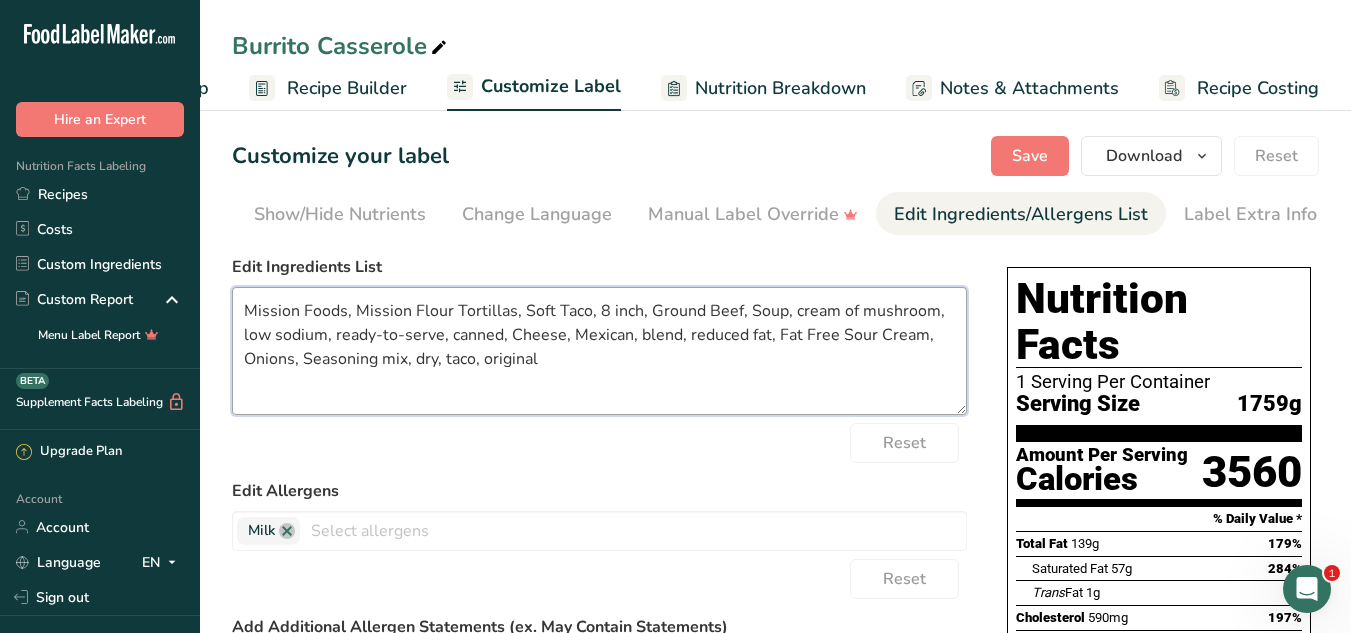drag, startPoint x: 244, startPoint y: 317, endPoint x: 414, endPoint y: 307, distance: 170.29387 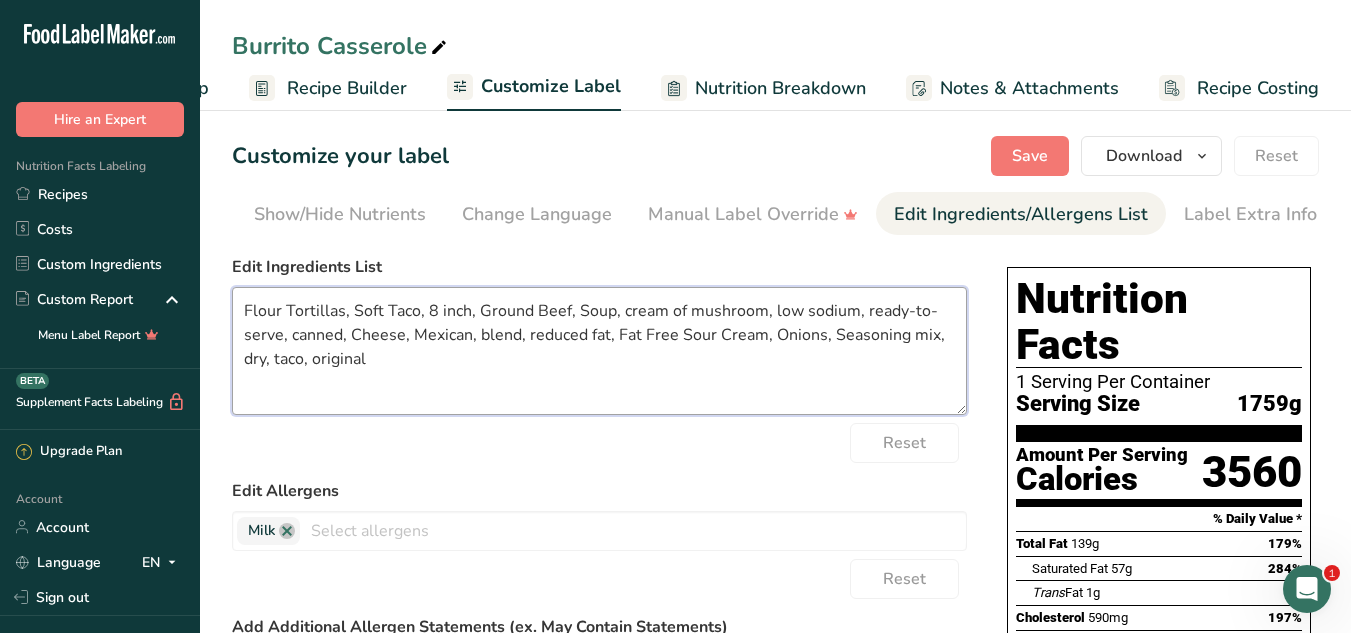 drag, startPoint x: 351, startPoint y: 311, endPoint x: 475, endPoint y: 310, distance: 124.004036 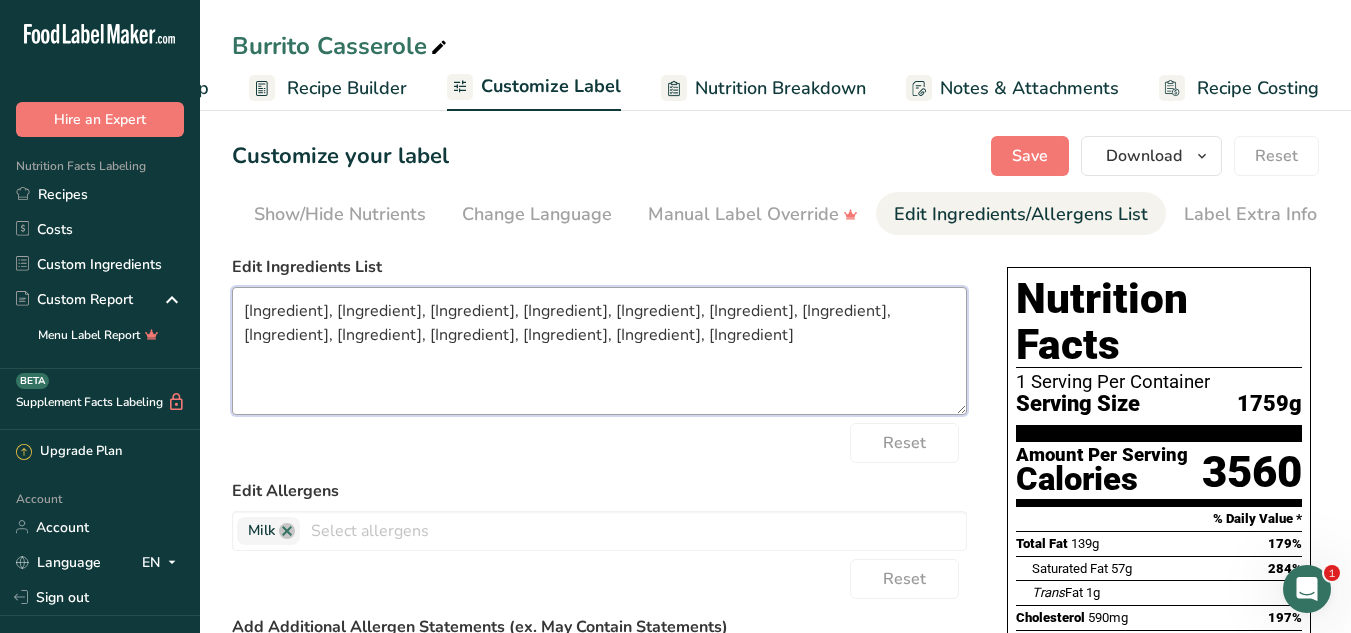 click on "[Ingredient], [Ingredient], [Ingredient], [Ingredient], [Ingredient], [Ingredient], [Ingredient], [Ingredient], [Ingredient], [Ingredient], [Ingredient], [Ingredient], [Ingredient]" at bounding box center [599, 351] 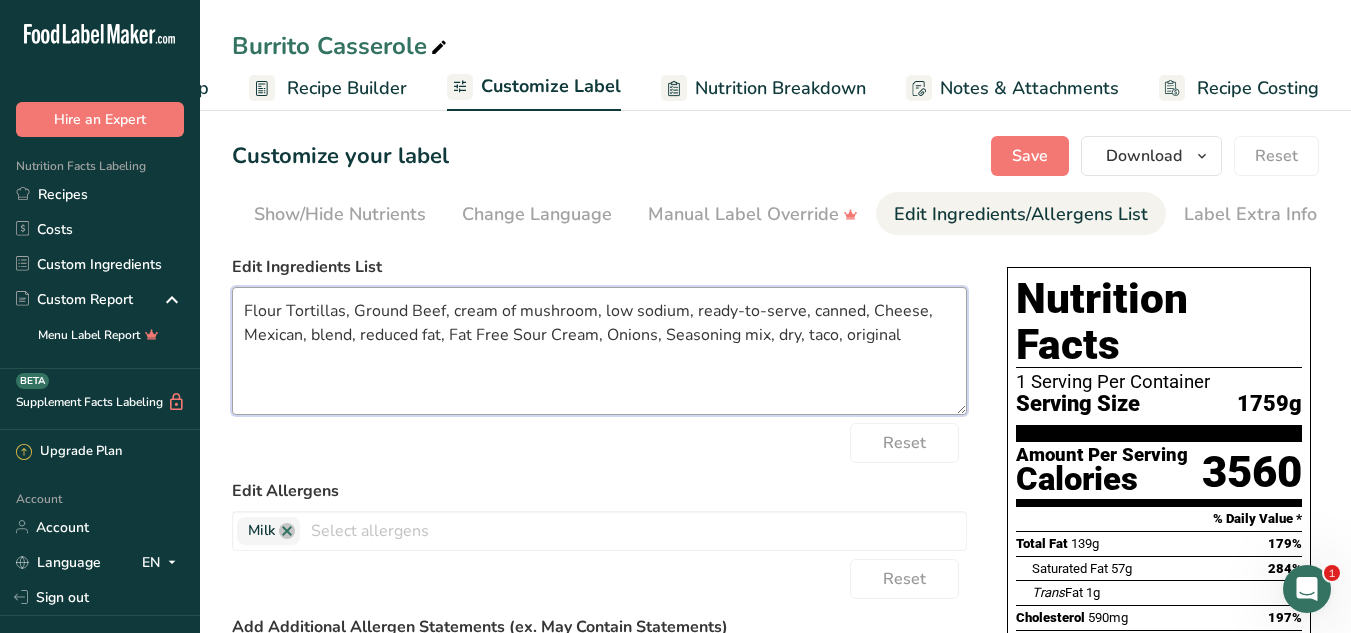drag, startPoint x: 601, startPoint y: 319, endPoint x: 866, endPoint y: 320, distance: 265.0019 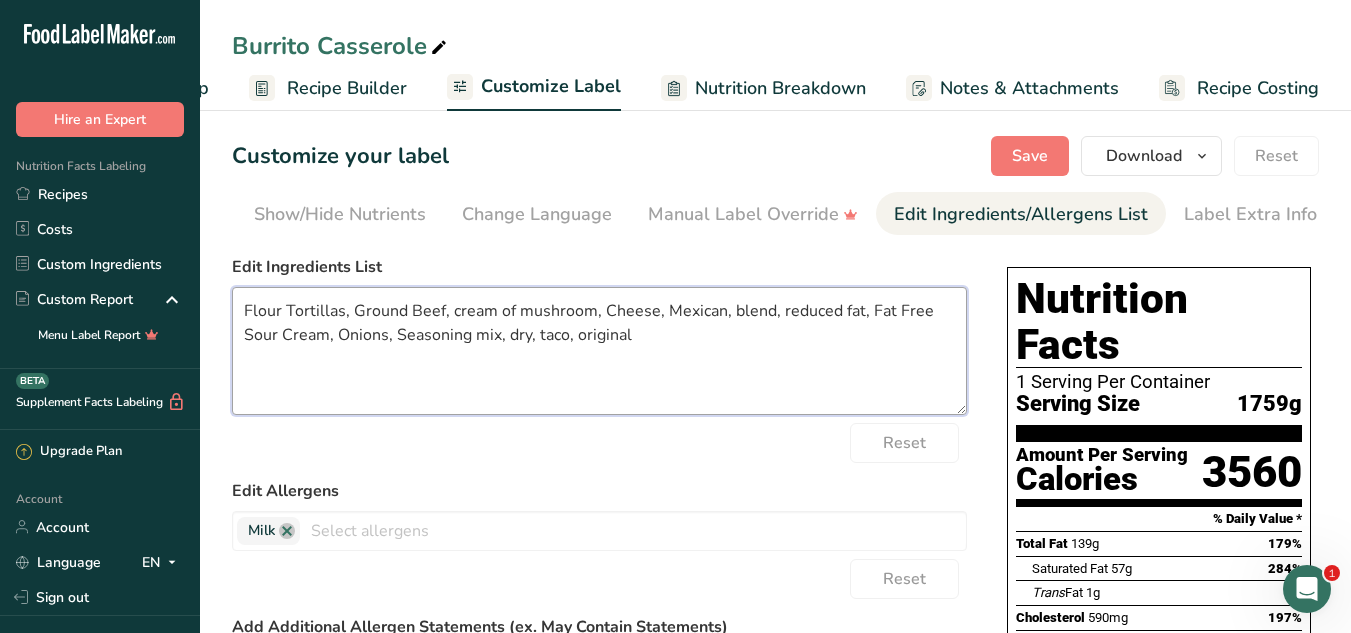 drag, startPoint x: 656, startPoint y: 317, endPoint x: 937, endPoint y: 306, distance: 281.2152 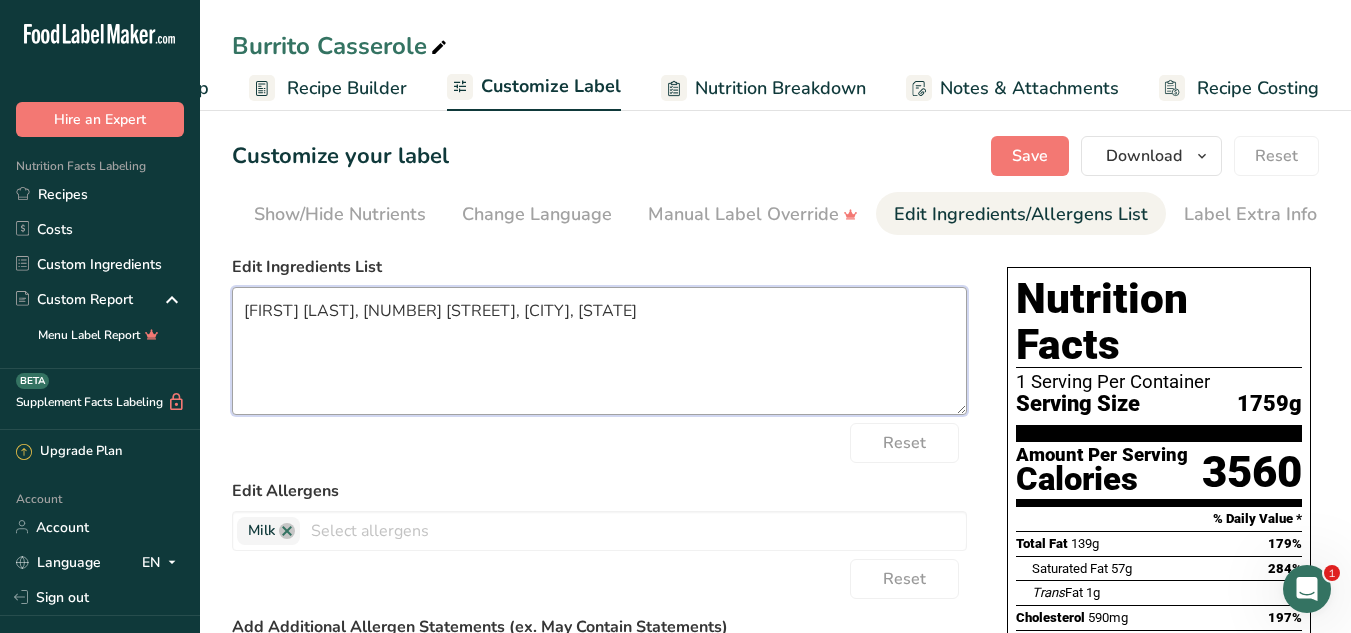 drag, startPoint x: 926, startPoint y: 319, endPoint x: 919, endPoint y: 383, distance: 64.381676 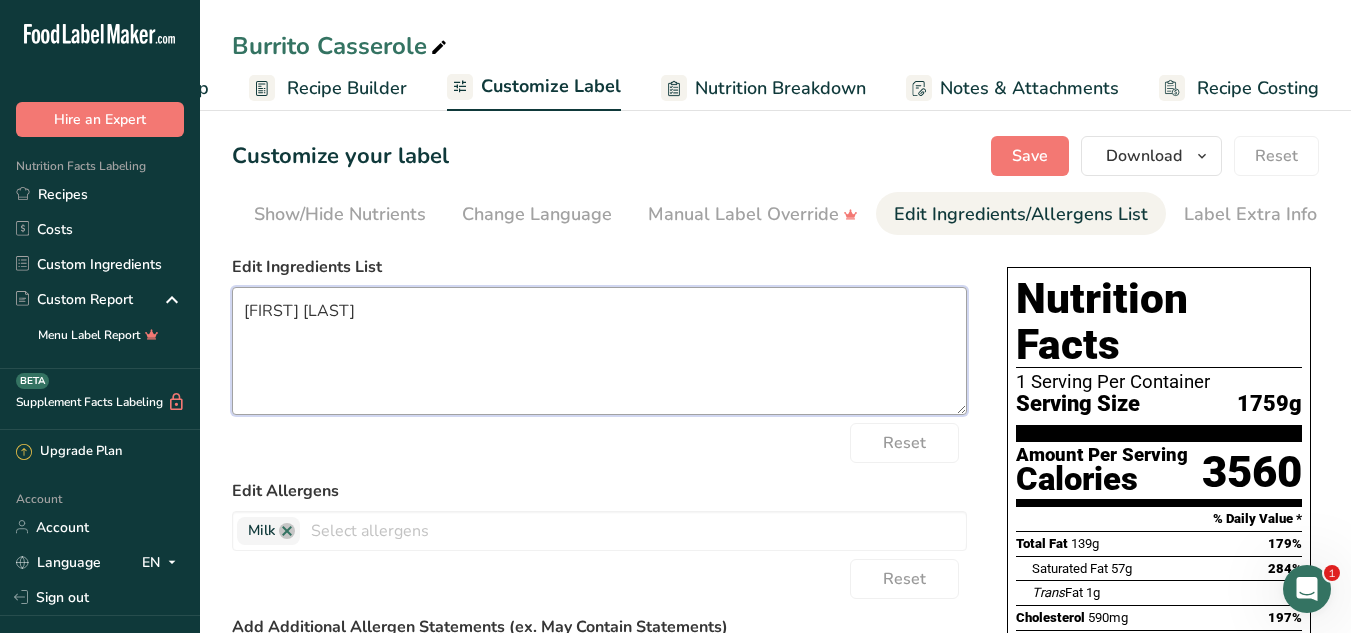 type on "[FIRST] [LAST]" 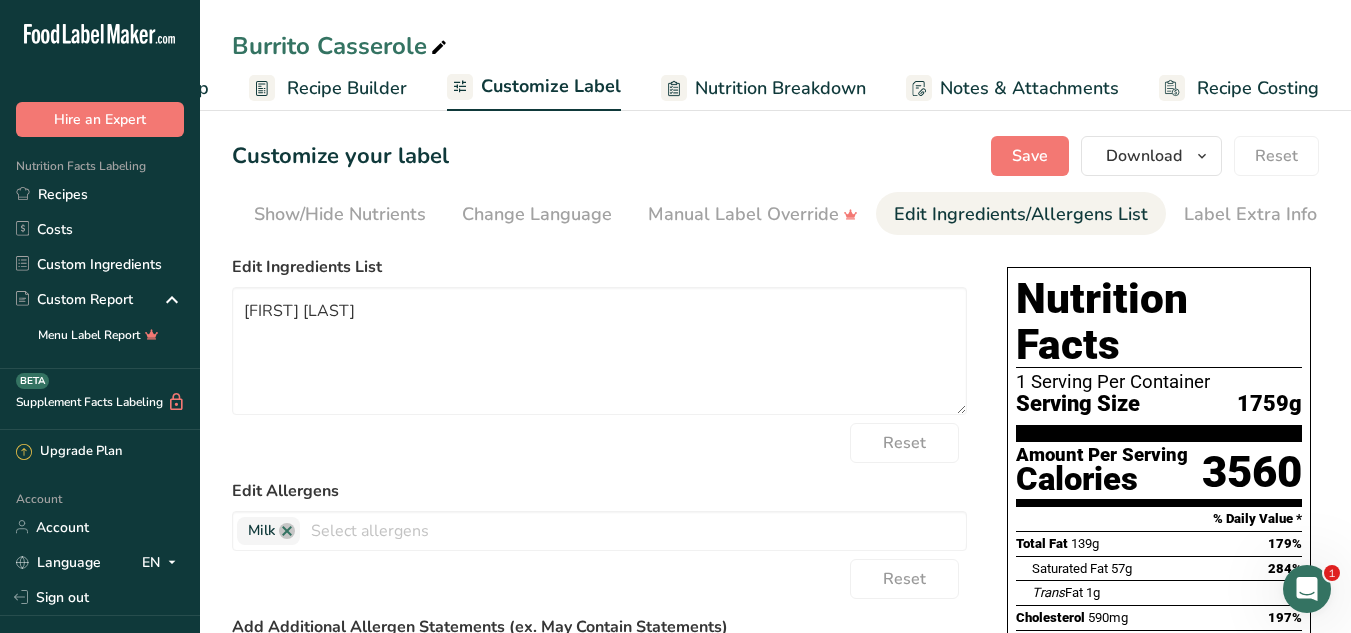 click on "Edit Allergens" at bounding box center [599, 491] 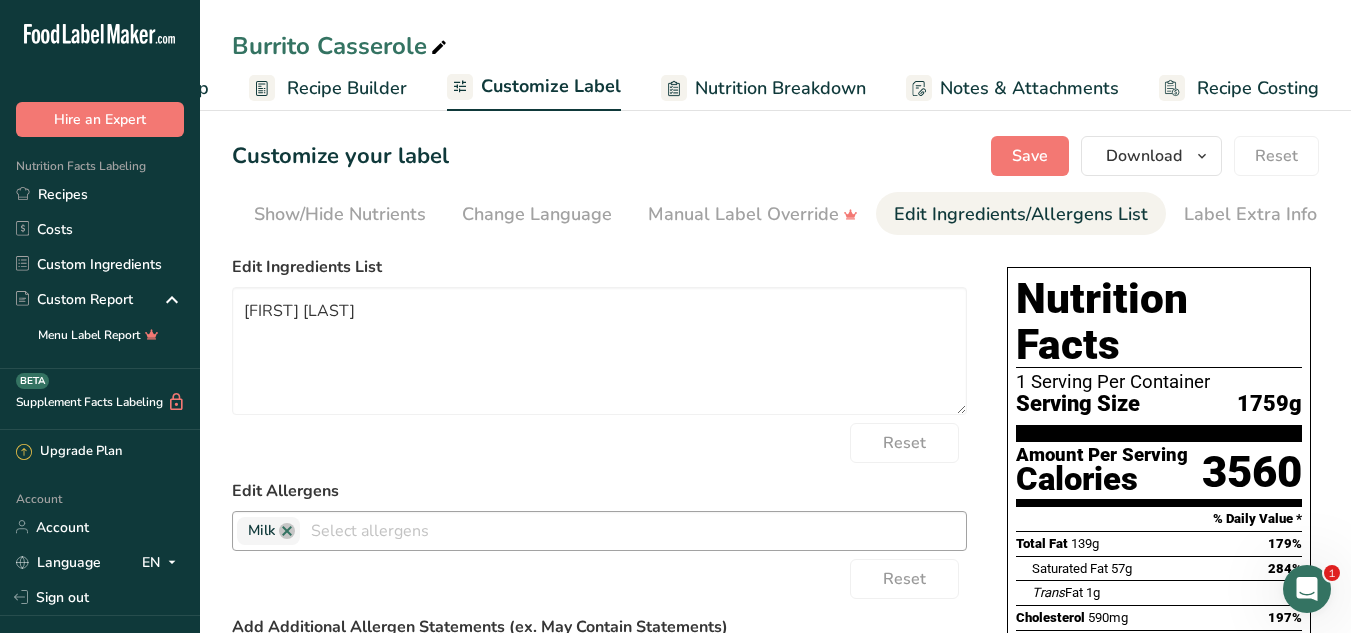 click at bounding box center (633, 530) 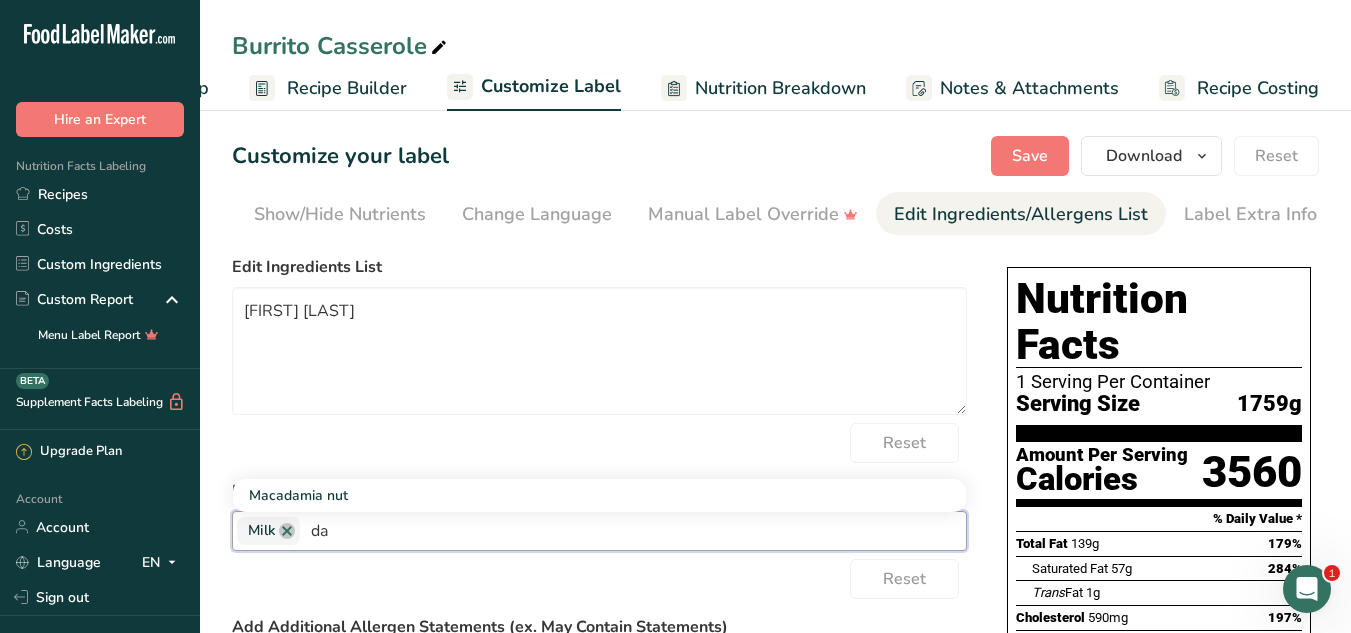 type on "d" 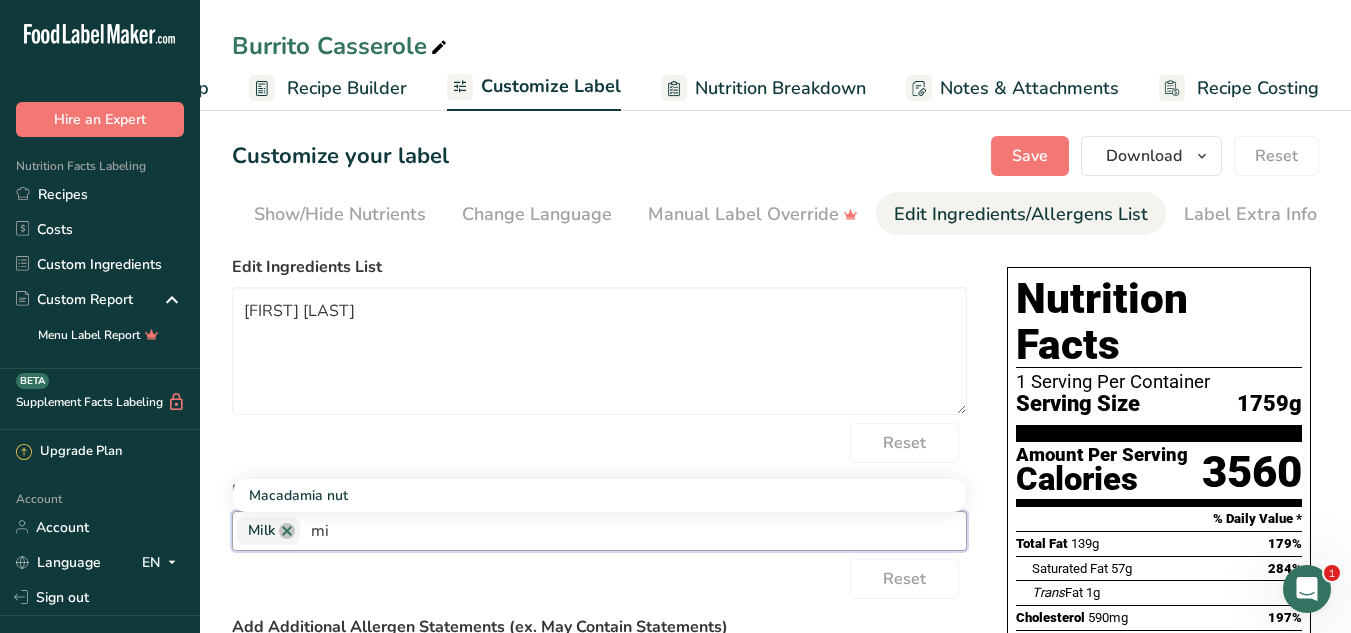 type on "m" 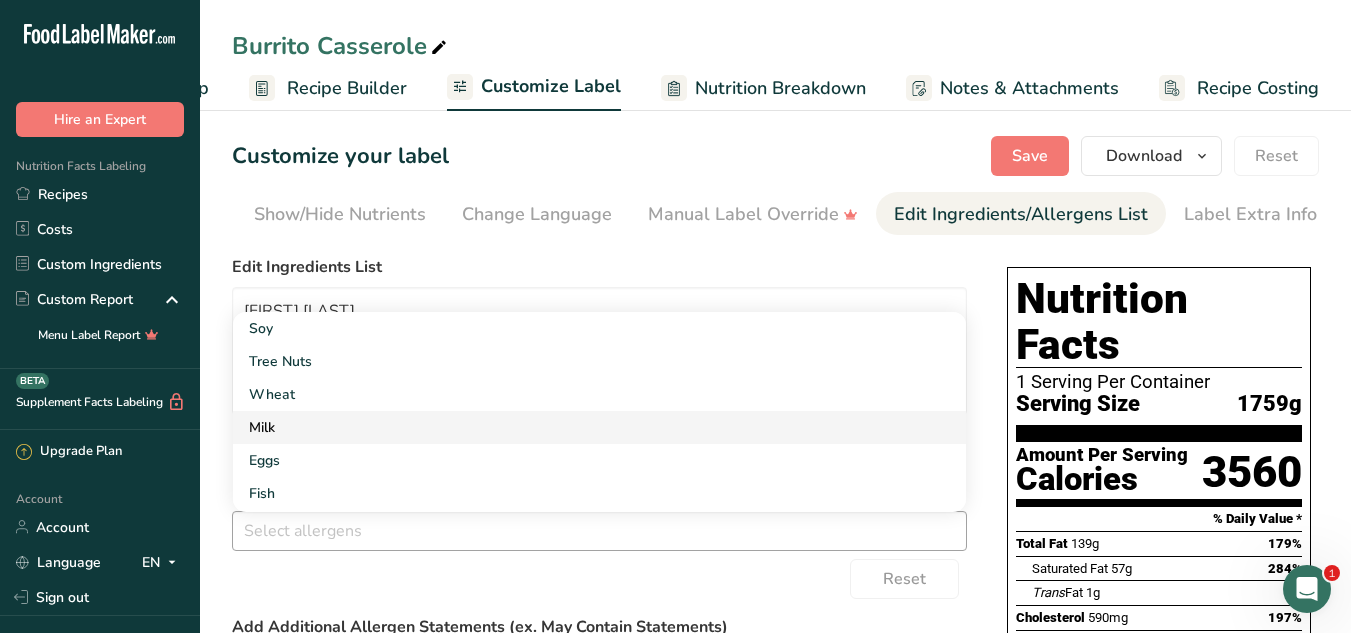 click on "Milk" at bounding box center (599, 427) 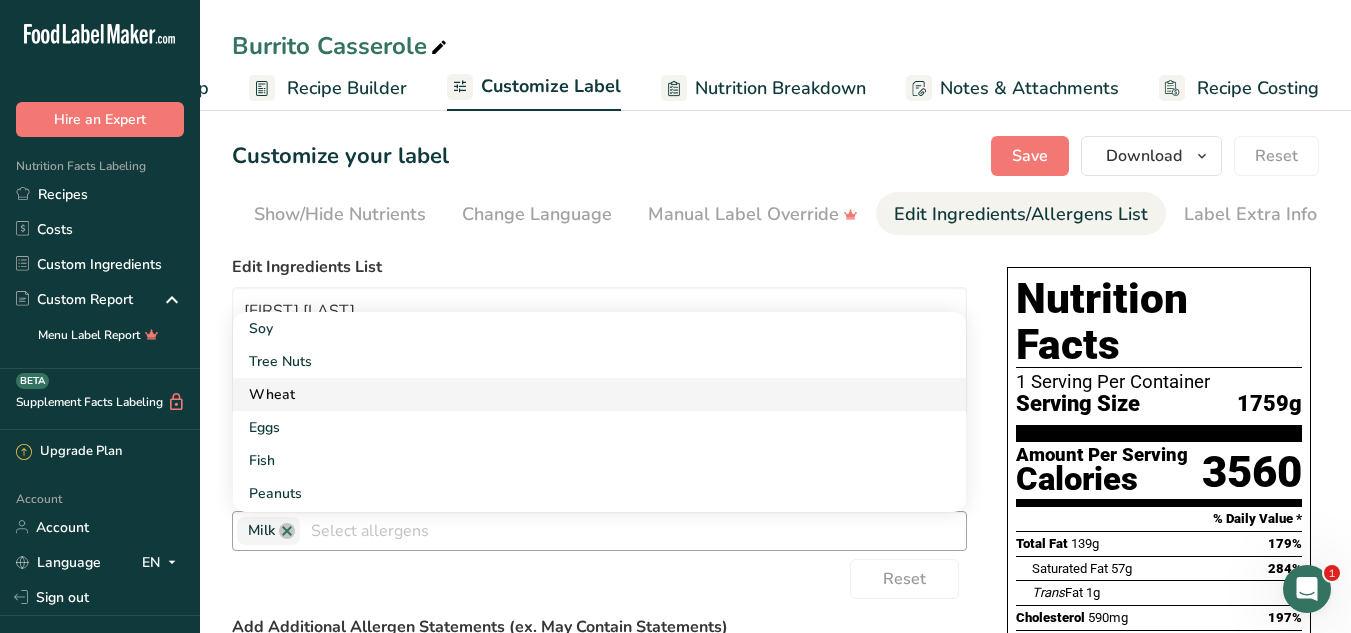 click on "Wheat" at bounding box center [599, 394] 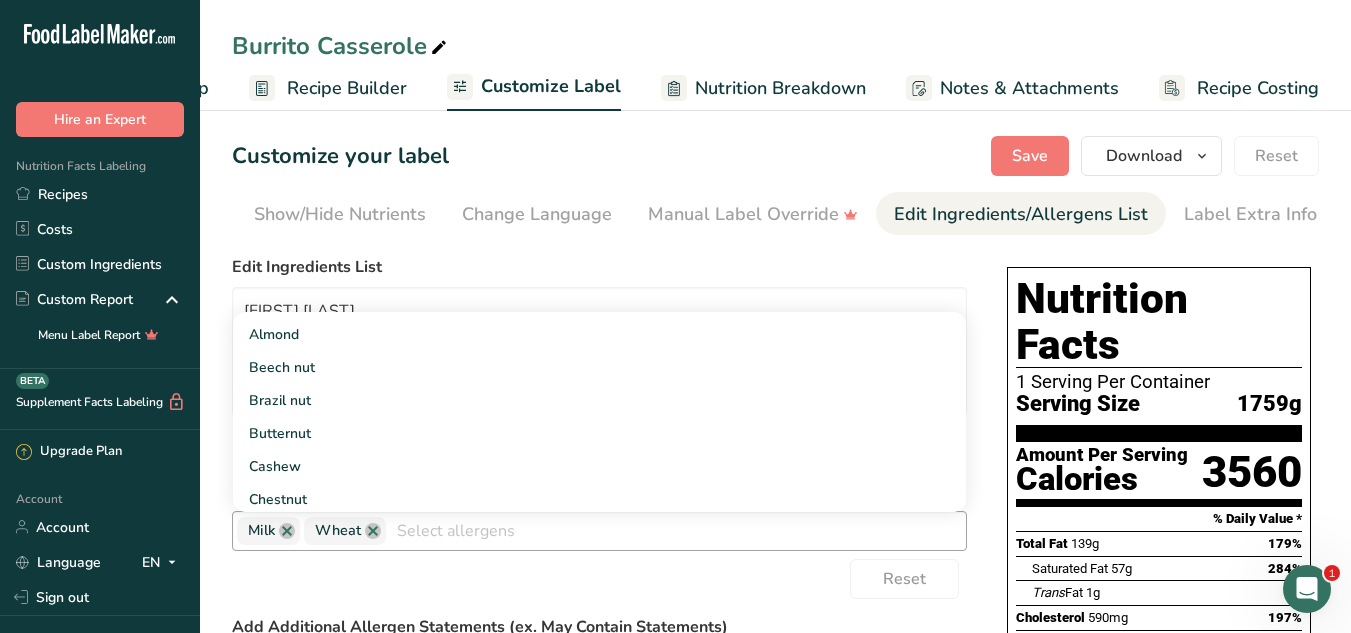 scroll, scrollTop: 455, scrollLeft: 0, axis: vertical 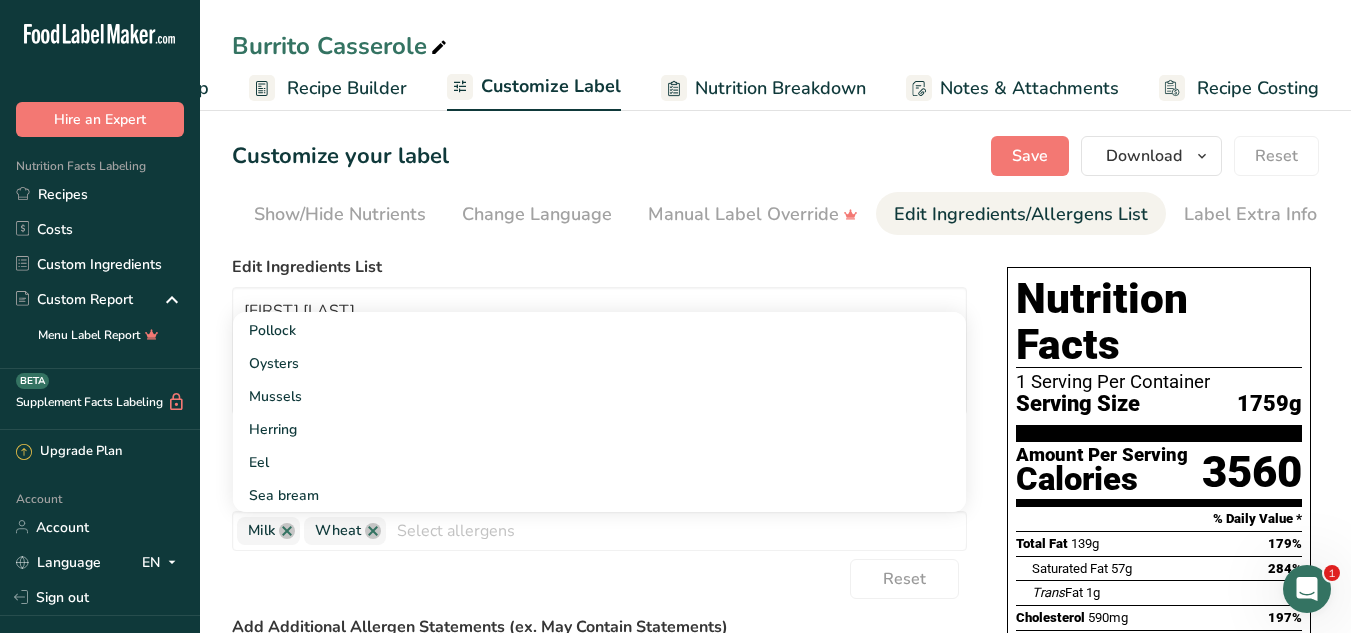 click on "Reset" at bounding box center (599, 579) 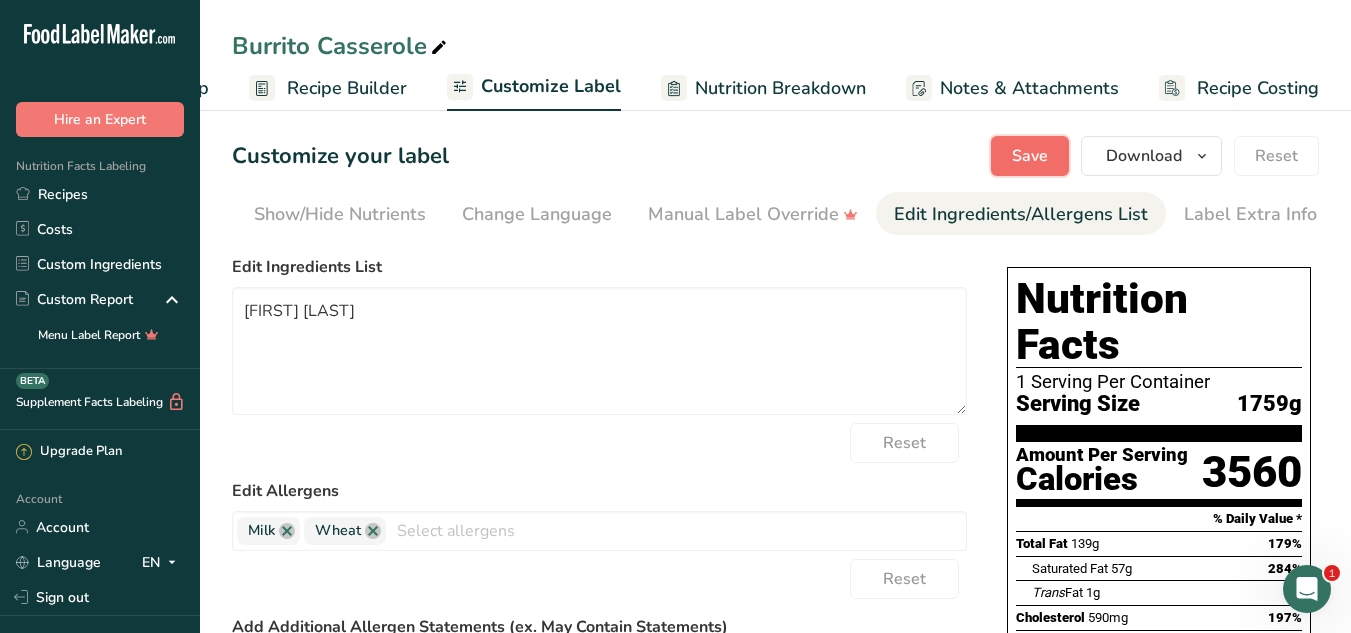 click on "Save" at bounding box center [1030, 156] 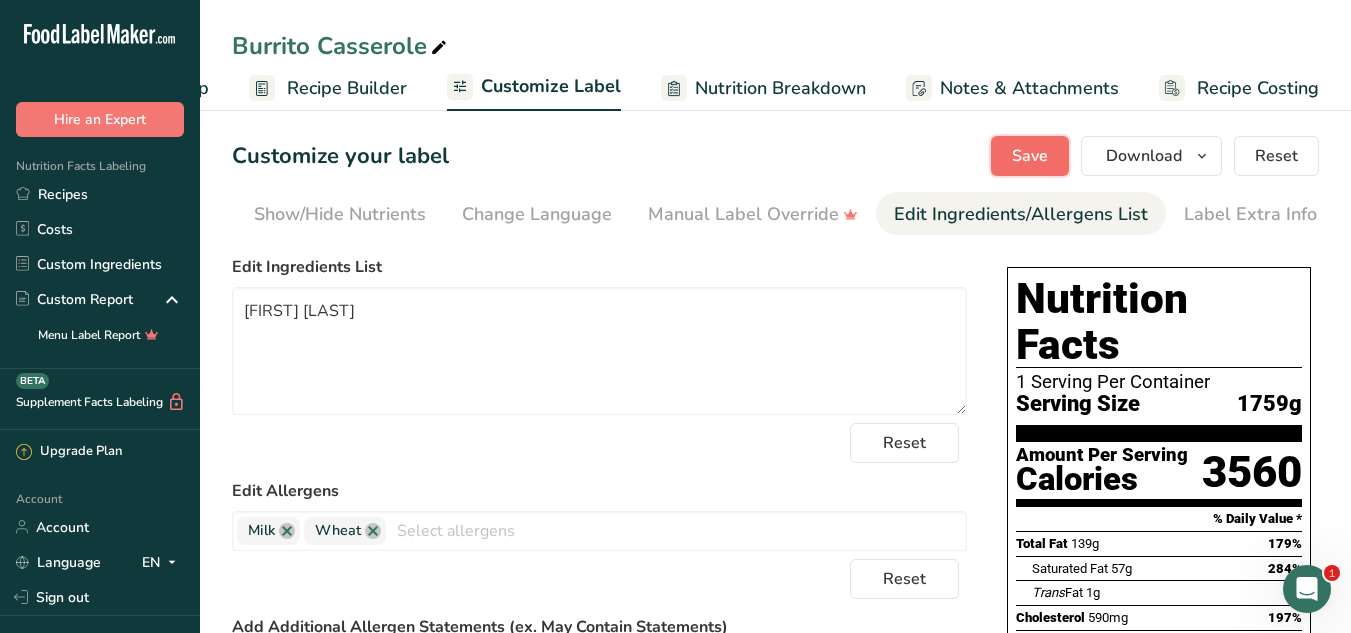 click on "Save" at bounding box center [1030, 156] 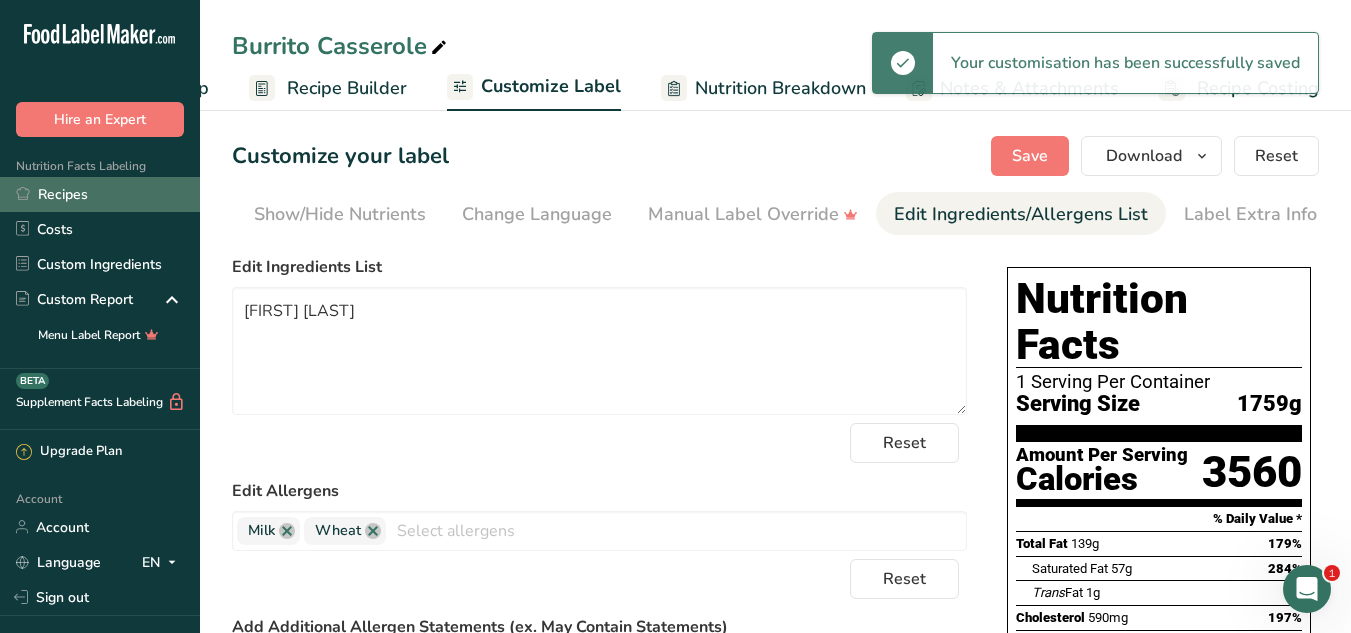click on "Recipes" at bounding box center (100, 194) 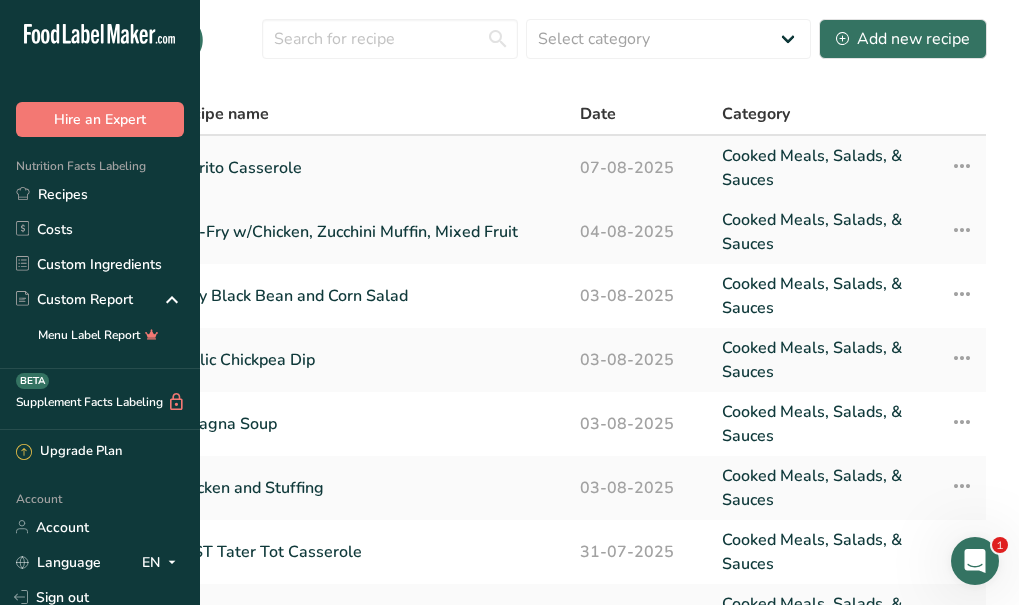 click on "Burrito Casserole" at bounding box center [364, 168] 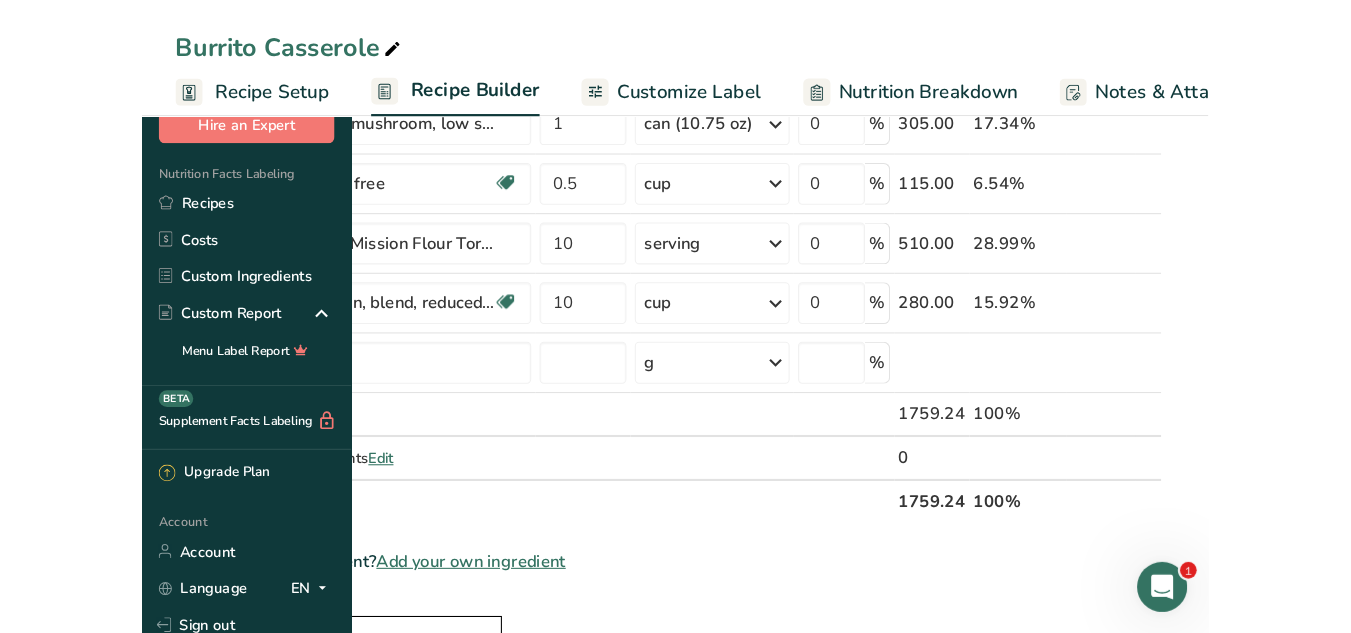 scroll, scrollTop: 319, scrollLeft: 0, axis: vertical 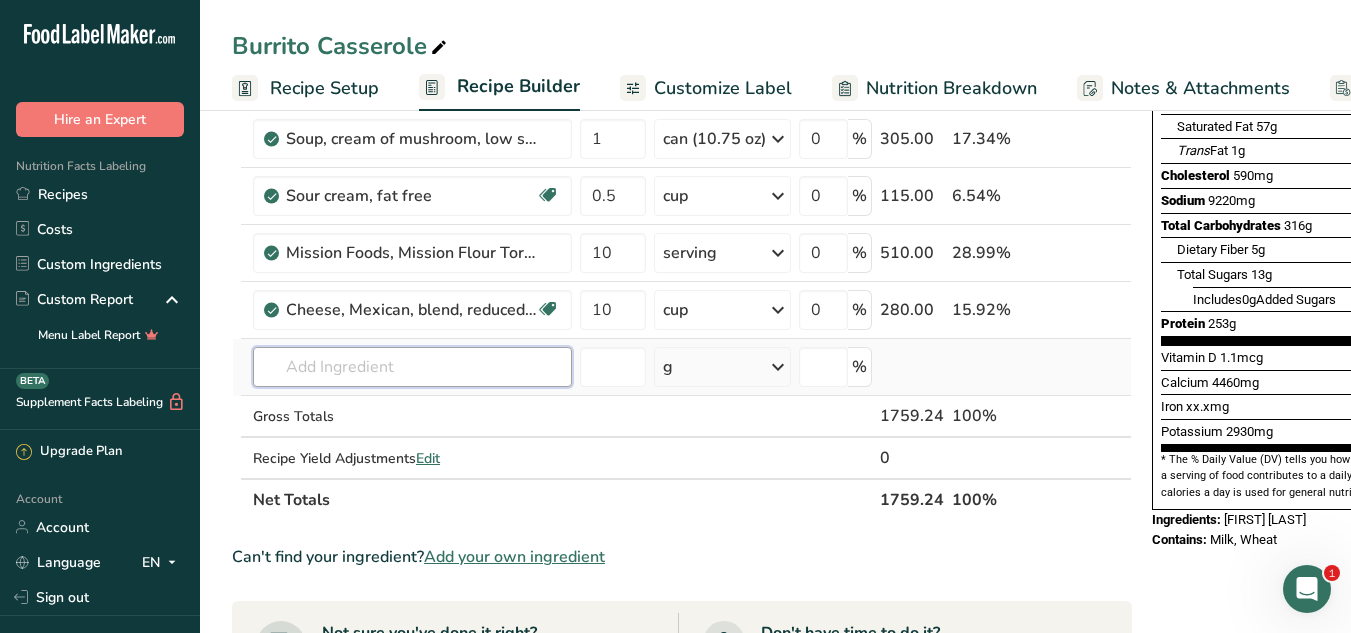 click at bounding box center [412, 367] 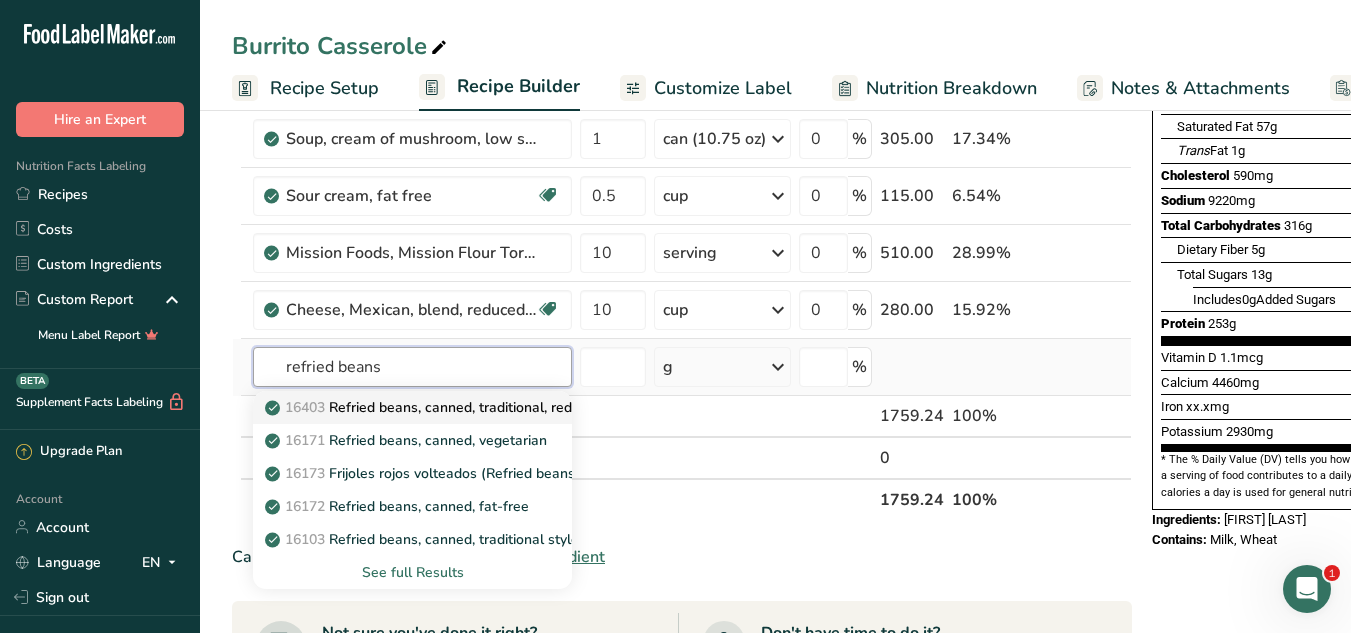 type on "refried beans" 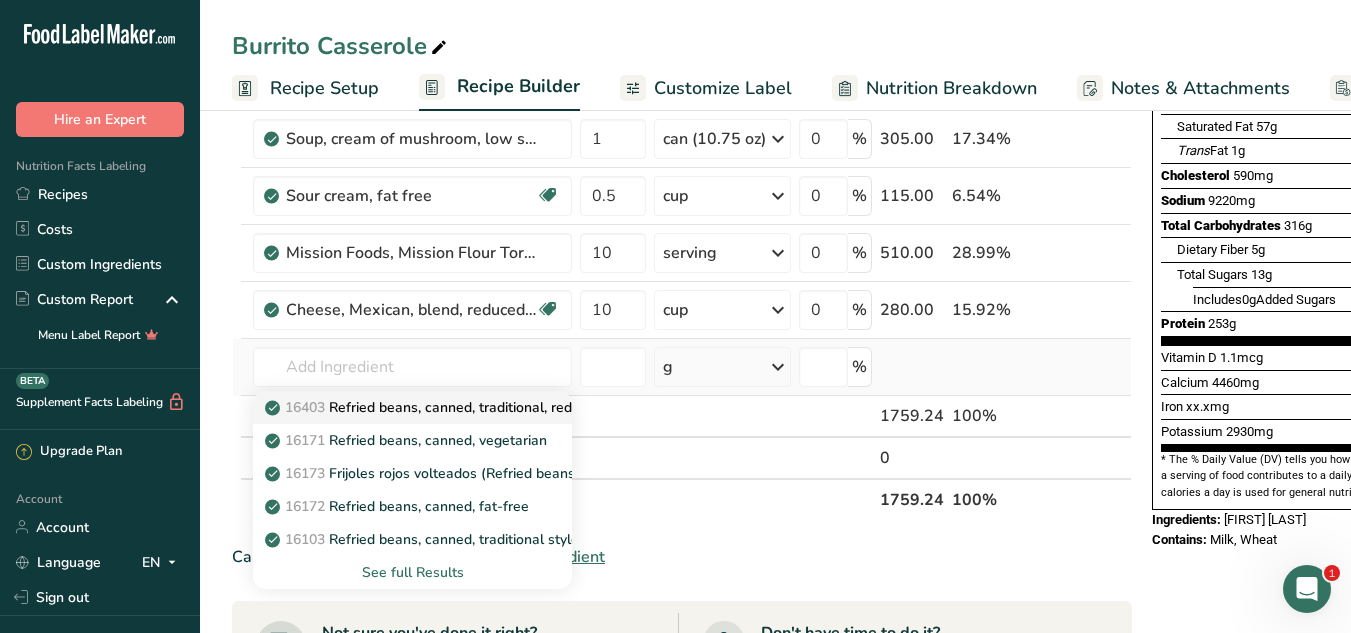click on "16403
[Ingredient], [Ingredient], [Ingredient], reduced sodium" at bounding box center (461, 407) 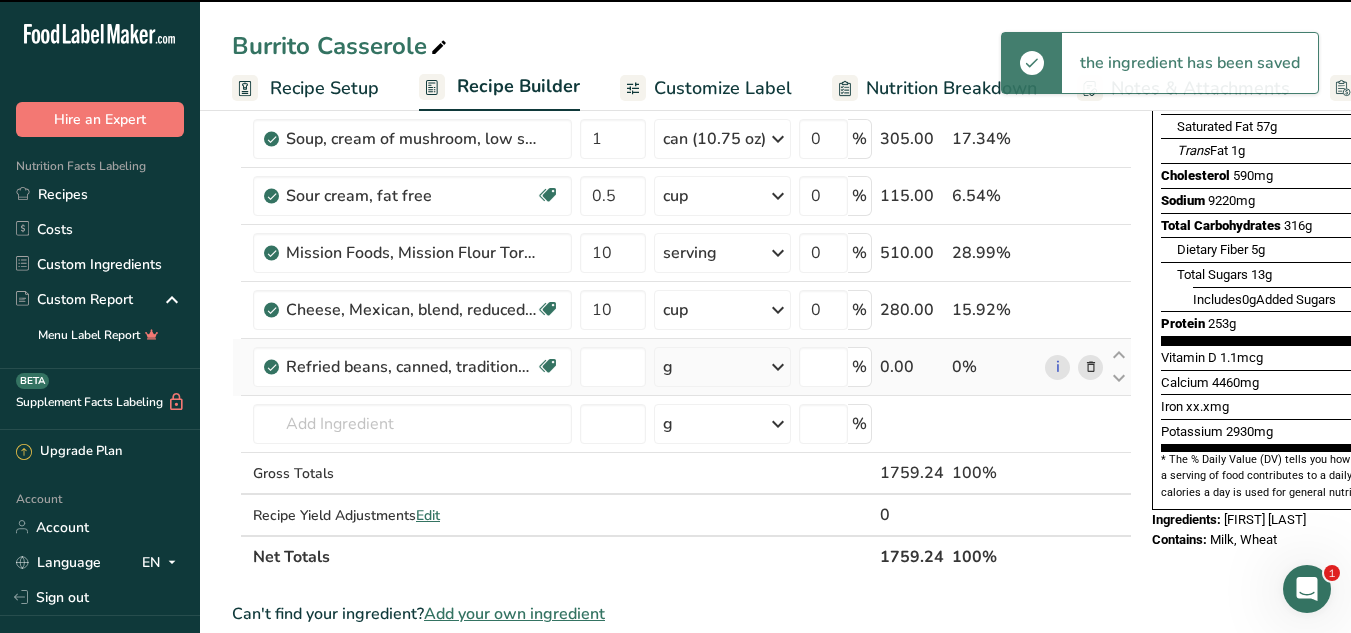 type on "0" 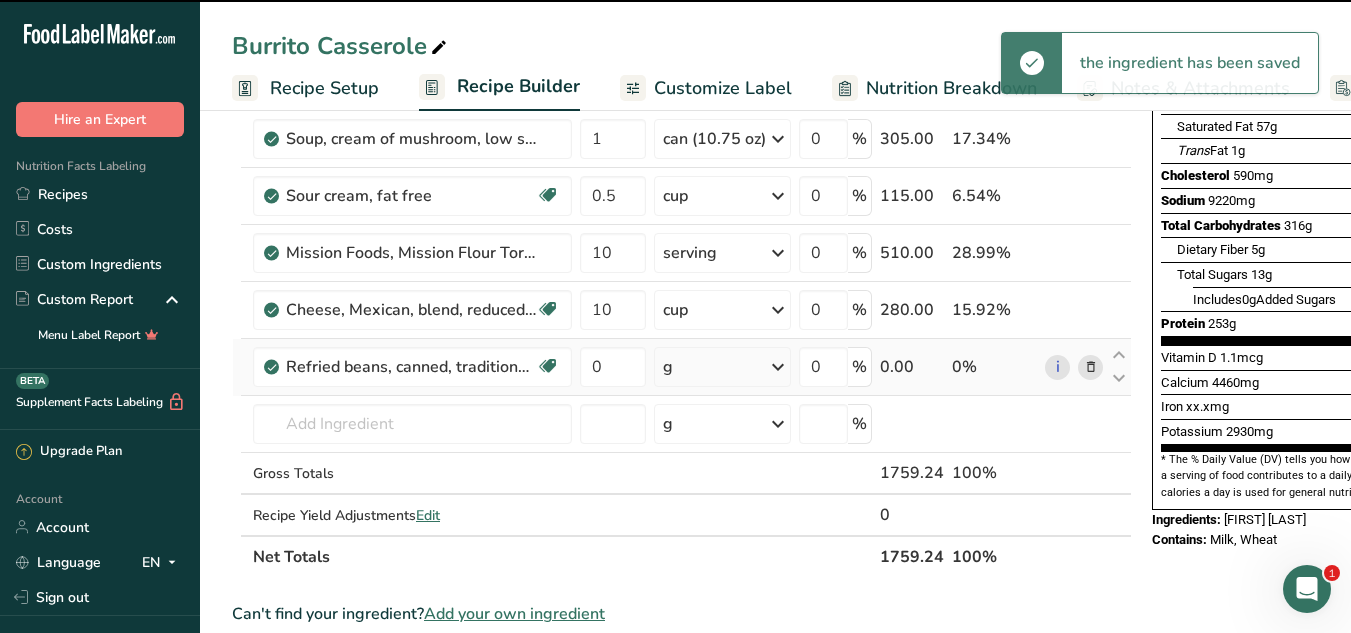 click on "g" at bounding box center [722, 367] 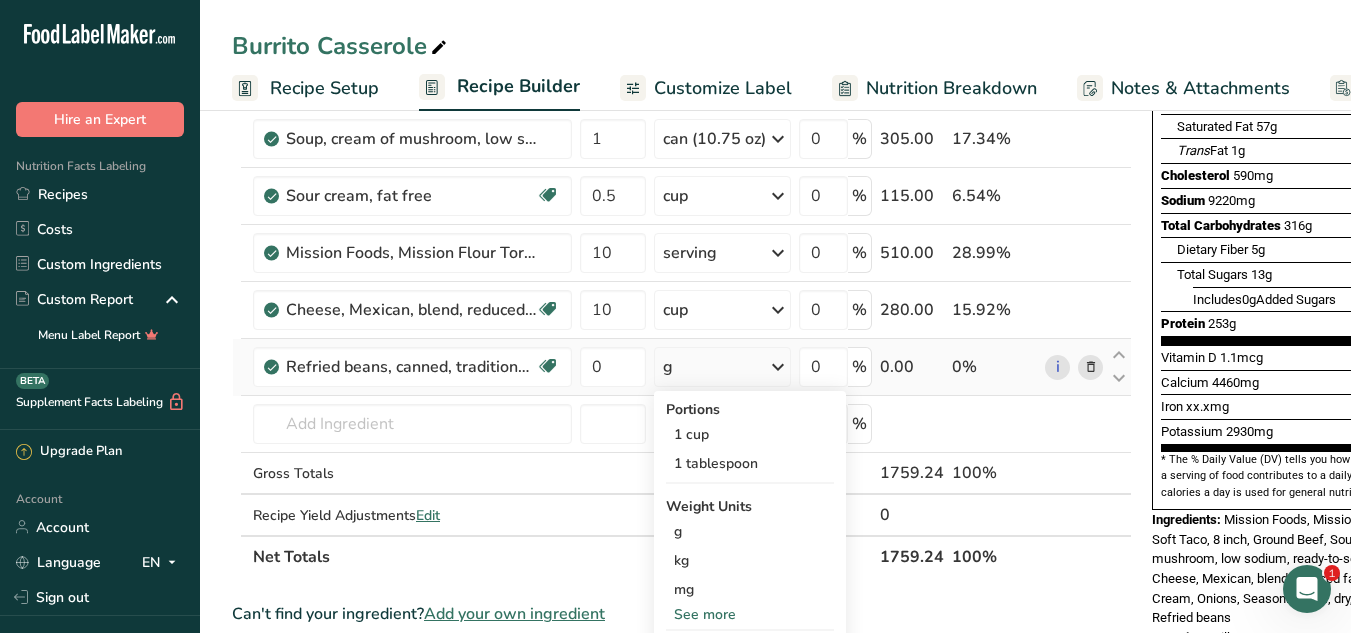 click on "See more" at bounding box center [750, 614] 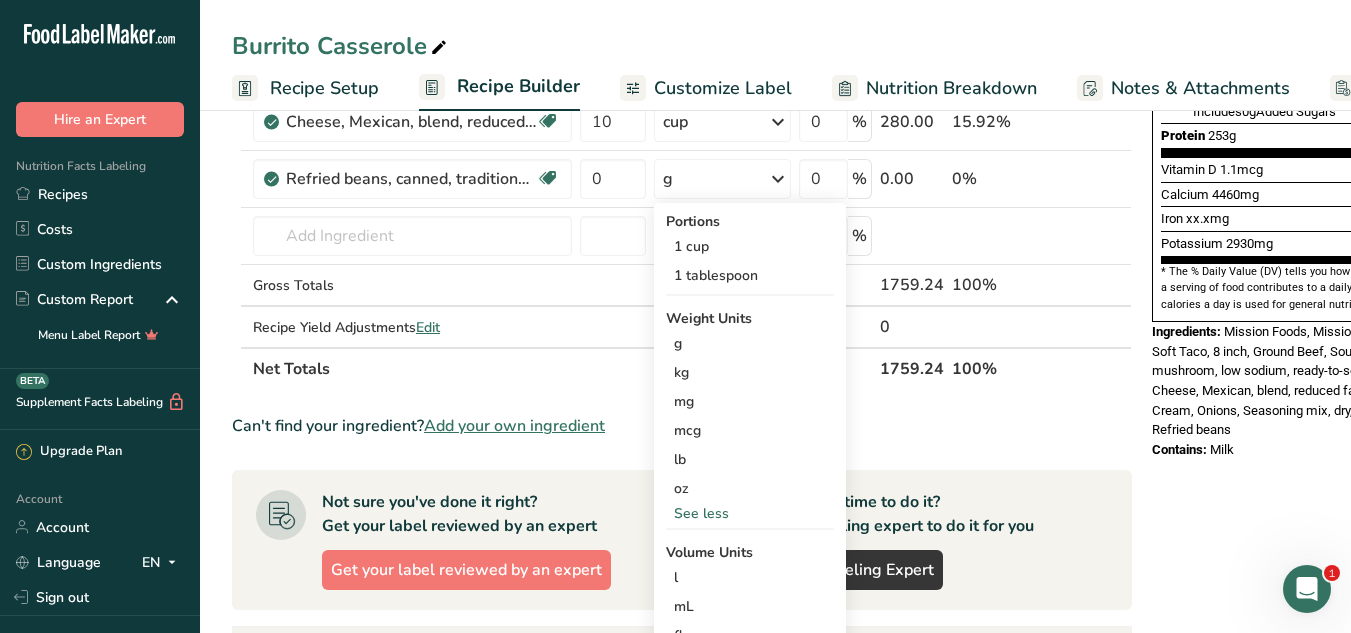 scroll, scrollTop: 541, scrollLeft: 0, axis: vertical 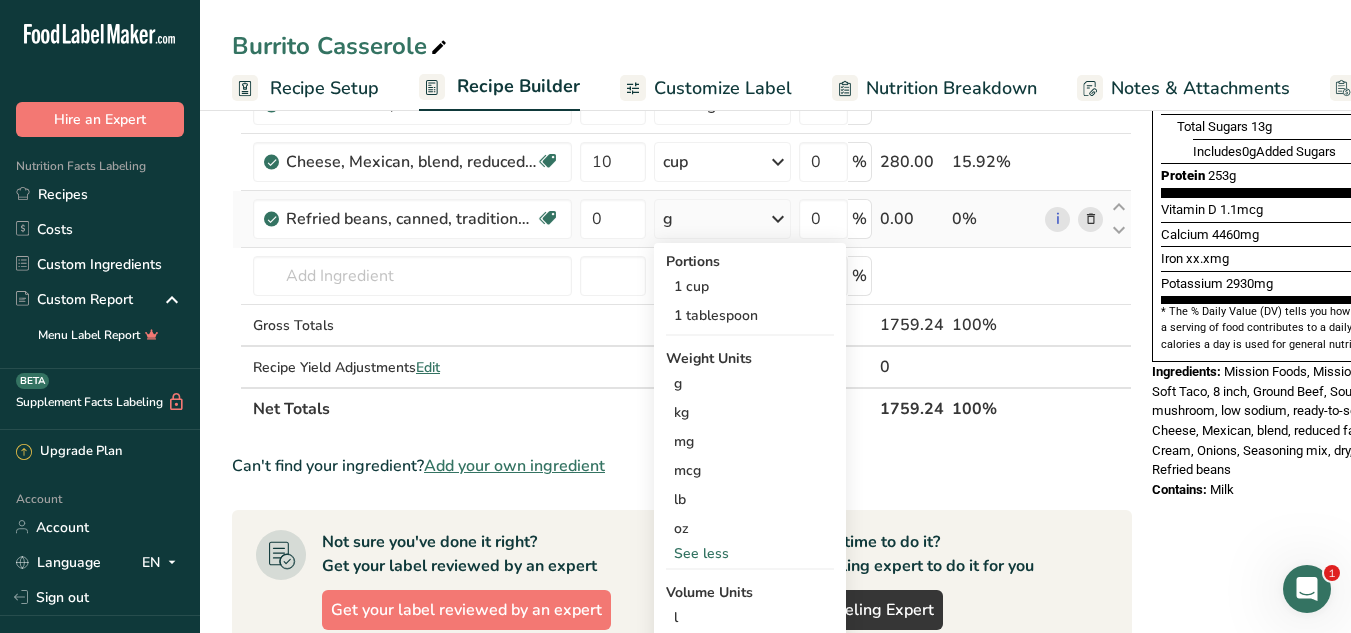 click at bounding box center (1091, 219) 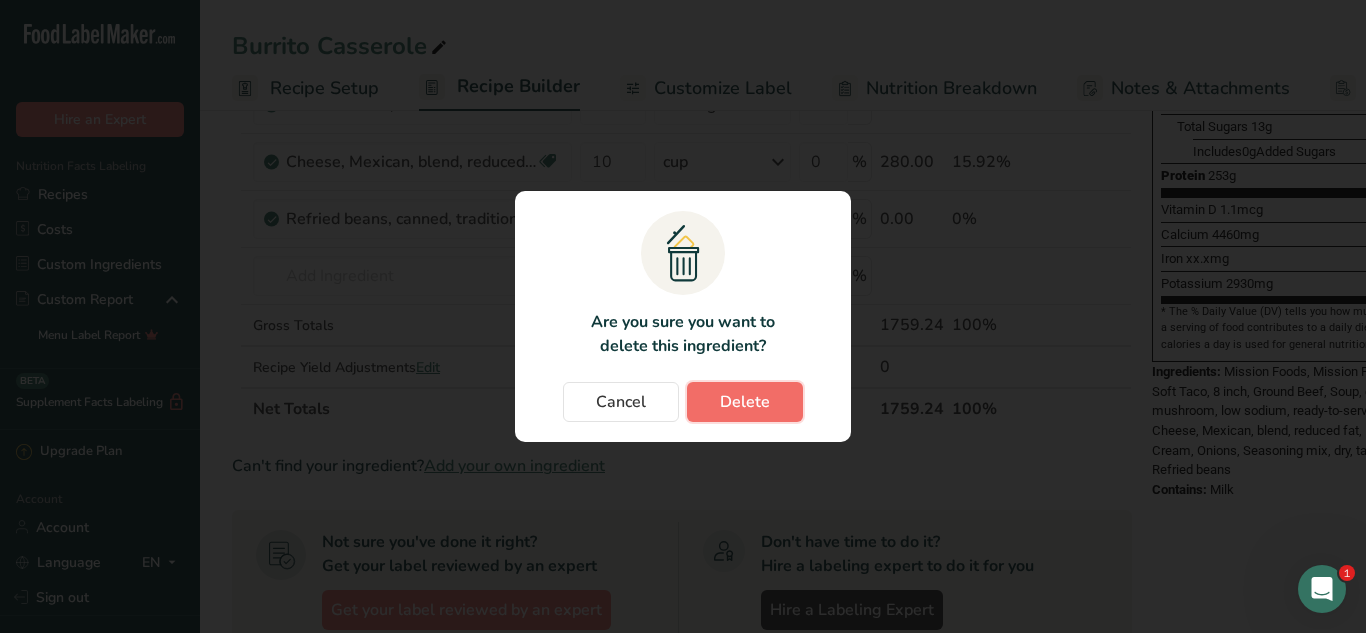 click on "Delete" at bounding box center [745, 402] 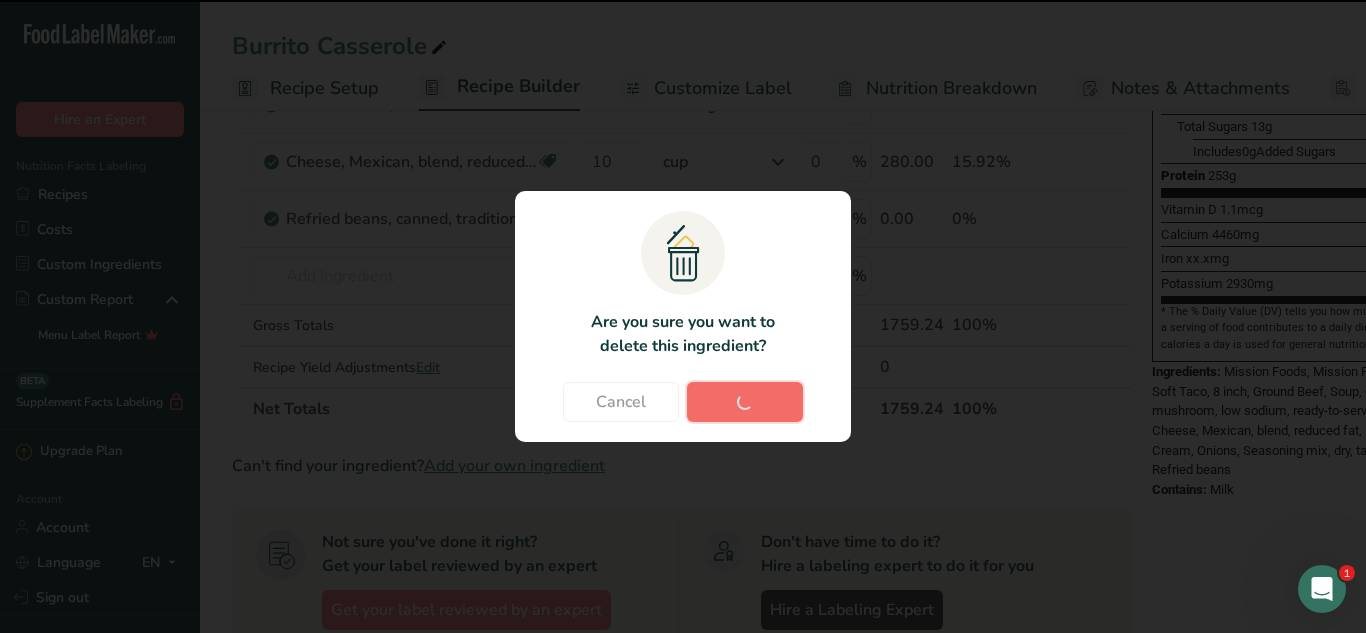 type 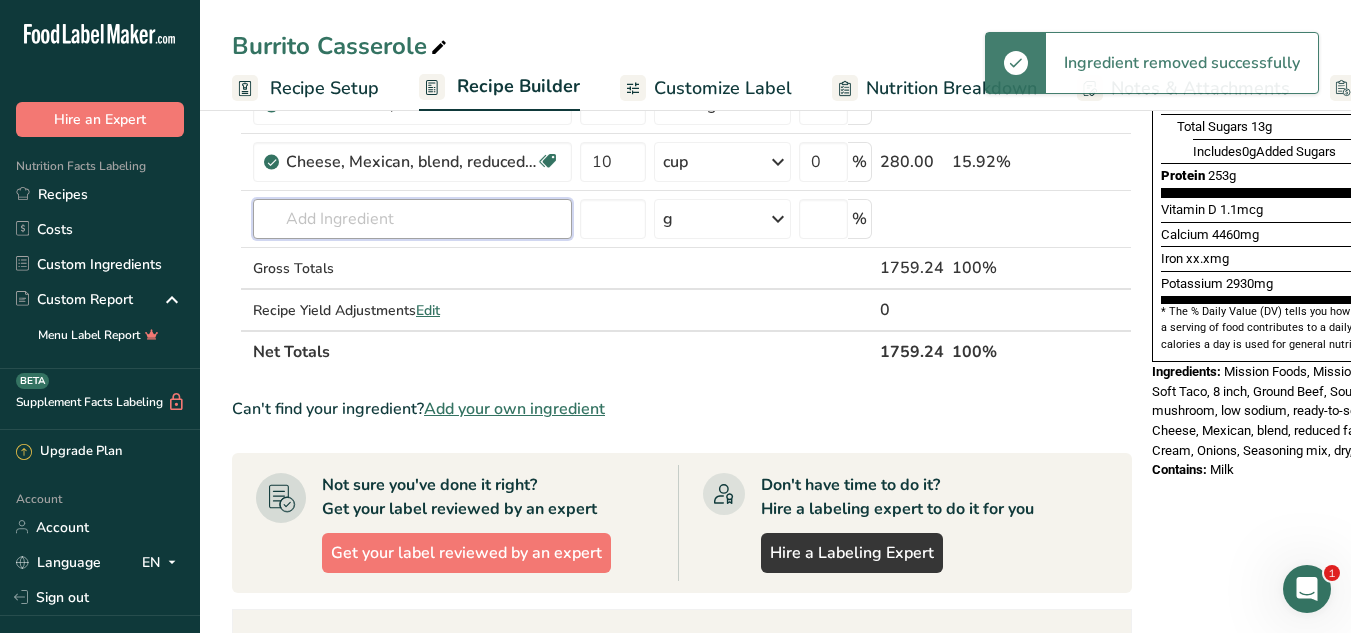 click at bounding box center [412, 219] 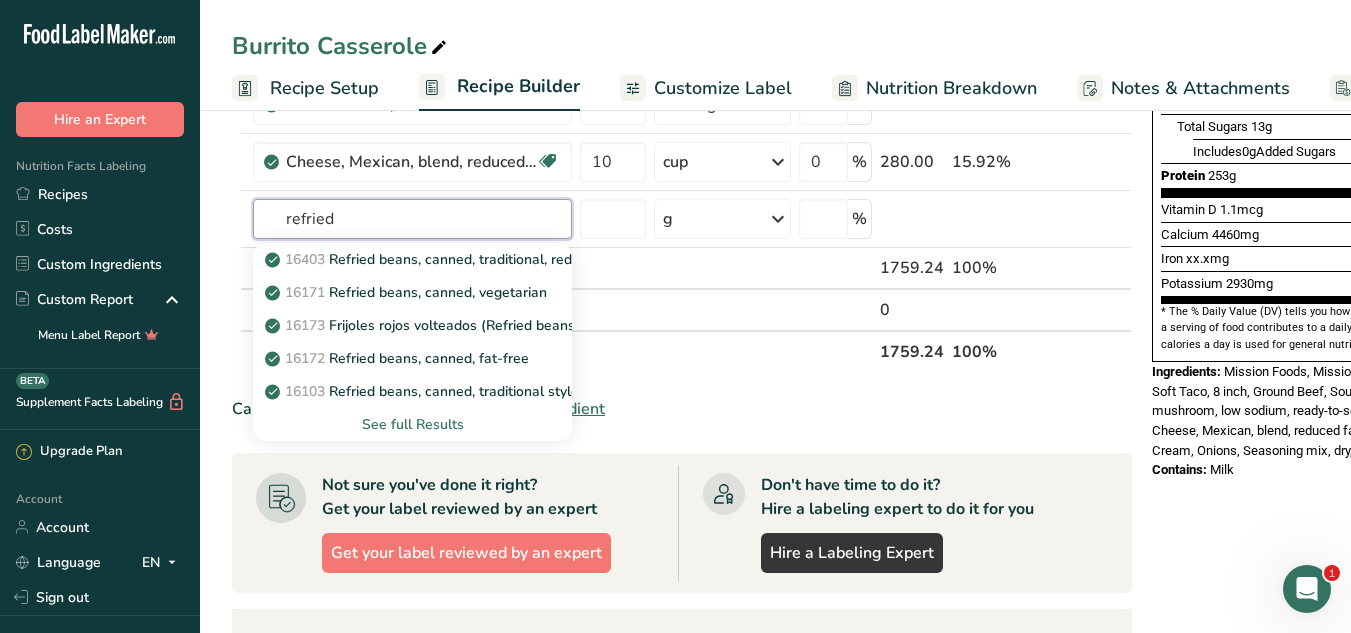 type on "refried" 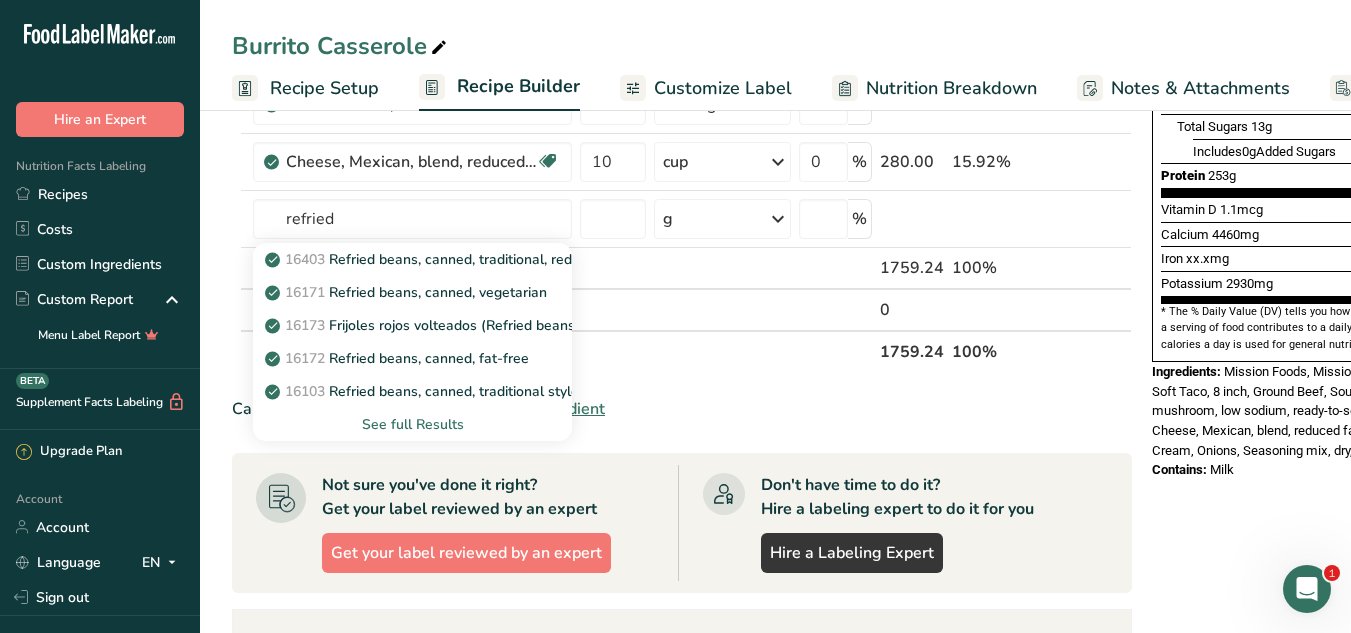 type 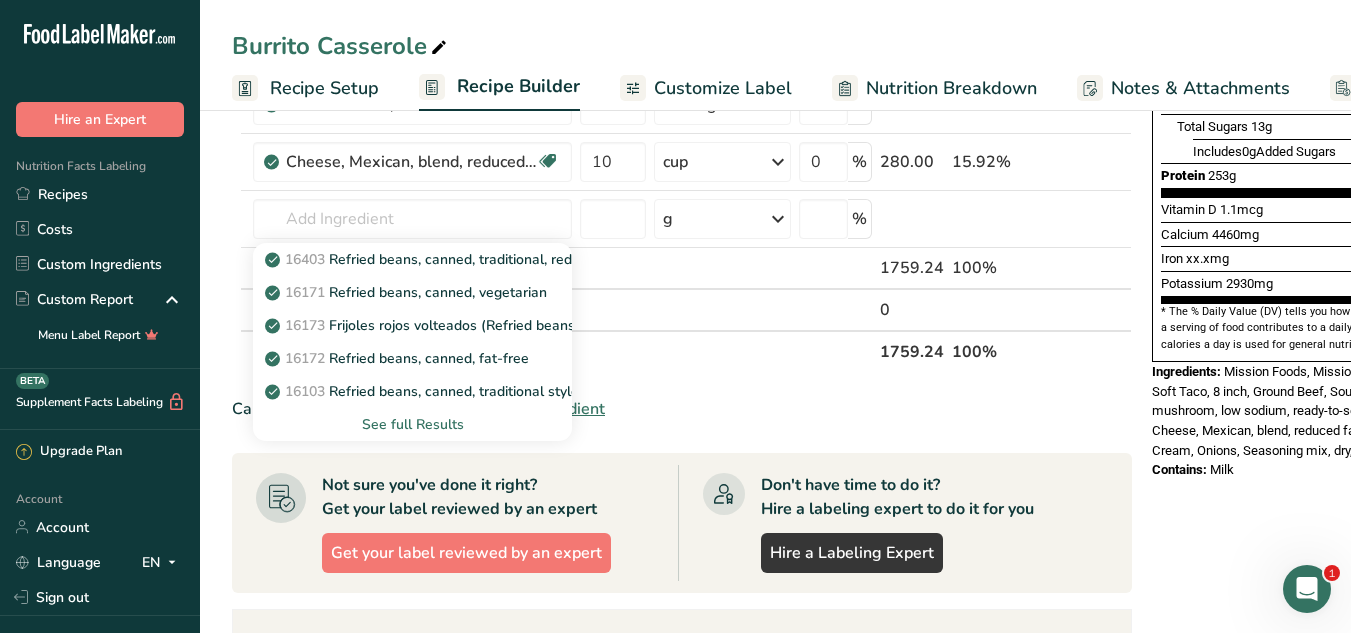 click on "See full Results" at bounding box center [412, 424] 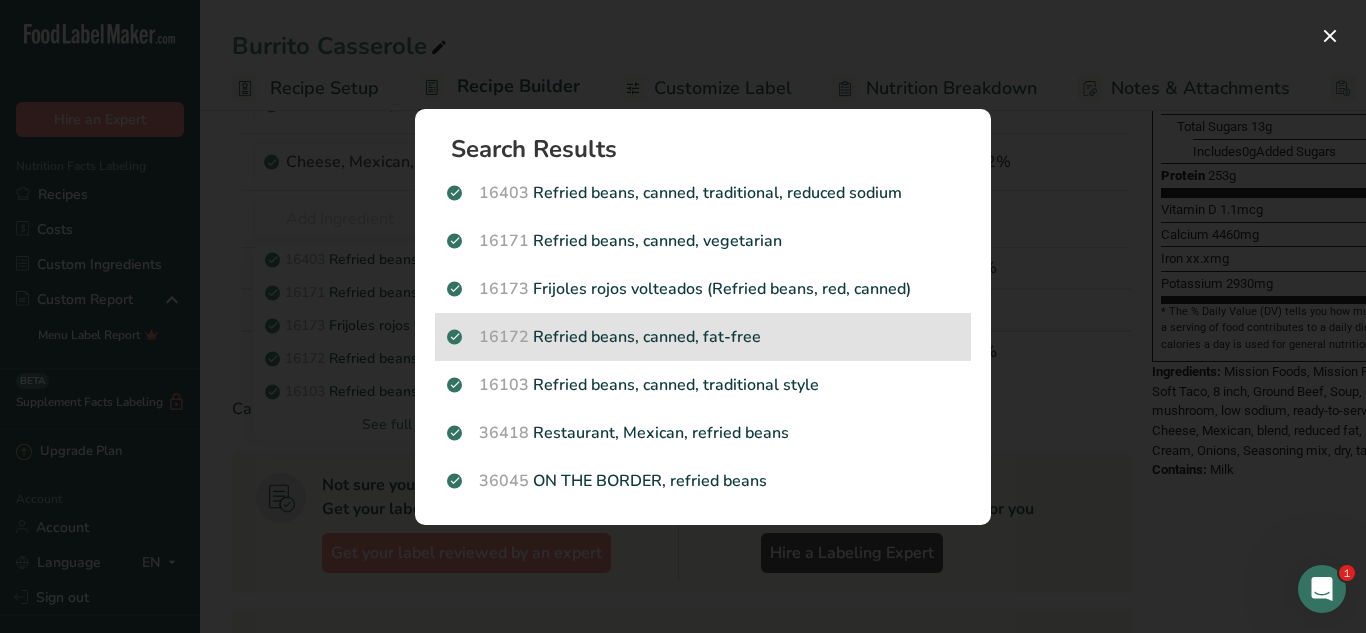 click on "16172
[Ingredient], [Ingredient], [Ingredient]" at bounding box center [703, 337] 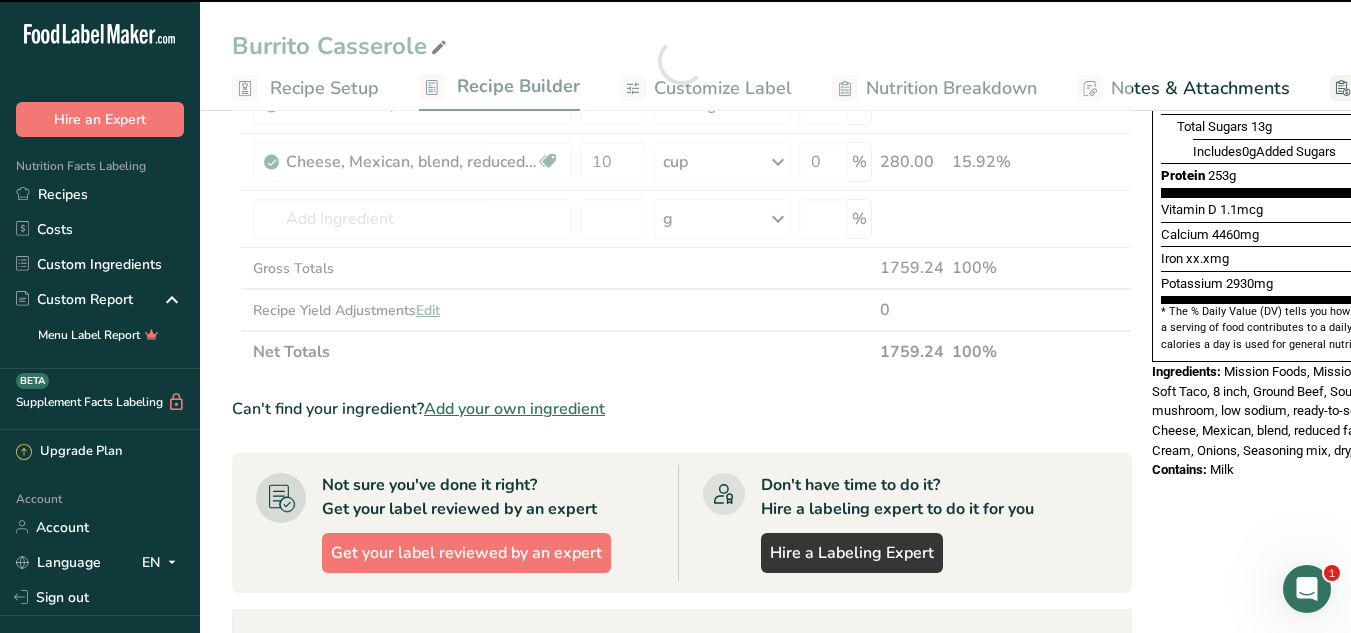 type on "0" 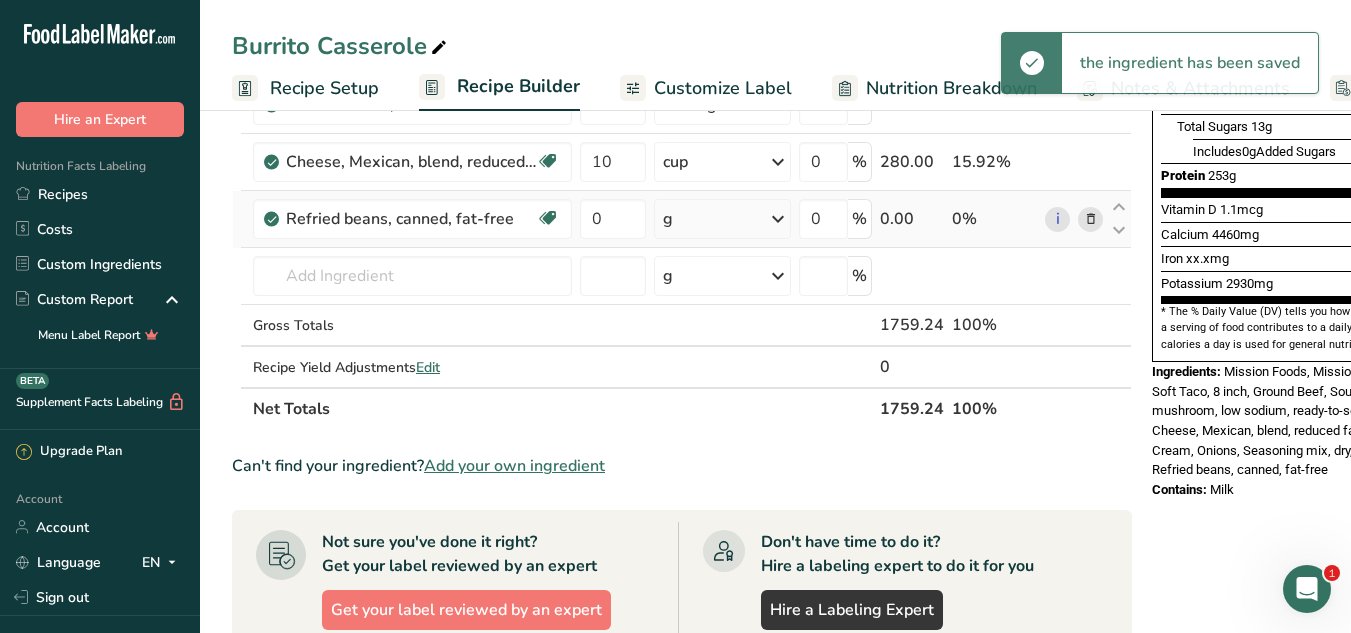 click on "g" at bounding box center [722, 219] 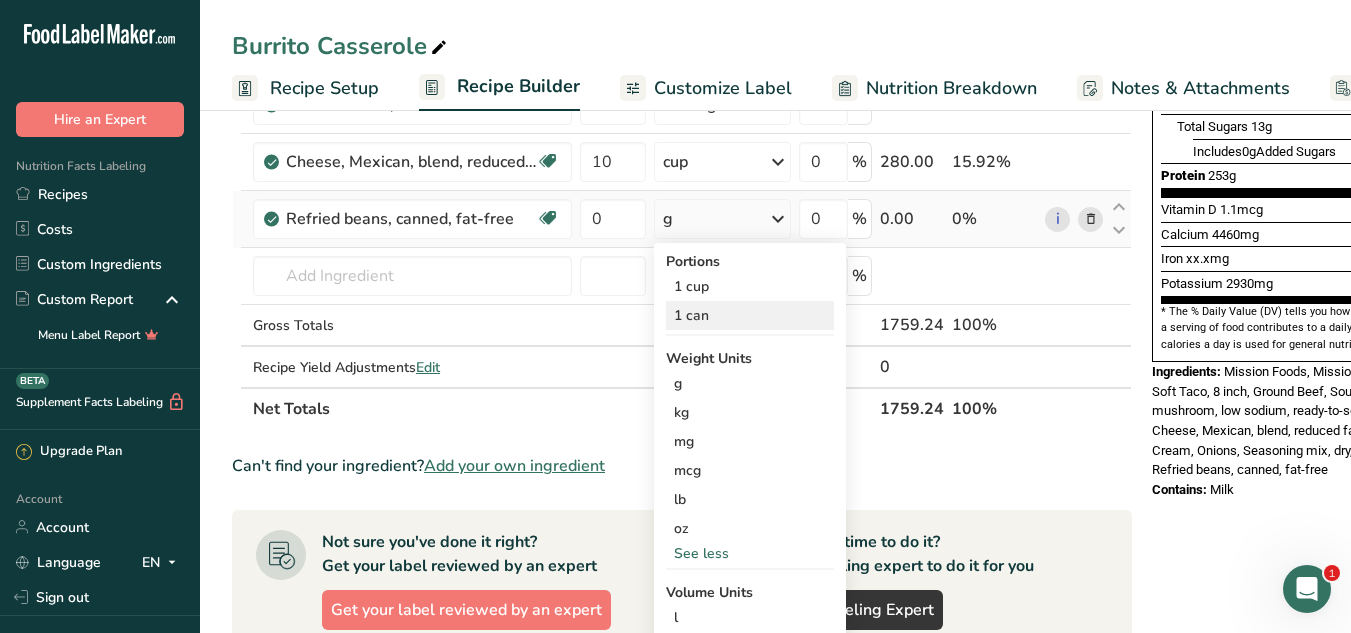 click on "1 can" at bounding box center (750, 315) 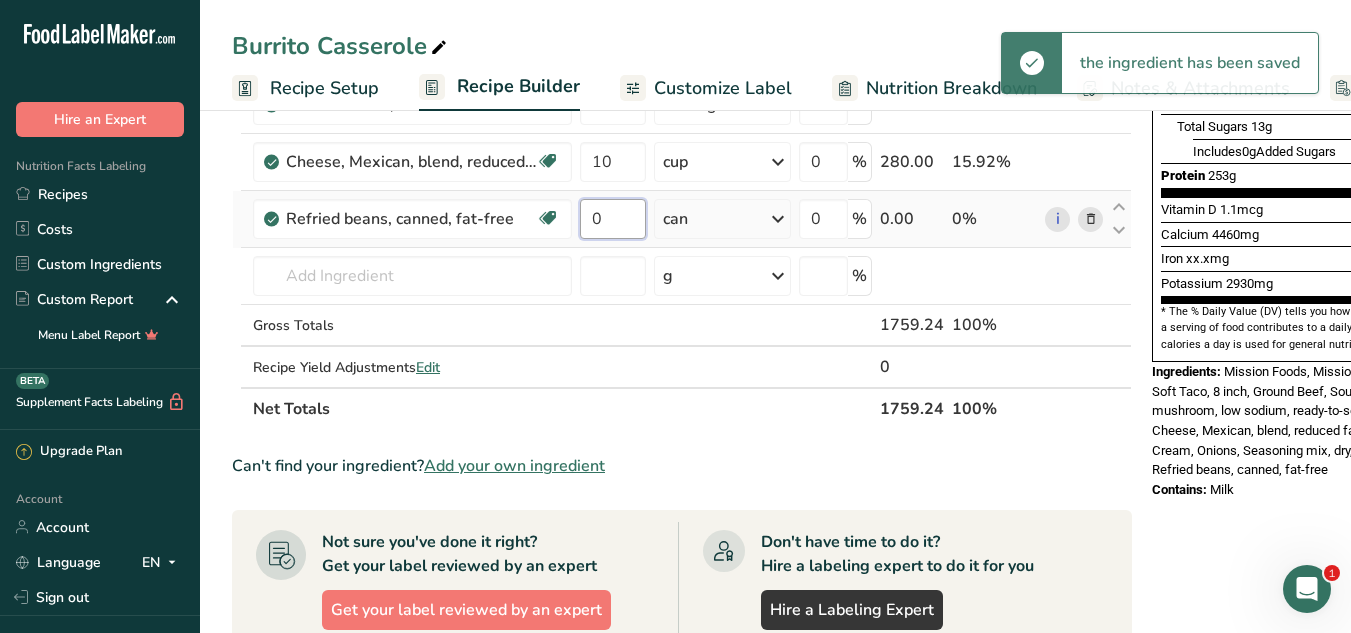 click on "0" at bounding box center [613, 219] 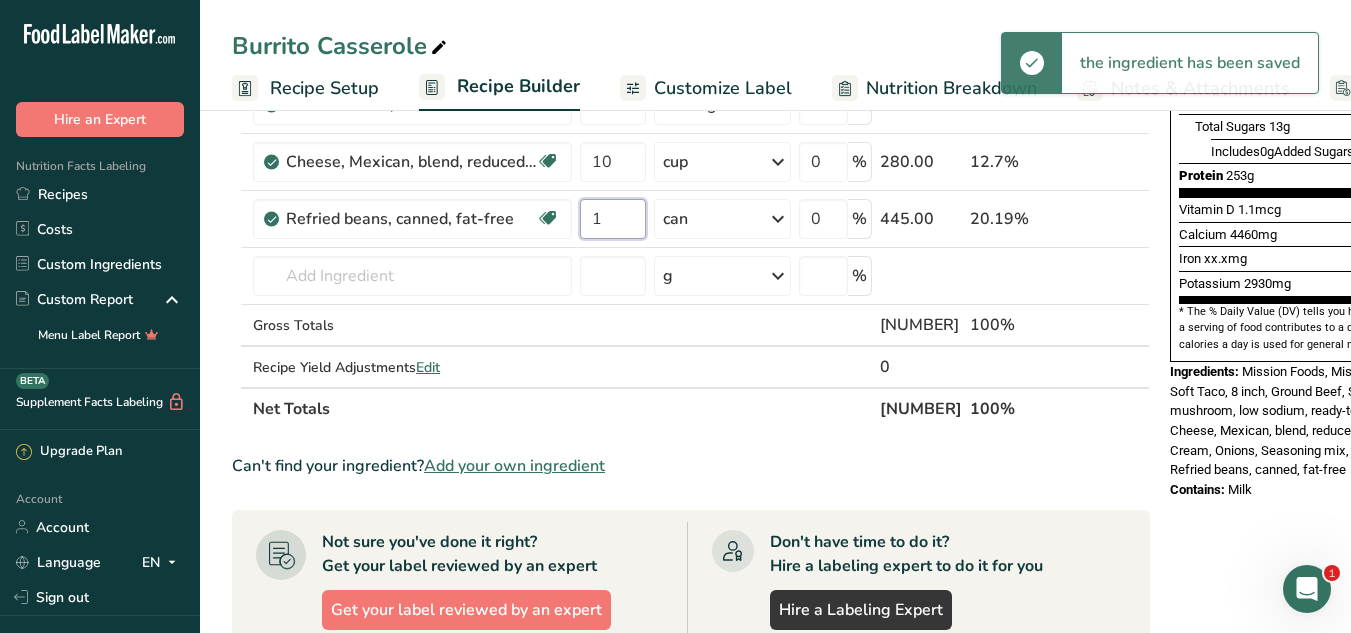type on "1" 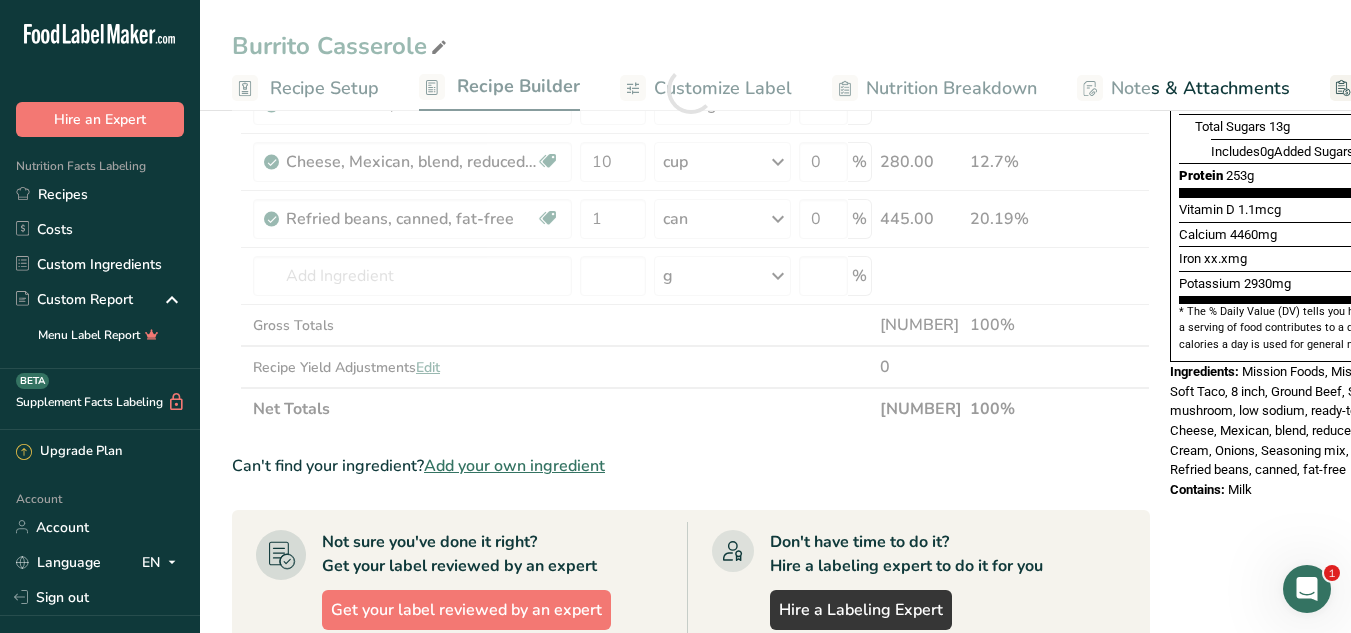 click on "Ingredient *
Amount *
Unit *
Waste *   .a-a{fill:#347362;}.b-a{fill:#fff;}          Grams
Percentage
Beef, ground, 93% lean meat / 7% fat, crumbles, cooked, pan-browned
Dairy free
Gluten free
Soy free
[NUMBER]
lb
Portions
[NUMBER] oz
Weight Units
g
kg
mg
See more
Volume Units
l
Volume units require a density conversion. If you know your ingredient's density enter it below. Otherwise, click on "RIA" our AI Regulatory bot - she will be able to help you
lb/ft3
g/cm3
Confirm
mL
lb/ft3
fl oz" at bounding box center [691, 89] 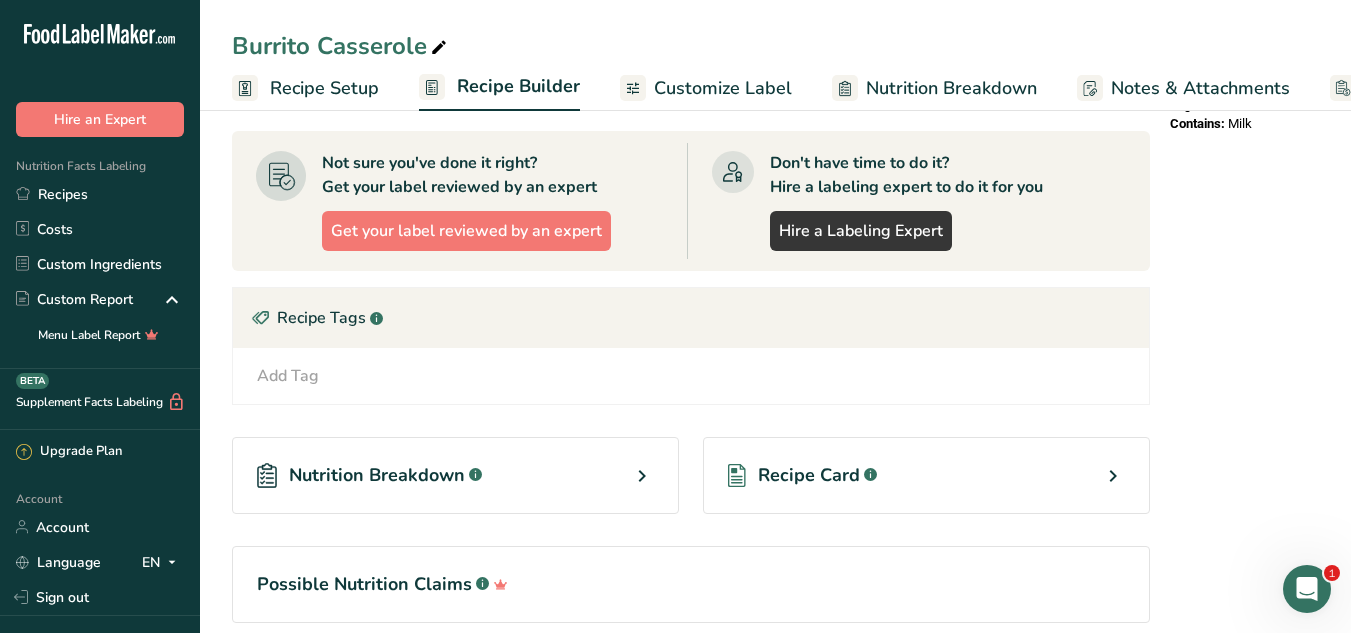 scroll, scrollTop: 946, scrollLeft: 0, axis: vertical 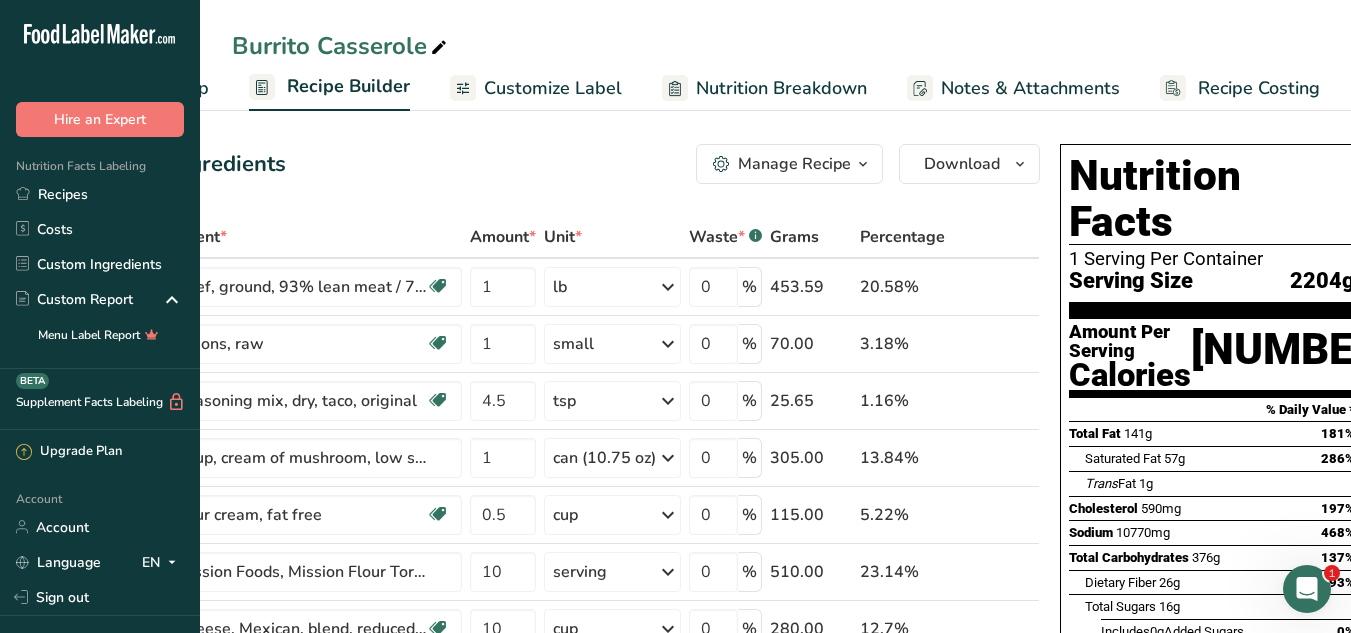 click on "Customize Label" at bounding box center (553, 88) 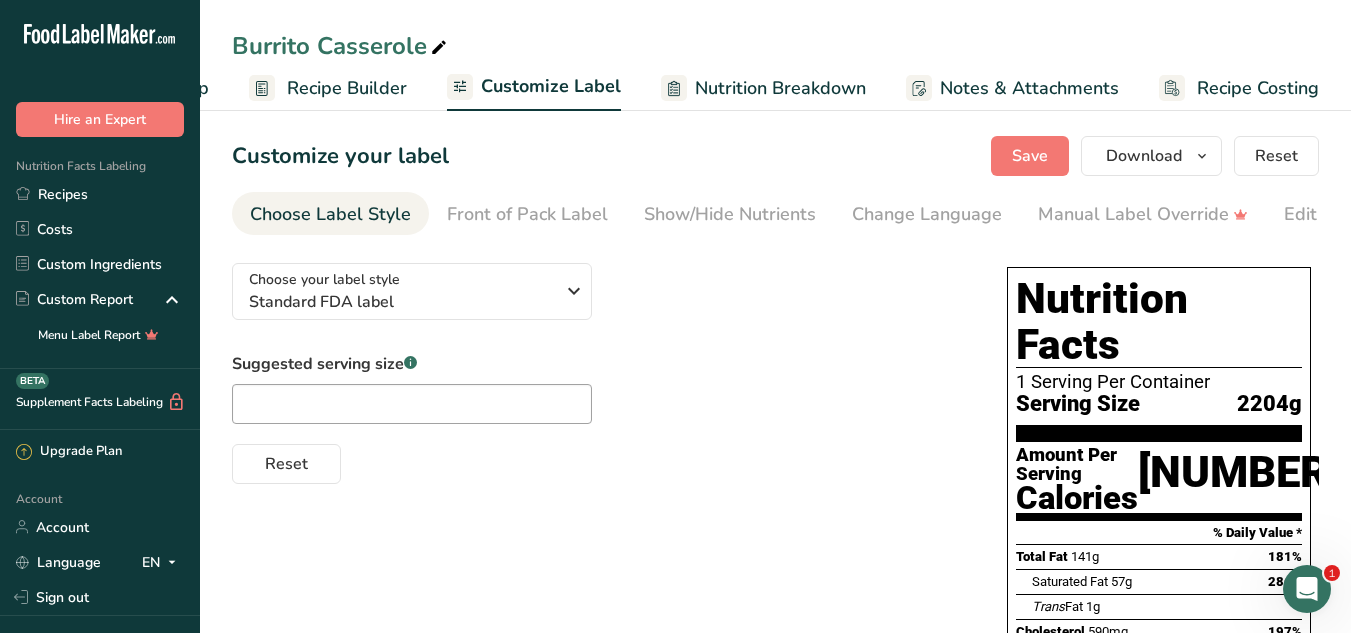 scroll, scrollTop: 0, scrollLeft: 0, axis: both 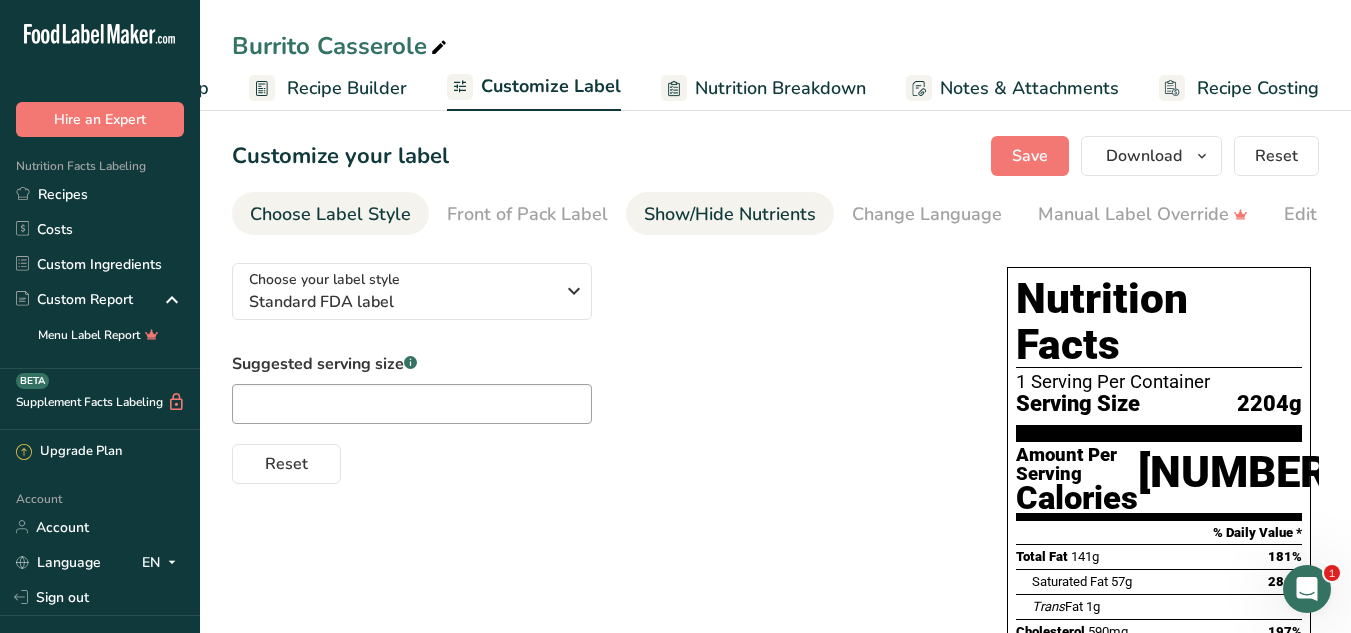 click on "Show/Hide Nutrients" at bounding box center (730, 214) 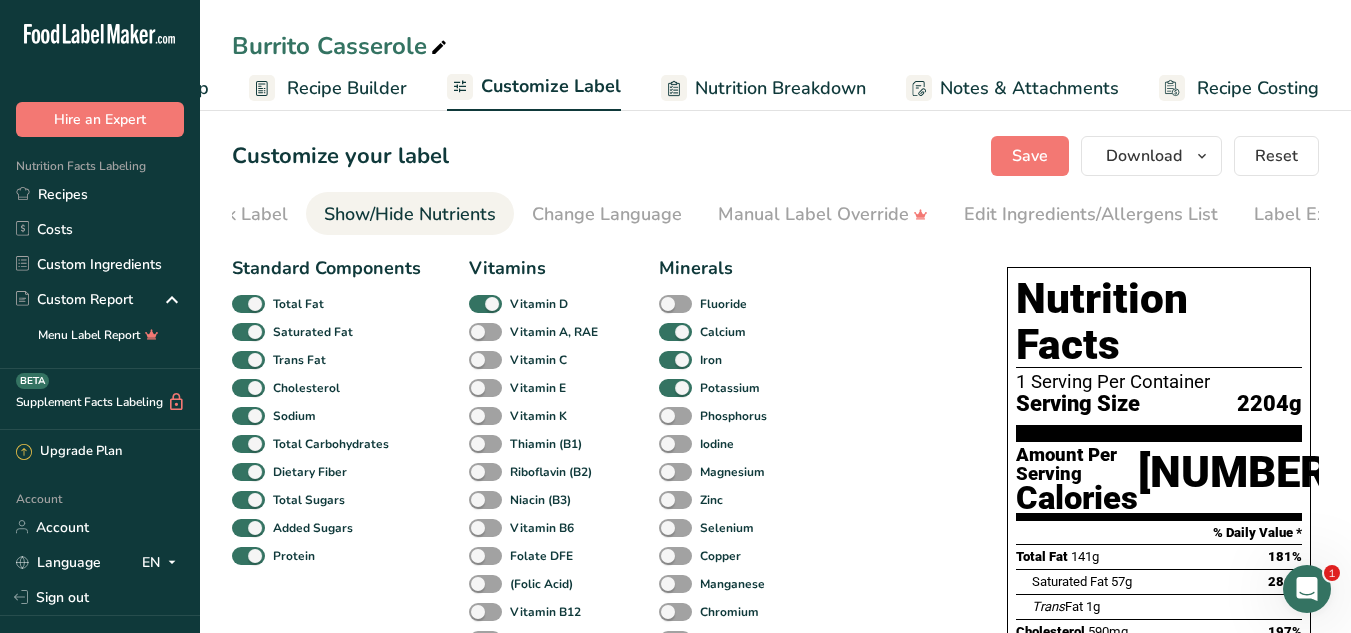 scroll, scrollTop: 0, scrollLeft: 388, axis: horizontal 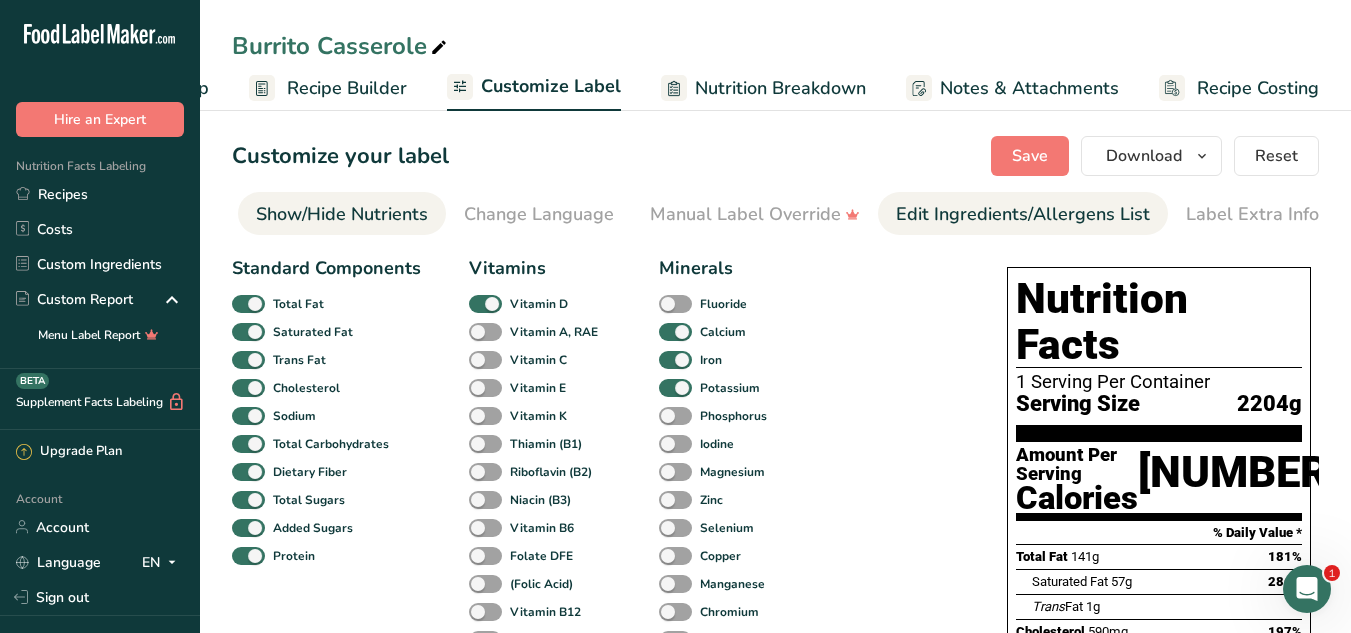 click on "Edit Ingredients/Allergens List" at bounding box center [1023, 214] 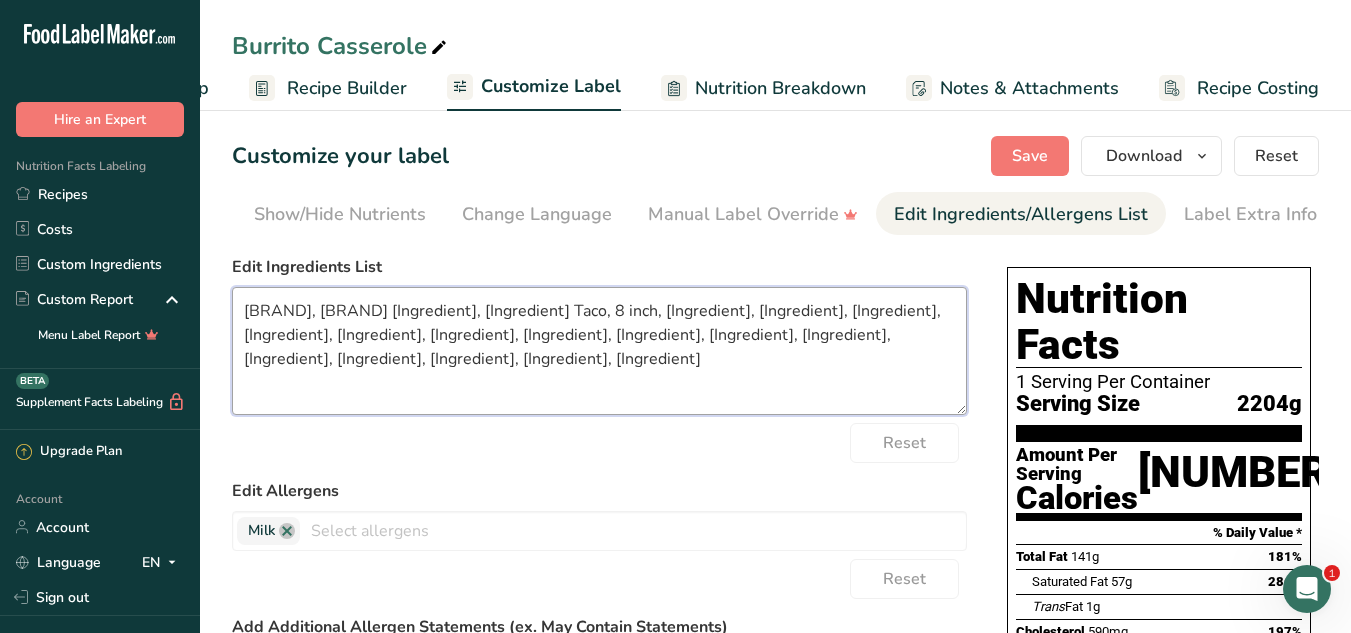drag, startPoint x: 249, startPoint y: 309, endPoint x: 412, endPoint y: 318, distance: 163.24828 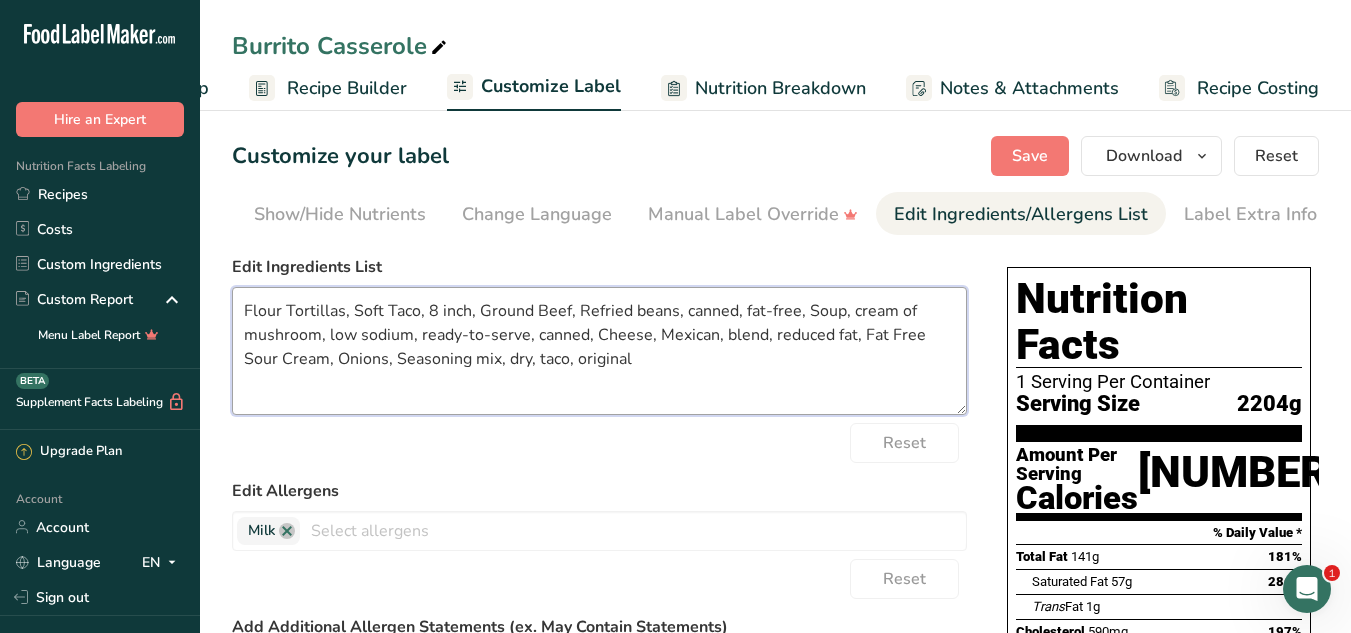 drag, startPoint x: 350, startPoint y: 312, endPoint x: 477, endPoint y: 312, distance: 127 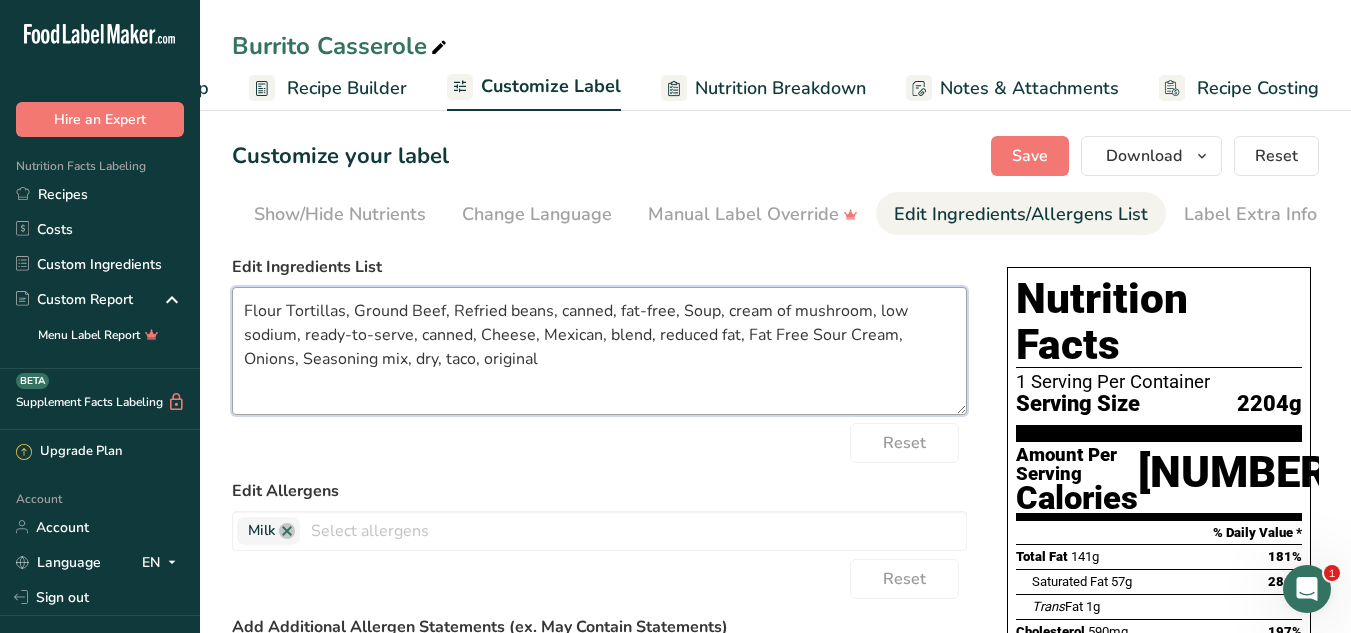 drag, startPoint x: 558, startPoint y: 317, endPoint x: 669, endPoint y: 309, distance: 111.28792 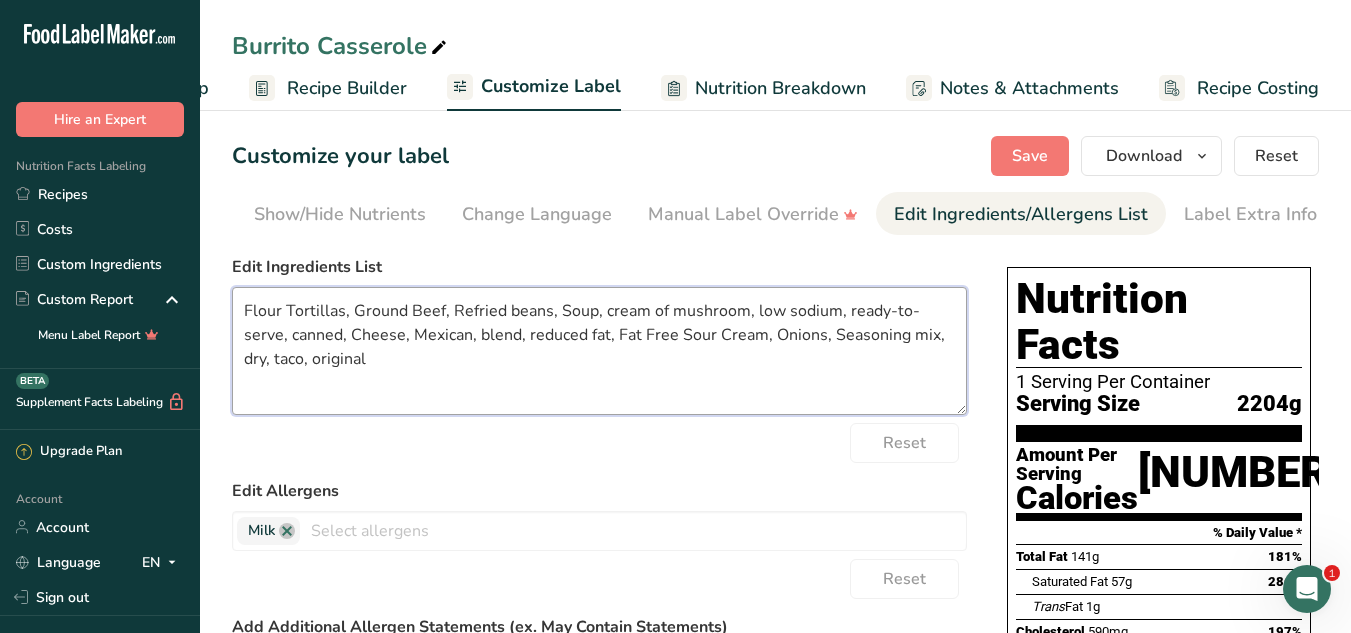 drag, startPoint x: 558, startPoint y: 312, endPoint x: 603, endPoint y: 320, distance: 45.705578 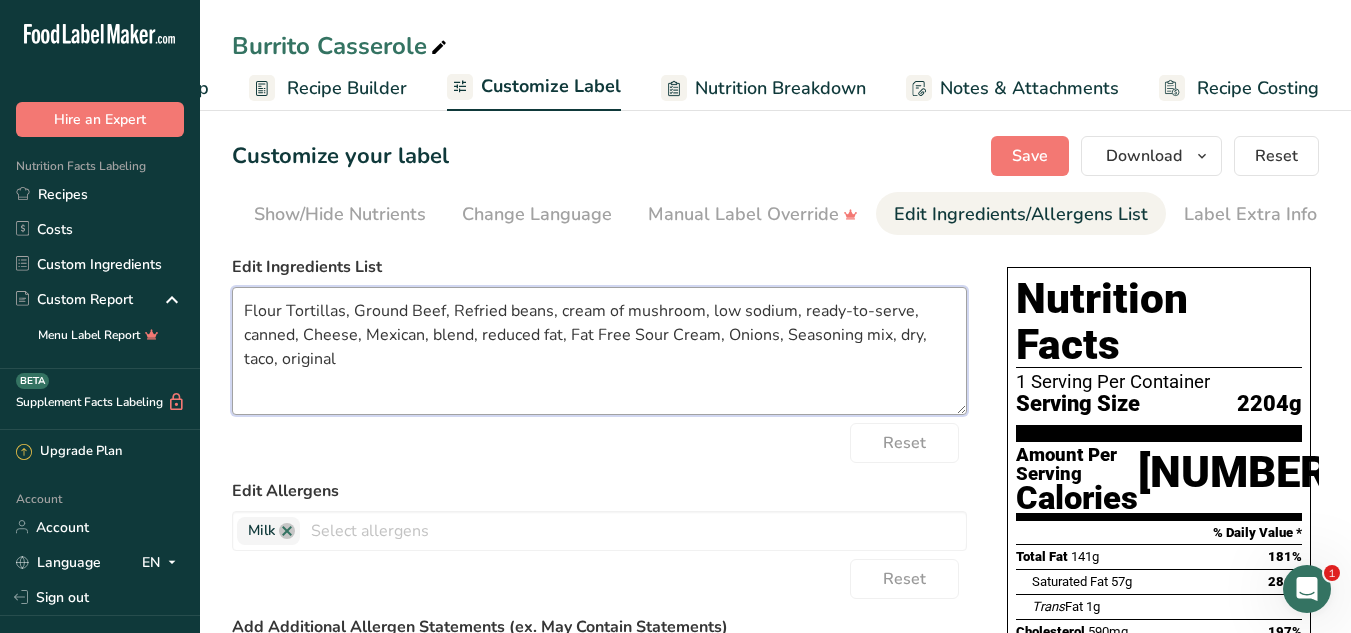 drag, startPoint x: 706, startPoint y: 317, endPoint x: 304, endPoint y: 347, distance: 403.11786 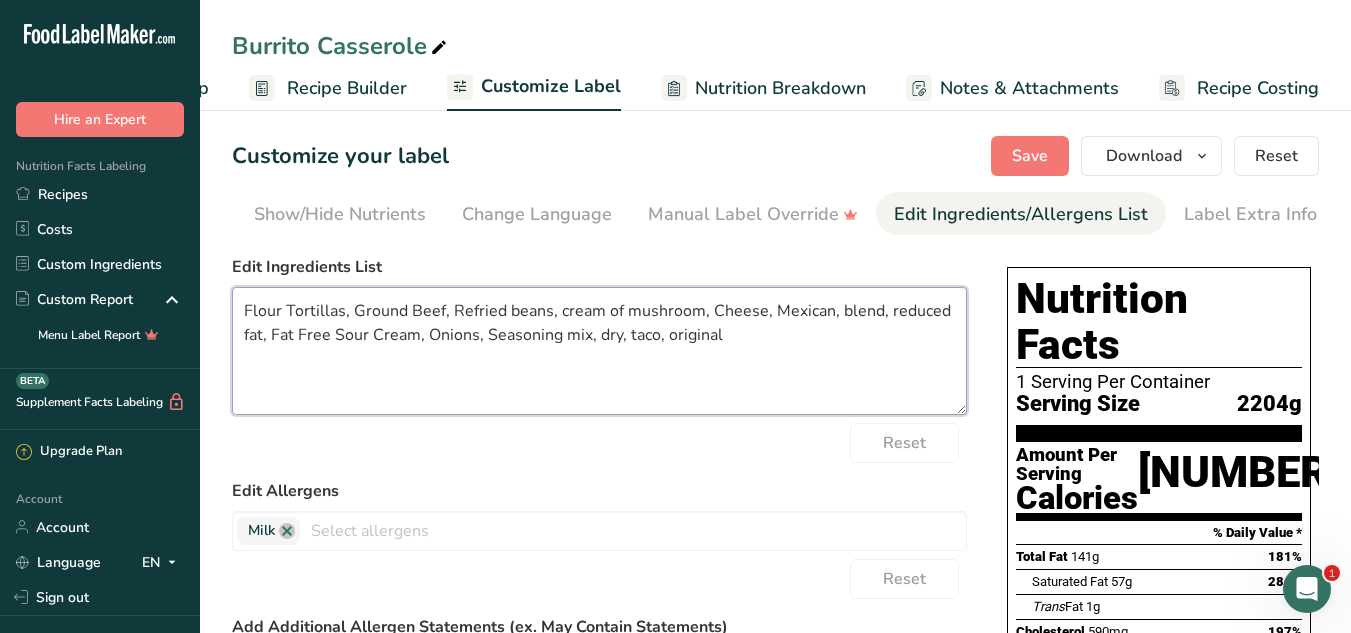 drag, startPoint x: 768, startPoint y: 314, endPoint x: 336, endPoint y: 340, distance: 432.7817 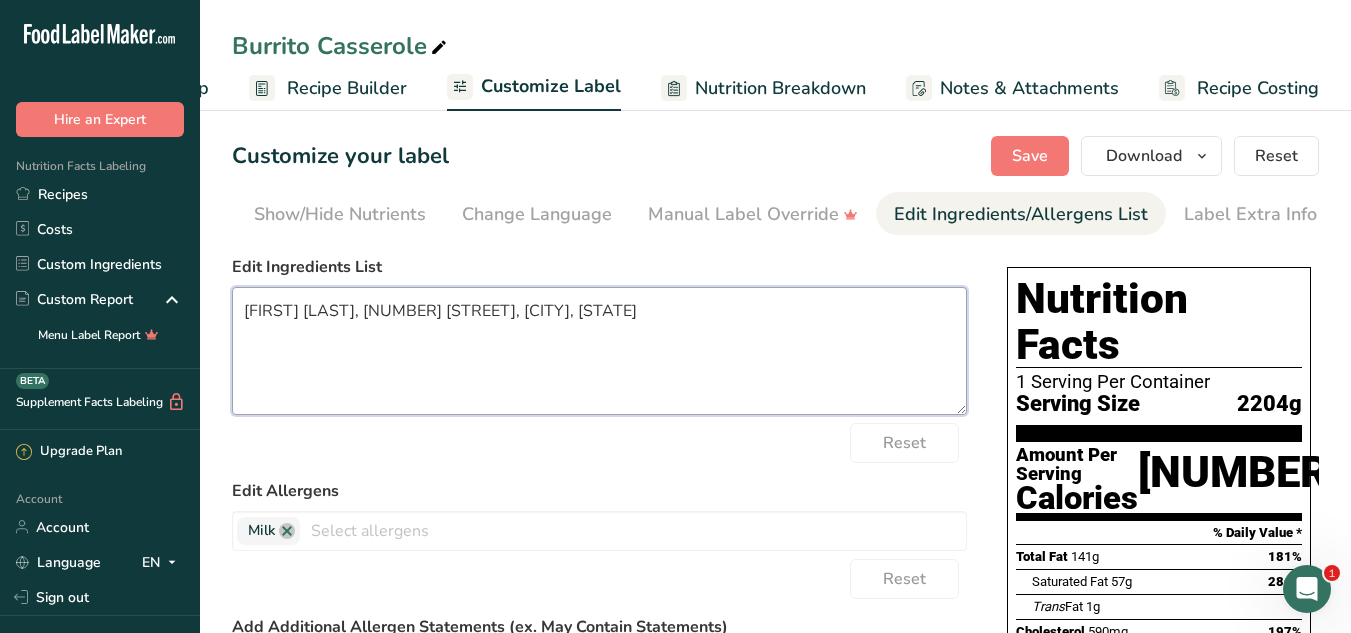 drag, startPoint x: 360, startPoint y: 340, endPoint x: 502, endPoint y: 347, distance: 142.17242 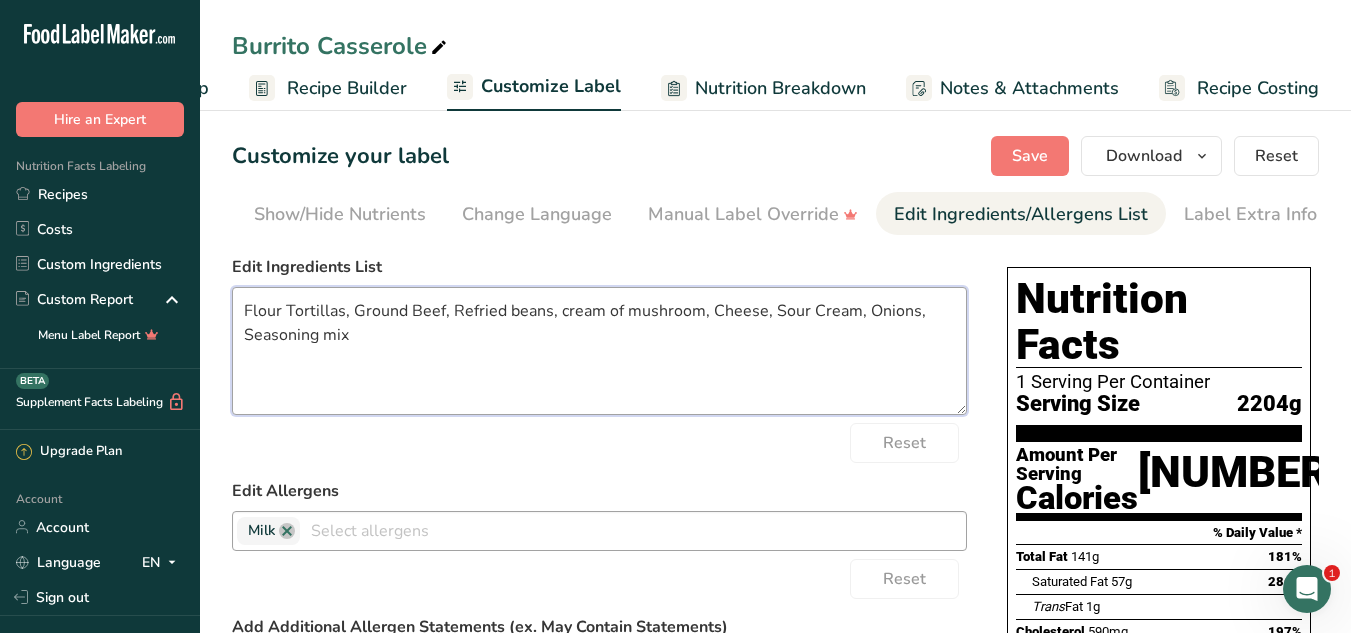 type on "Flour Tortillas, Ground Beef, Refried beans, cream of mushroom, Cheese, Sour Cream, Onions, Seasoning mix" 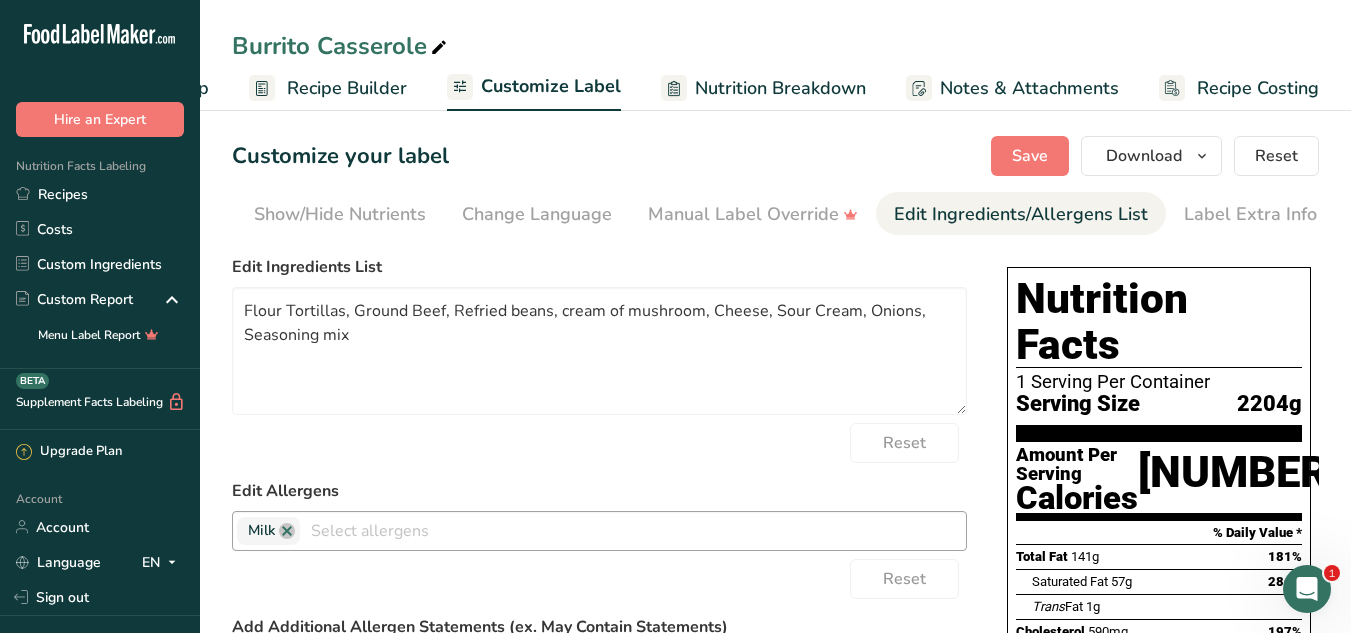 click at bounding box center (633, 530) 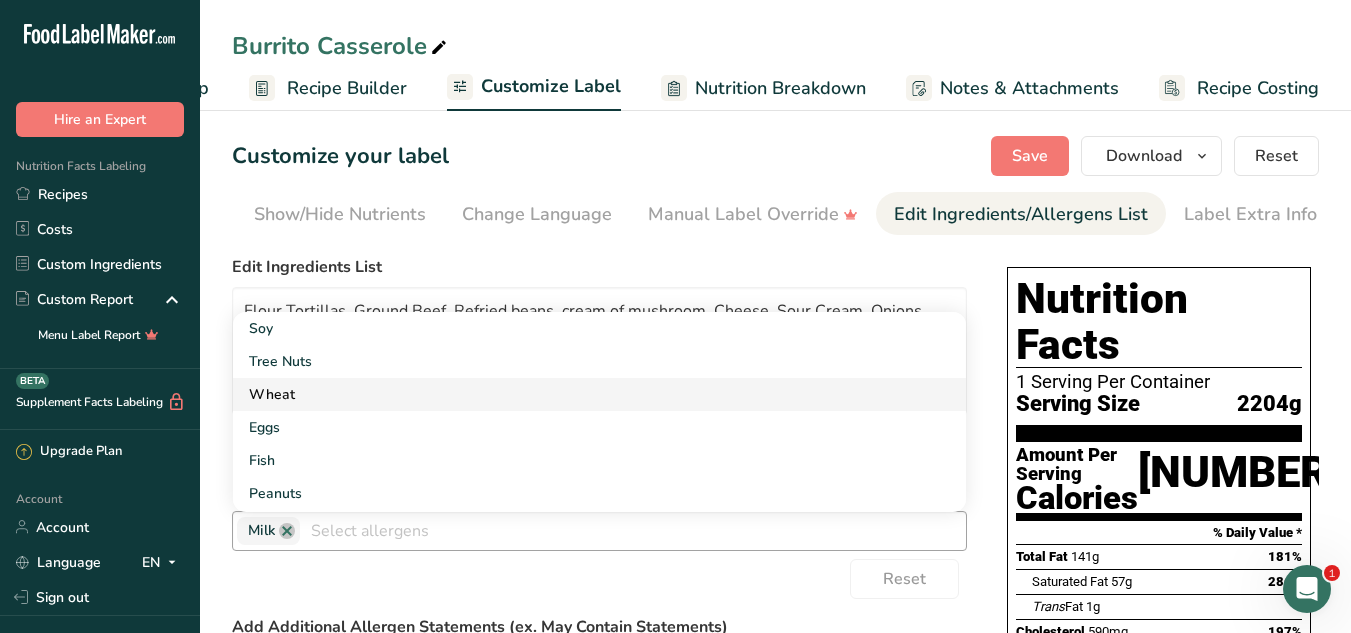 click on "Wheat" at bounding box center (599, 394) 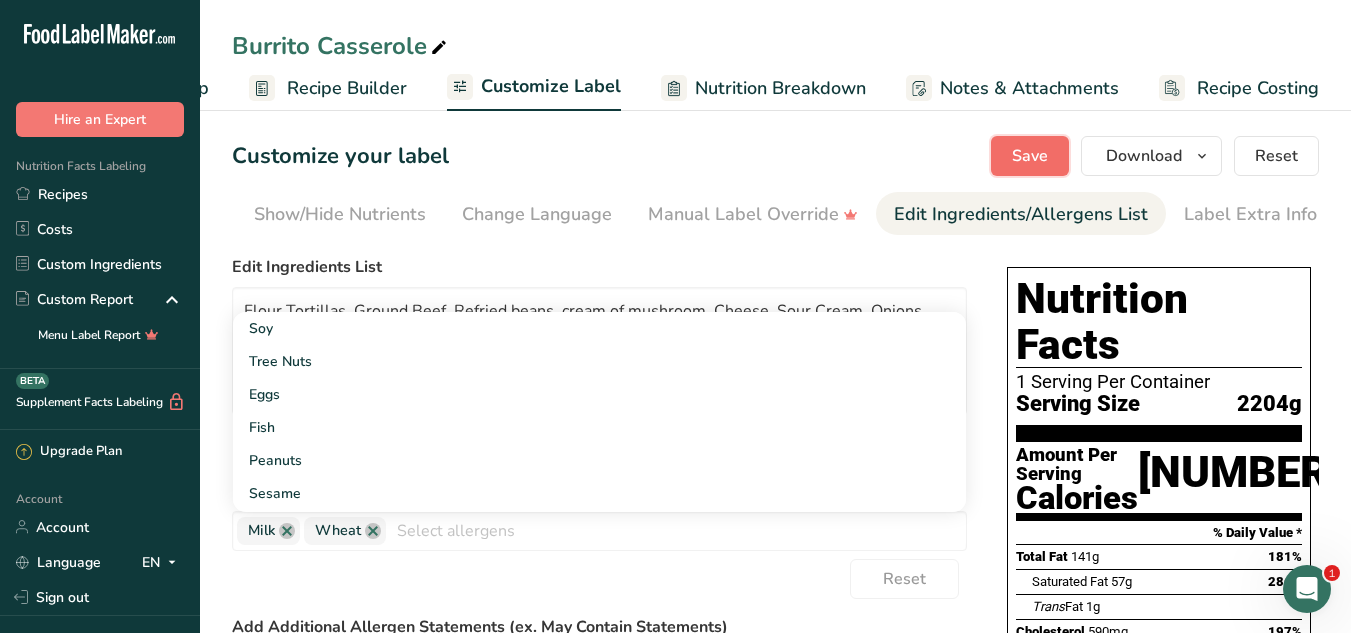 click on "Save" at bounding box center (1030, 156) 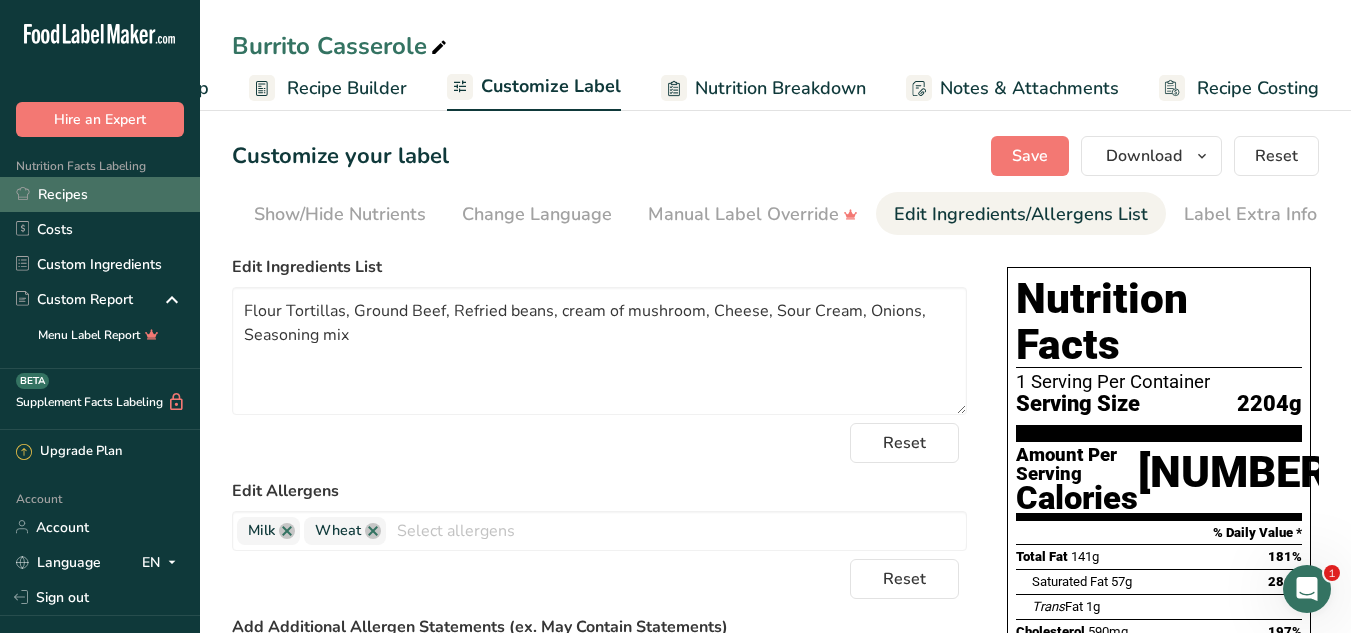 click on "Recipes" at bounding box center [100, 194] 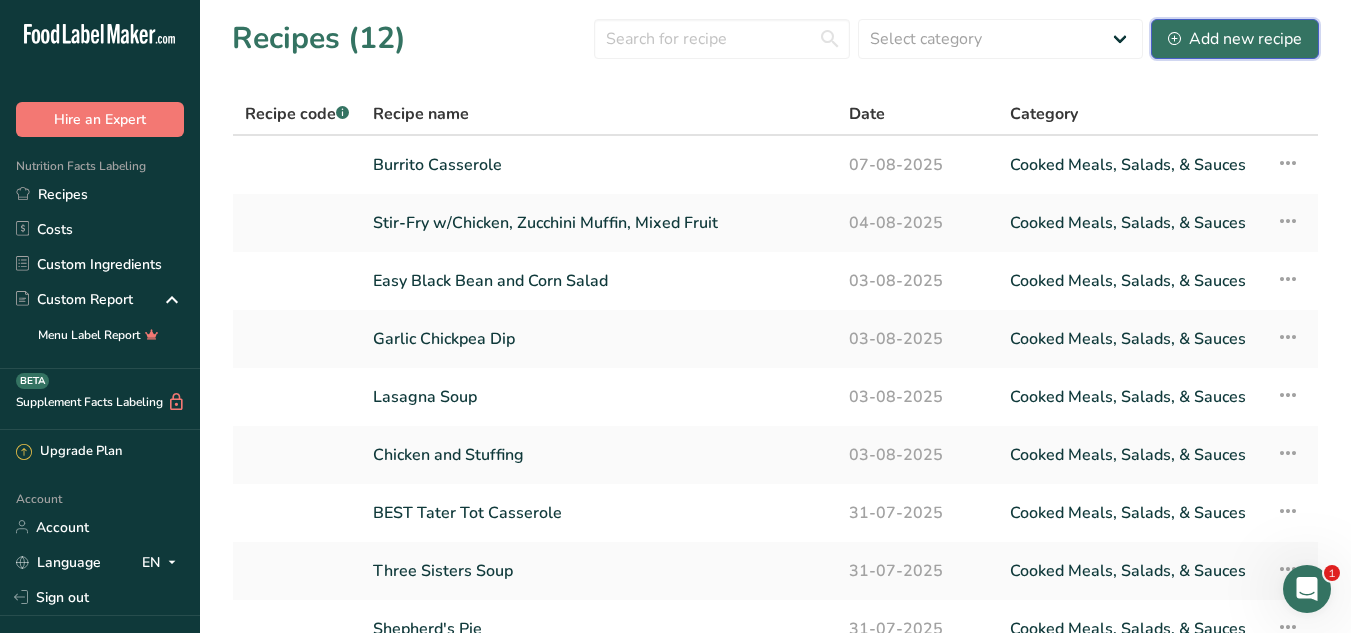 click on "Add new recipe" at bounding box center [1235, 39] 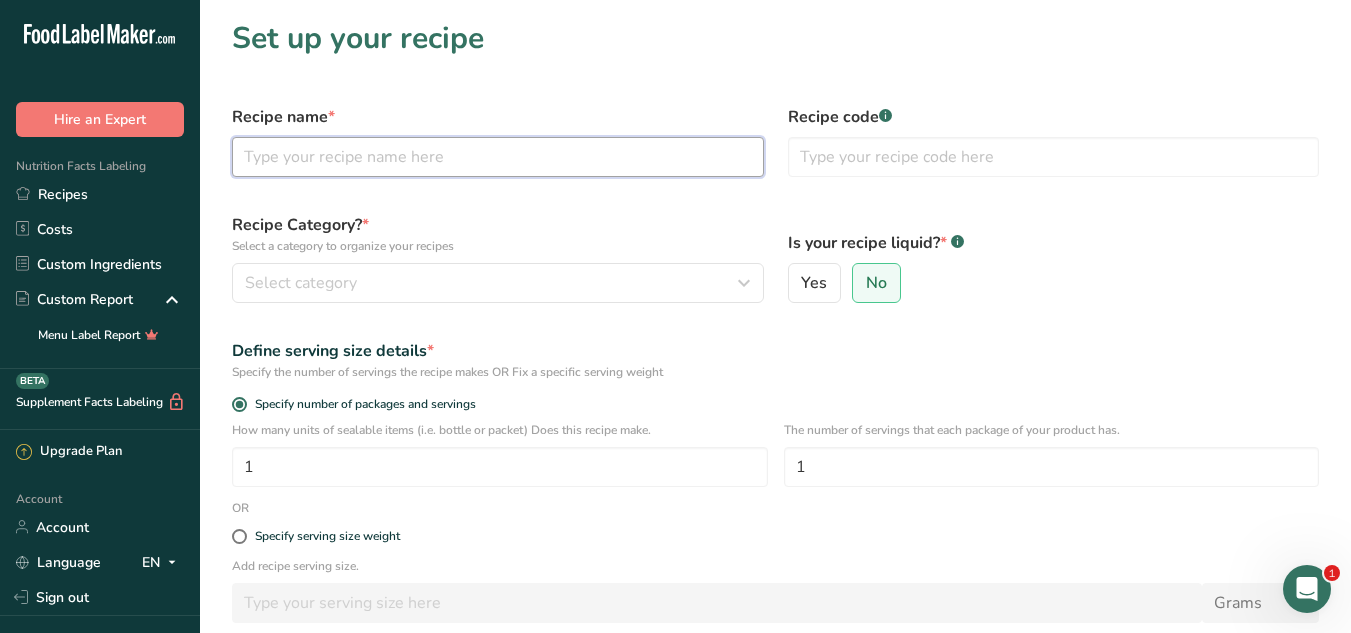 click at bounding box center [498, 157] 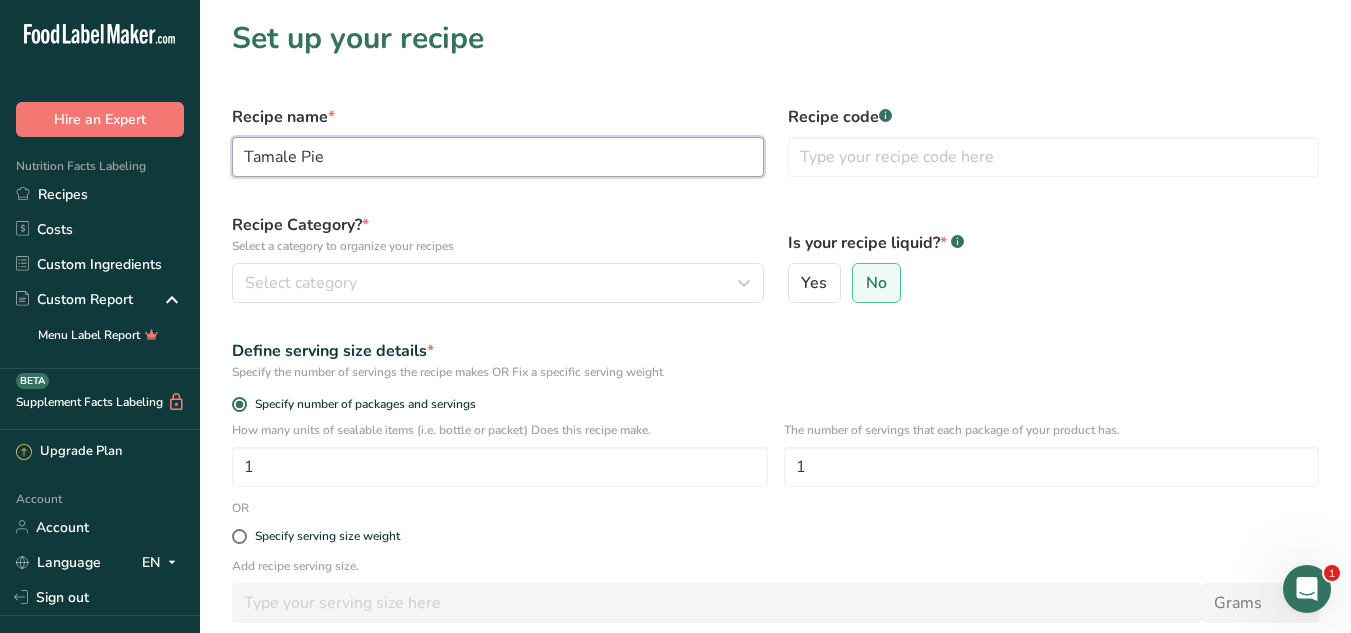 type on "Tamale Pie" 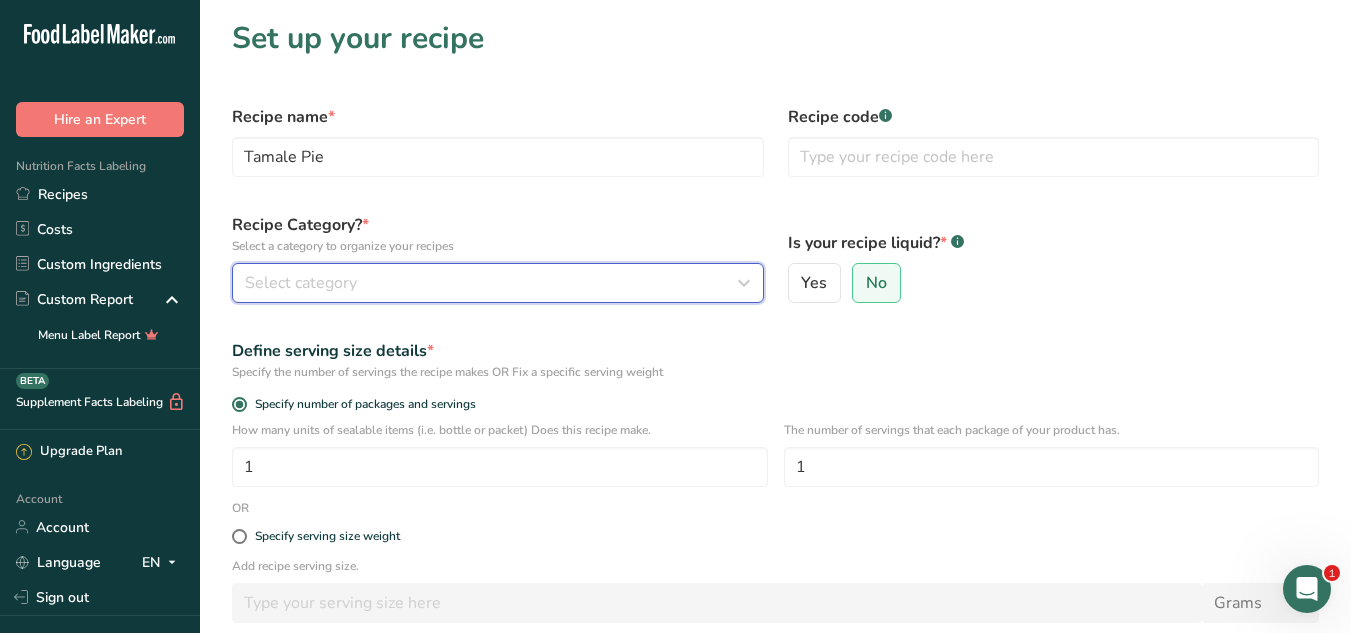 click on "Select category" at bounding box center [498, 283] 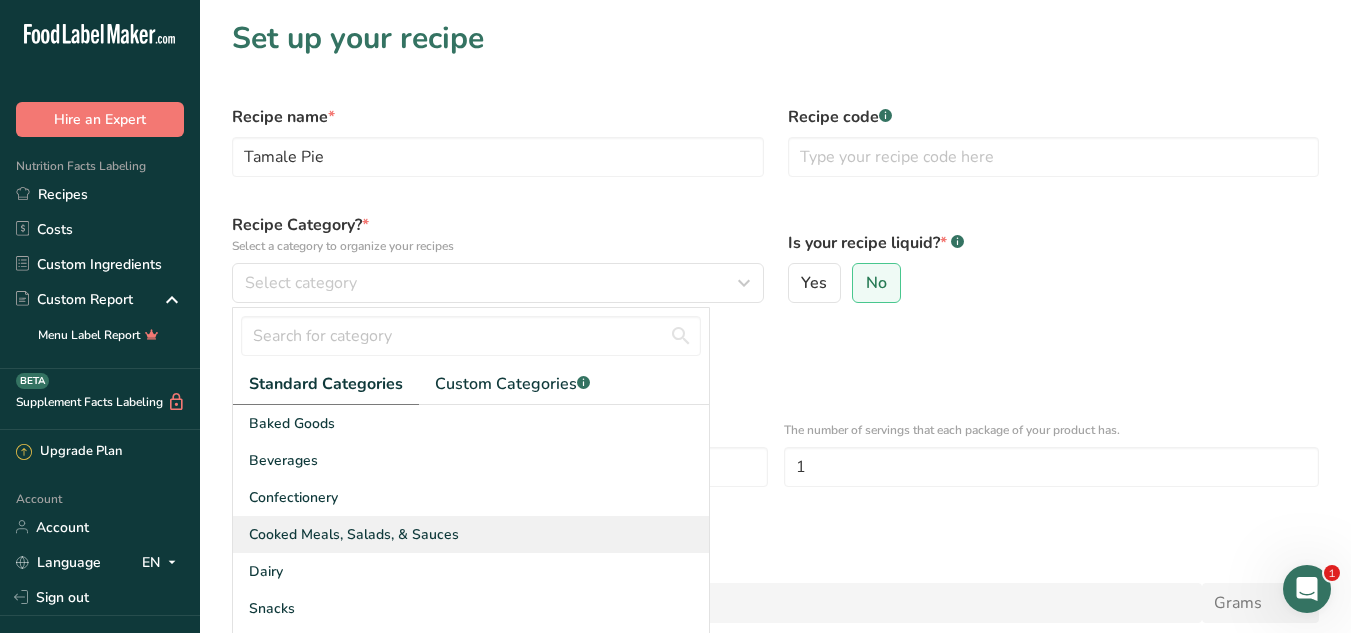 click on "Cooked Meals, Salads, & Sauces" at bounding box center (471, 534) 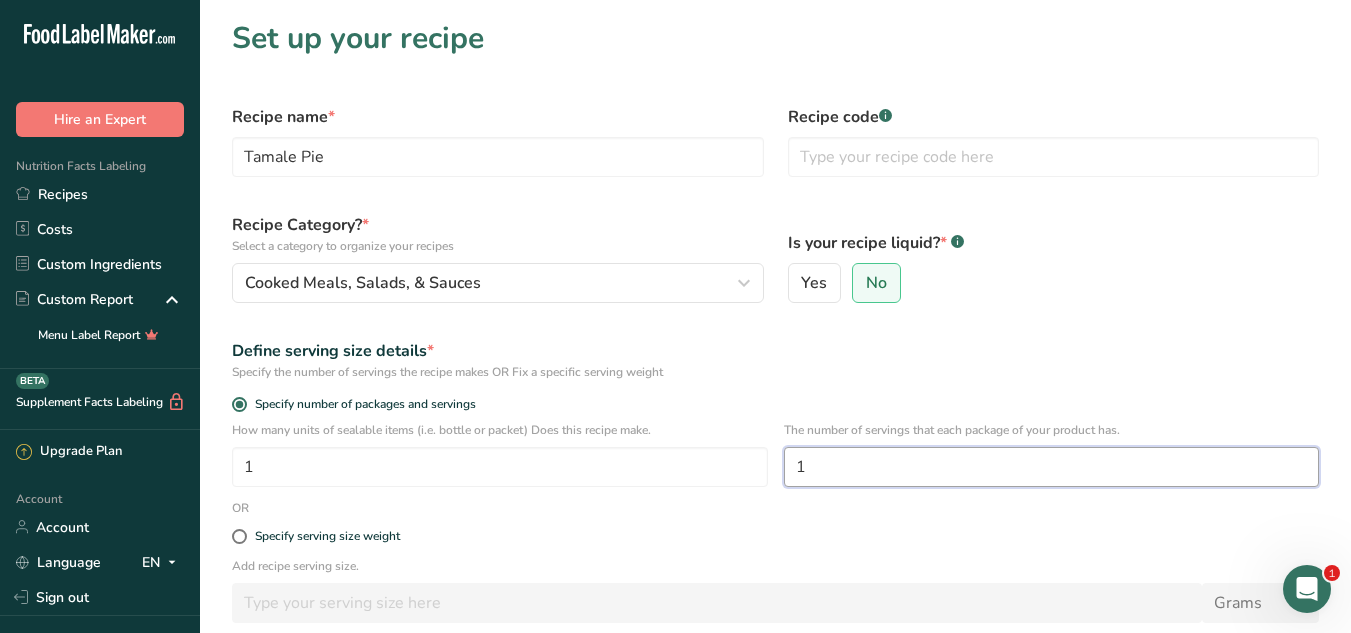 click on "1" at bounding box center [1052, 467] 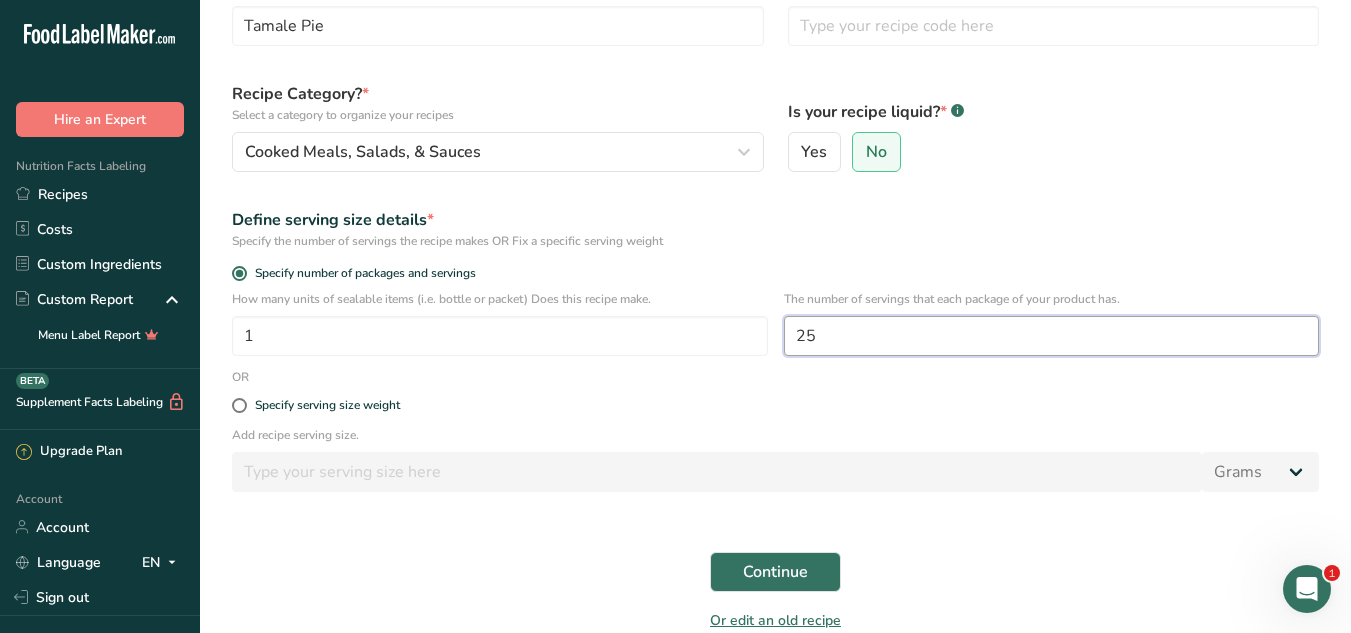 scroll, scrollTop: 140, scrollLeft: 0, axis: vertical 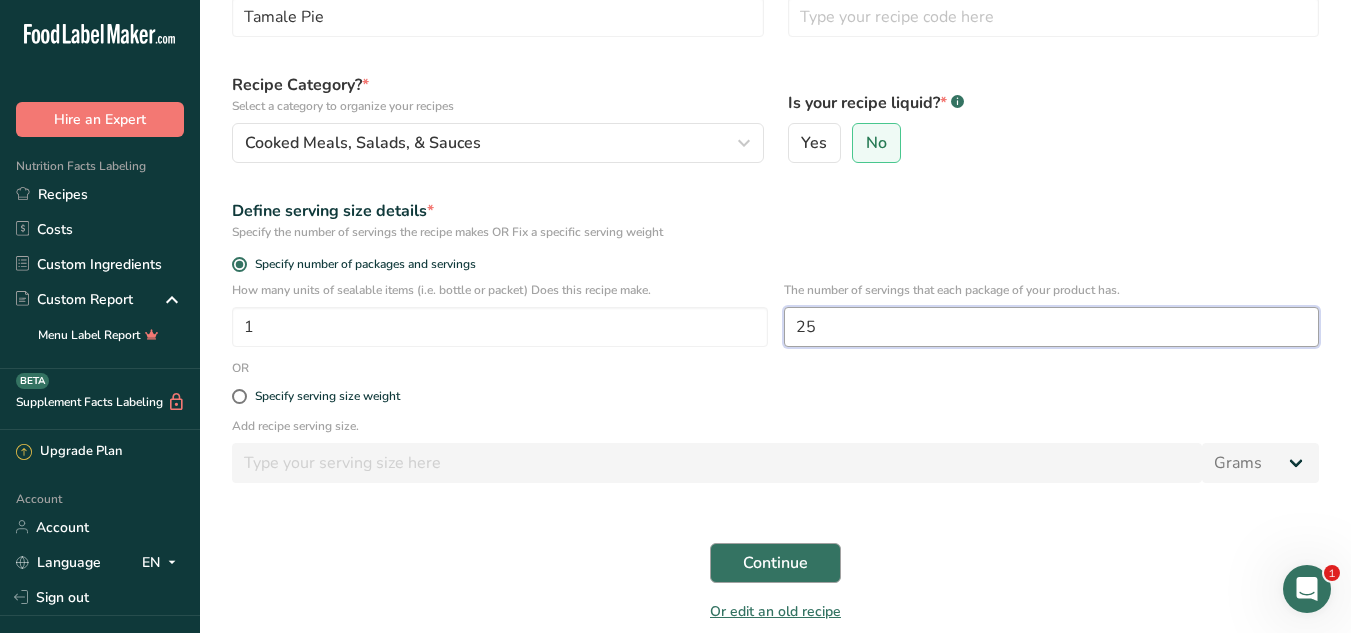 type on "25" 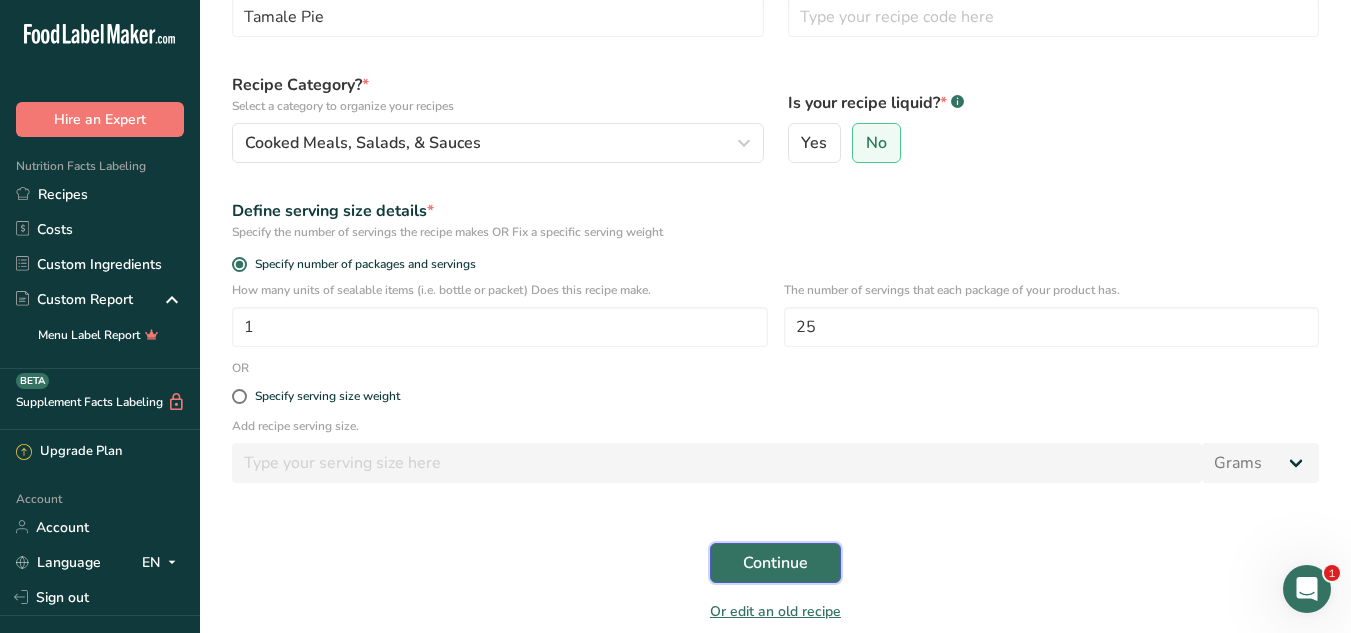 click on "Continue" at bounding box center [775, 563] 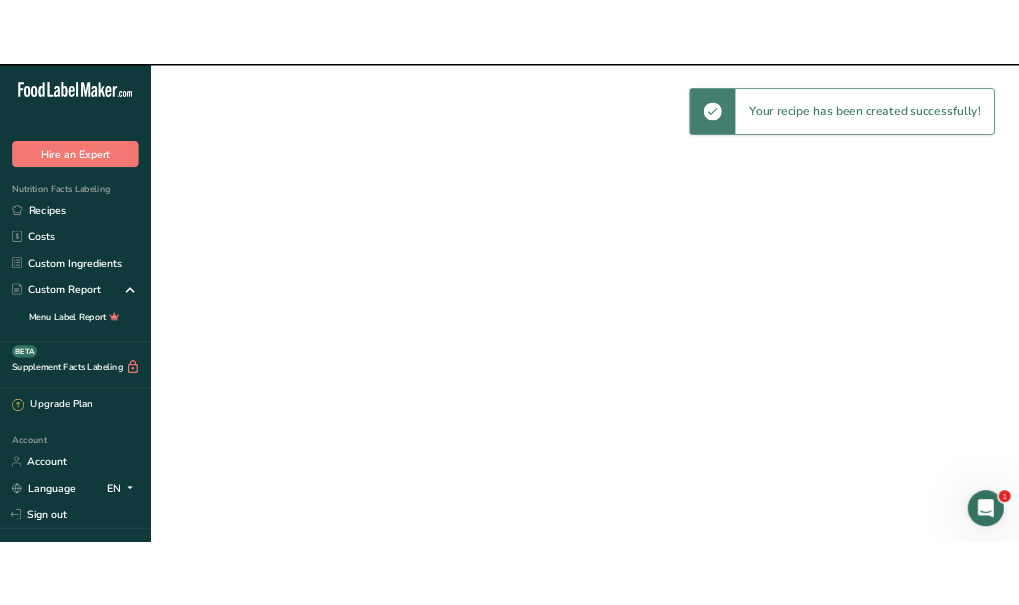 scroll, scrollTop: 0, scrollLeft: 0, axis: both 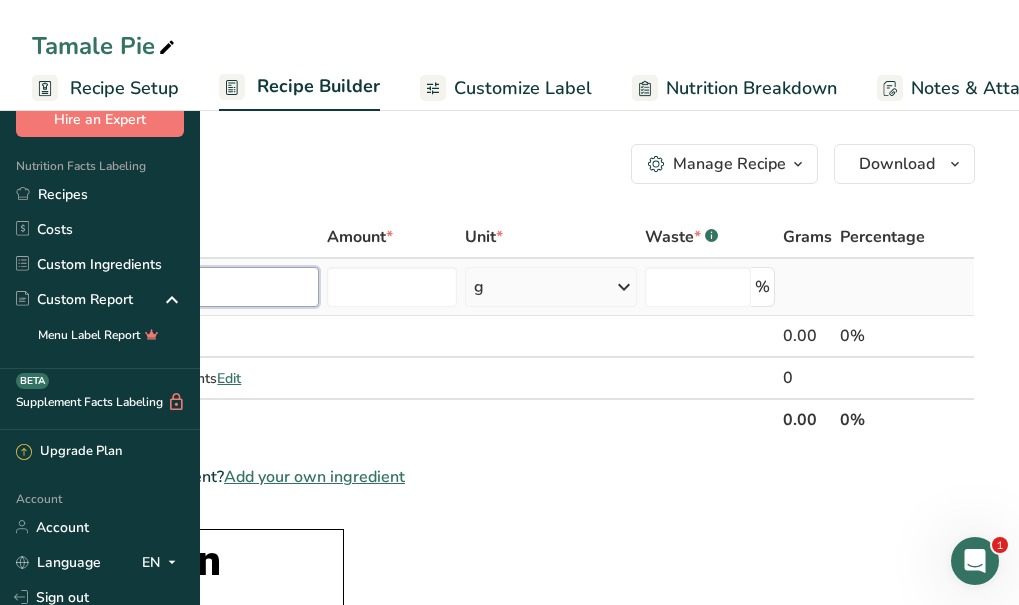 click at bounding box center (186, 287) 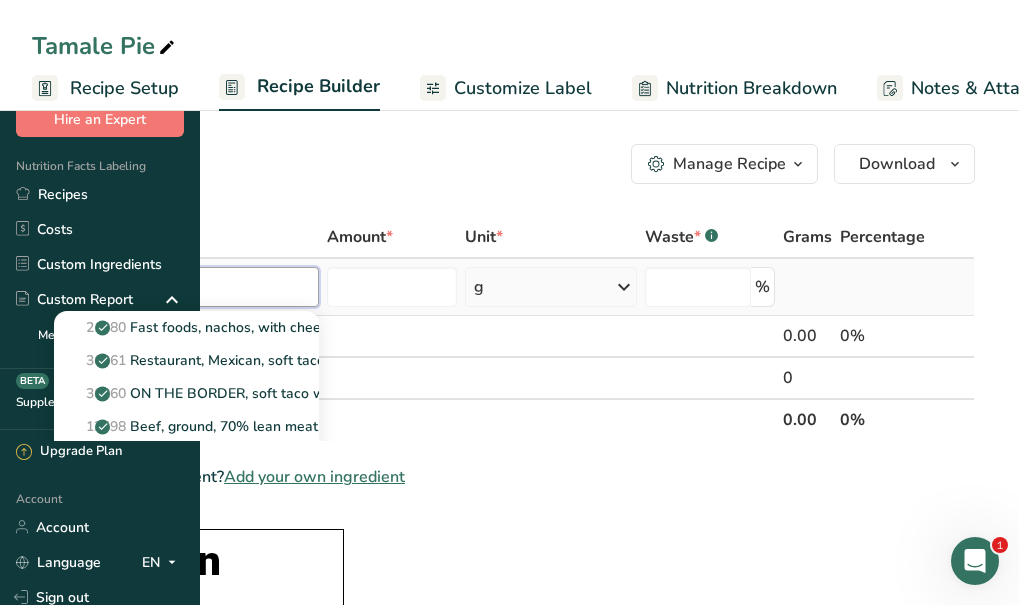 type on "ground beef" 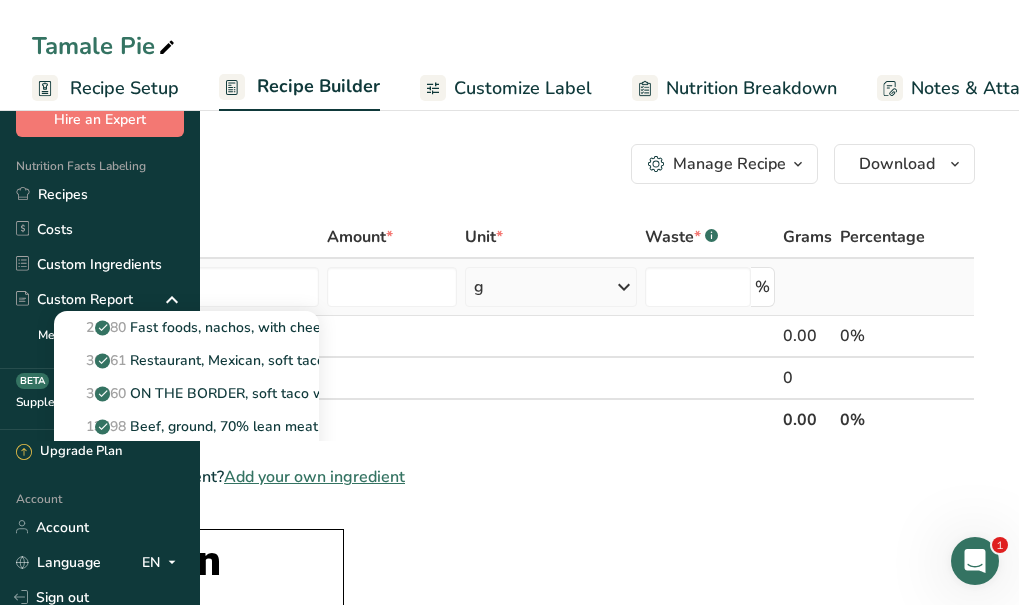 type 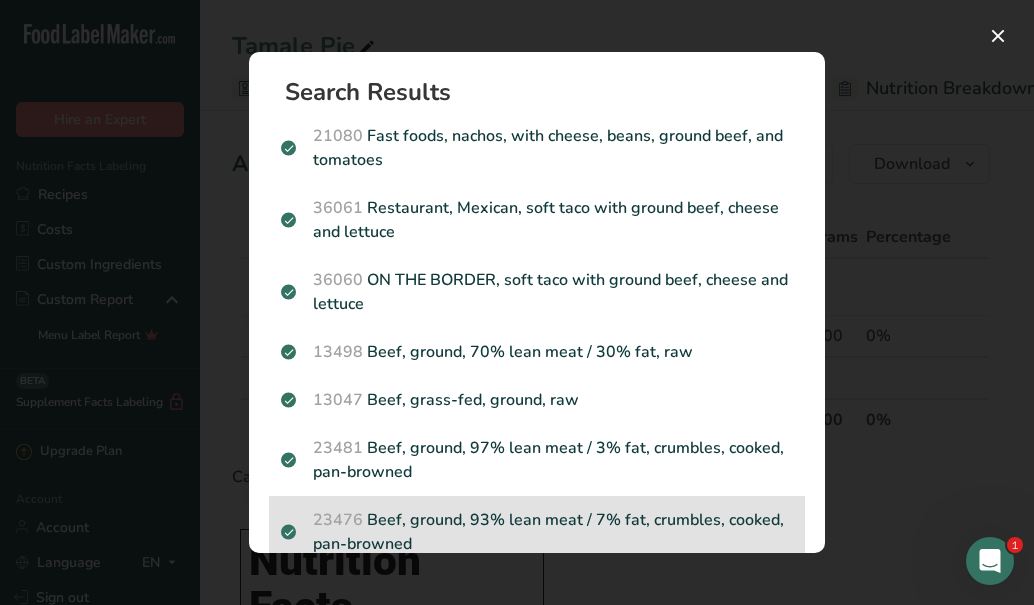 click on "23476
Beef, ground, 93% lean meat / 7% fat, crumbles, cooked, pan-browned" at bounding box center (537, 532) 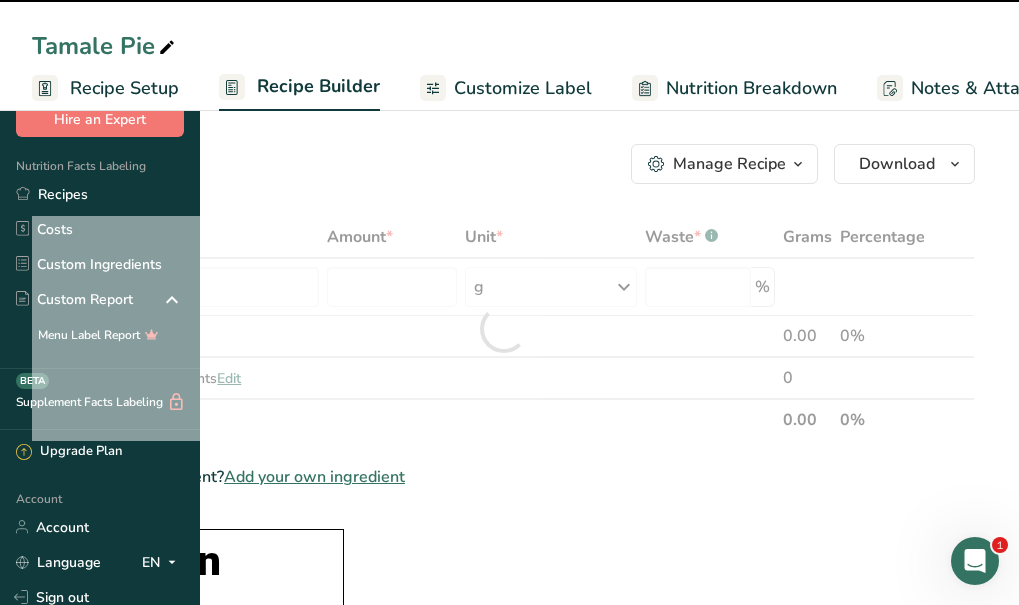 type on "0" 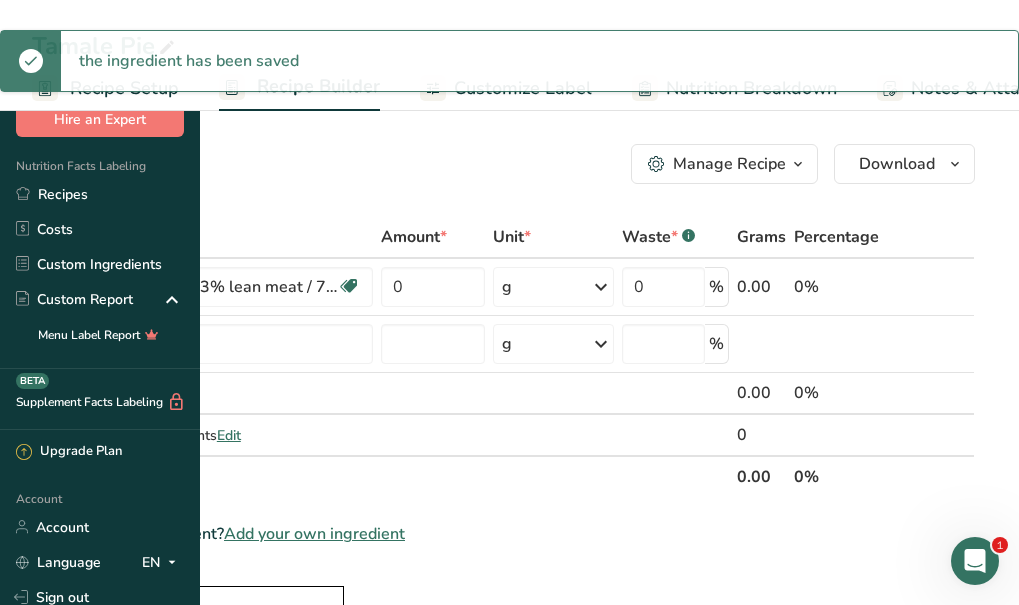 click on "Recipe Setup" at bounding box center [124, 88] 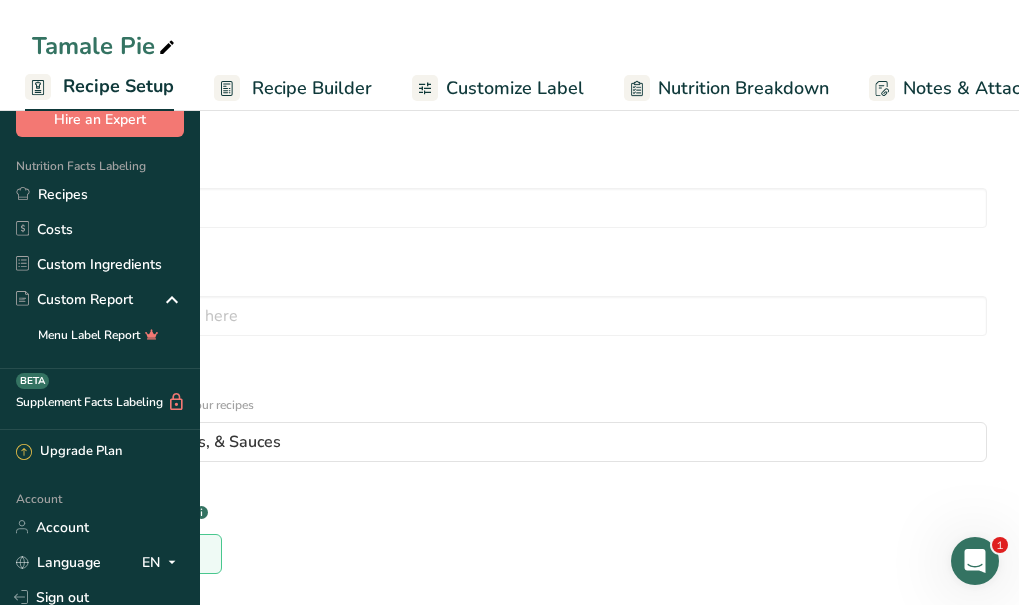 click on "25" at bounding box center (753, 738) 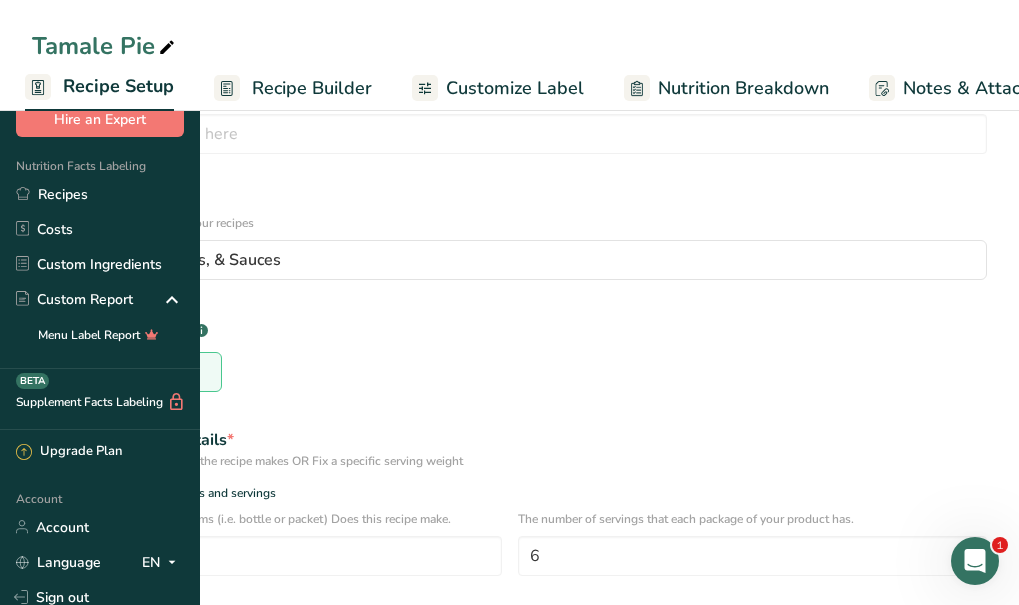scroll, scrollTop: 203, scrollLeft: 0, axis: vertical 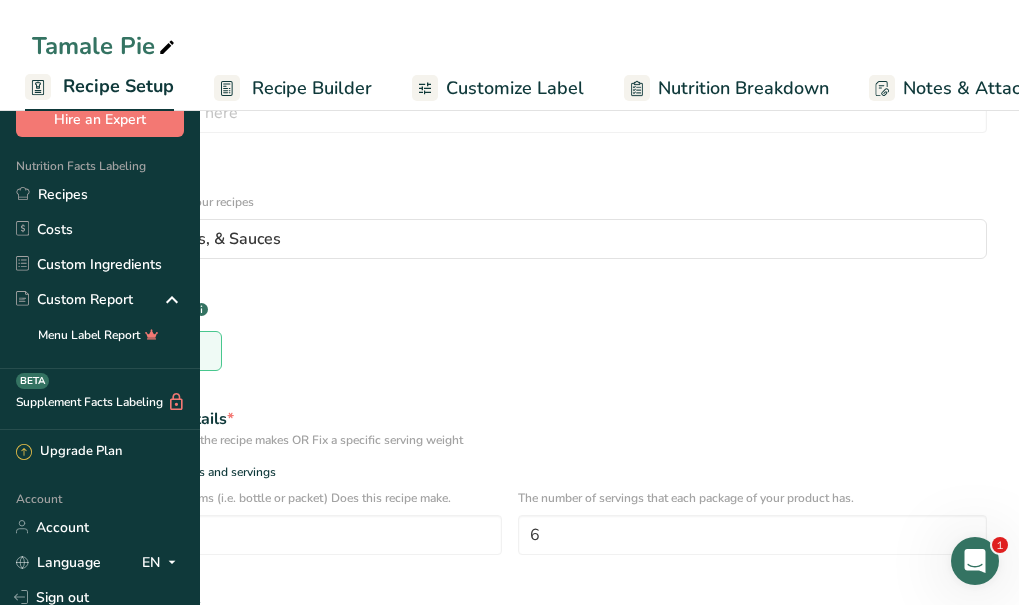 click on "Save" at bounding box center [510, 751] 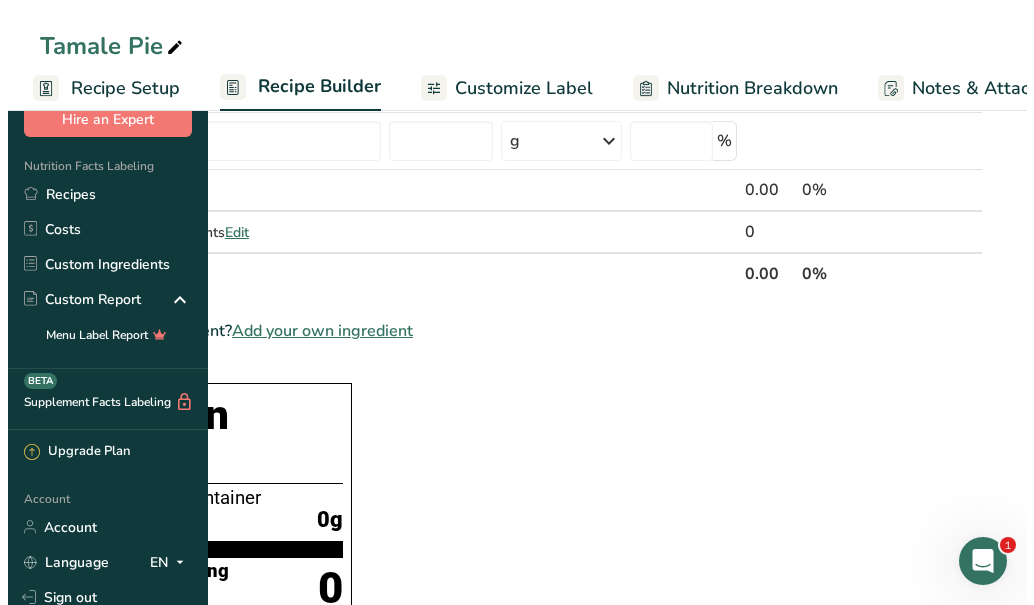 scroll, scrollTop: 0, scrollLeft: 0, axis: both 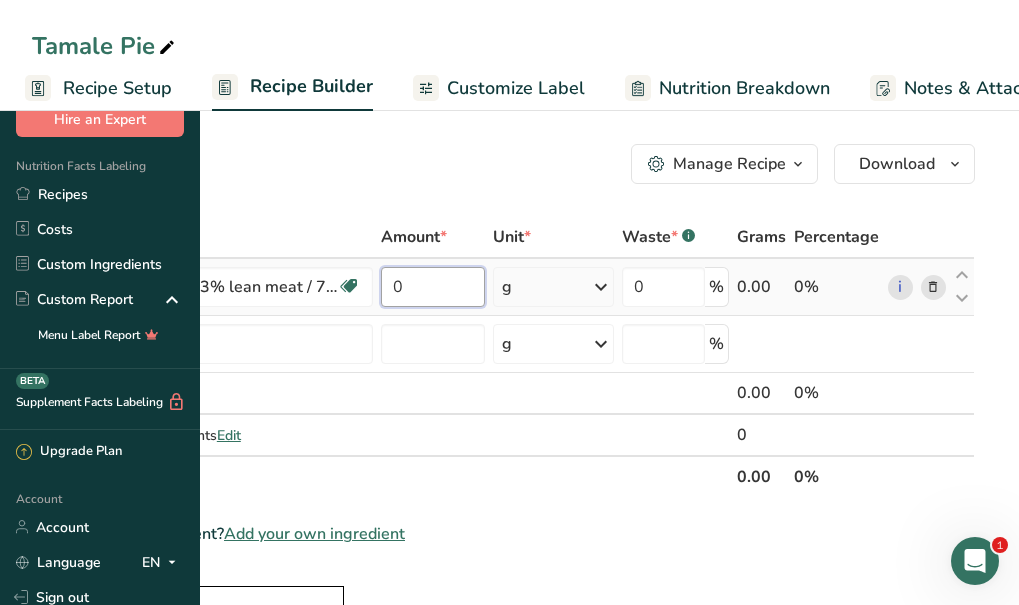 click on "0" at bounding box center (433, 287) 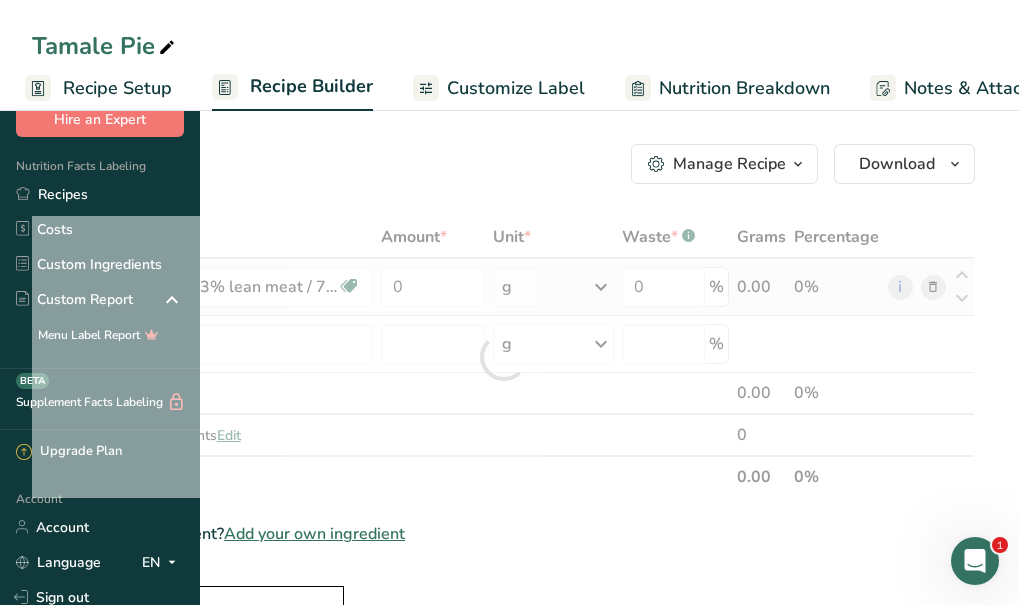 click on "Add Ingredient
Ingredient
11144
Celery, cooked, boiled, drained, without salt
11143
Celery, raw
11764
Celery, cooked, boiled, drained, with salt
2007
Spices, celery seed
6410
Soup, cream of celery, canned, prepared with equal volume water
See full Results
Amount   Unit
g
Weight Units
g
kg
mg
mcg
lb
oz
See less
Volume Units
l
mL
fl oz
Waste   %" at bounding box center (503, 357) 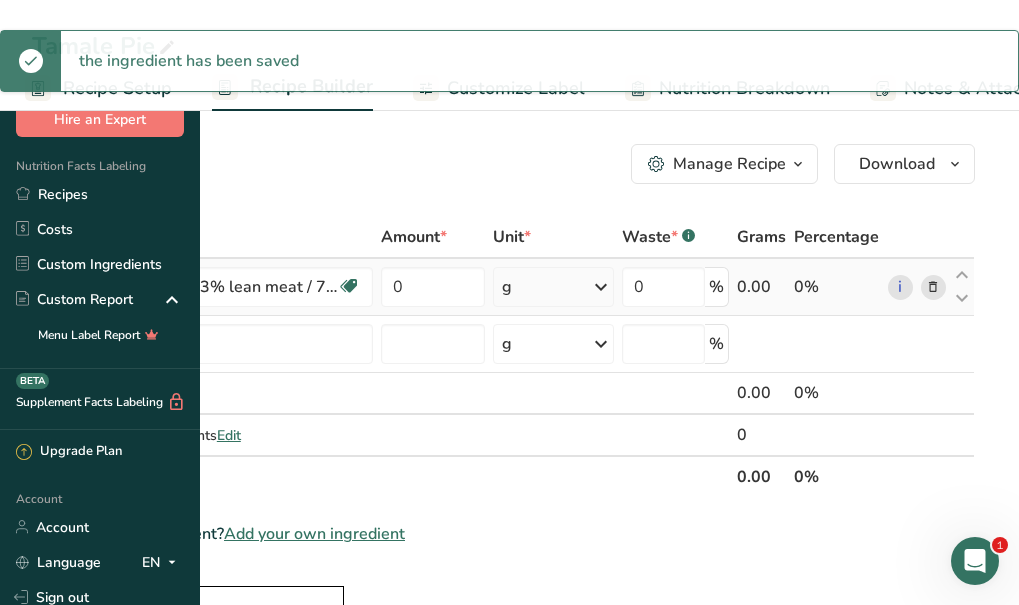 click at bounding box center [601, 287] 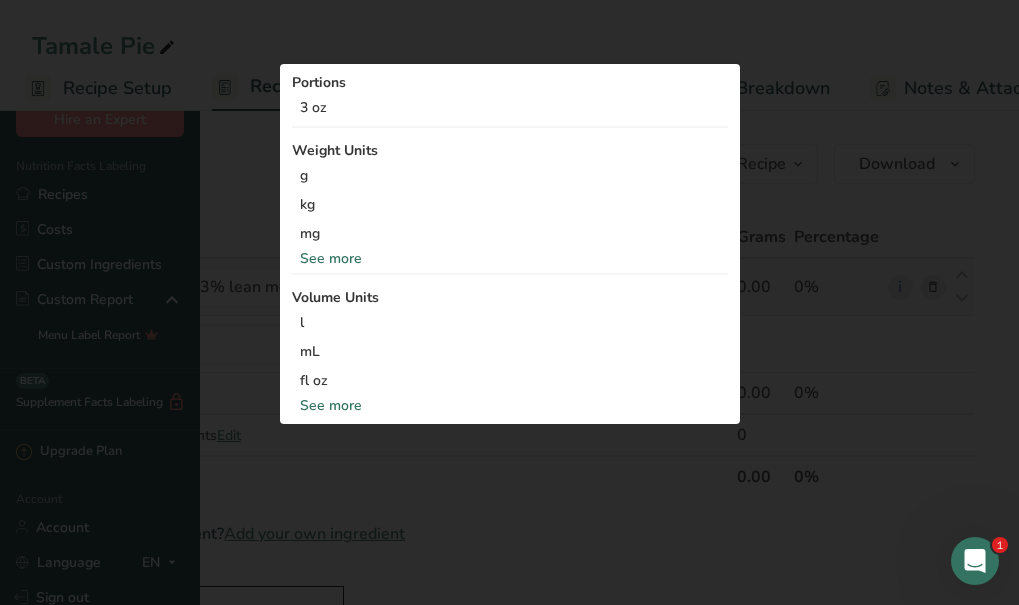 click on "See more" at bounding box center [510, 258] 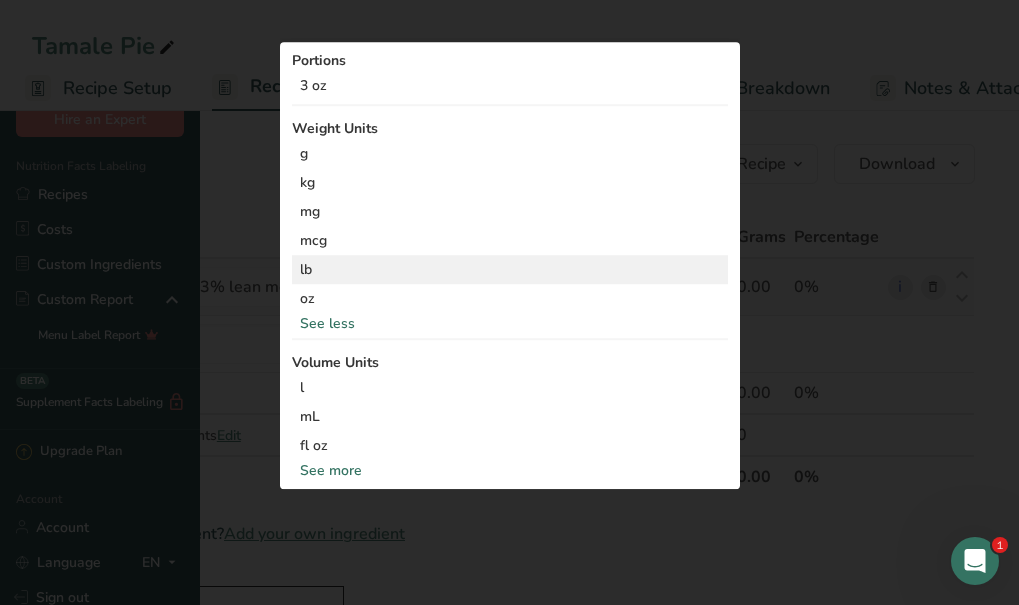 click on "lb" at bounding box center [510, 270] 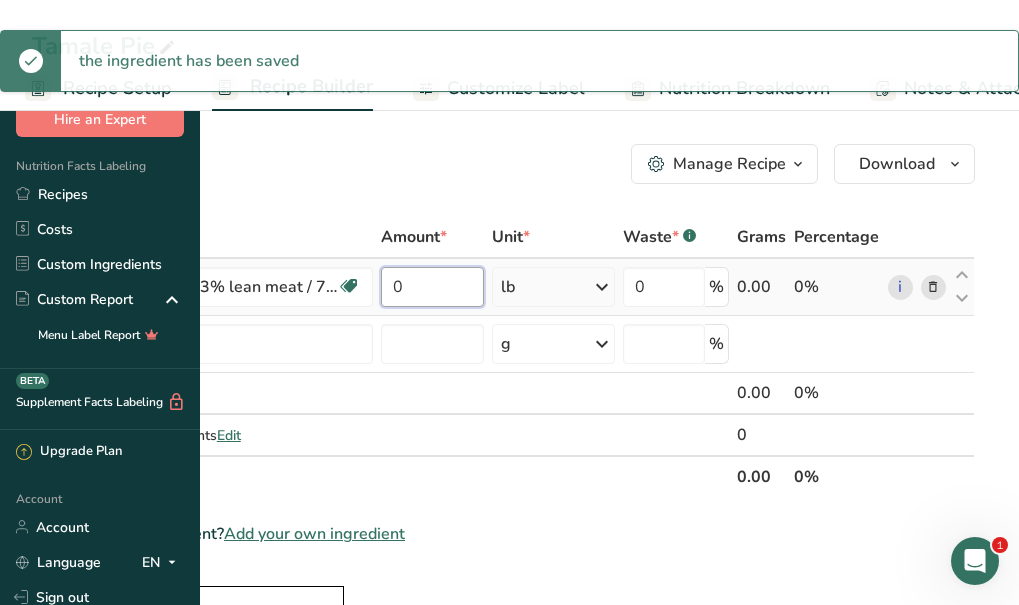 click on "0" at bounding box center (433, 287) 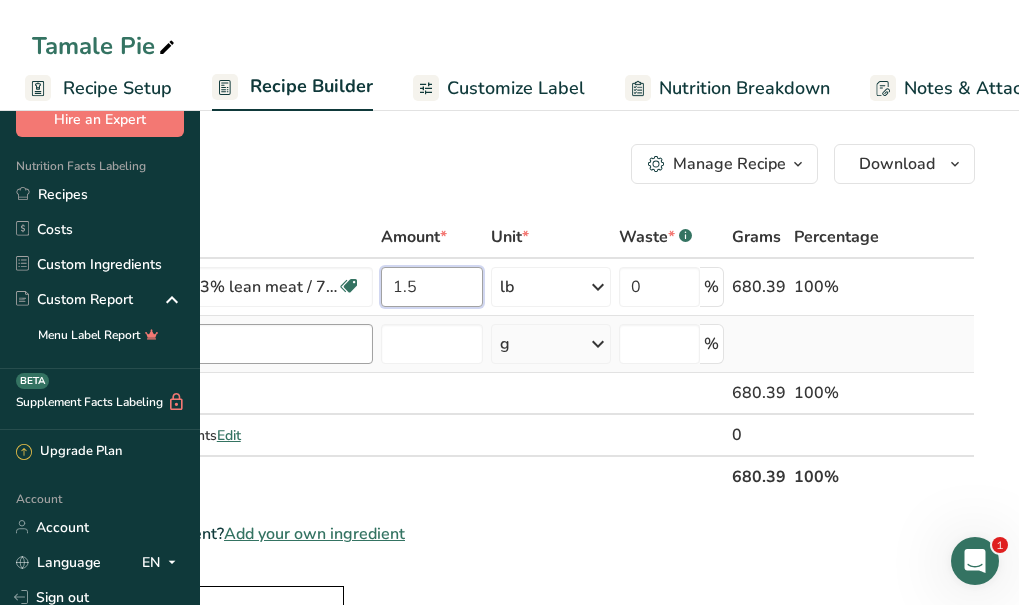 type on "1.5" 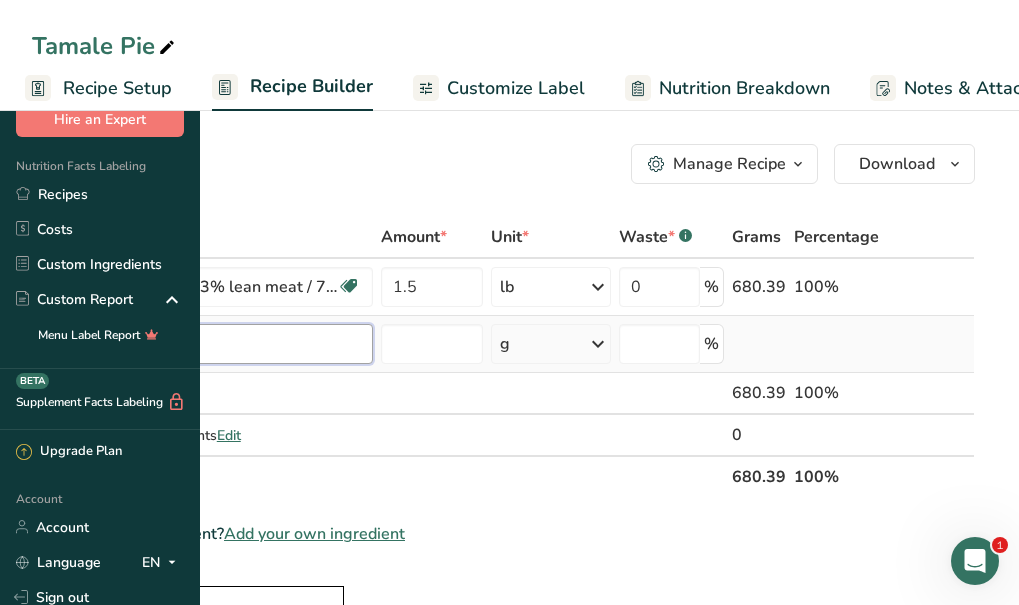 click on "Ingredient *
Amount *
Unit *
Waste *   .a-a{fill:#347362;}.b-a{fill:#fff;}          Grams
Percentage
[Ingredient], [Ingredient] % lean meat / [Ingredient]% fat, crumbles, cooked, pan-browned
Dairy free
Gluten free
Soy free
1.5
lb
Portions
3 oz
Weight Units
g
kg
mg
mcg
lb
oz
See more
Volume Units
l
Volume units require a density conversion. If you know your ingredient's density enter it below. Otherwise, click on "RIA" our AI Regulatory bot - she will be able to help you
lb/ft3
g/cm3
Confirm
mL
lb/ft3
fl oz" at bounding box center (503, 357) 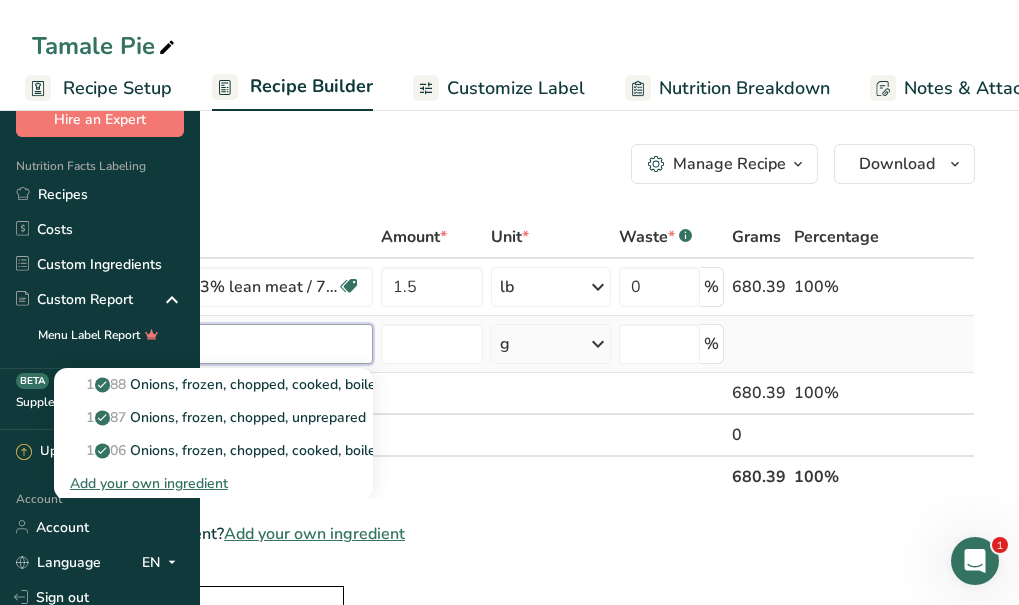 click on "chopped onion" at bounding box center [213, 344] 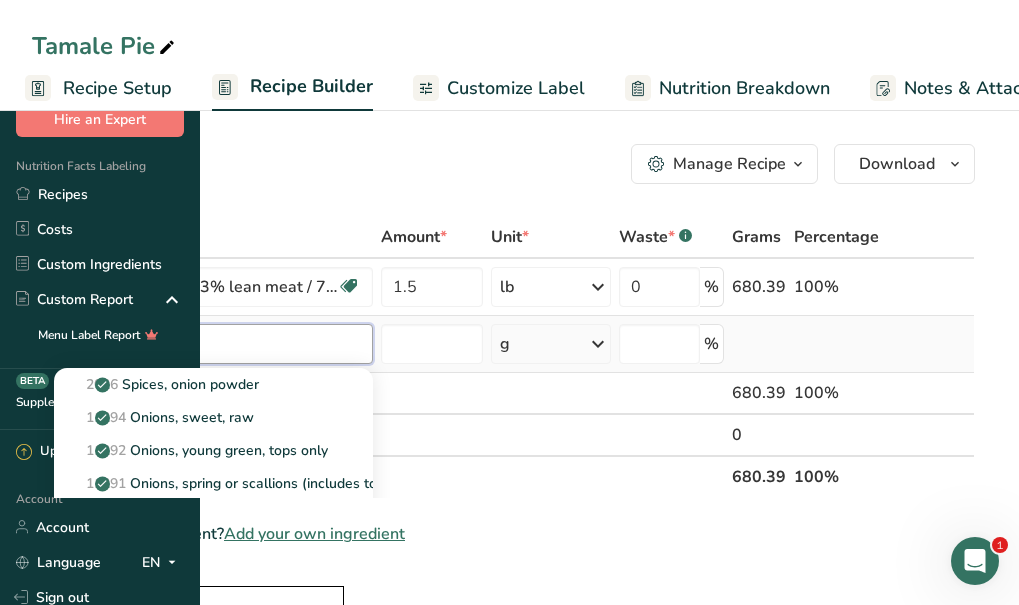 type on "onion" 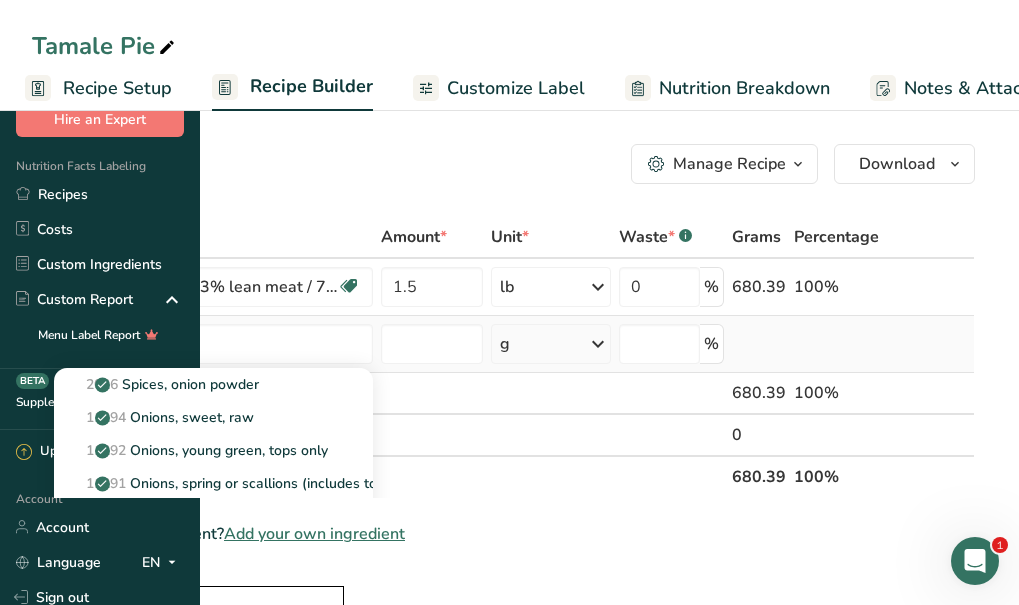 type 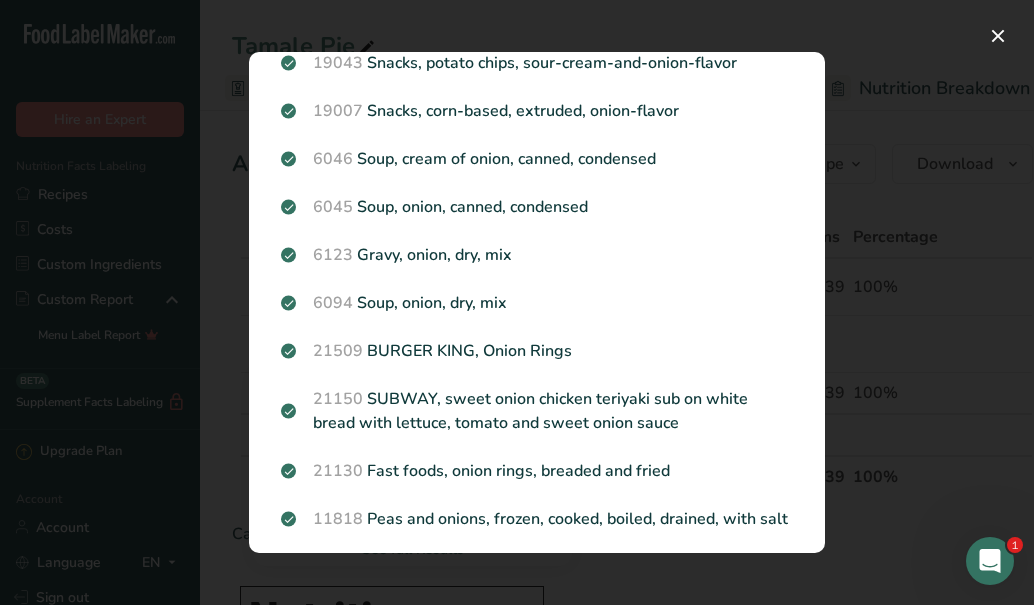 scroll, scrollTop: 1064, scrollLeft: 0, axis: vertical 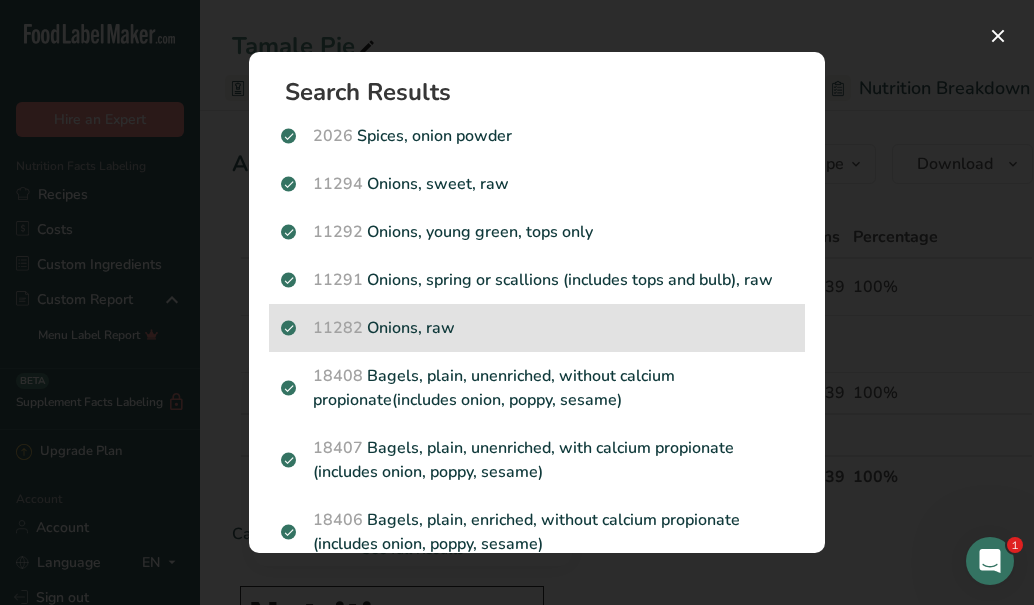 click on "11282
Onions, raw" at bounding box center (537, 328) 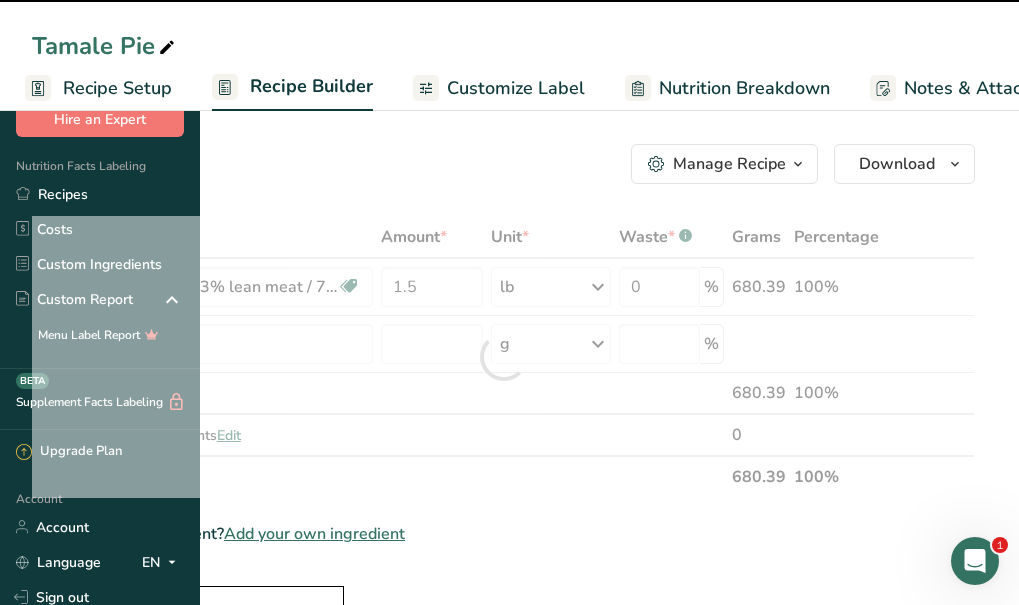 type on "0" 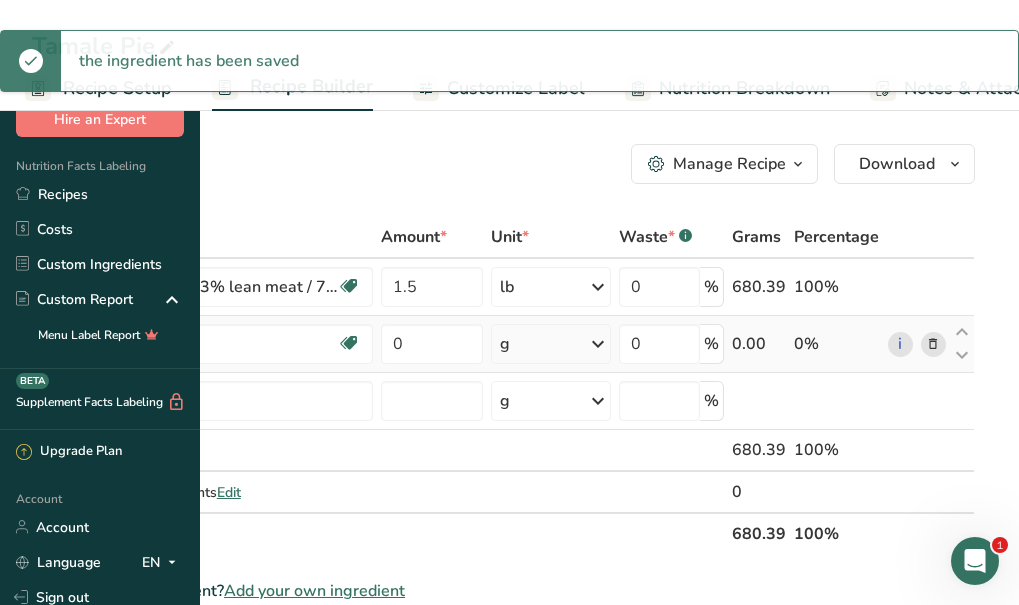 click on "g" at bounding box center [551, 344] 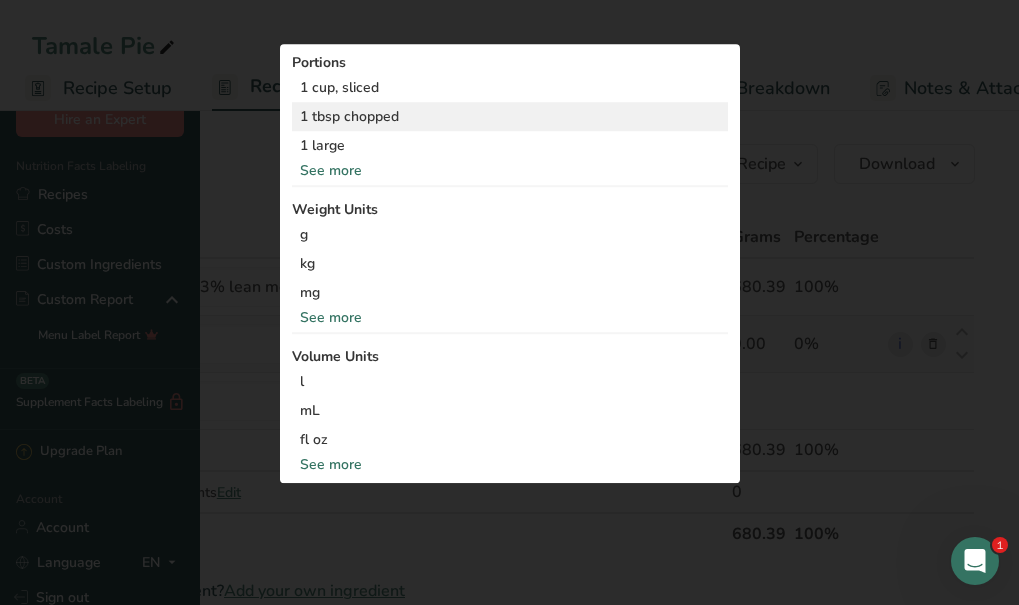 click on "1 tbsp chopped" at bounding box center [510, 117] 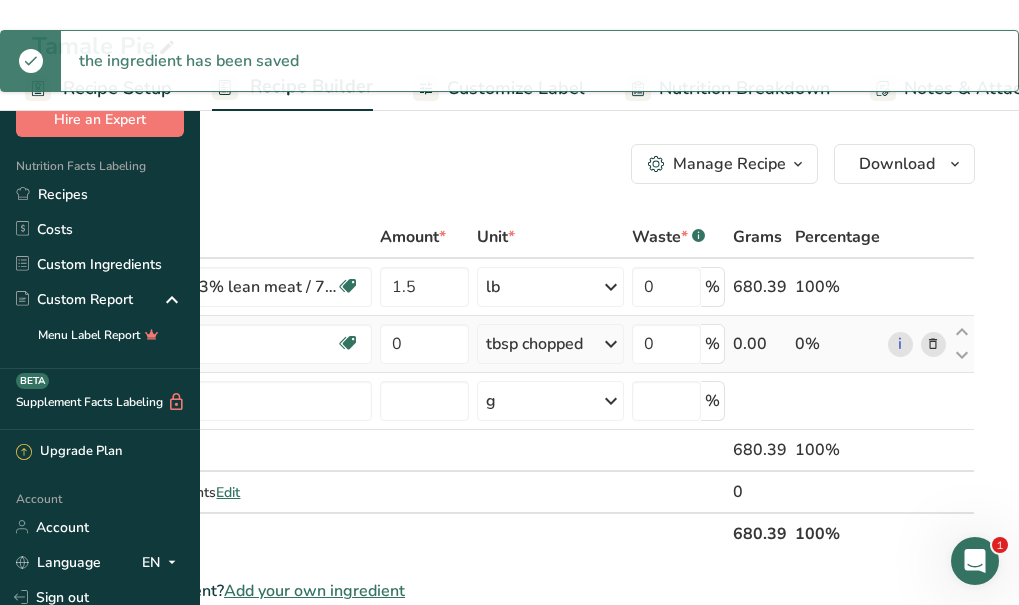 click on "tbsp chopped" at bounding box center [550, 344] 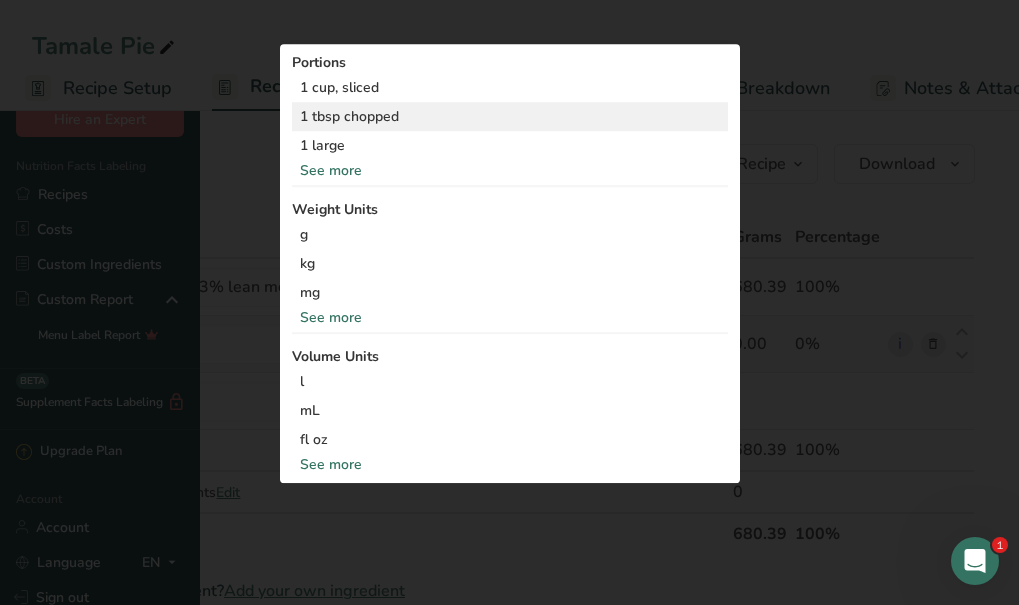 click on "1 tbsp chopped" at bounding box center [510, 117] 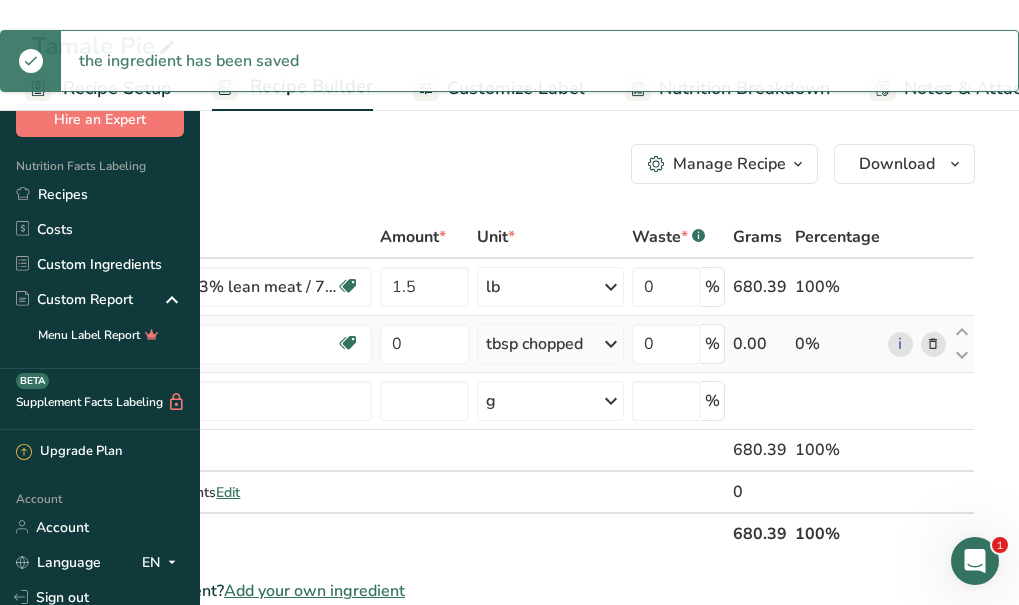 click on "tbsp chopped" at bounding box center (534, 344) 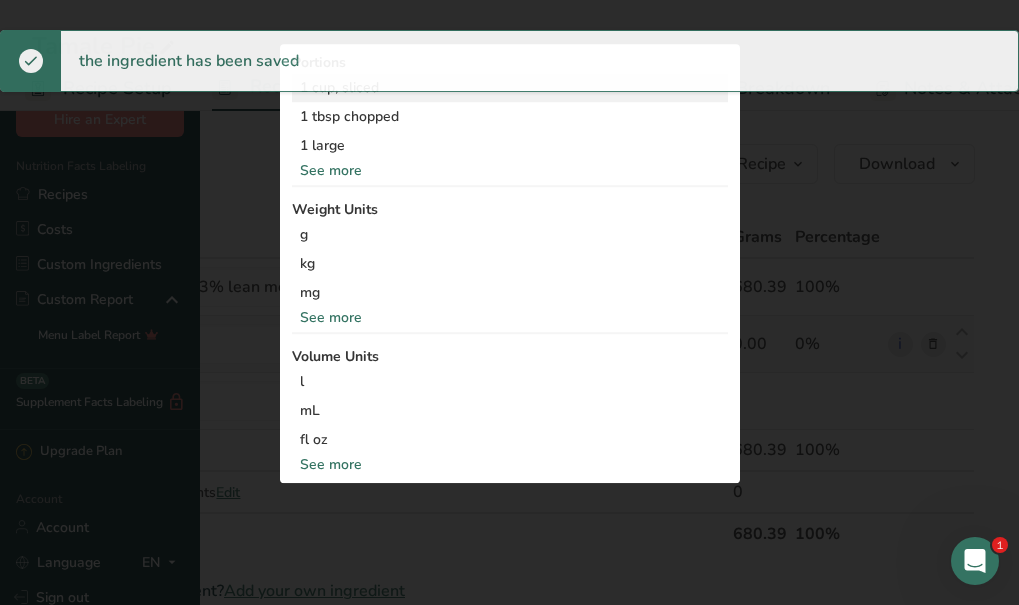 click on "1 cup, sliced" at bounding box center [510, 88] 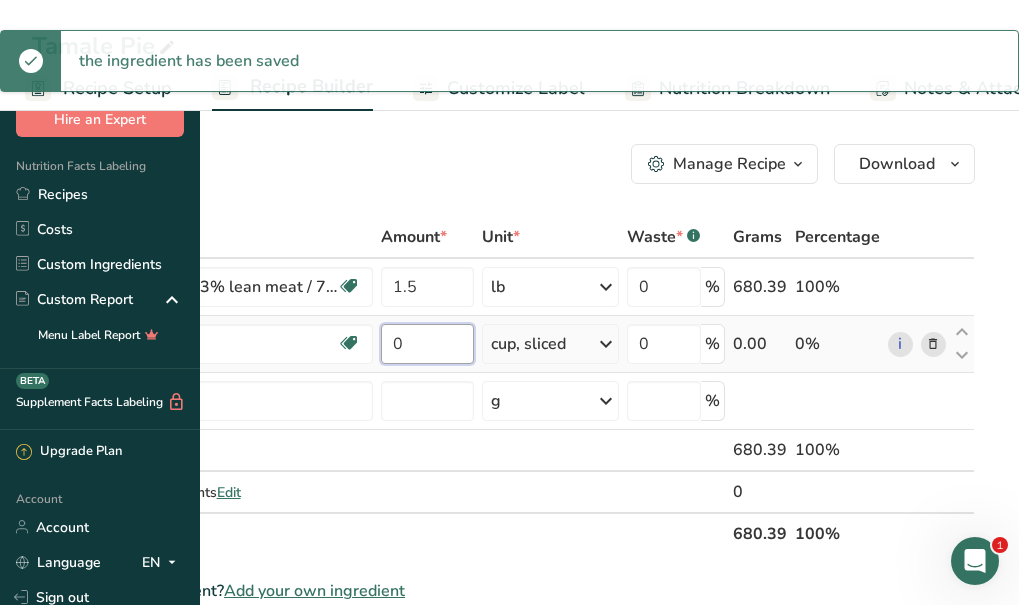 click on "0" at bounding box center (427, 344) 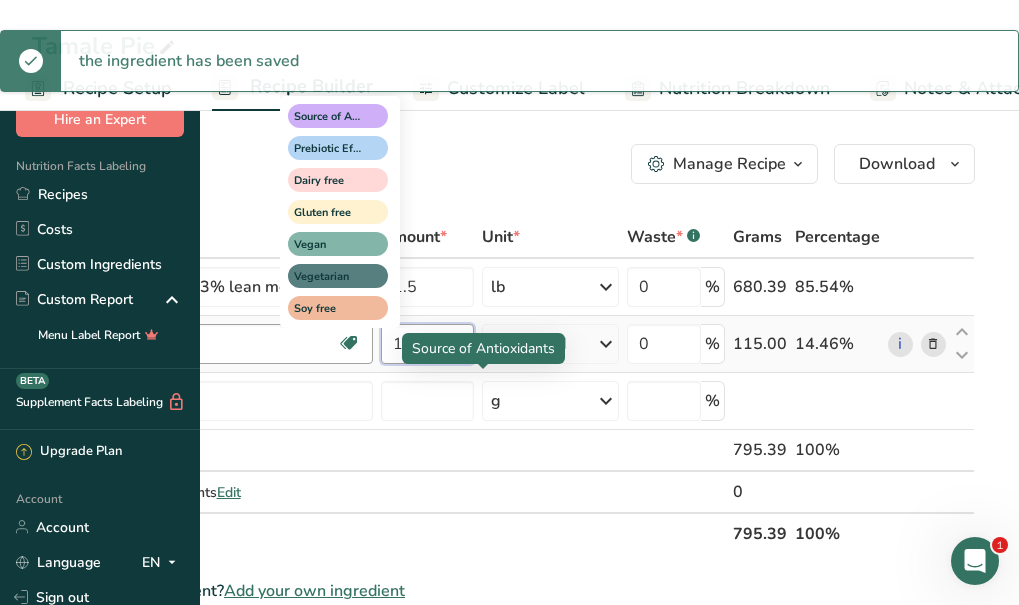 type on "1" 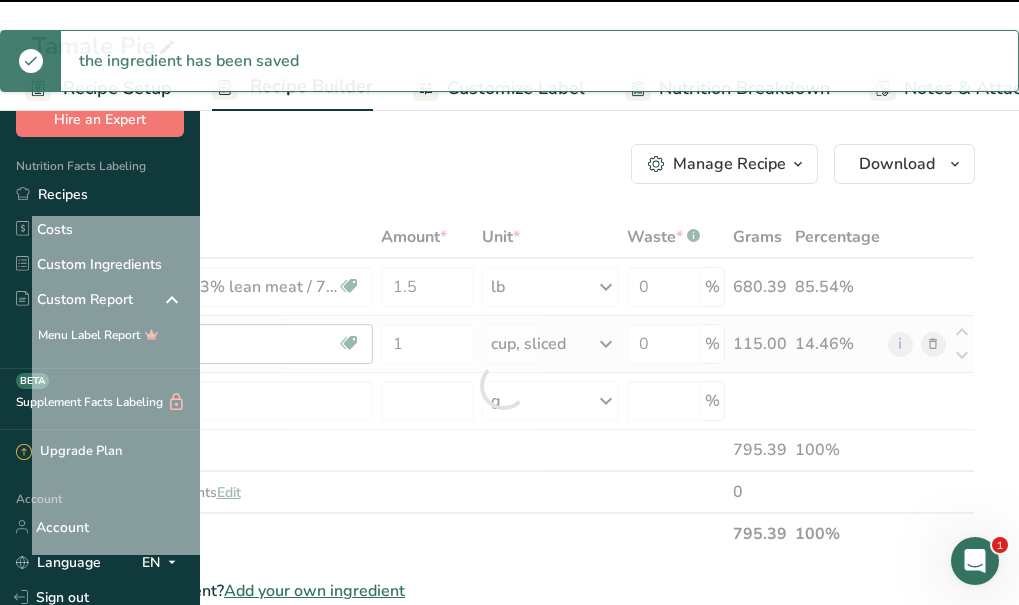 click on "Ingredient *
Amount *
Unit *
Waste *   .a-a{fill:#347362;}.b-a{fill:#fff;}          Grams
Percentage
[Ingredient], [Ingredient] % lean meat / [Ingredient]% fat, crumbles, cooked, pan-browned
Dairy free
Gluten free
Soy free
1.5
lb
Portions
3 oz
Weight Units
g
kg
mg
mcg
lb
oz
See more
Volume Units
l
Volume units require a density conversion. If you know your ingredient's density enter it below. Otherwise, click on "RIA" our AI Regulatory bot - she will be able to help you
lb/ft3
g/cm3
Confirm
mL
lb/ft3
fl oz" at bounding box center [503, 385] 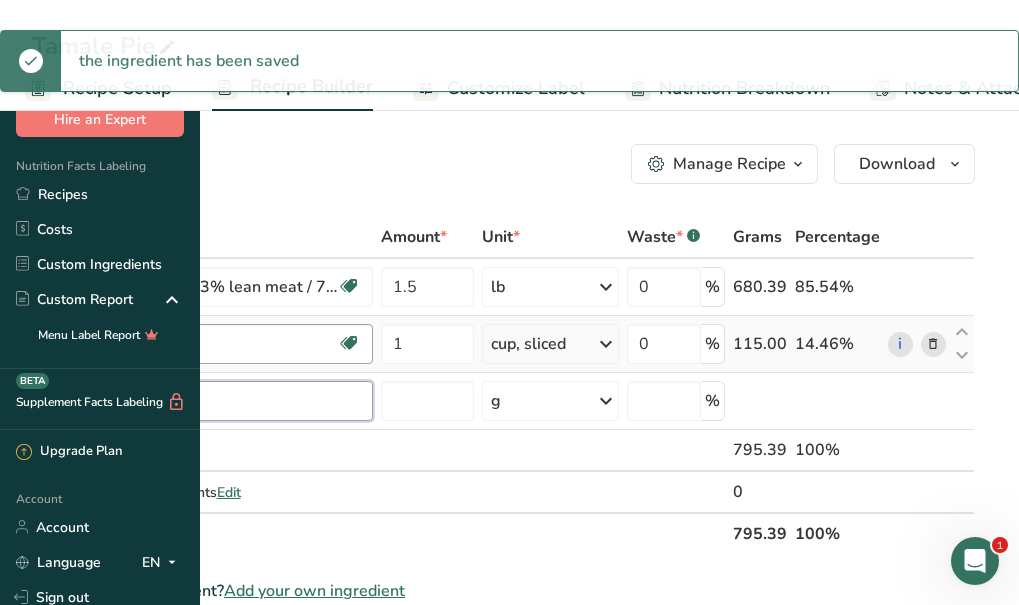 click at bounding box center [213, 401] 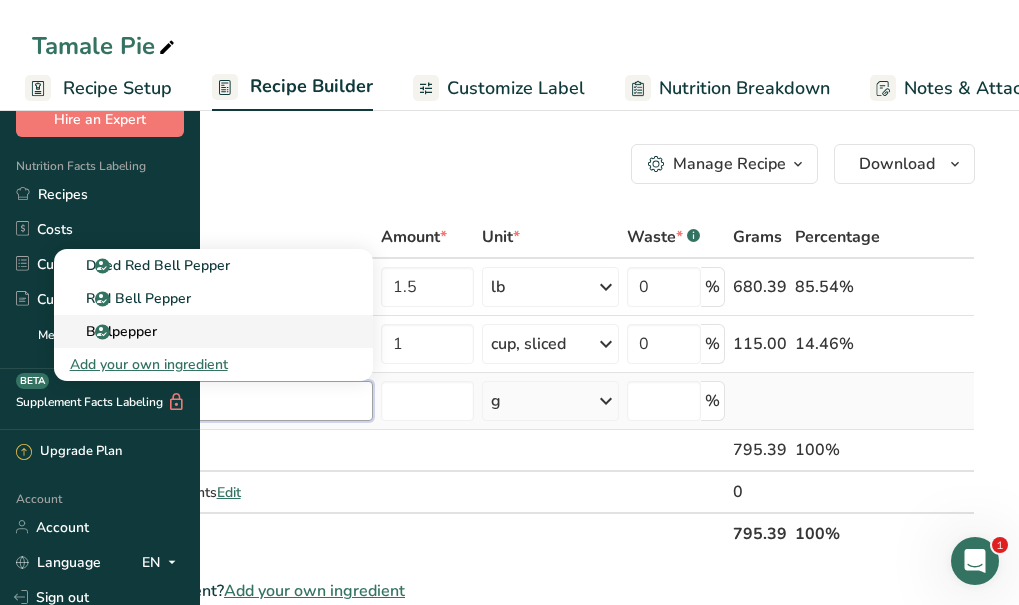 type on "bell pepper" 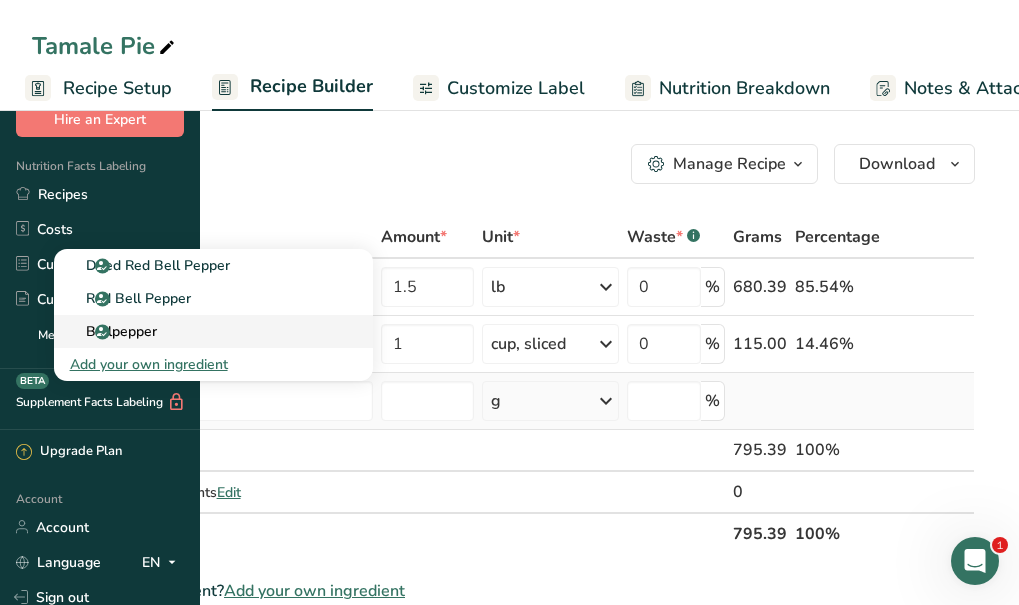click on "Bellpepper" at bounding box center (197, 331) 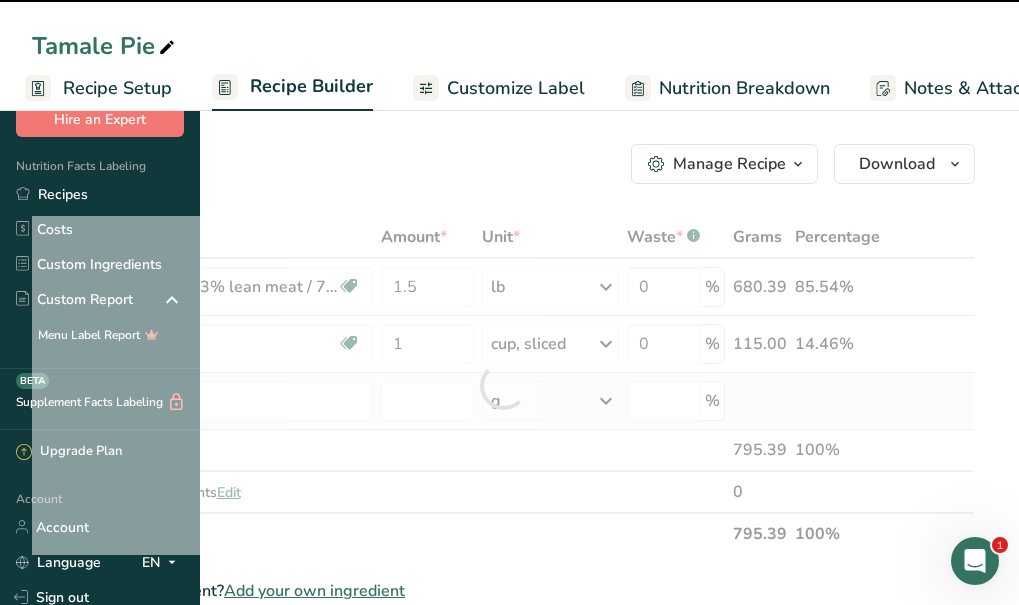 type on "0" 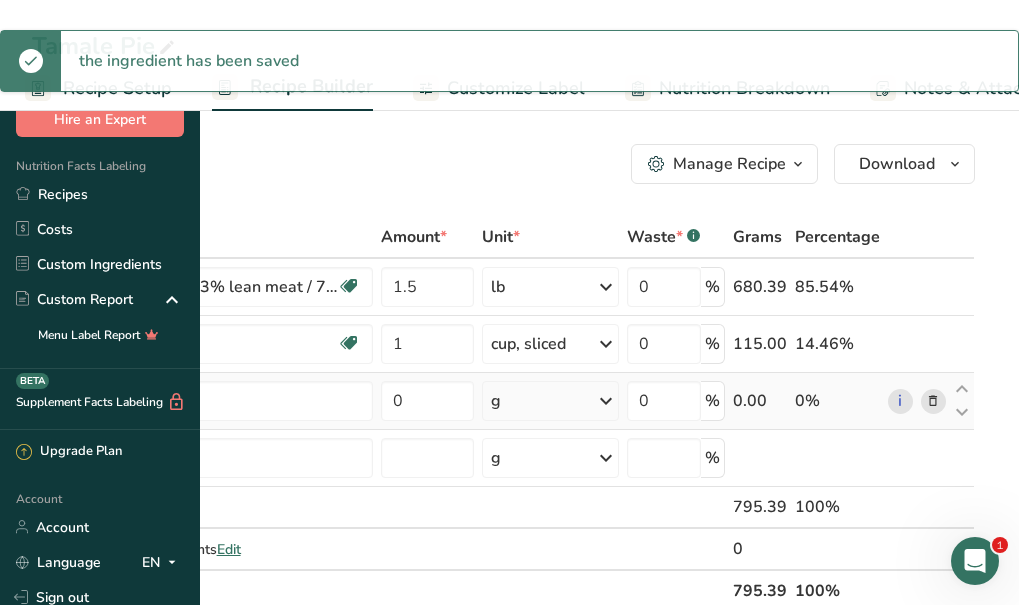 click on "g" at bounding box center (551, 401) 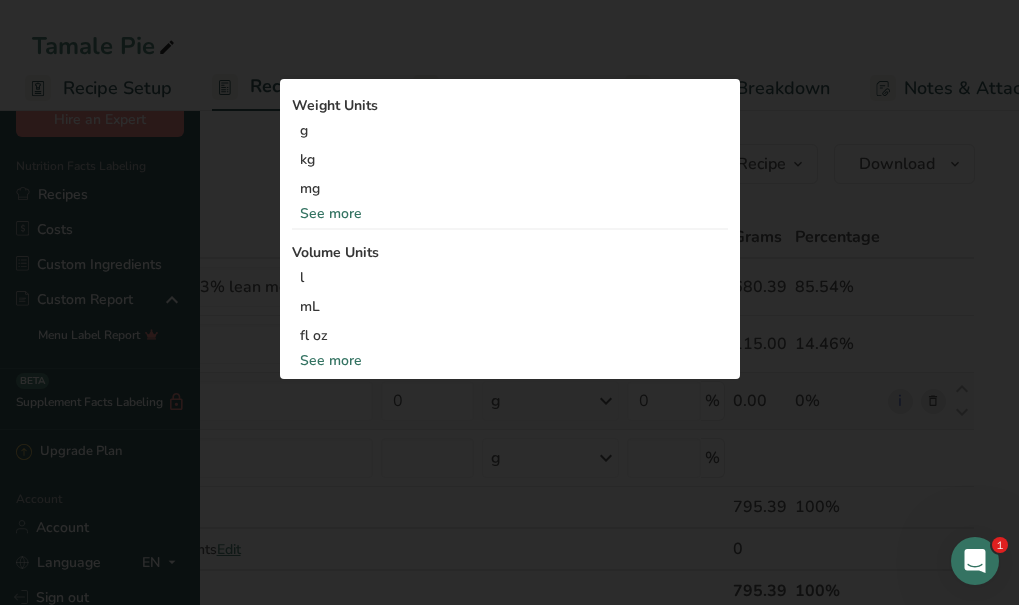click on "See more" at bounding box center (510, 213) 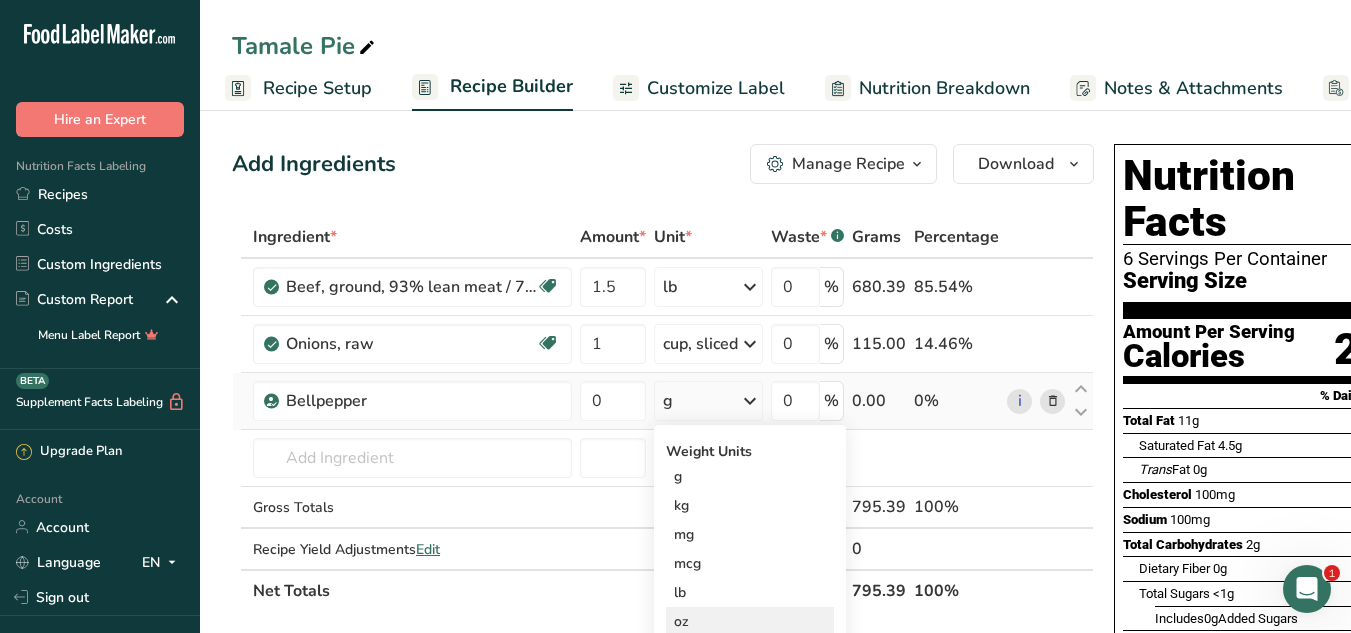 click on "oz" at bounding box center [750, 621] 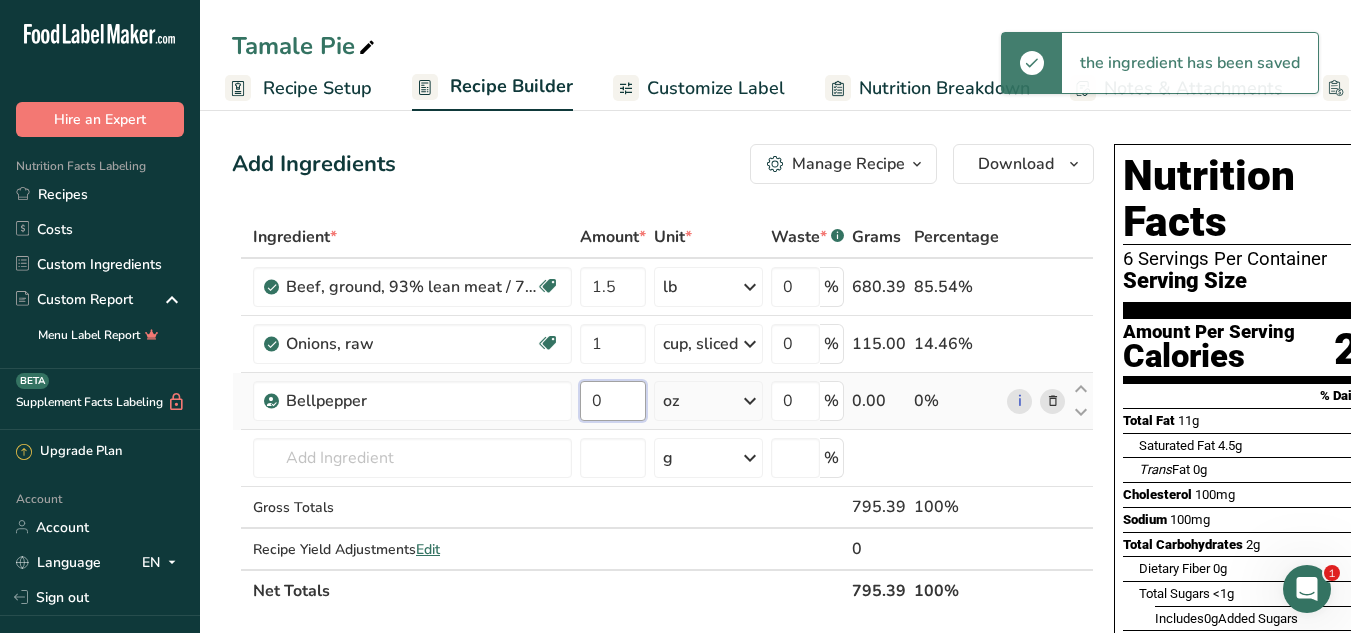 click on "0" at bounding box center [613, 401] 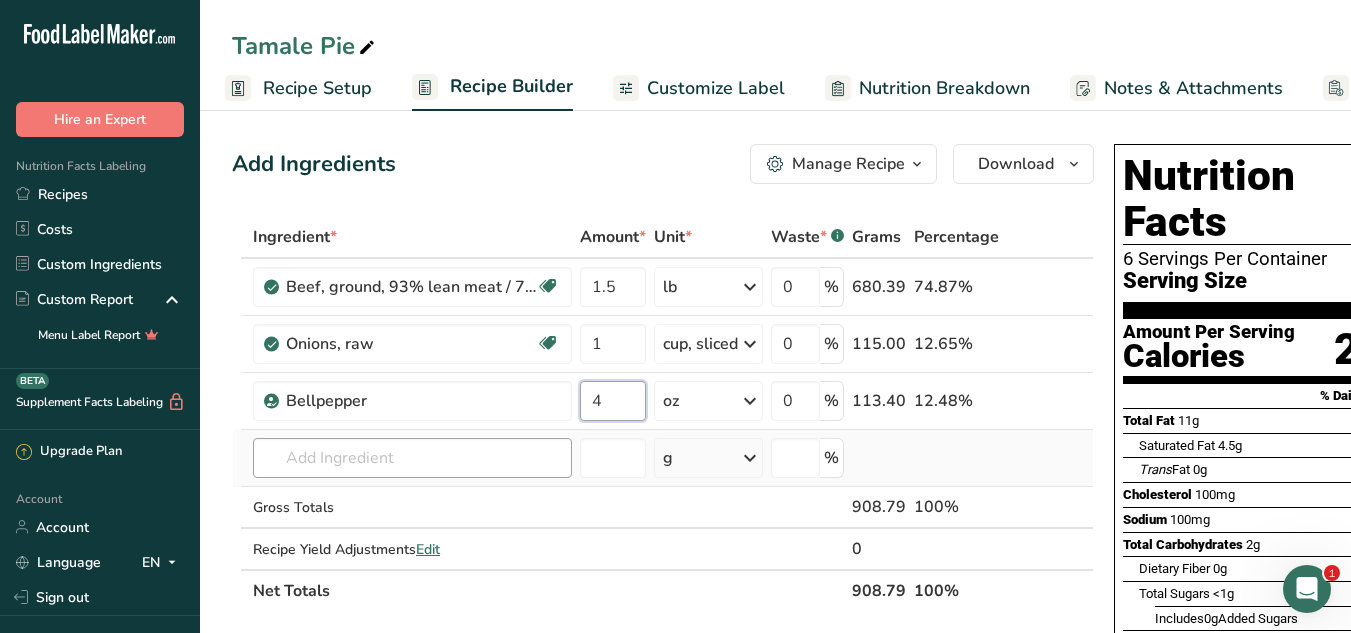 type on "4" 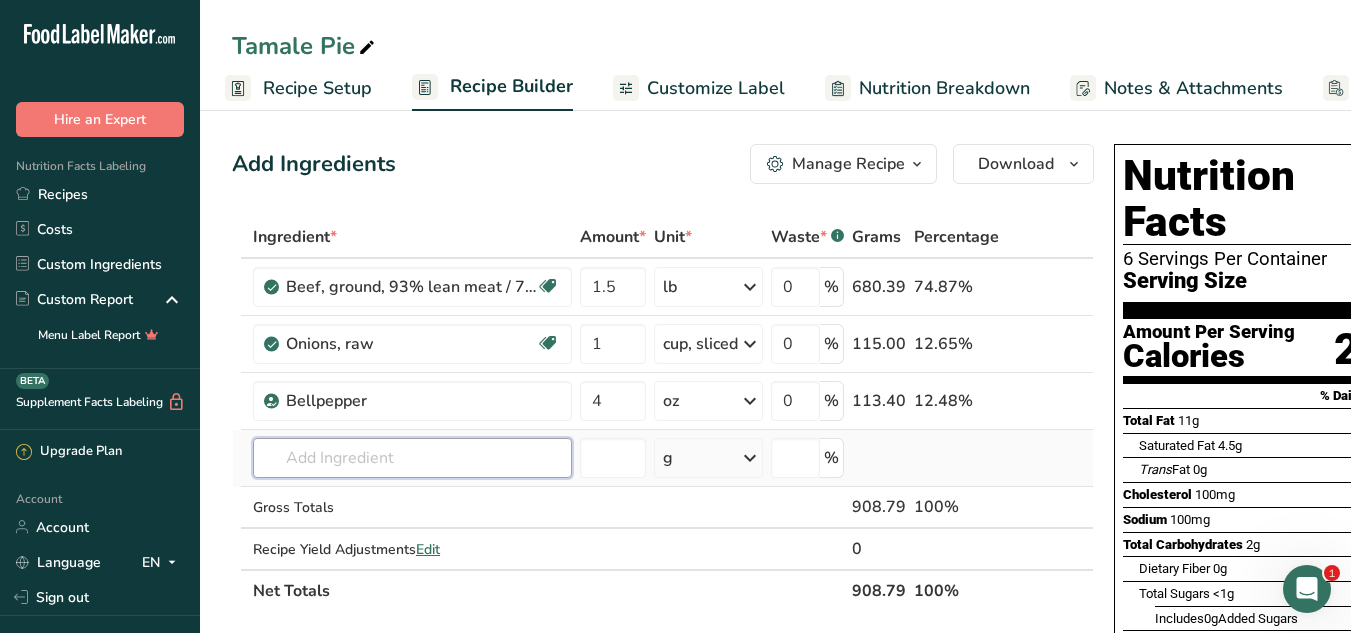 click on "Ingredient *
Amount *
Unit *
Waste *   .a-a{fill:#347362;}.b-a{fill:#fff;}          Grams
Percentage
[Ingredient], [Ingredient] % lean meat / [Ingredient]% fat, crumbles, cooked, pan-browned
Dairy free
Gluten free
Soy free
1.5
lb
Portions
3 oz
Weight Units
g
kg
mg
mcg
lb
oz
See more
Volume Units
l
Volume units require a density conversion. If you know your ingredient's density enter it below. Otherwise, click on "RIA" our AI Regulatory bot - she will be able to help you
lb/ft3
g/cm3
Confirm
mL
lb/ft3
fl oz" at bounding box center [663, 414] 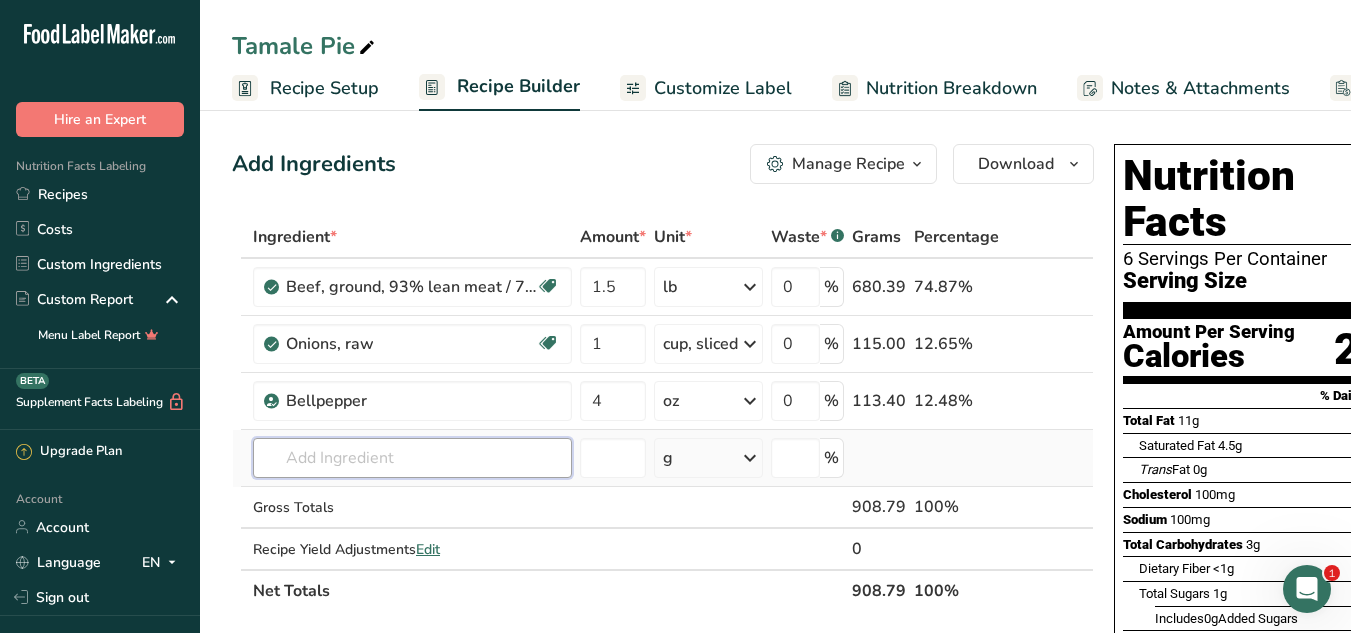 click at bounding box center [412, 458] 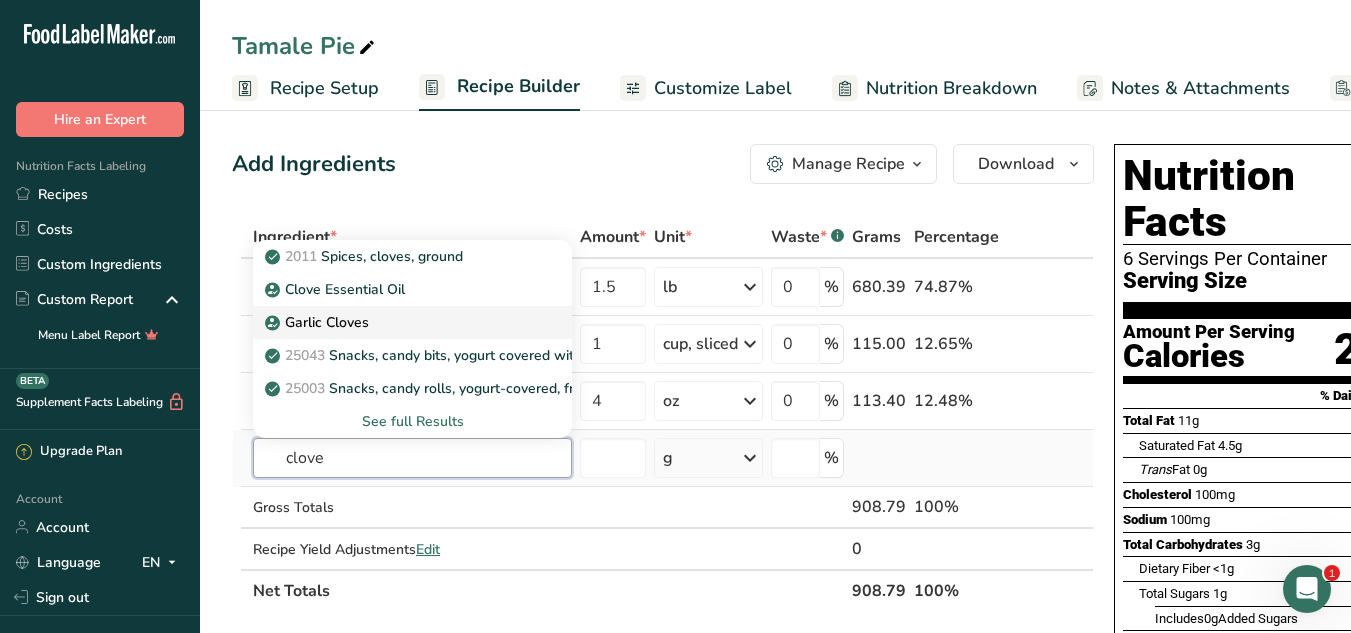 type on "clove" 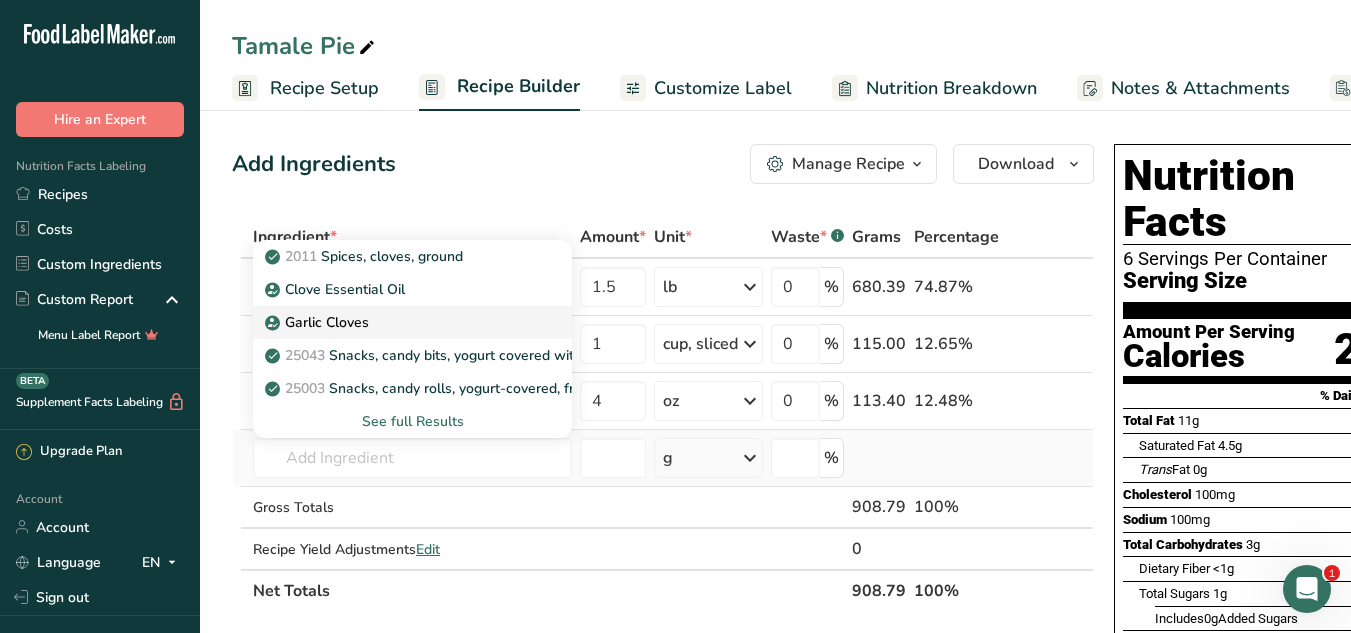 click on "Garlic Cloves" at bounding box center [396, 322] 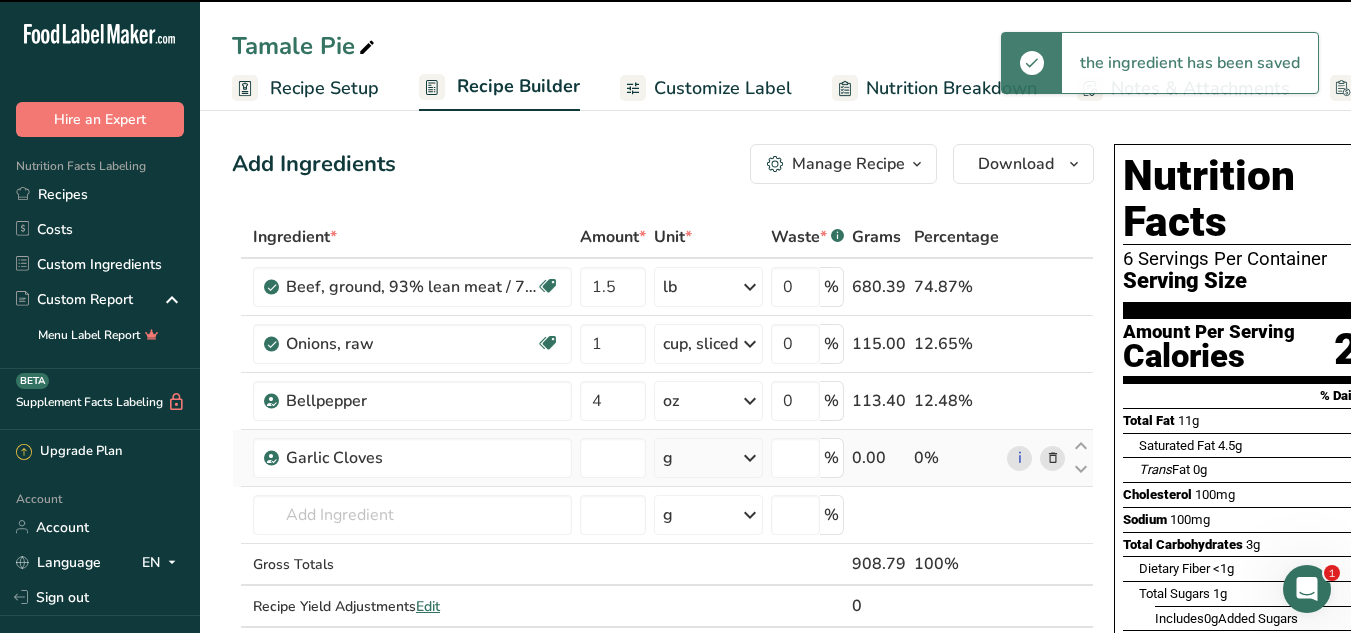 type on "0" 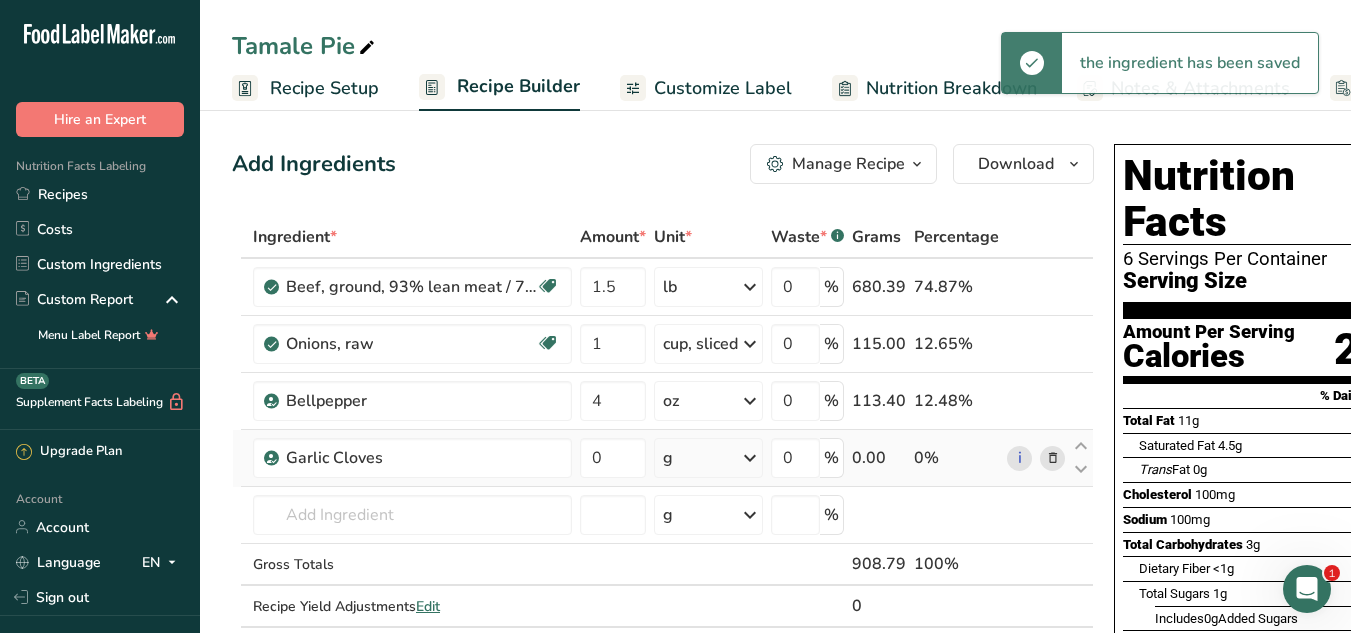 click on "g" at bounding box center (708, 458) 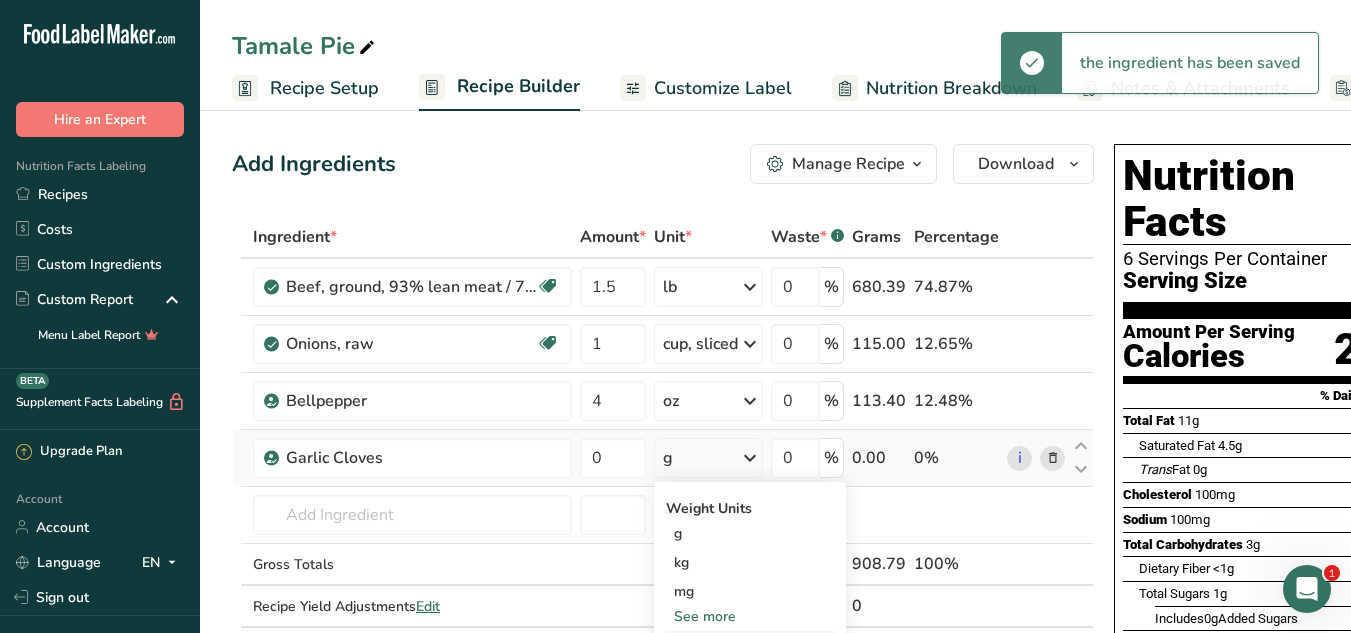 click on "g" at bounding box center [708, 458] 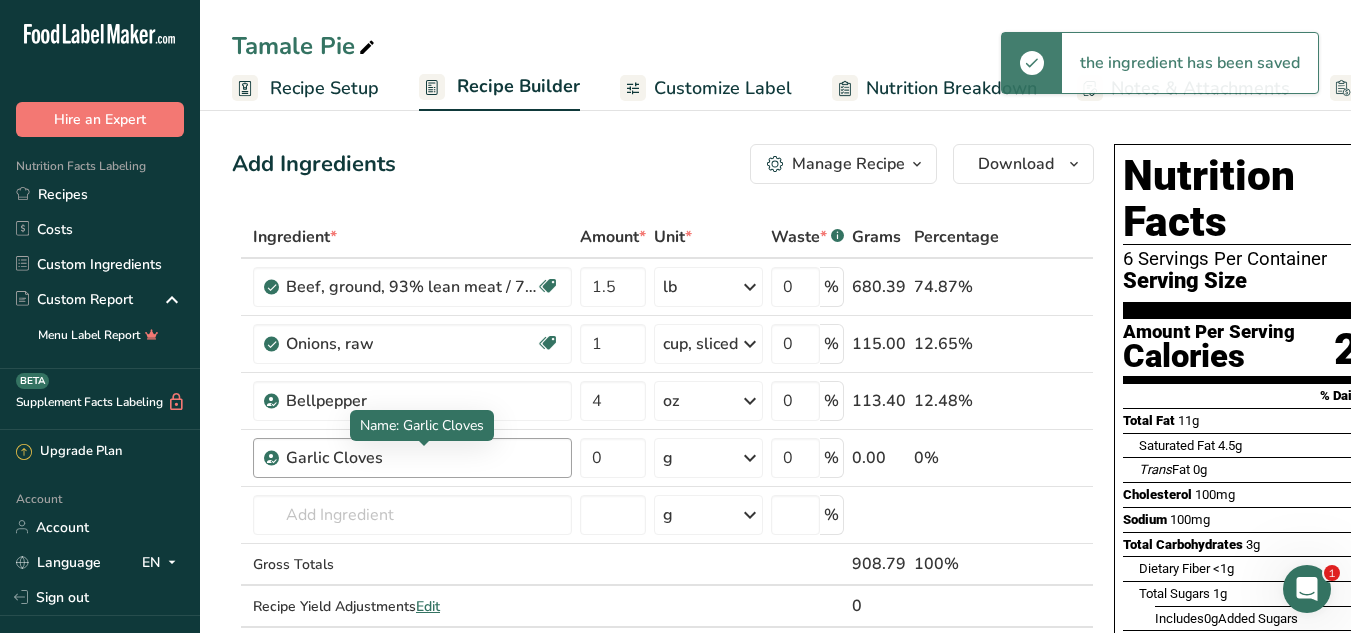 click on "Garlic Cloves" at bounding box center (411, 458) 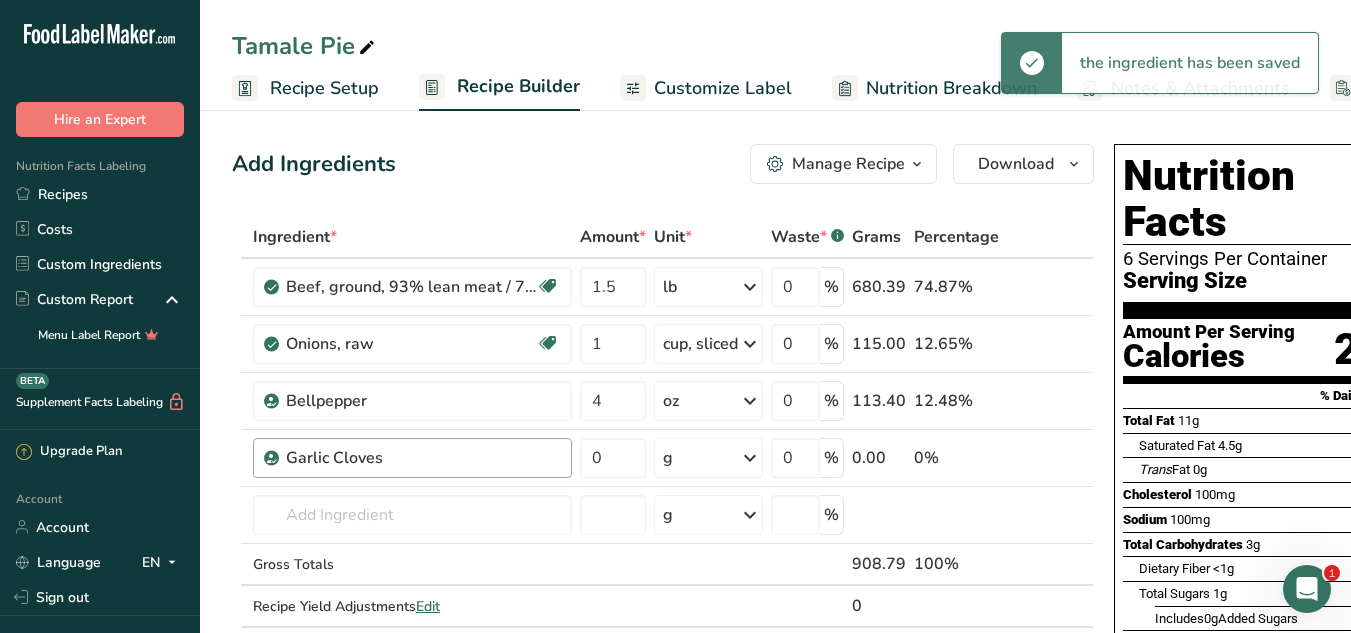 click on "Garlic Cloves" at bounding box center [411, 458] 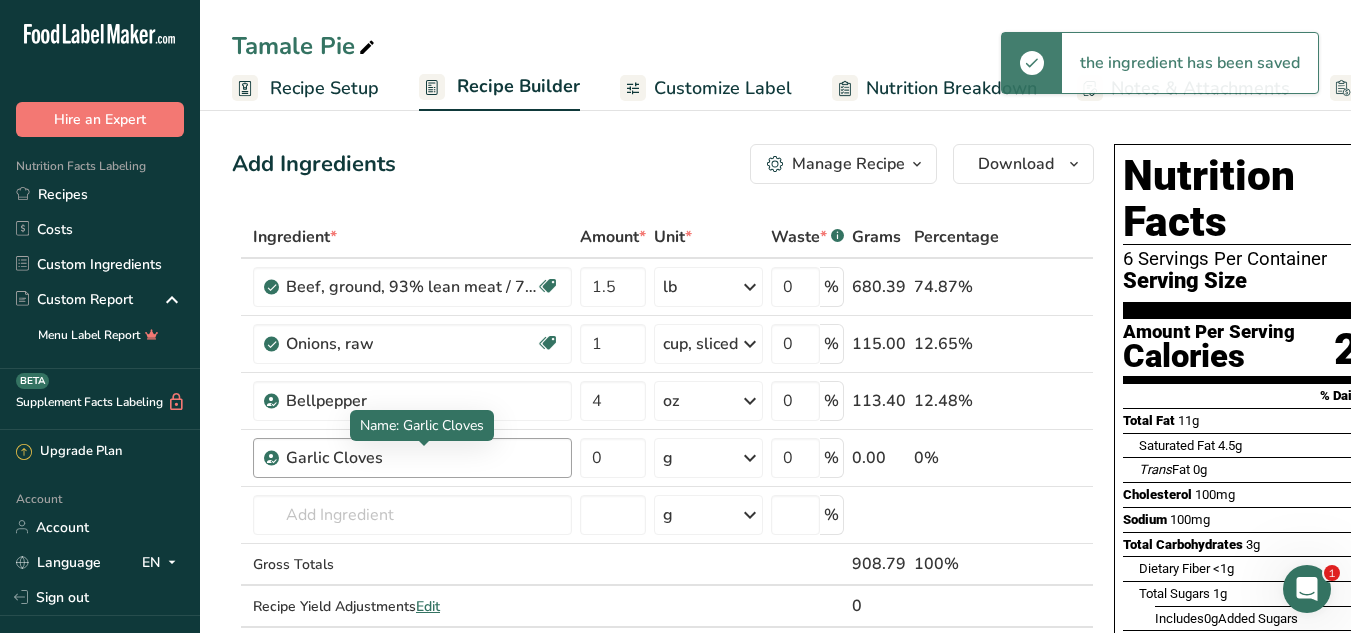 click on "Garlic Cloves" at bounding box center (411, 458) 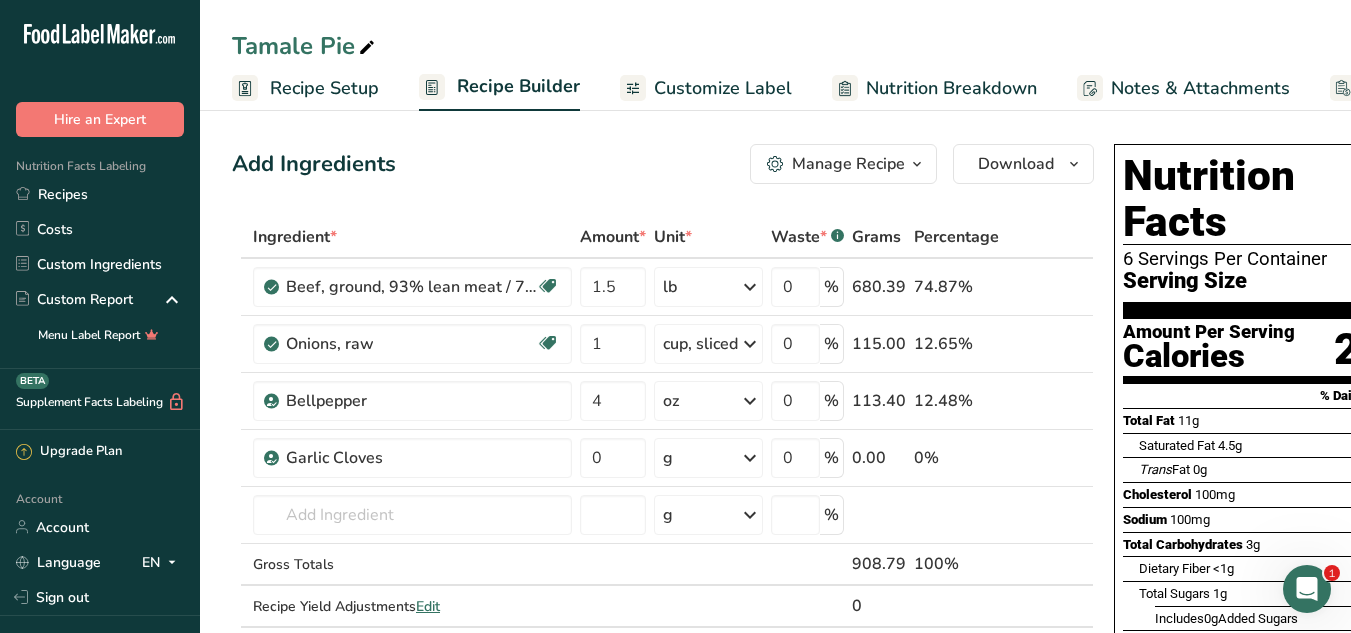 click at bounding box center (1053, 458) 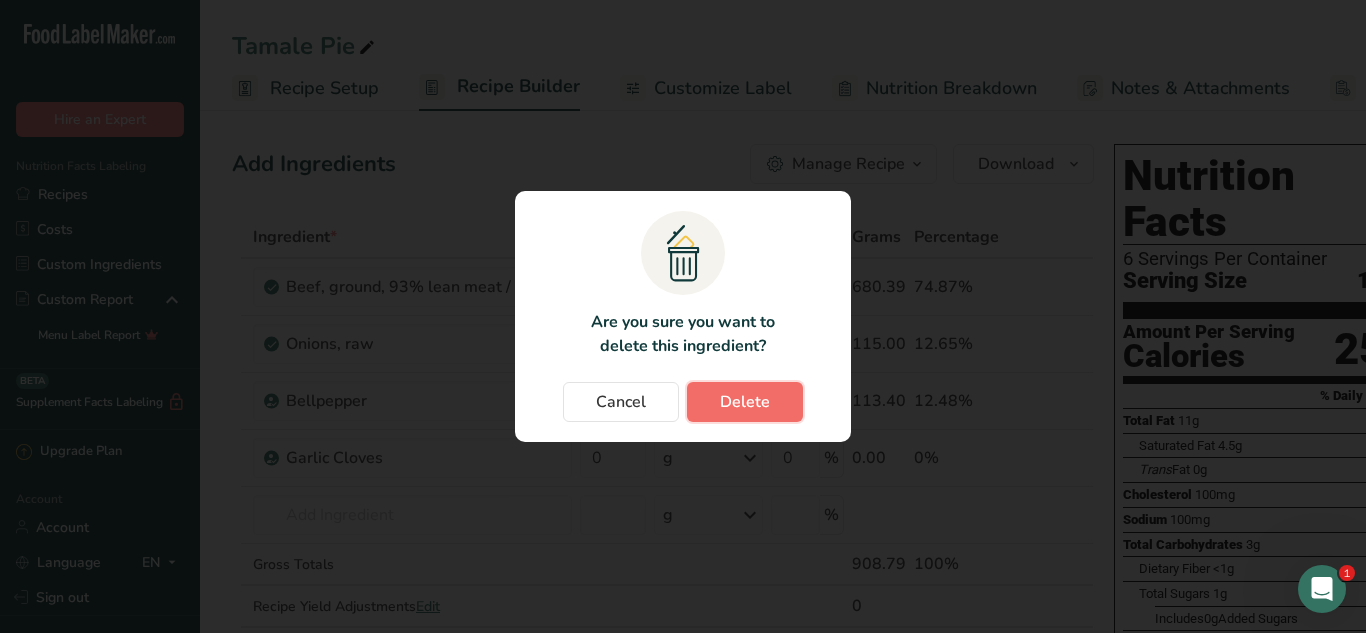 click on "Delete" at bounding box center (745, 402) 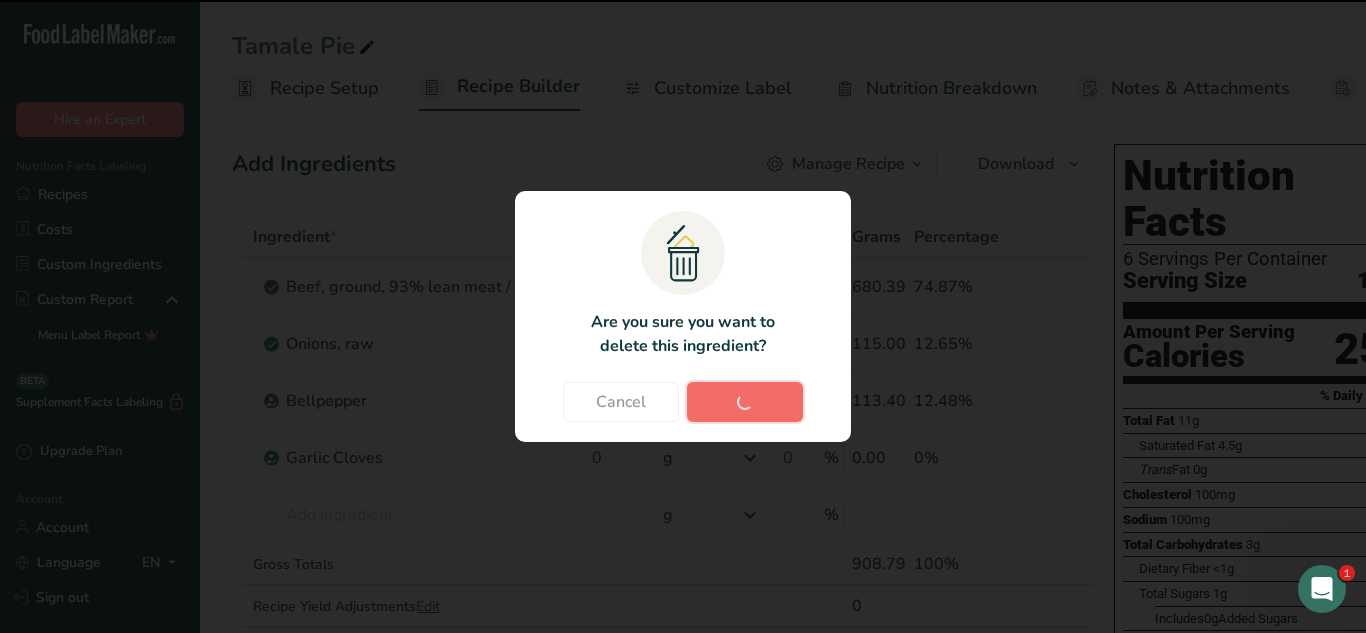 type 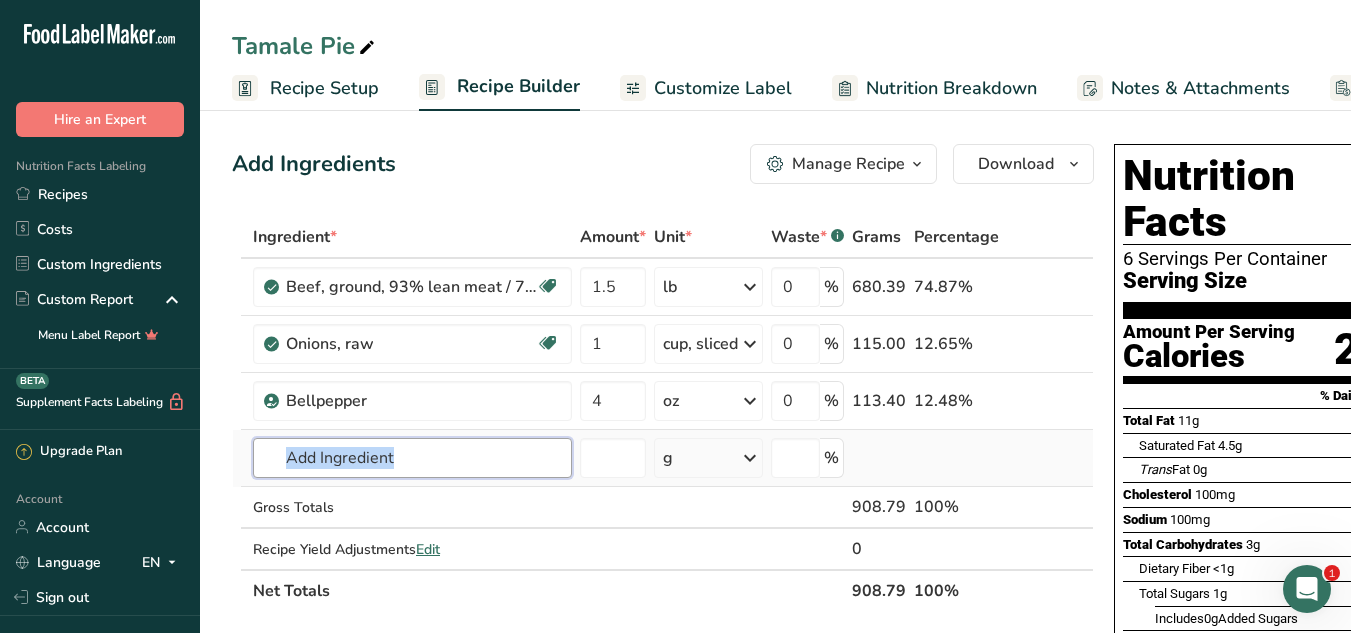 click at bounding box center [412, 458] 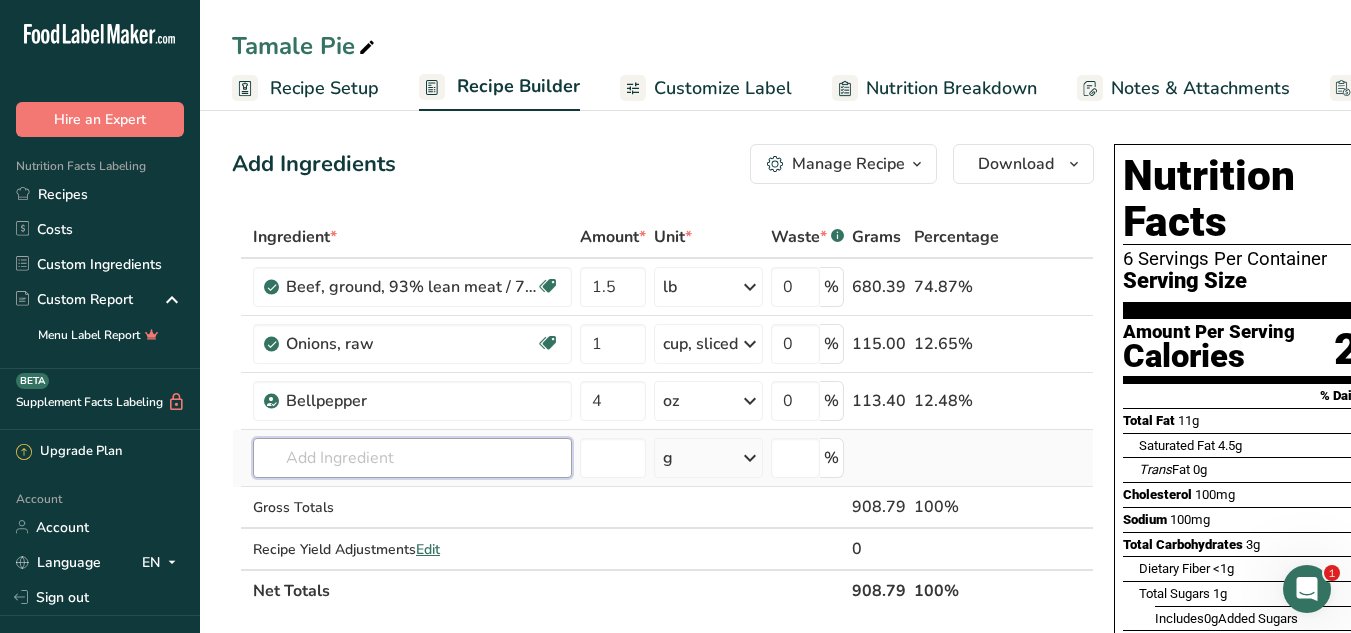 click at bounding box center [412, 458] 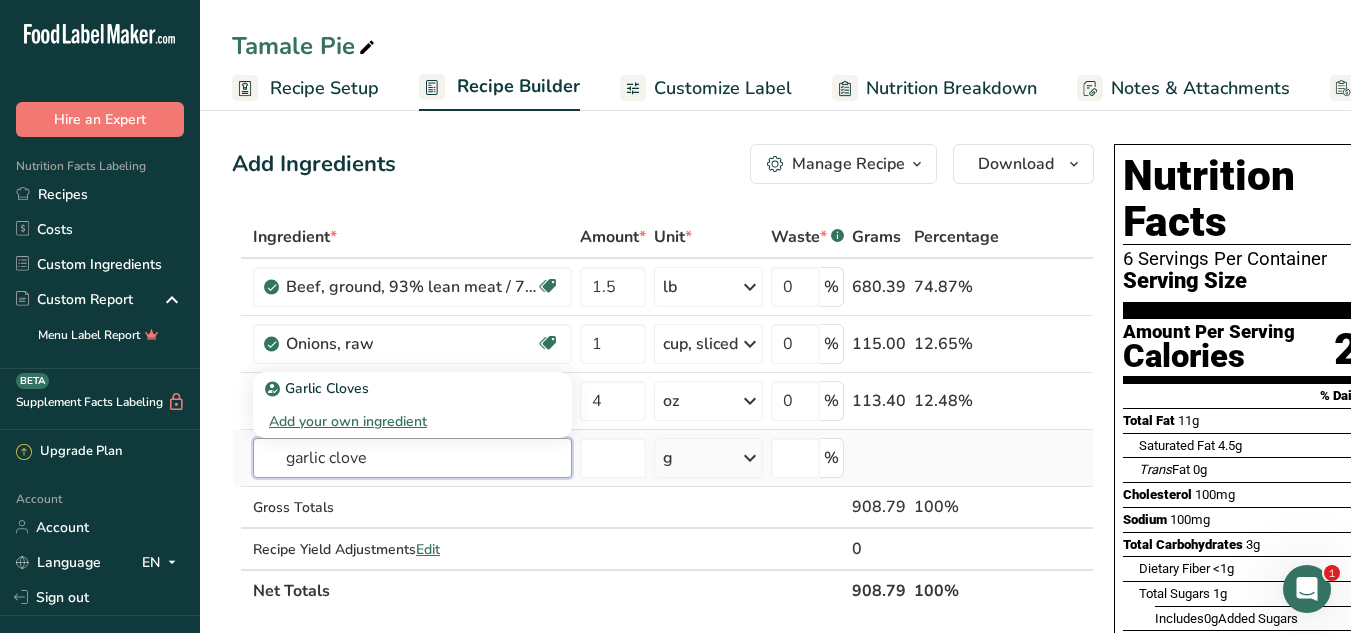 click on "garlic clove" at bounding box center (412, 458) 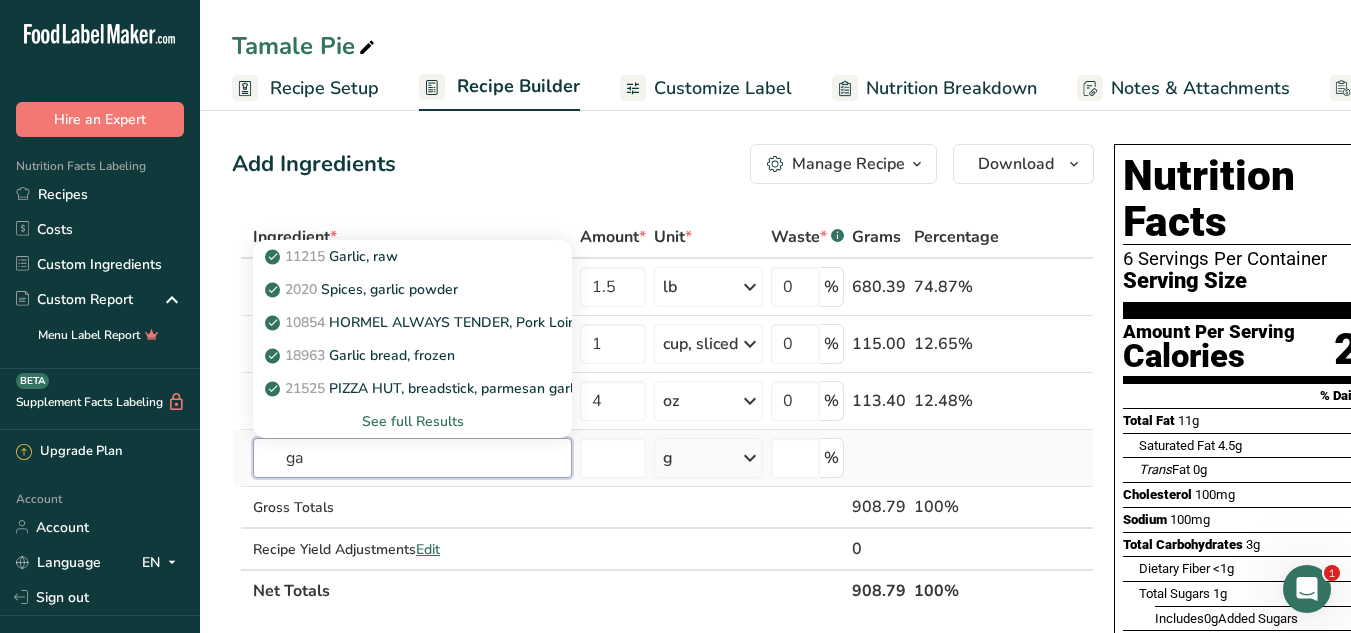 type on "g" 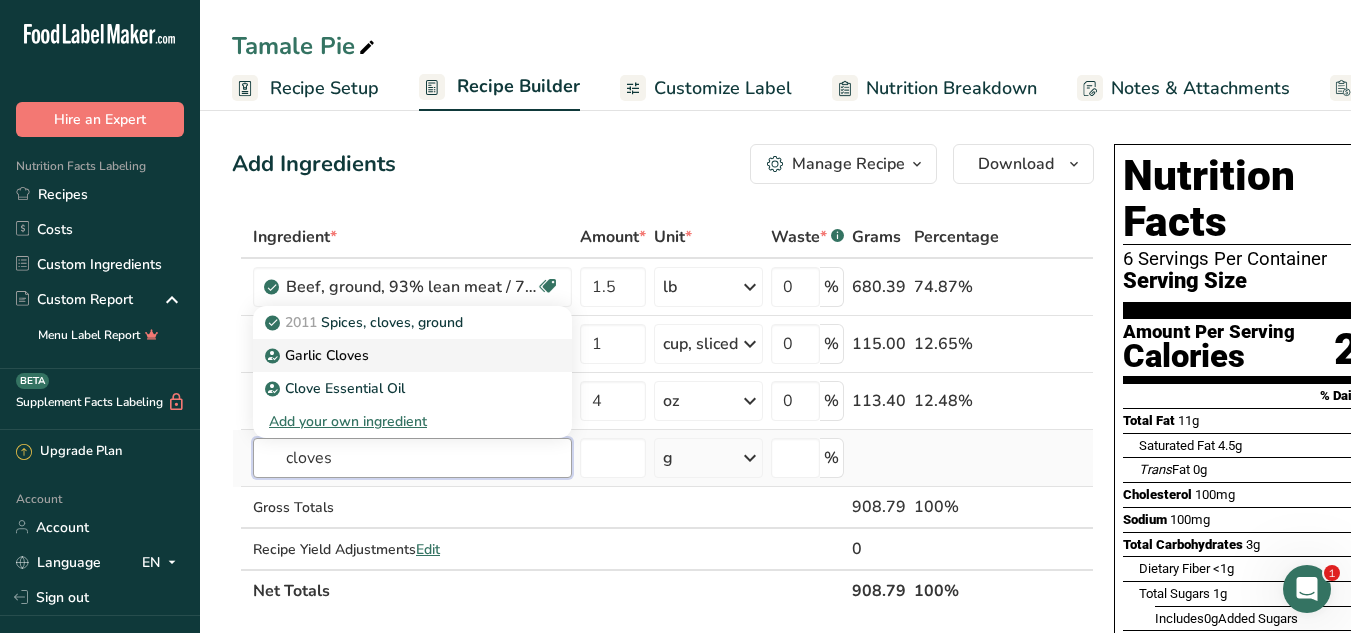 type on "cloves" 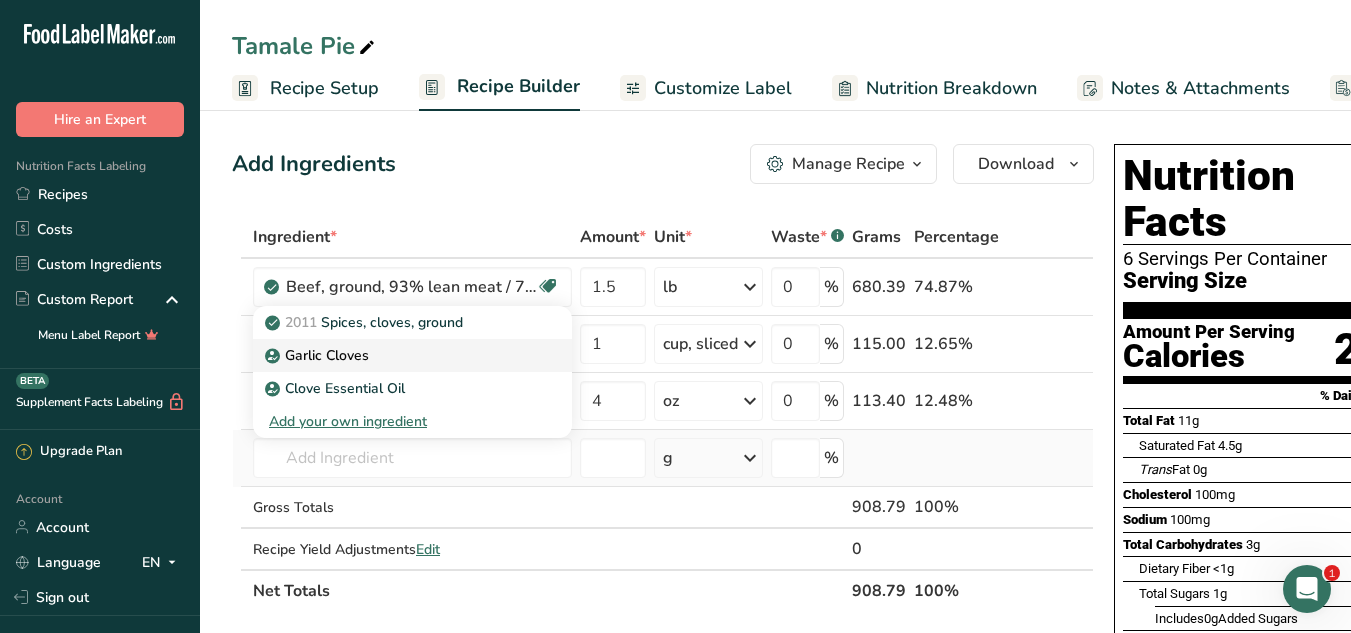 click on "Garlic Cloves" at bounding box center (319, 355) 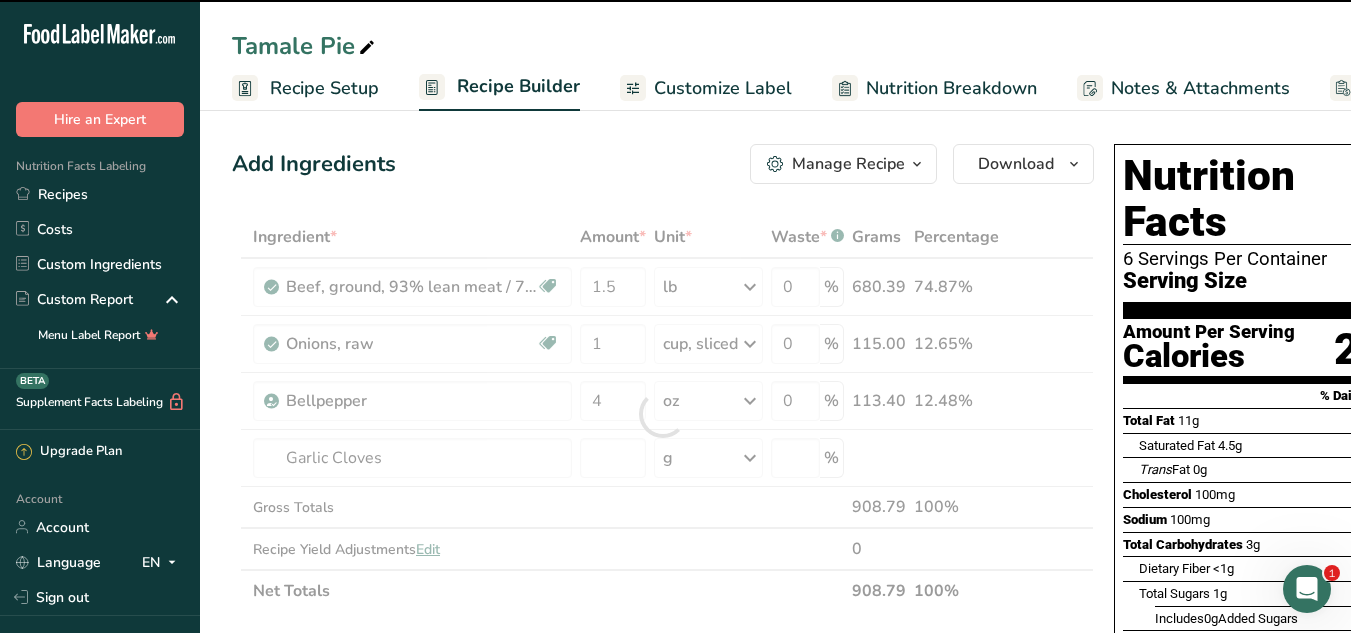 type on "0" 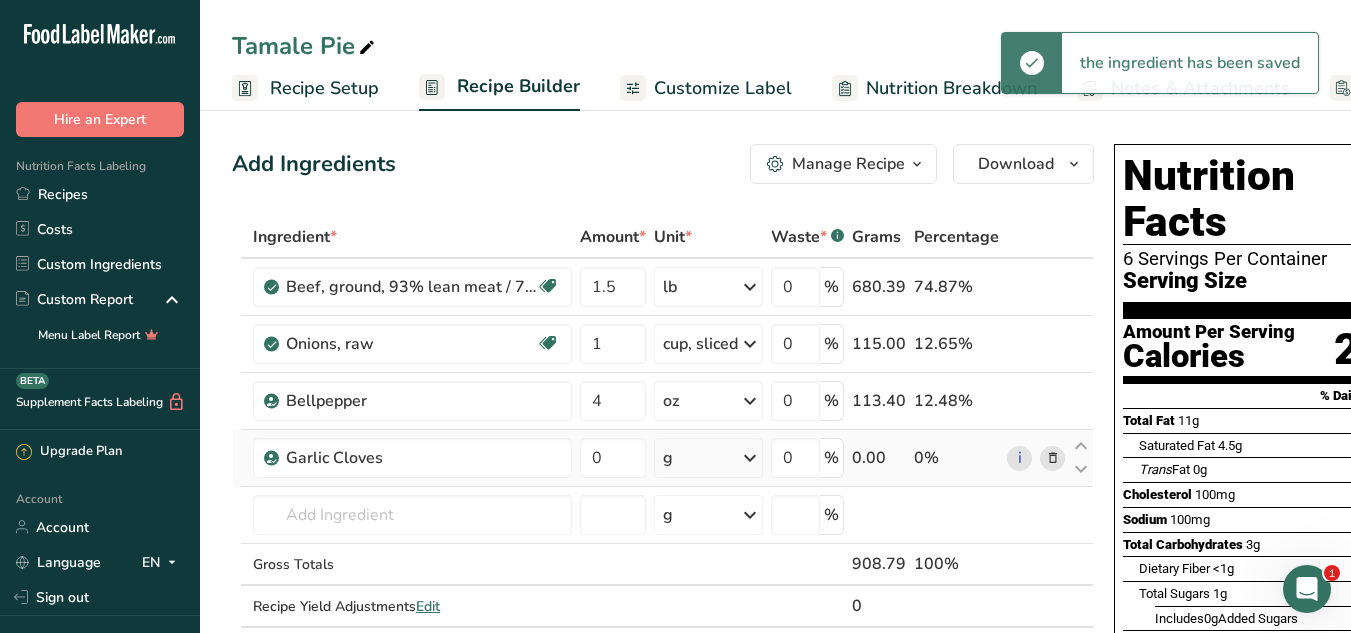 click on "g" at bounding box center [708, 458] 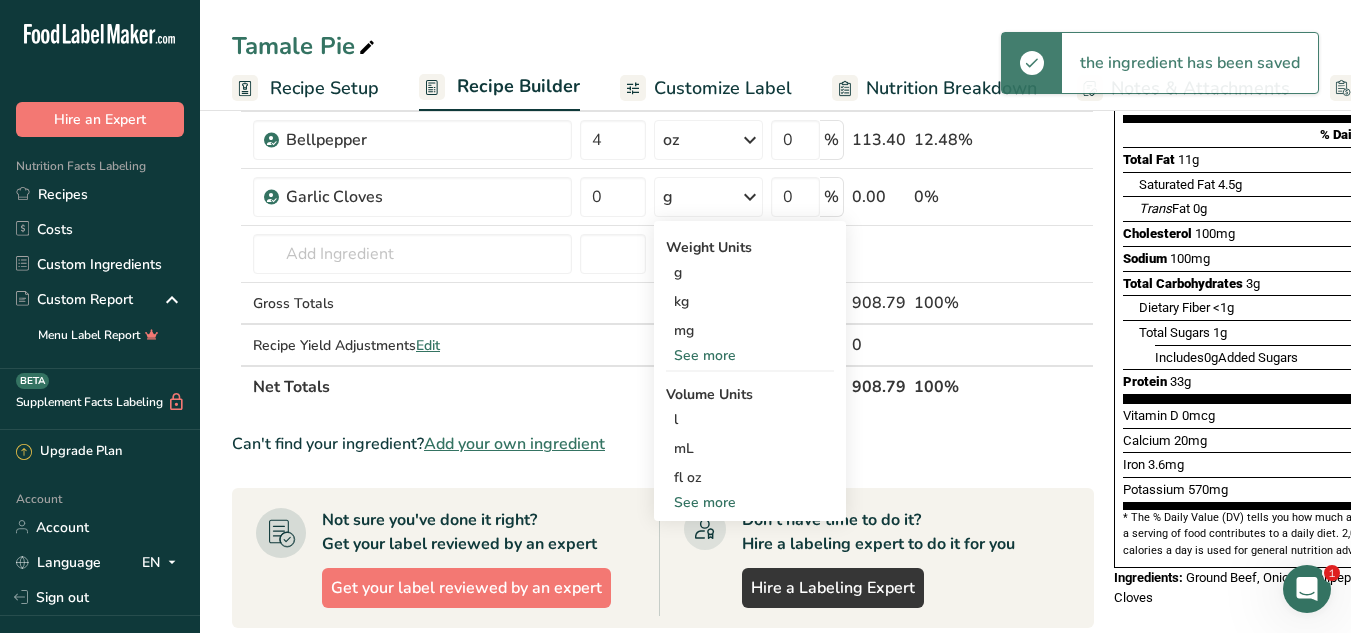 scroll, scrollTop: 268, scrollLeft: 0, axis: vertical 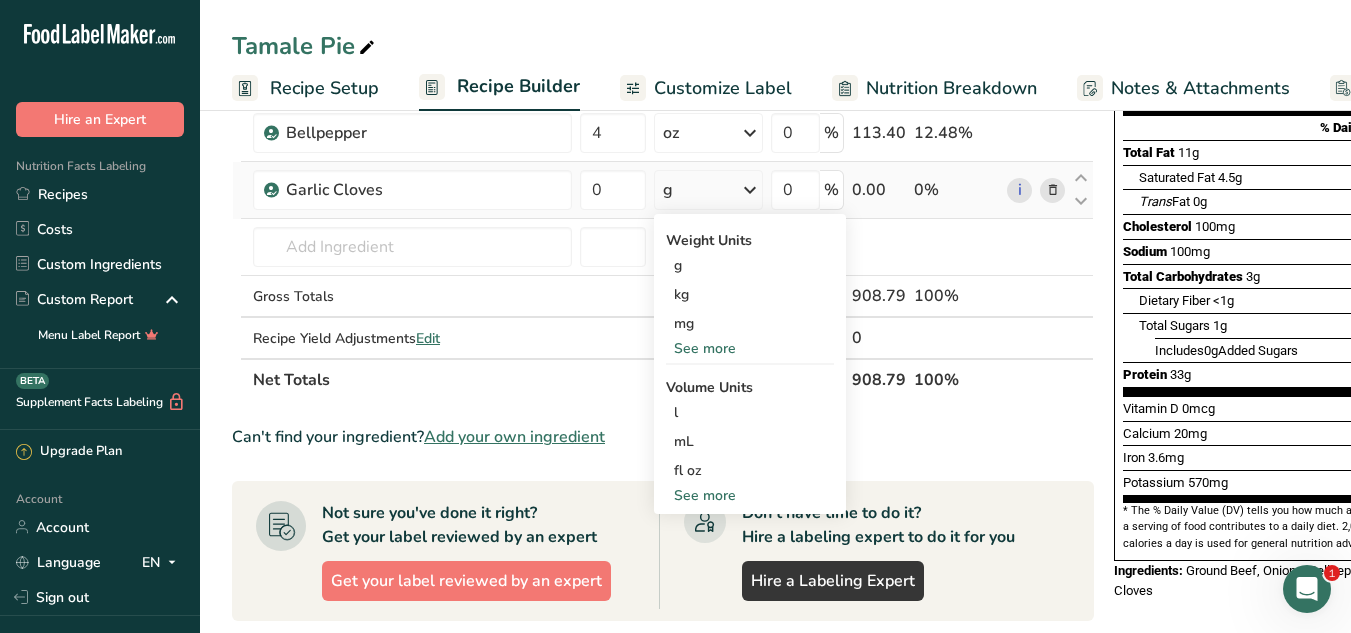 click on "See more" at bounding box center [750, 348] 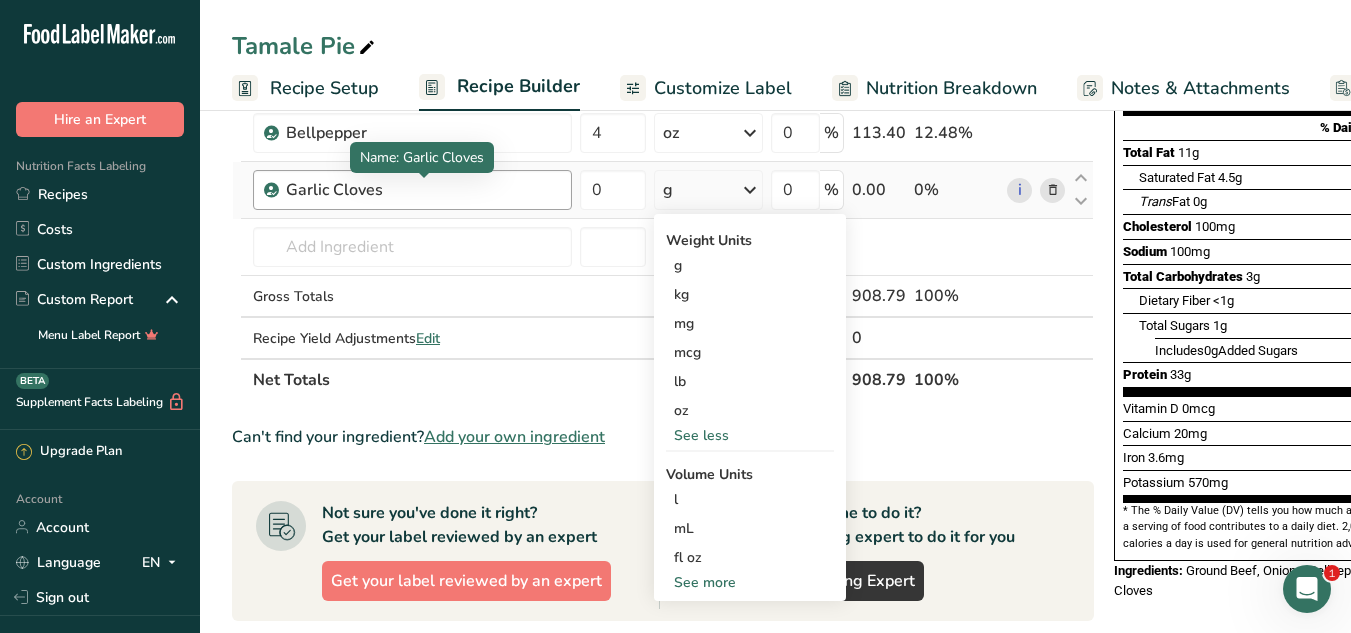 click on "Garlic Cloves" at bounding box center (411, 190) 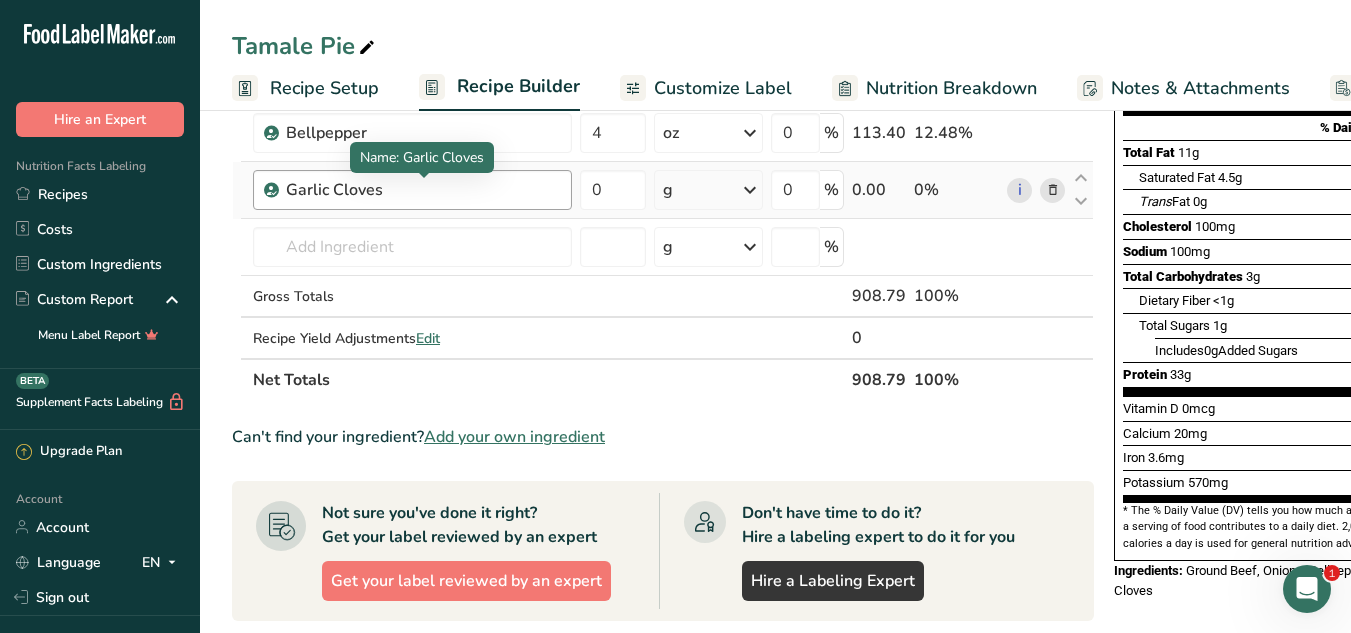 click on "Garlic Cloves" at bounding box center (411, 190) 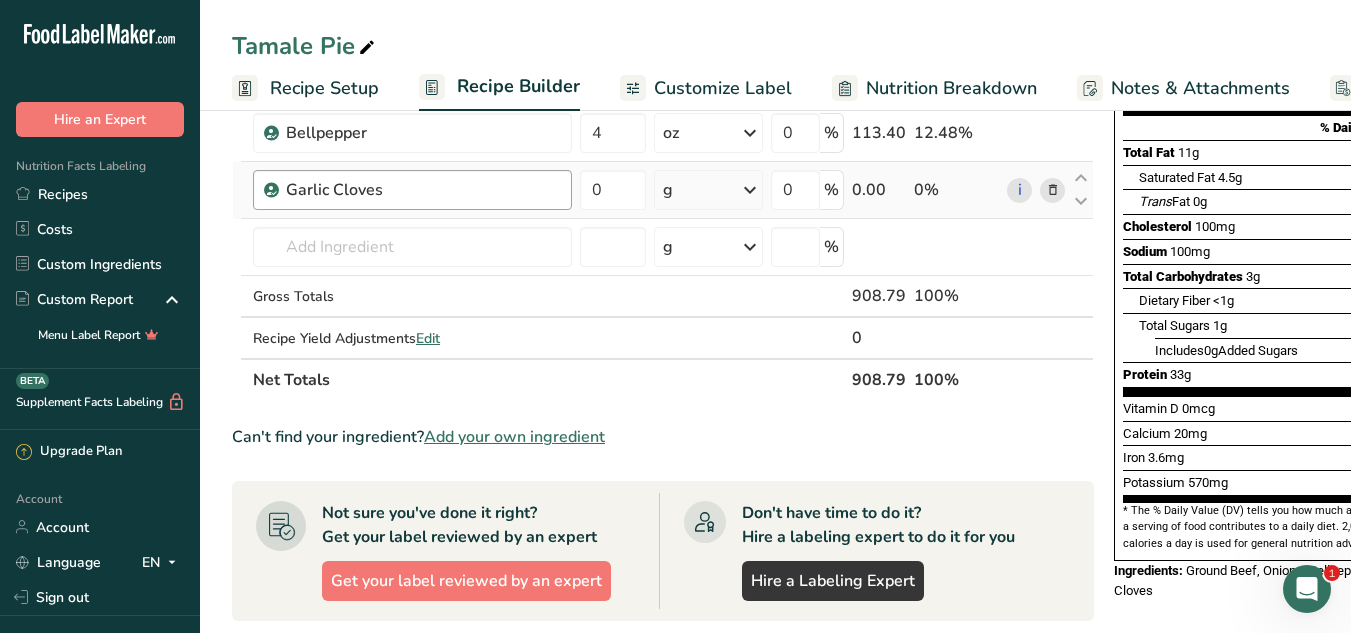 click on "Garlic Cloves" at bounding box center [411, 190] 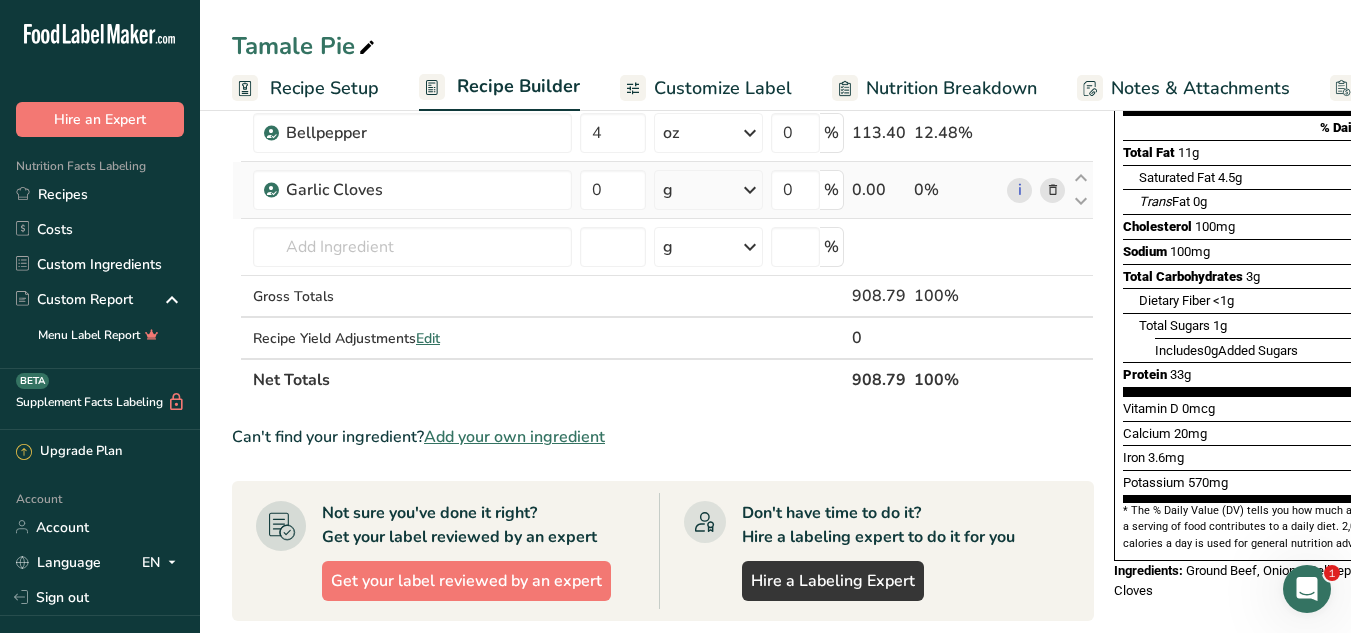 click at bounding box center (1053, 190) 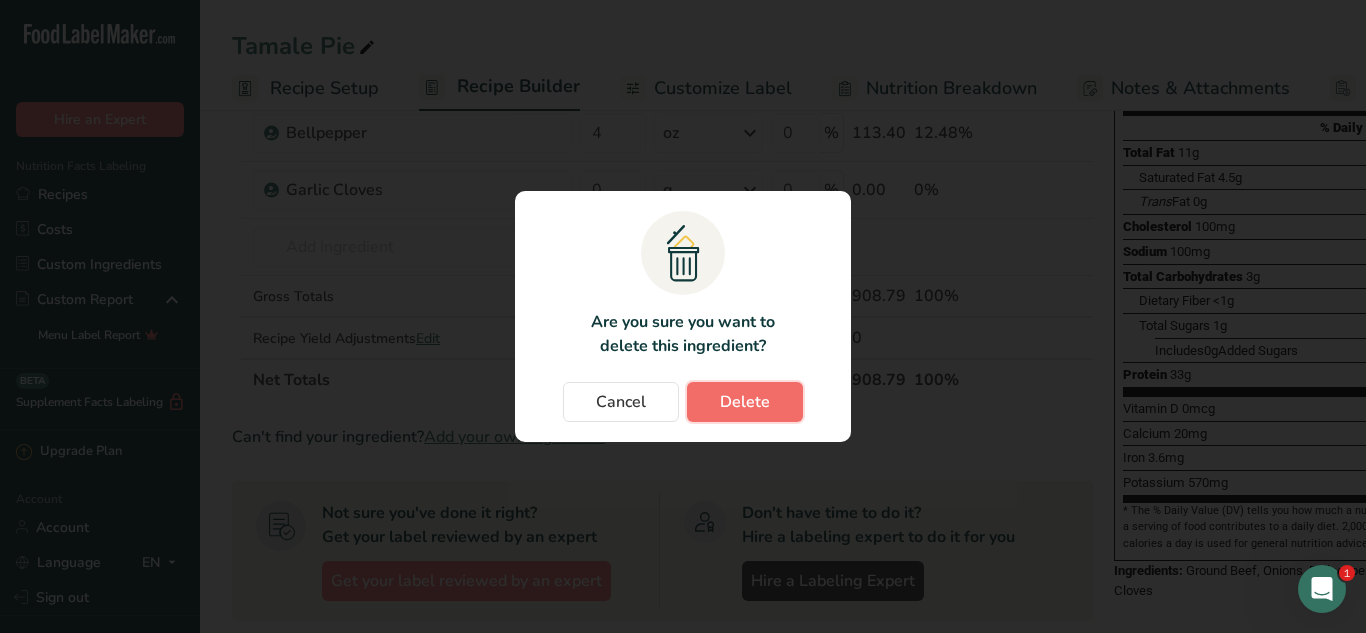 click on "Delete" at bounding box center [745, 402] 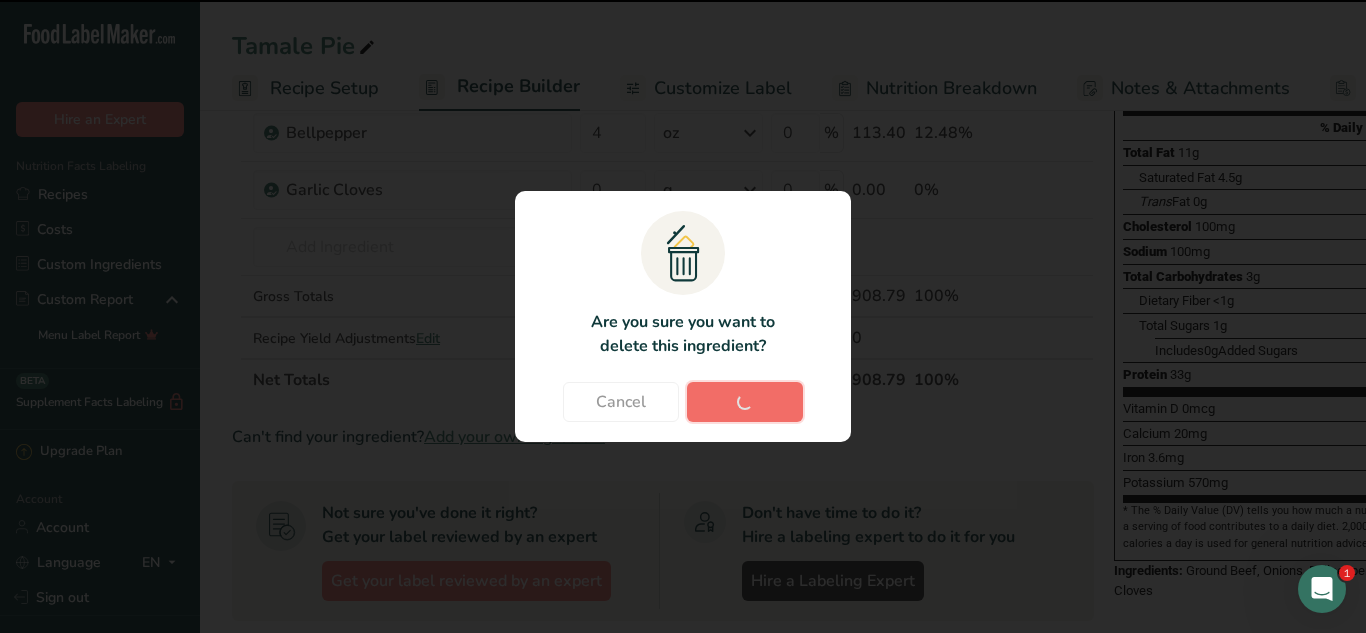 type 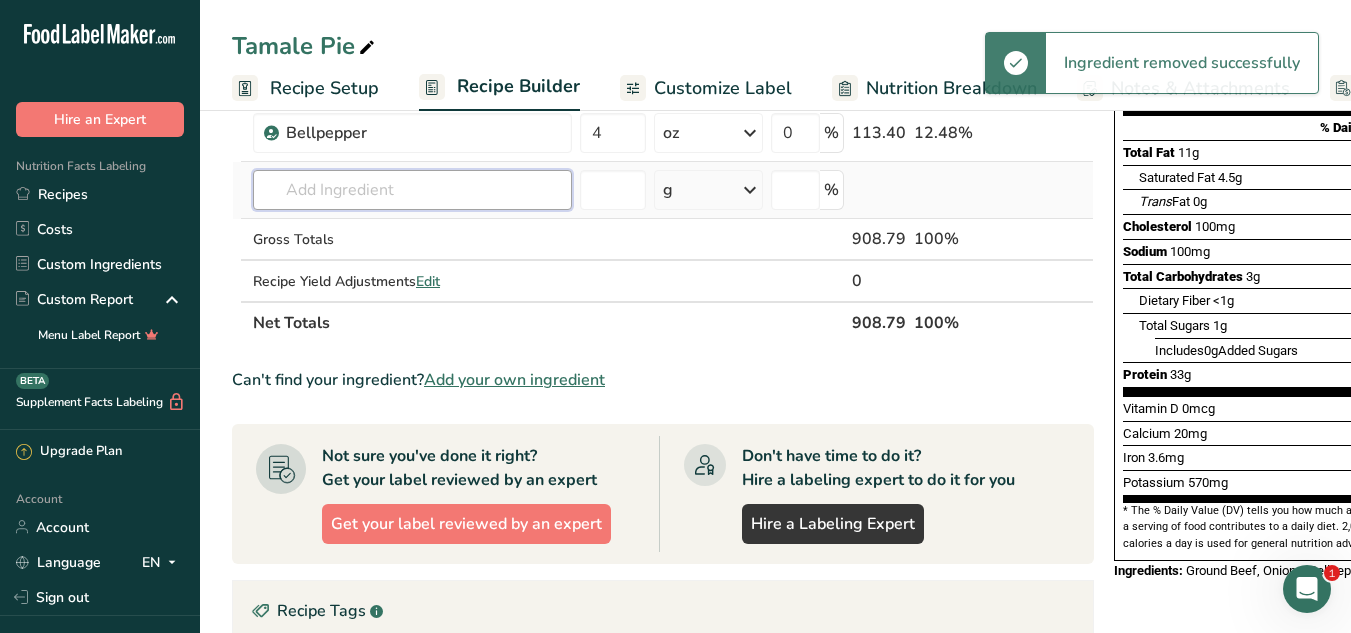click at bounding box center (412, 190) 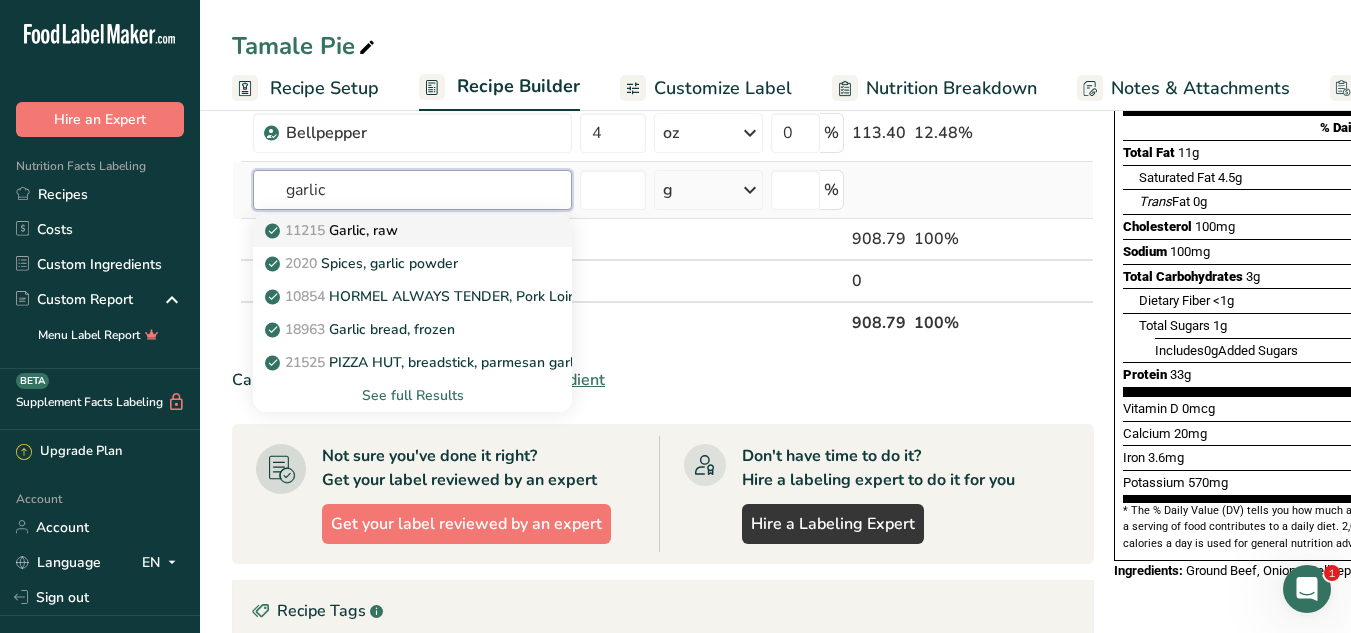 type on "garlic" 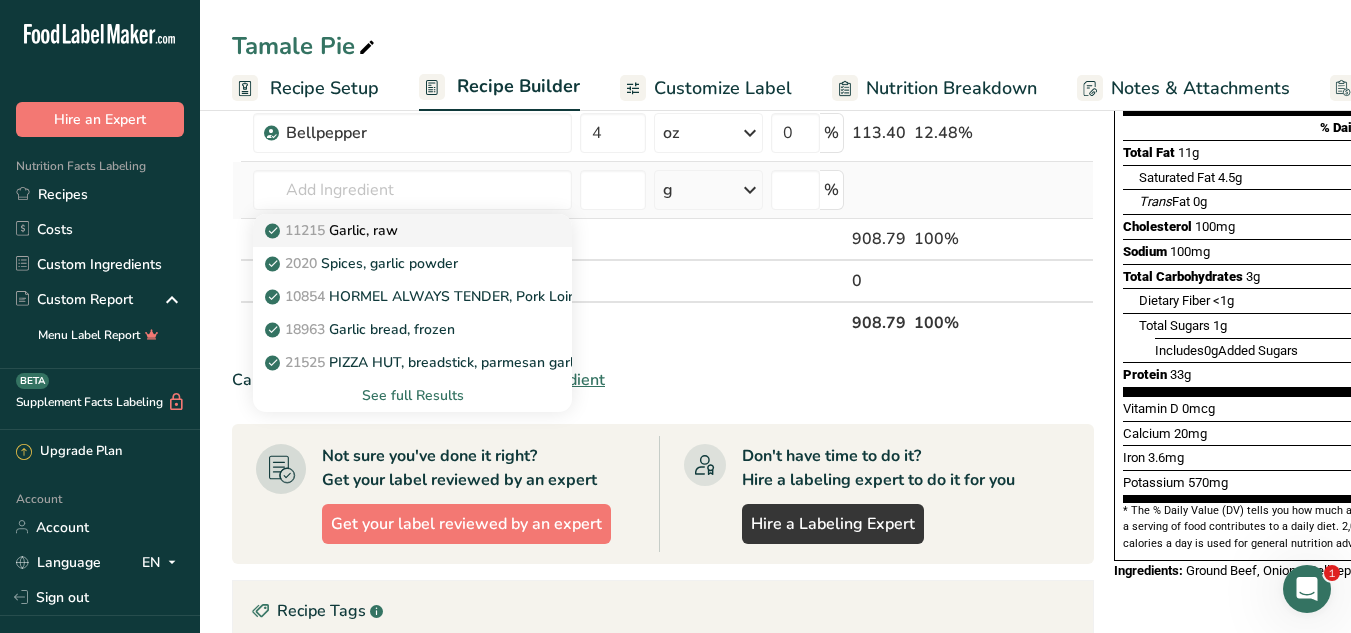 click on "11215
Garlic, raw" at bounding box center (333, 230) 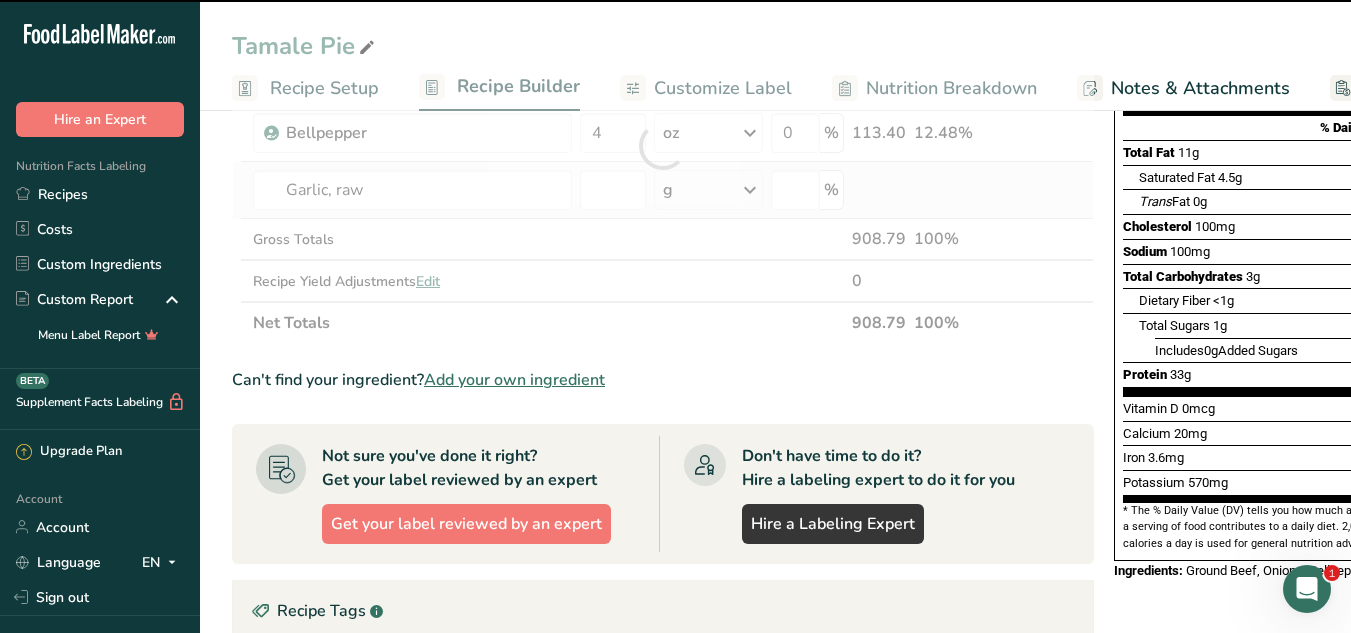 type on "0" 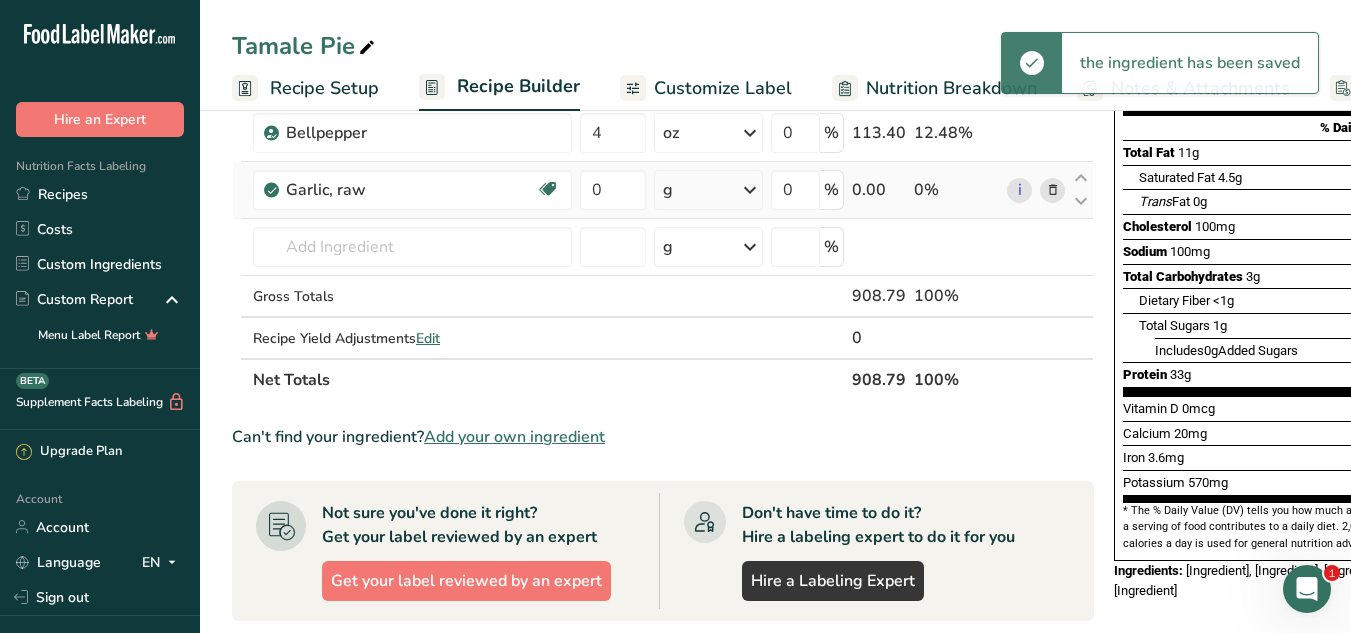 click on "g" at bounding box center [708, 190] 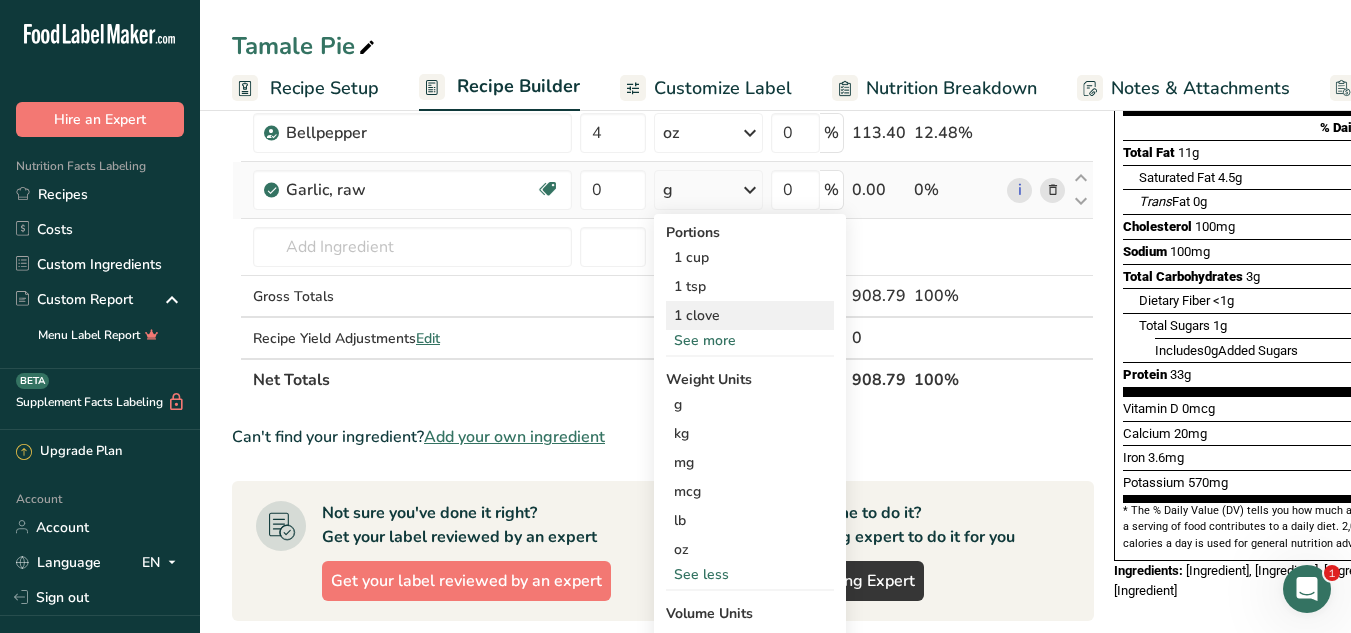 click on "1 clove" at bounding box center (750, 315) 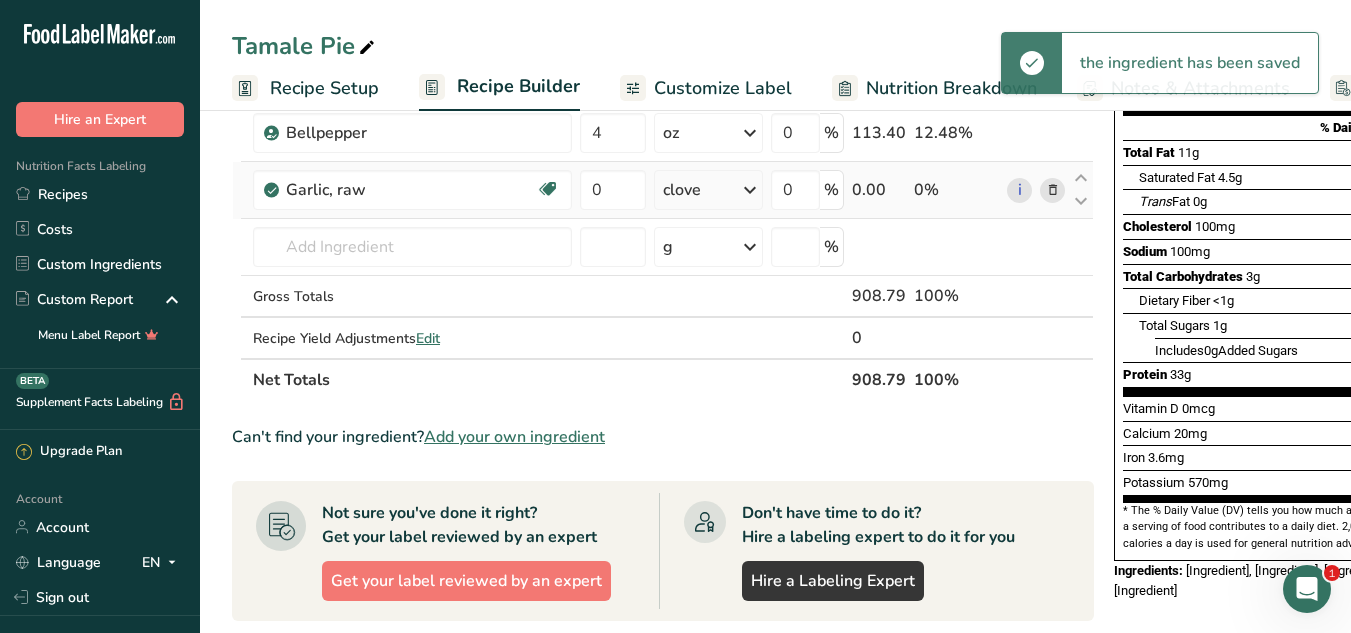 click on "0" at bounding box center [613, 190] 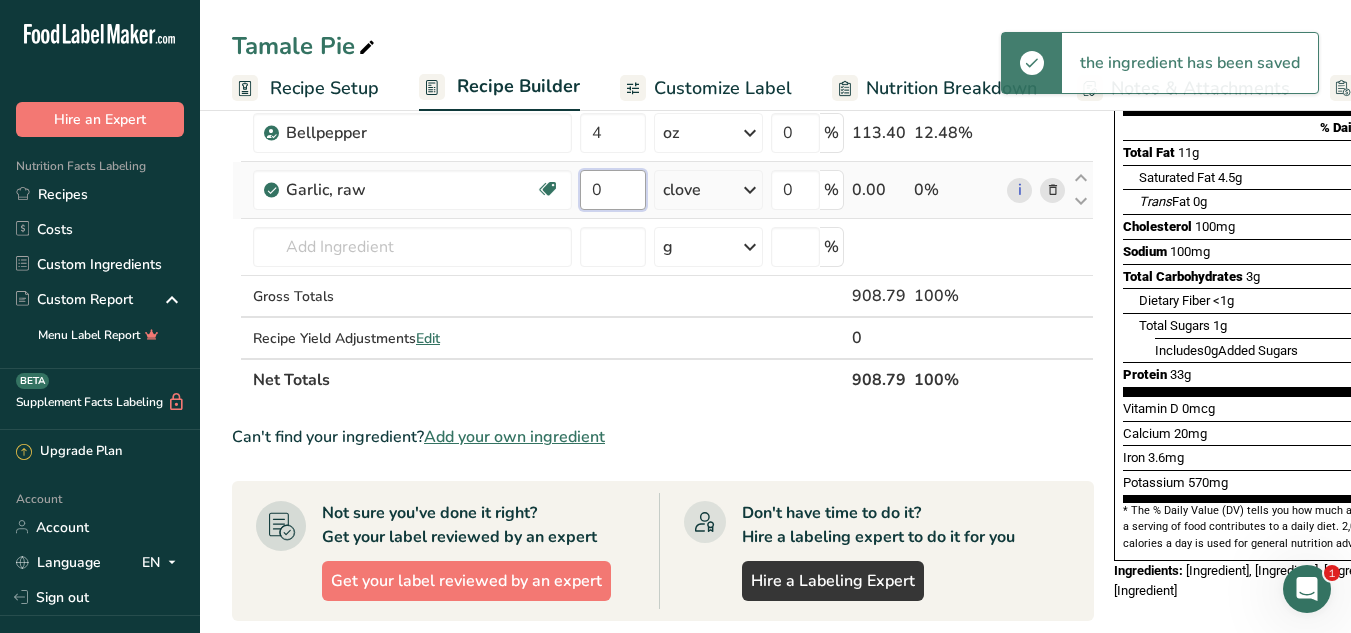click on "0" at bounding box center [613, 190] 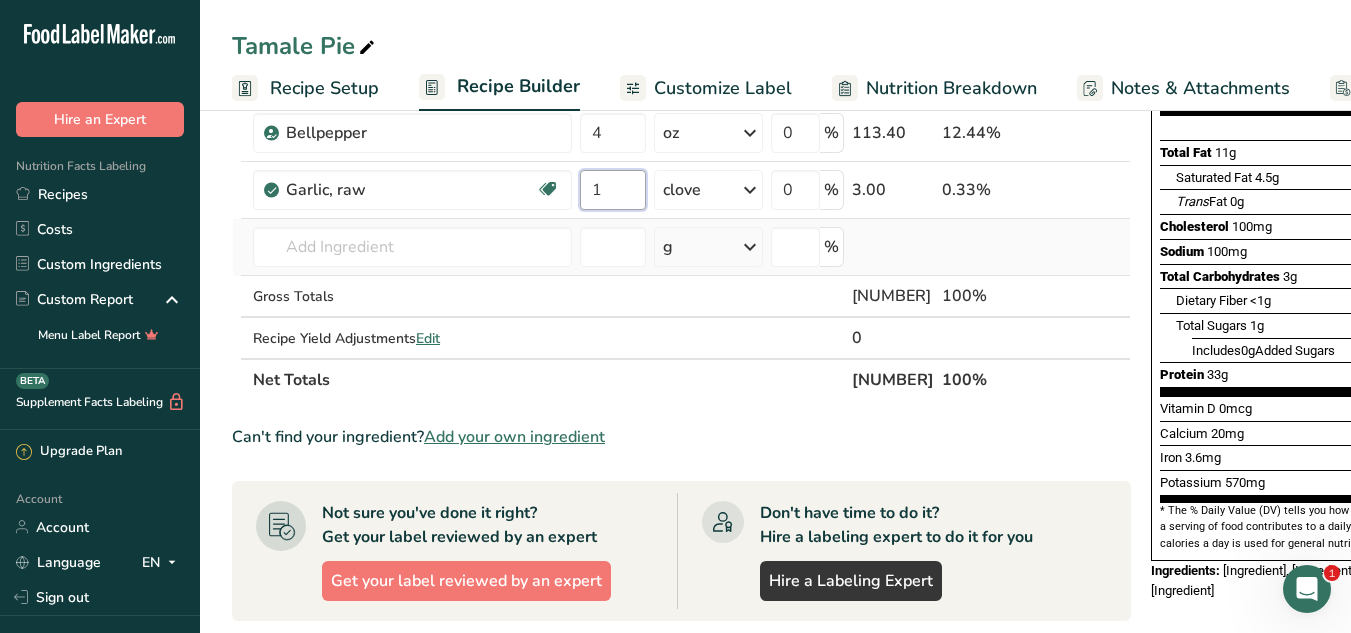 type on "1" 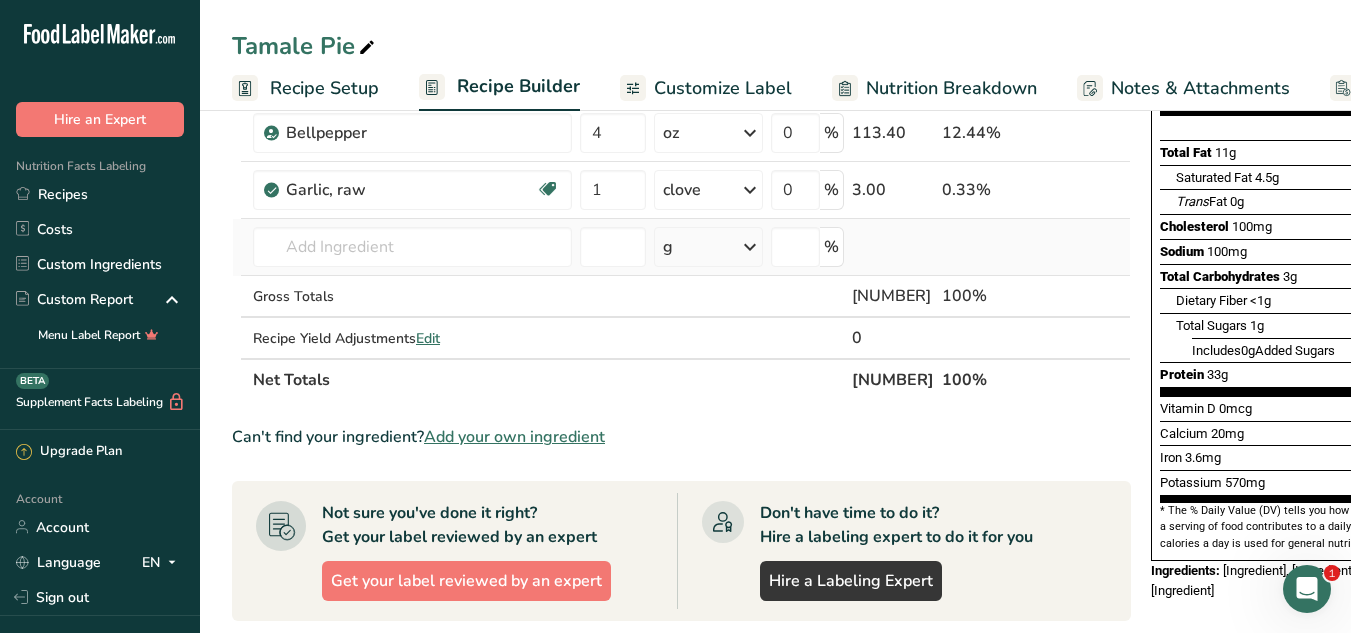 click on "Ingredient *
Amount *
Unit *
Waste *   .a-a{fill:#347362;}.b-a{fill:#fff;}          Grams
Percentage
[Ingredient], [Ingredient] % lean meat / [Ingredient]% fat, crumbles, cooked, pan-browned
Dairy free
Gluten free
Soy free
1.5
lb
Portions
3 oz
Weight Units
g
kg
mg
See more
Volume Units
l
Volume units require a density conversion. If you know your ingredient's density enter it below. Otherwise, click on "RIA" our AI Regulatory bot - she will be able to help you
lb/ft3
g/cm3
Confirm
mL
lb/ft3
fl oz" at bounding box center [681, 174] 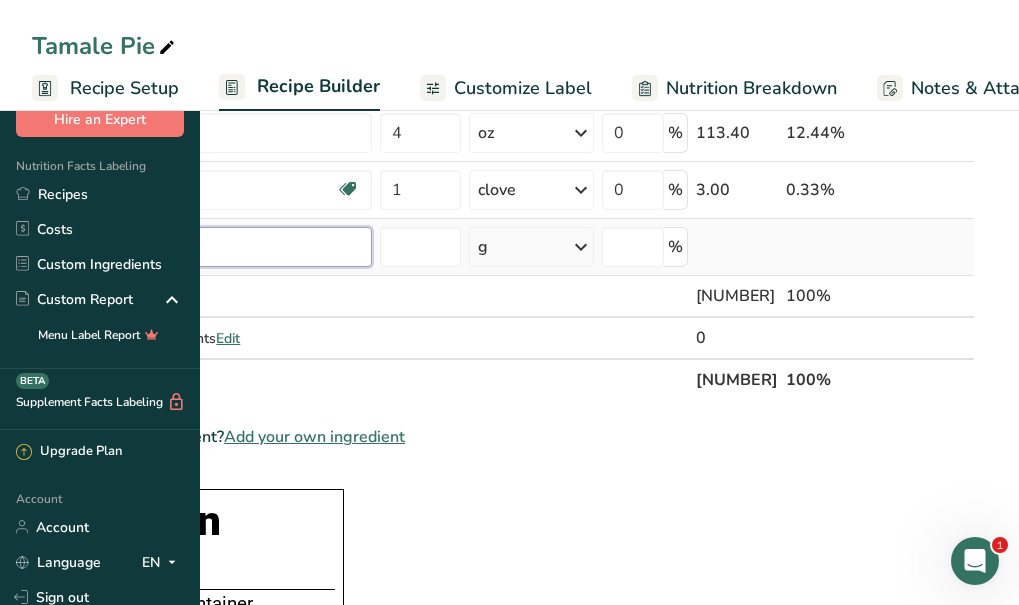 click at bounding box center (212, 247) 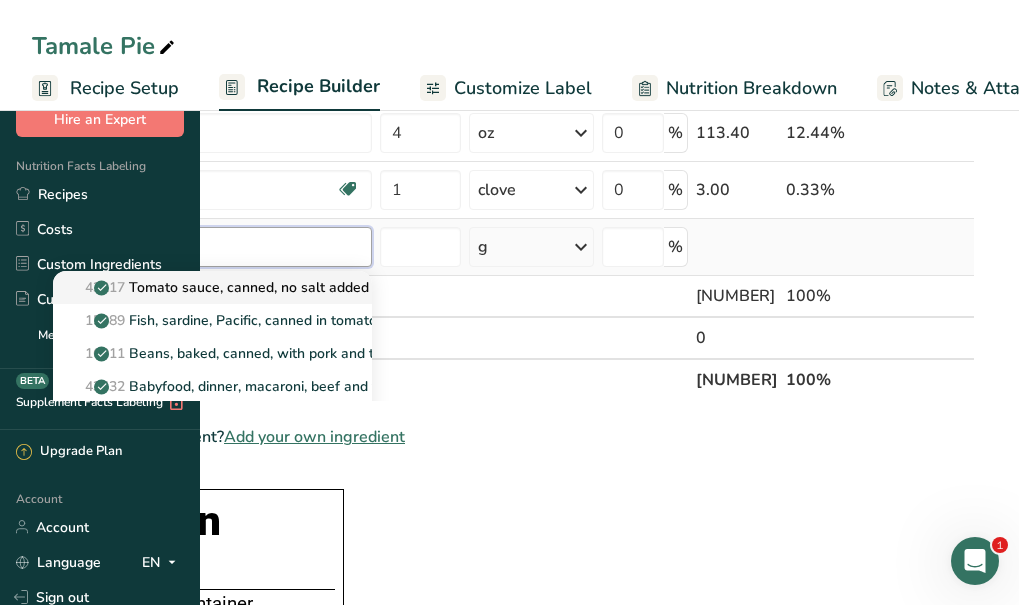 type on "tomato sauc" 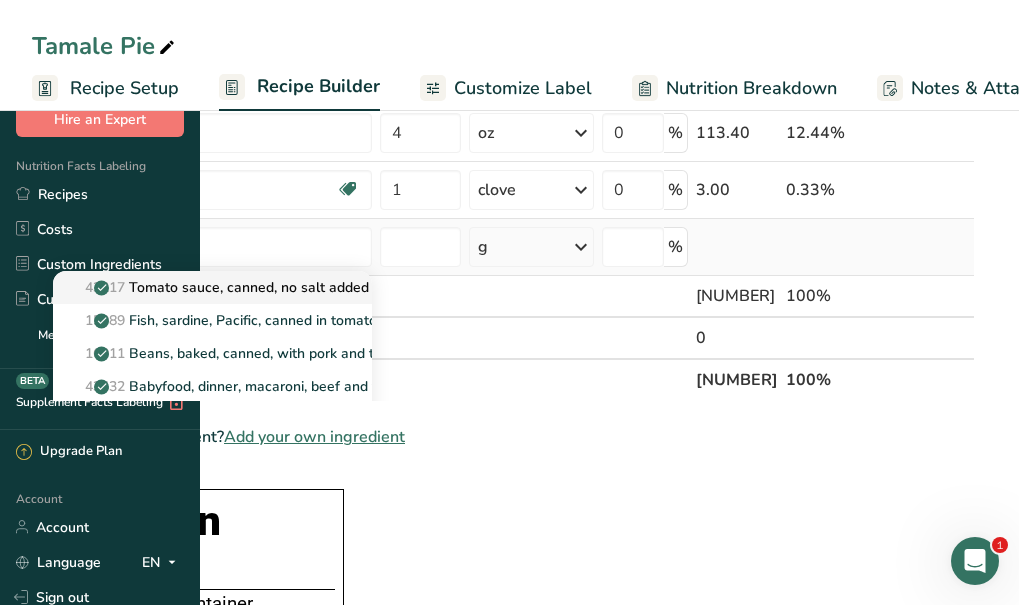 click on "xxxxxx
Tomato sauce, canned, no salt added" at bounding box center (219, 287) 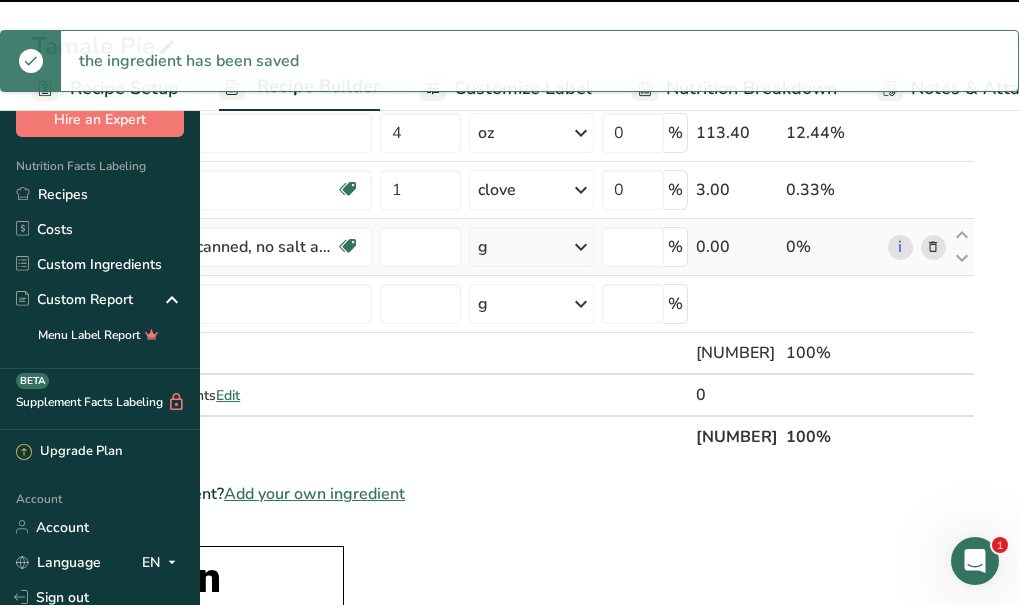 type on "0" 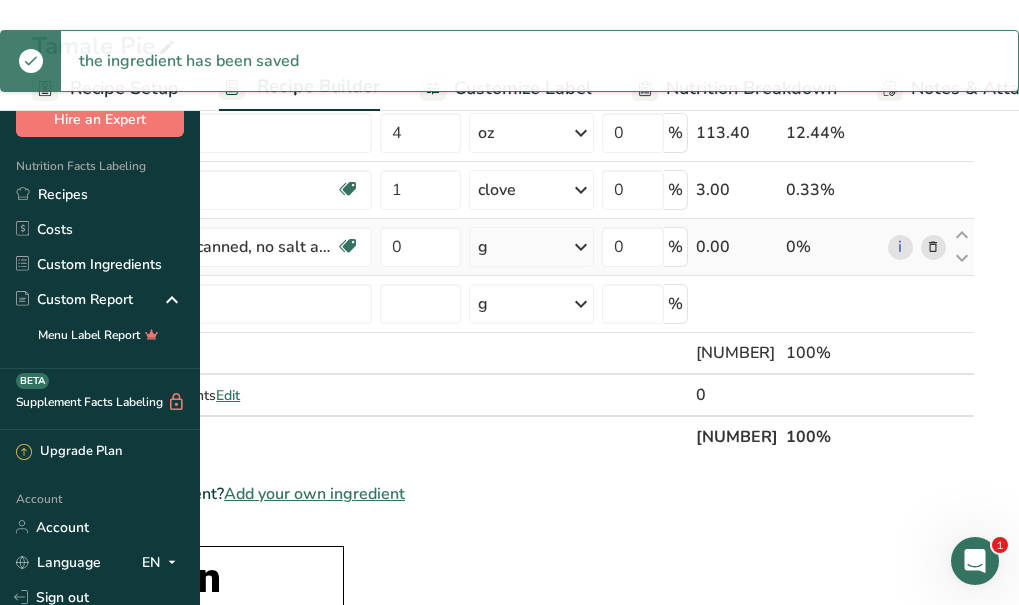 click on "g" at bounding box center [531, 247] 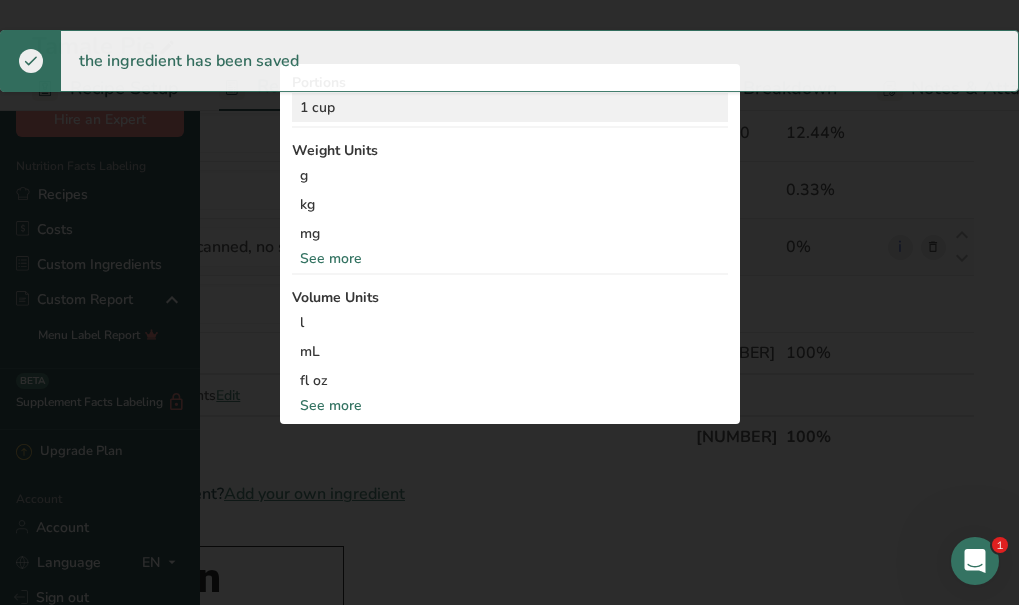click on "1 cup" at bounding box center (510, 107) 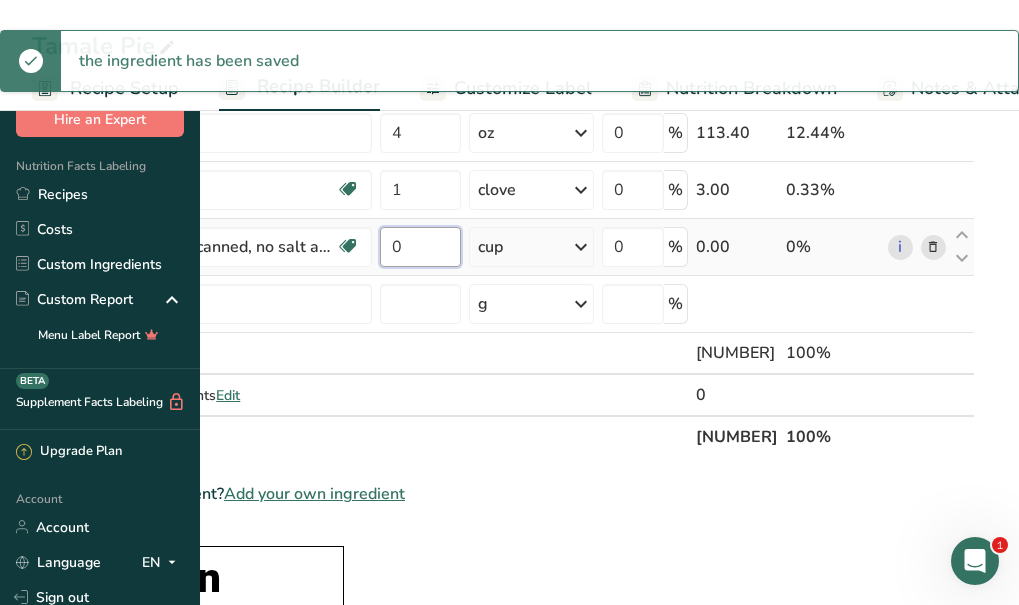 click on "0" at bounding box center [420, 247] 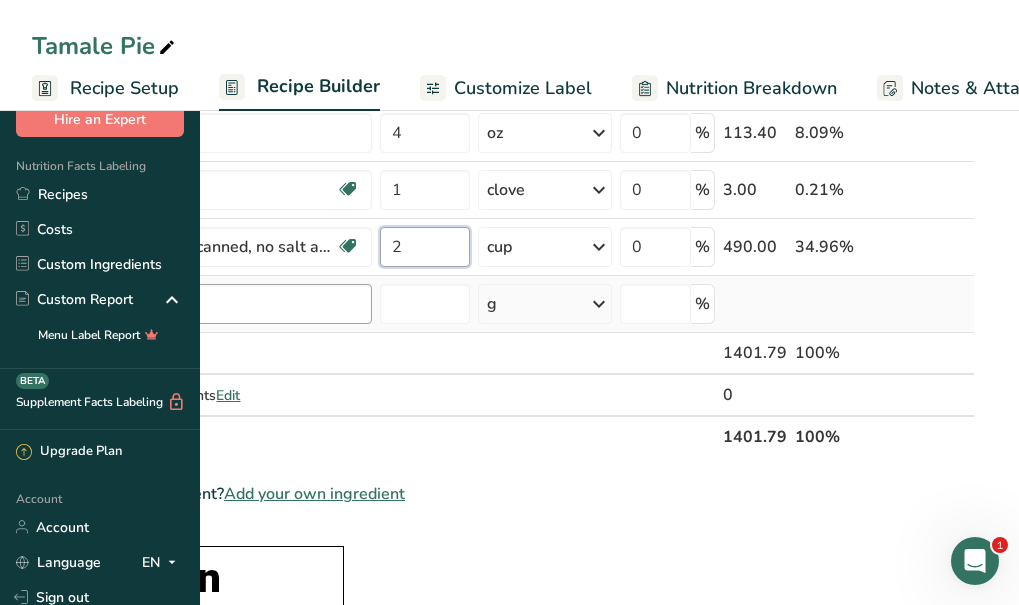 type on "2" 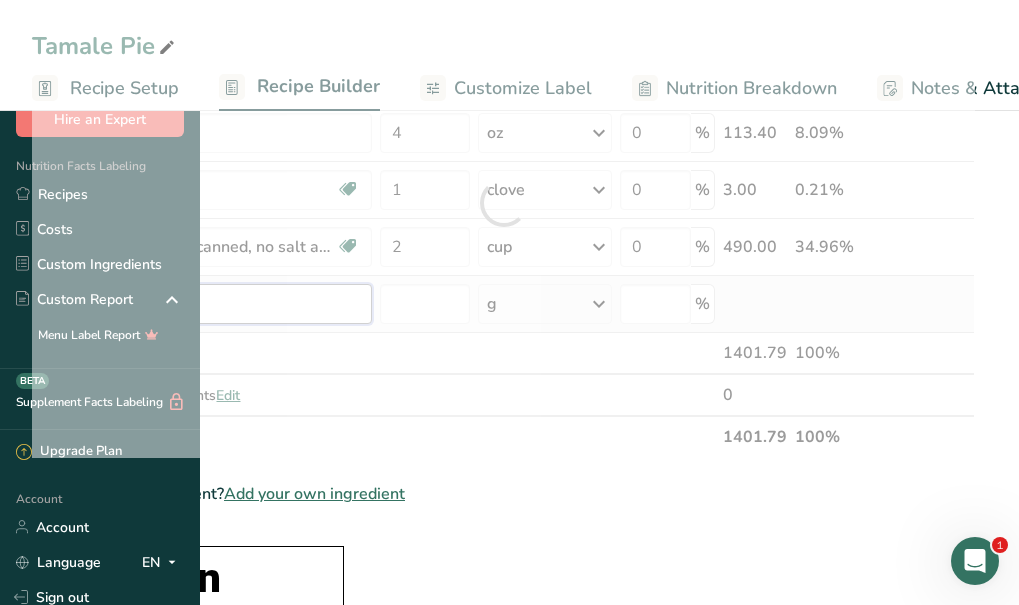 click on "Ingredient *
Amount *
Unit *
Waste *   .a-a{fill:#347362;}.b-a{fill:#fff;}          Grams
Percentage
[Ingredient], [Ingredient] % lean meat / [Ingredient]% fat, crumbles, cooked, pan-browned
Dairy free
Gluten free
Soy free
1.5
lb
Portions
3 oz
Weight Units
g
kg
mg
See more
Volume Units
l
Volume units require a density conversion. If you know your ingredient's density enter it below. Otherwise, click on "RIA" our AI Regulatory bot - she will be able to help you
lb/ft3
g/cm3
Confirm
mL
lb/ft3
fl oz" at bounding box center [503, 203] 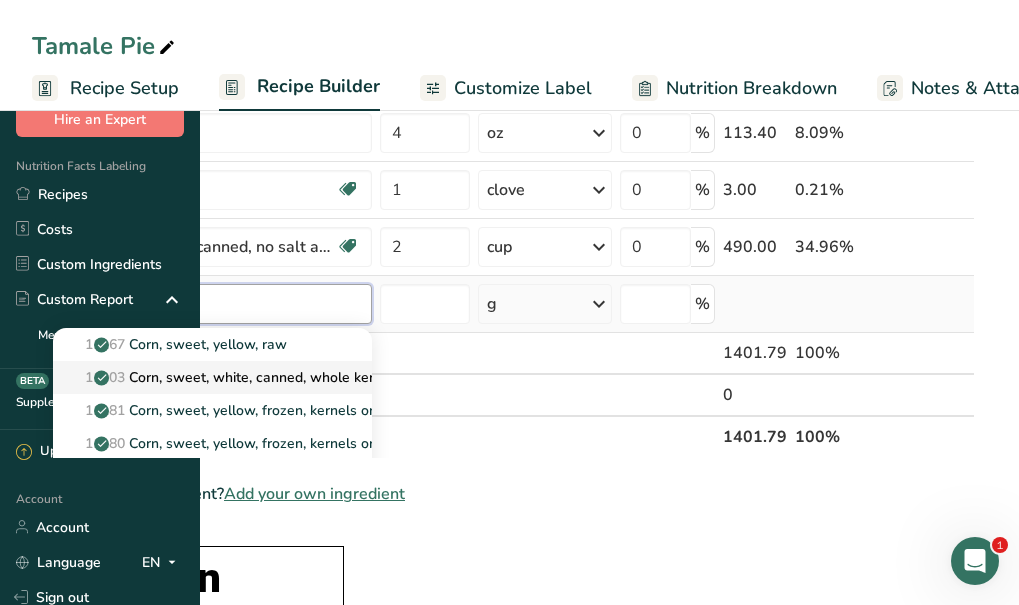 type on "corn" 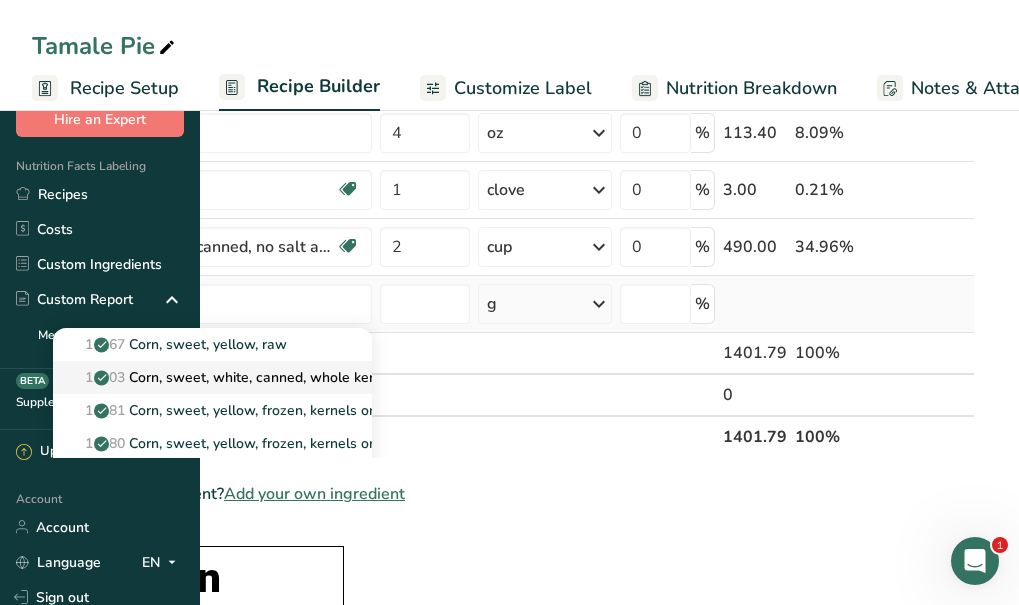 click on "xxxxx
Corn, sweet, white, canned, whole kernel, regular pack, solids and liquids" at bounding box center (333, 377) 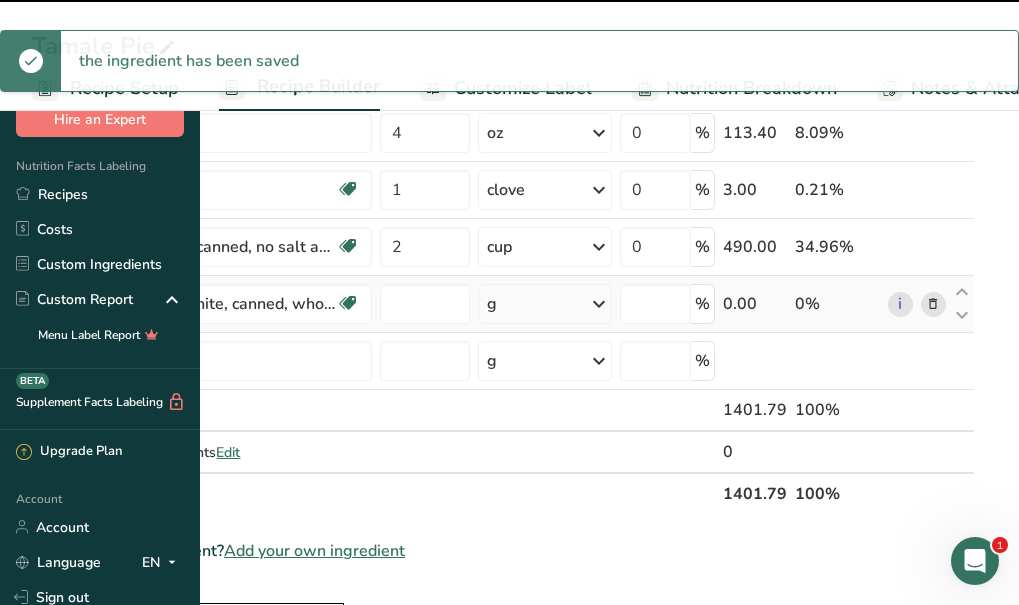 type on "0" 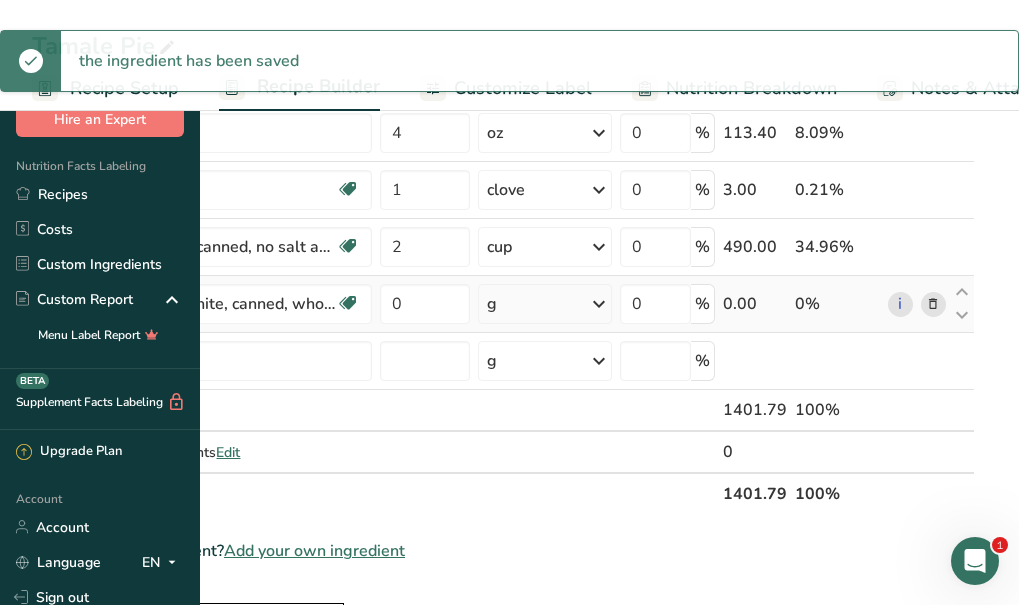 click on "g" at bounding box center [545, 304] 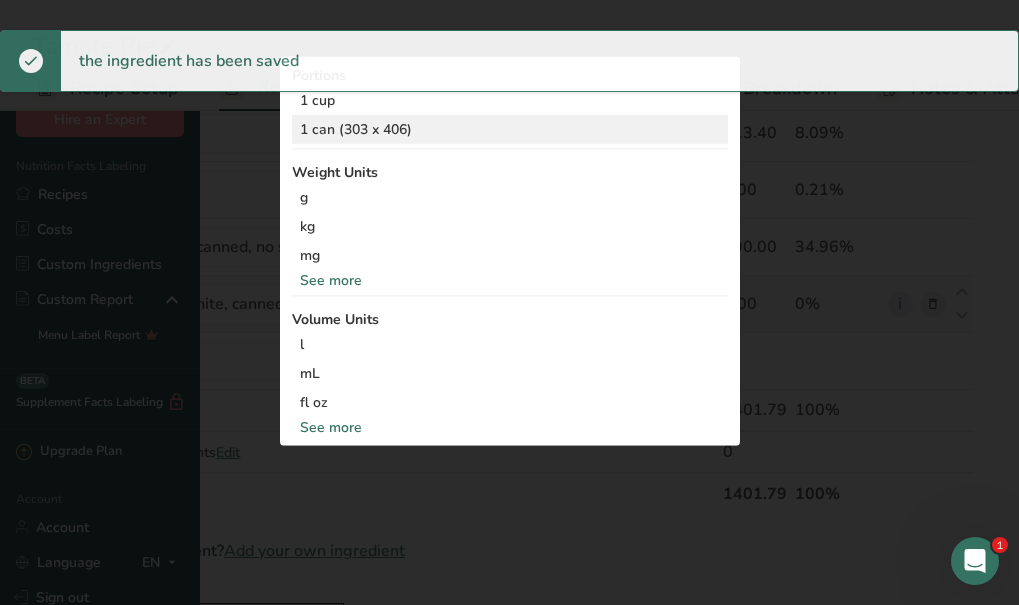 click on "1 can (303 x 406)" at bounding box center (510, 129) 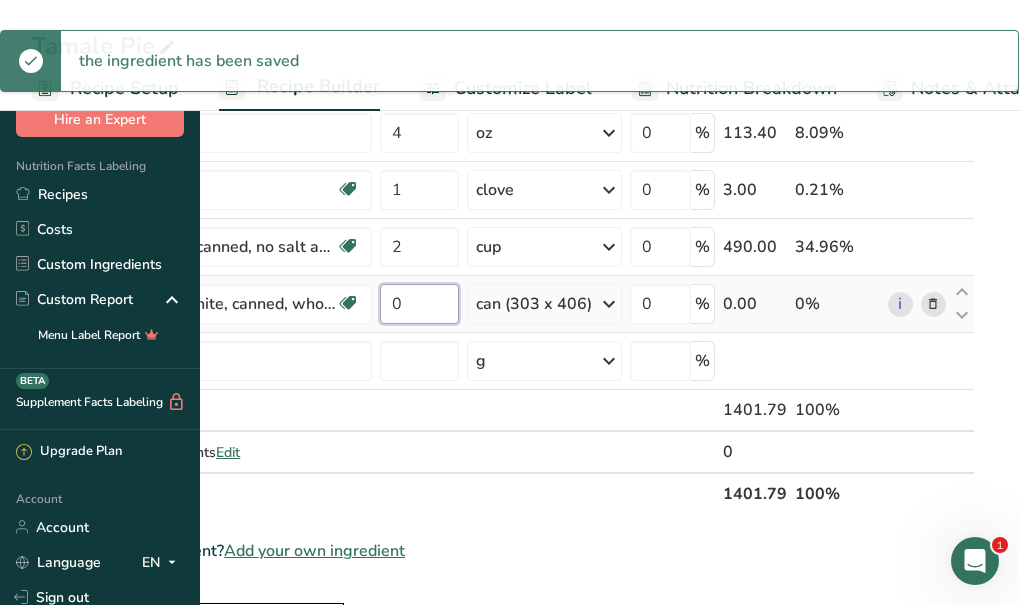 click on "0" at bounding box center (419, 304) 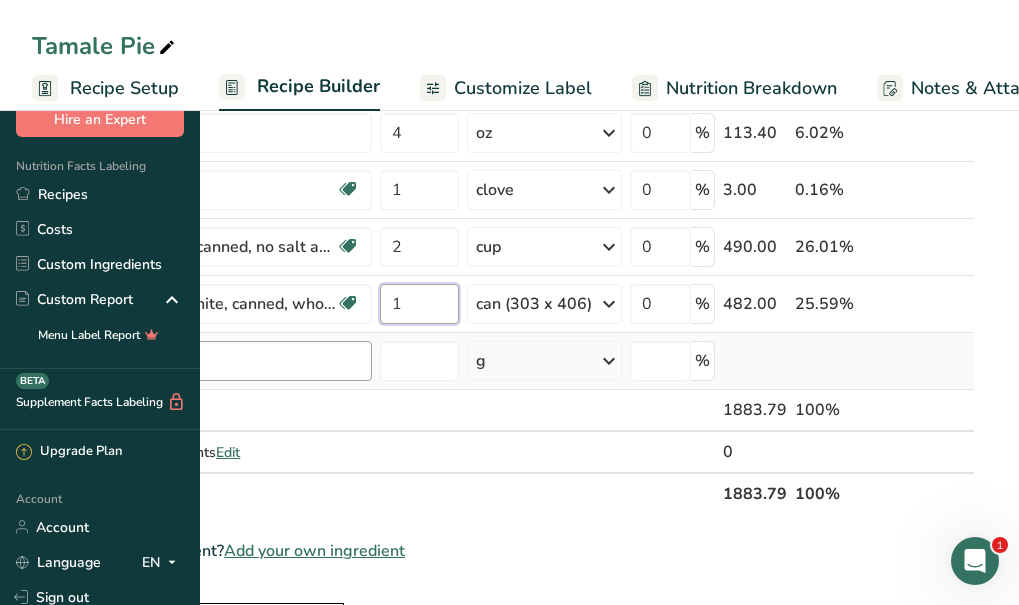 type on "1" 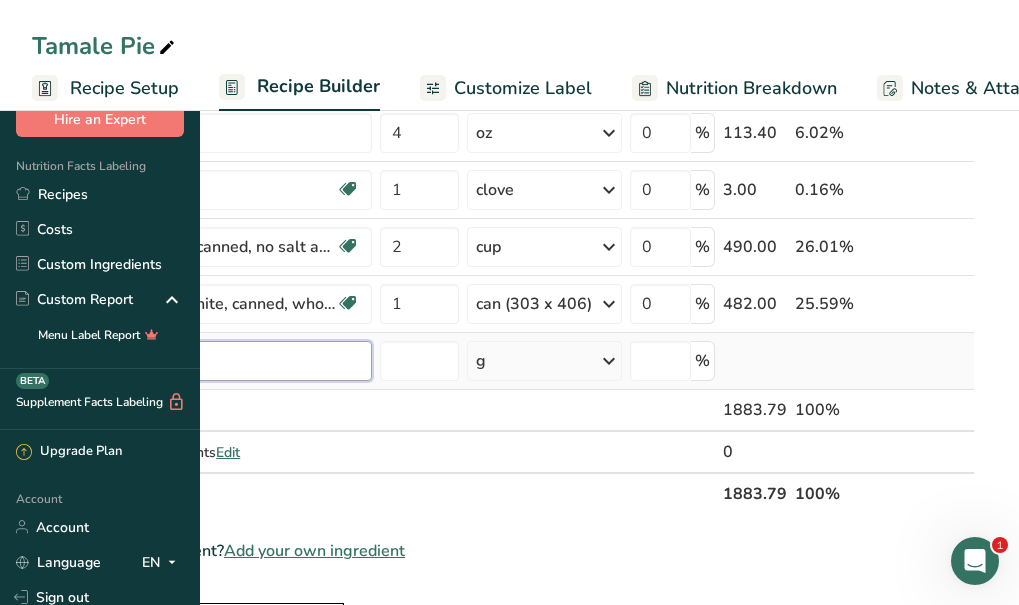 click on "Ingredient *
Amount *
Unit *
Waste *   .a-a{fill:#347362;}.b-a{fill:#fff;}          Grams
Percentage
[Ingredient], [Ingredient] % lean meat / [Ingredient]% fat, crumbles, cooked, pan-browned
Dairy free
Gluten free
Soy free
1.5
lb
Portions
3 oz
Weight Units
g
kg
mg
See more
Volume Units
l
Volume units require a density conversion. If you know your ingredient's density enter it below. Otherwise, click on "RIA" our AI Regulatory bot - she will be able to help you
lb/ft3
g/cm3
Confirm
mL
lb/ft3
fl oz" at bounding box center (503, 231) 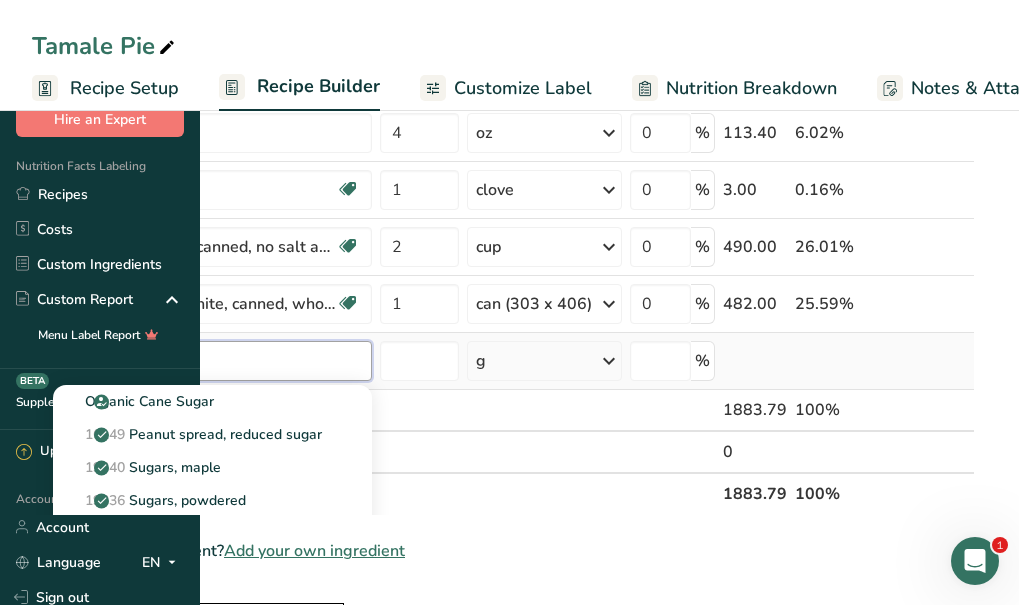 type on "sugar" 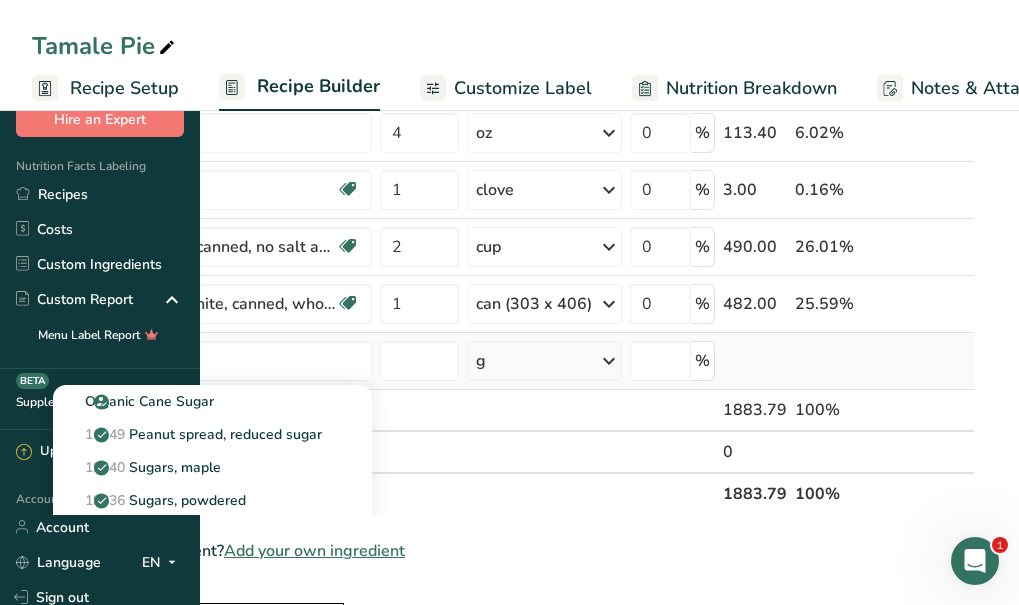click on "19335
Sugars, granulated" at bounding box center [160, 533] 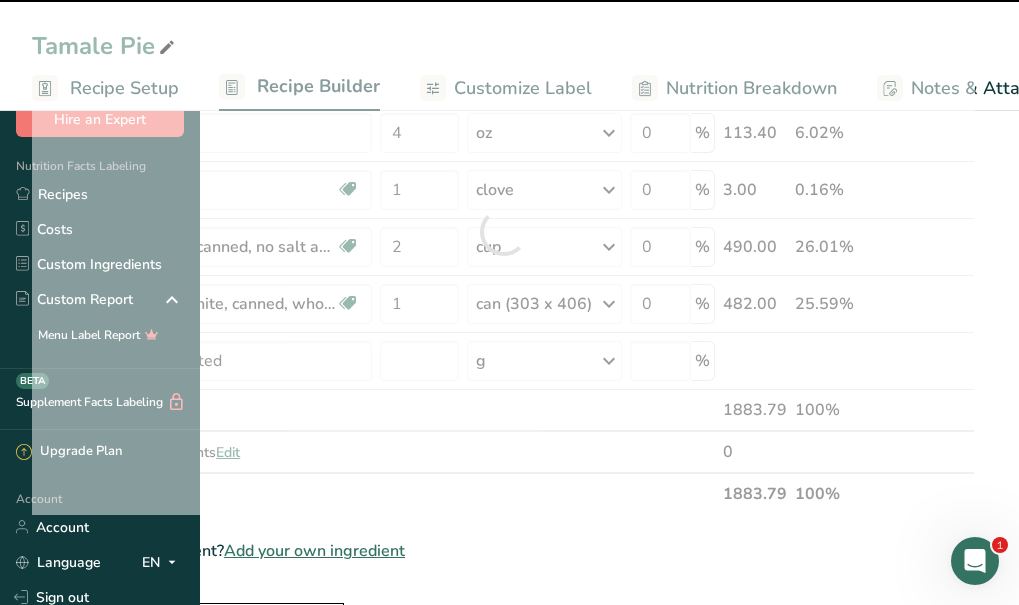type on "0" 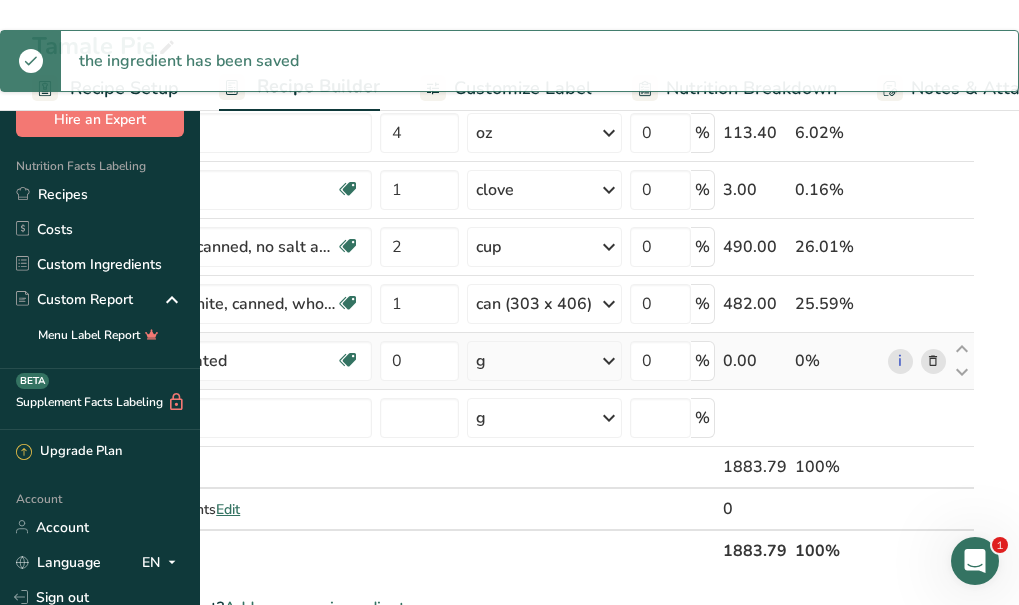 click on "g" at bounding box center (545, 361) 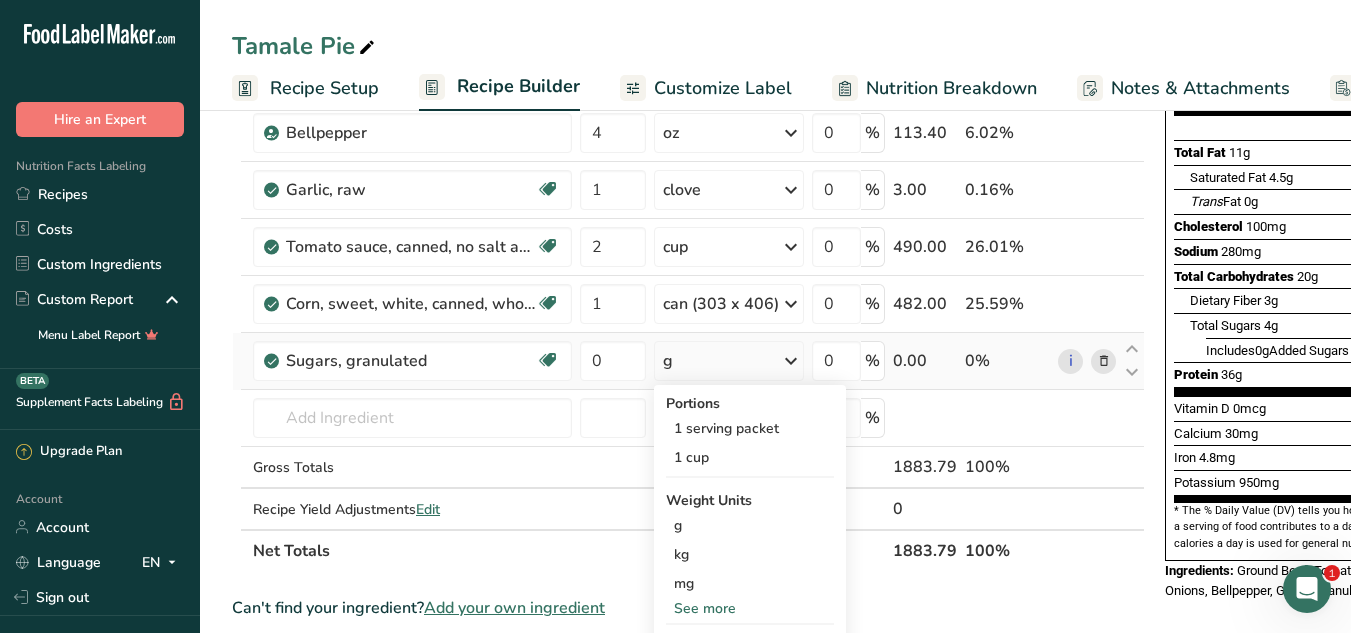 click on "See more" at bounding box center [750, 608] 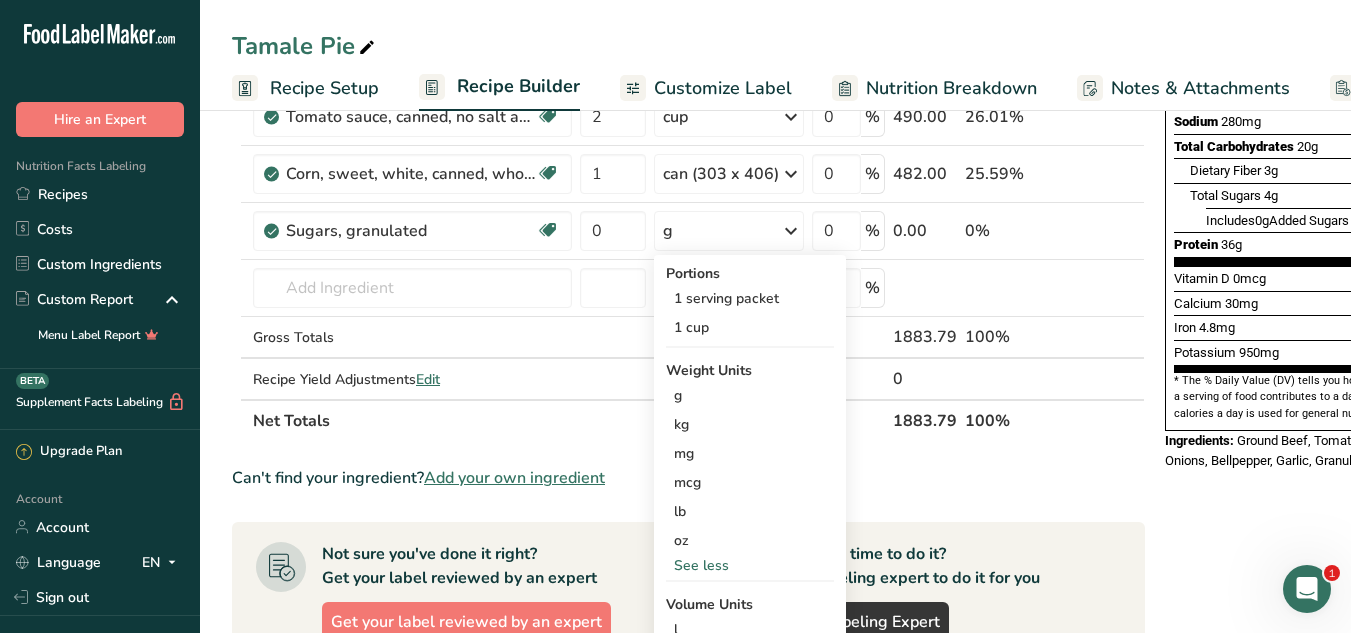 scroll, scrollTop: 385, scrollLeft: 0, axis: vertical 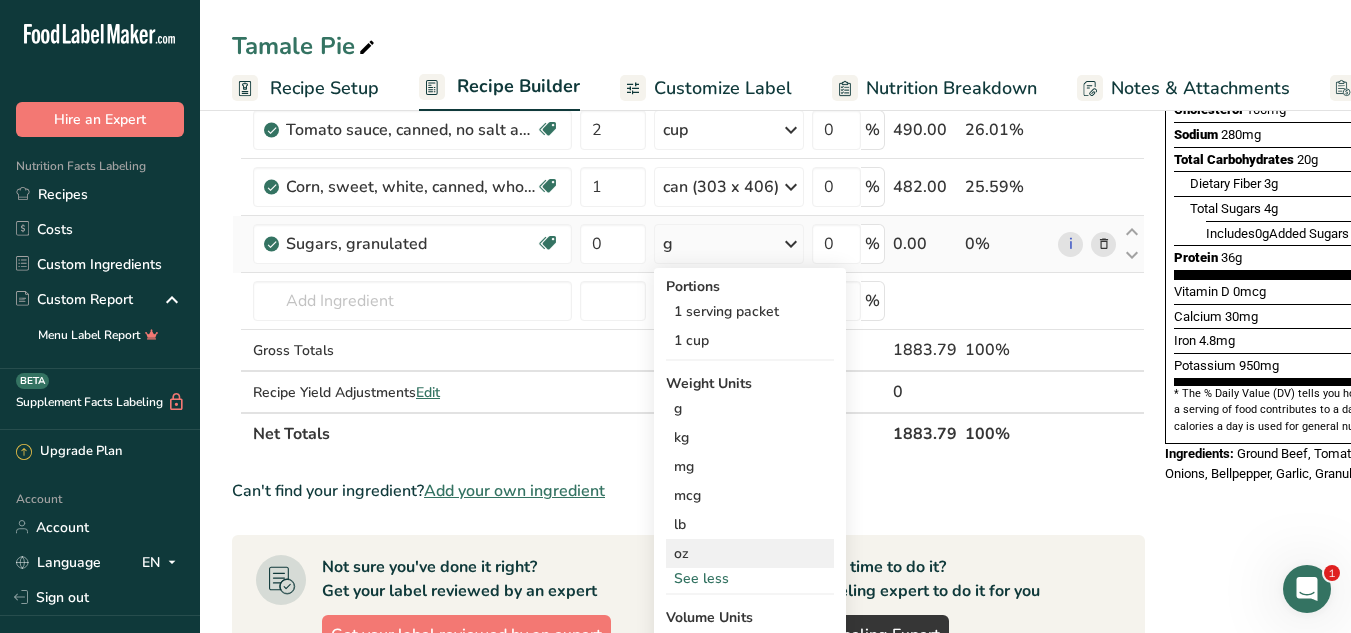 click on "oz" at bounding box center (750, 553) 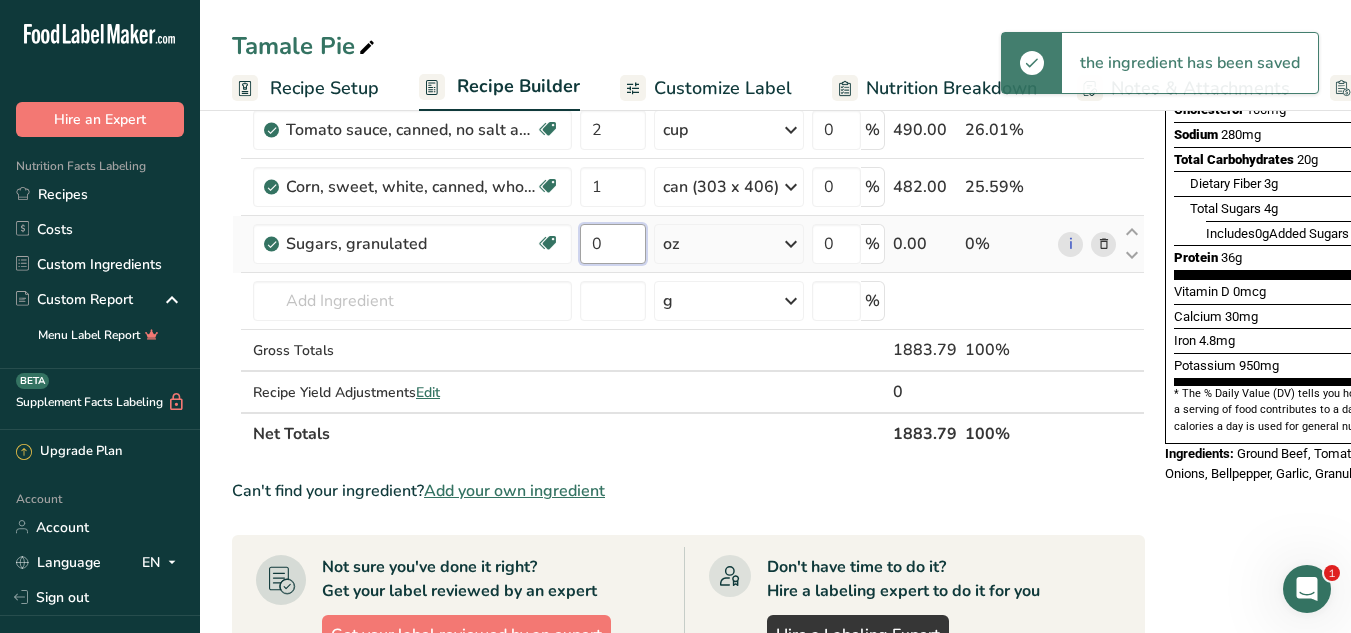 click on "0" at bounding box center [613, 244] 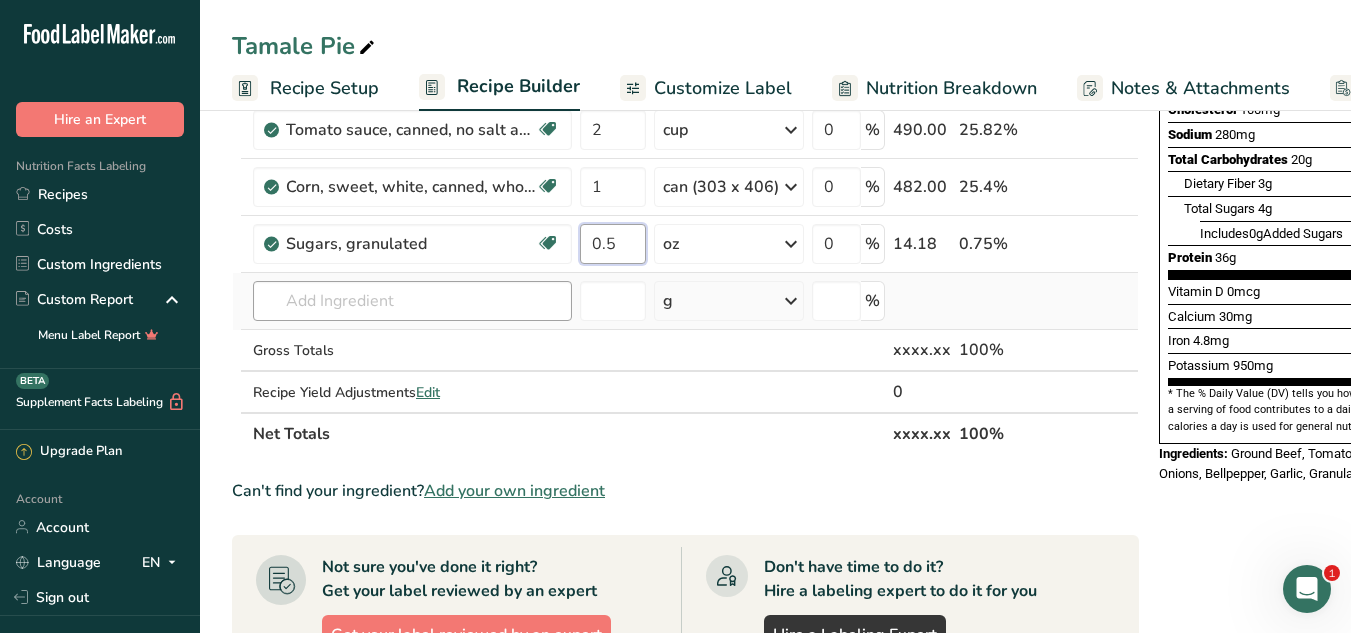 type on "0.5" 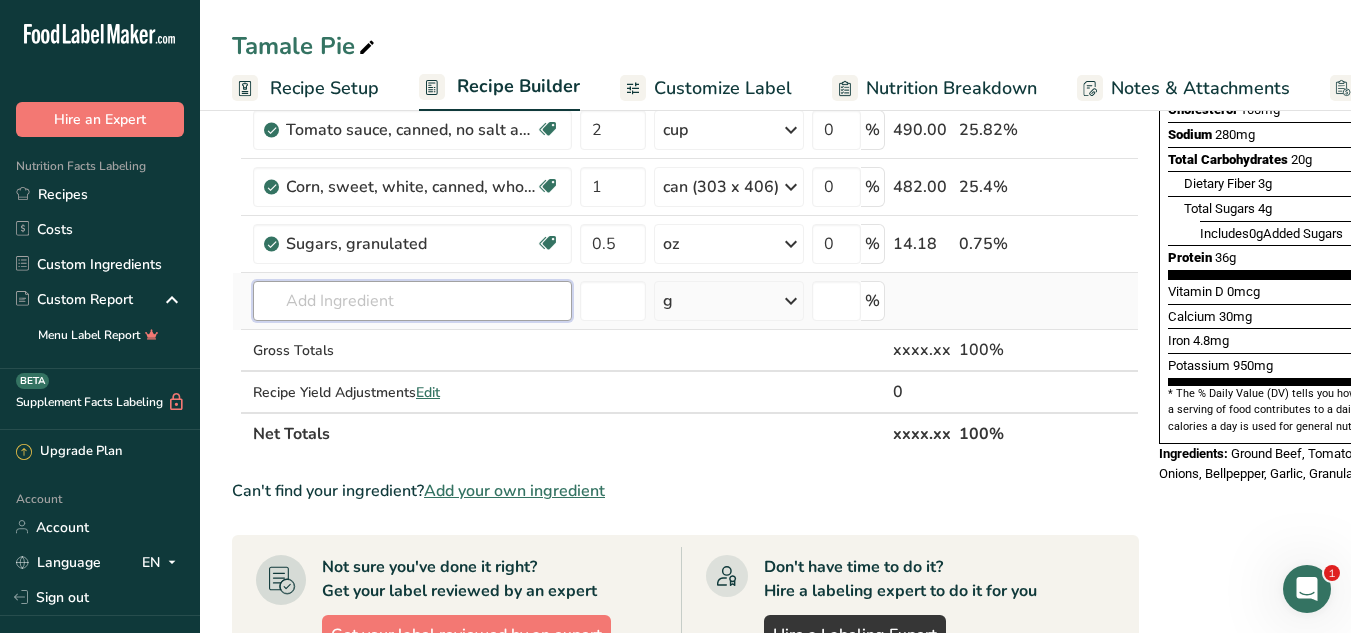click on "Ingredient *
Amount *
Unit *
Waste *   .a-a{fill:#347362;}.b-a{fill:#fff;}          Grams
Percentage
[Ingredient], [Ingredient] % lean meat / [Ingredient]% fat, crumbles, cooked, pan-browned
Dairy free
Gluten free
Soy free
1.5
lb
Portions
3 oz
Weight Units
g
kg
mg
See more
Volume Units
l
Volume units require a density conversion. If you know your ingredient's density enter it below. Otherwise, click on "RIA" our AI Regulatory bot - she will be able to help you
lb/ft3
g/cm3
Confirm
mL
lb/ft3
fl oz" at bounding box center (685, 143) 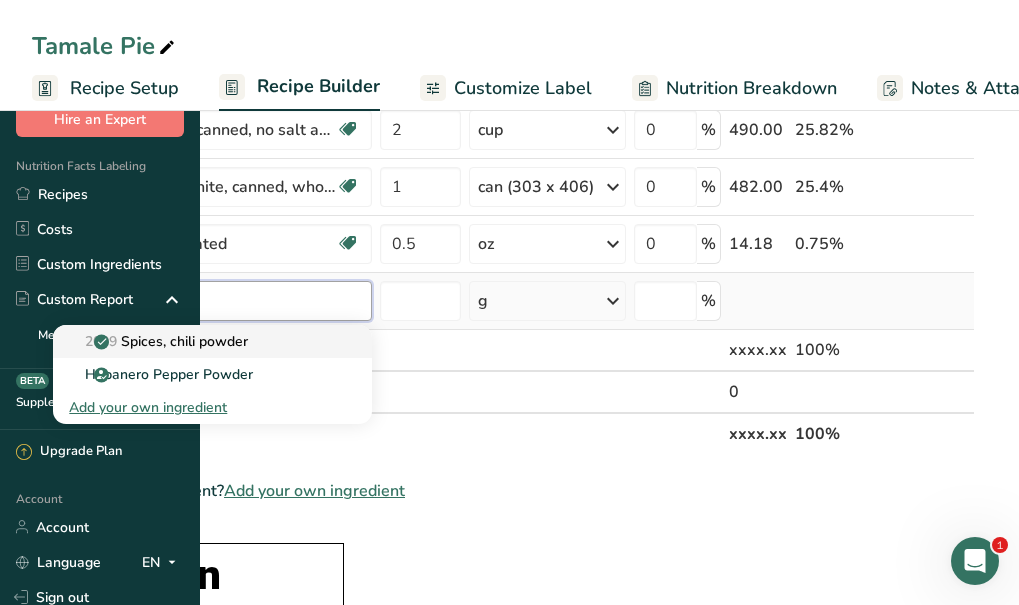 type on "chili powder" 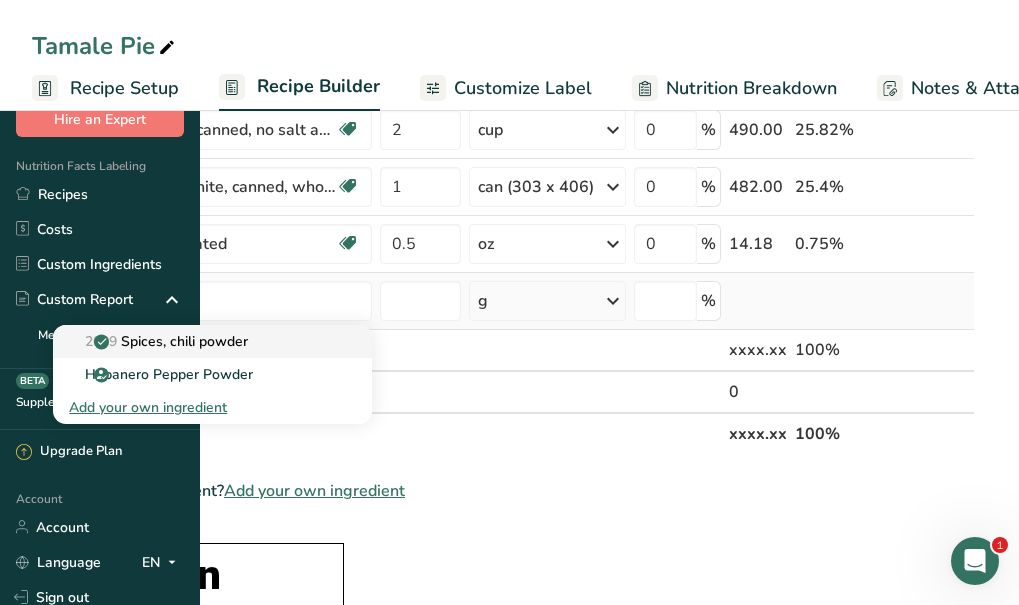 click on "2009
Spices, chili powder" at bounding box center (158, 341) 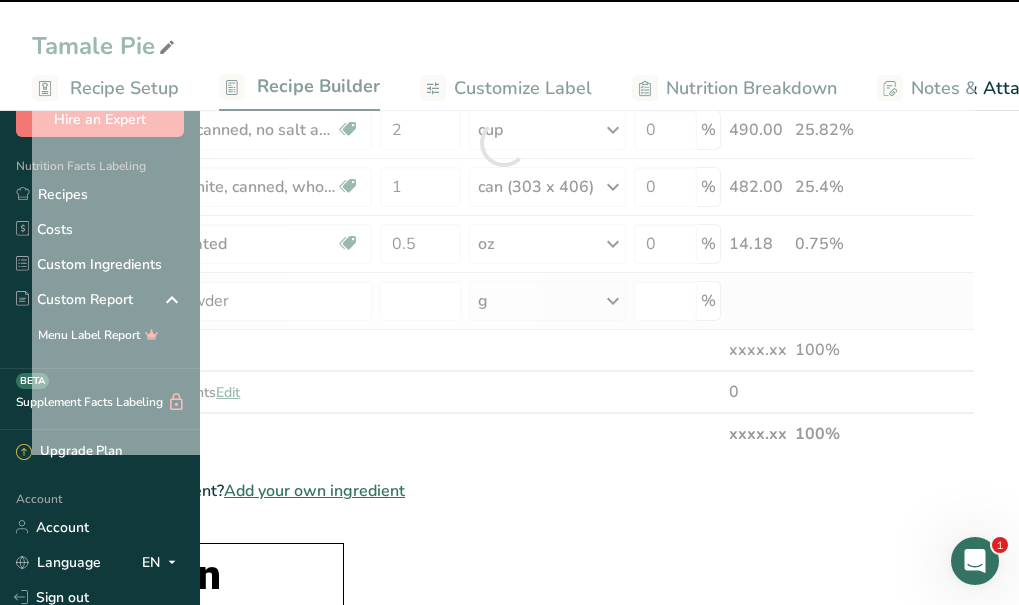 type on "0" 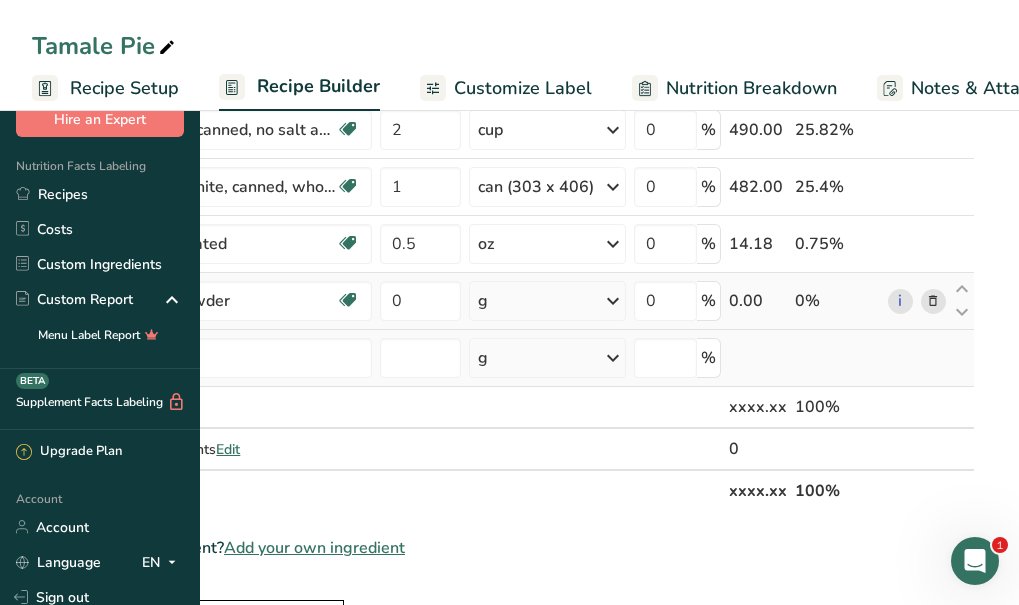 click on "g" at bounding box center [547, 358] 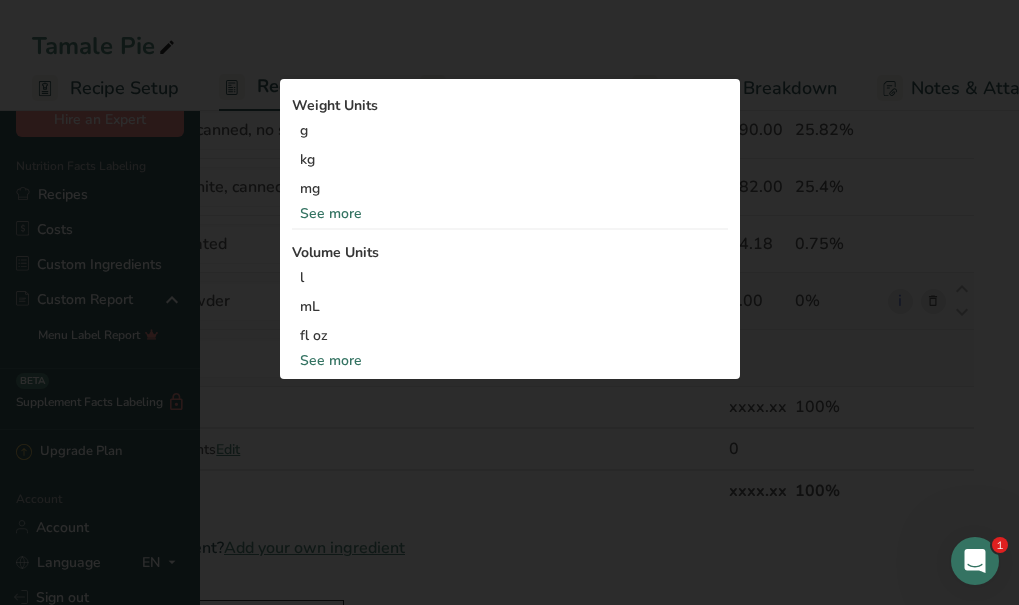 click on "See more" at bounding box center (510, 213) 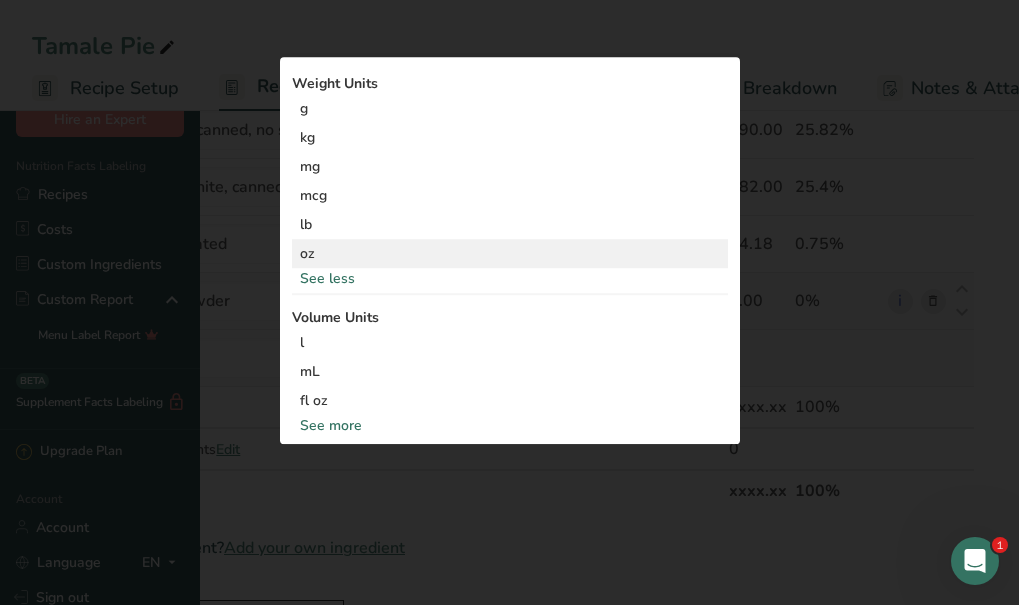click on "oz" at bounding box center (510, 254) 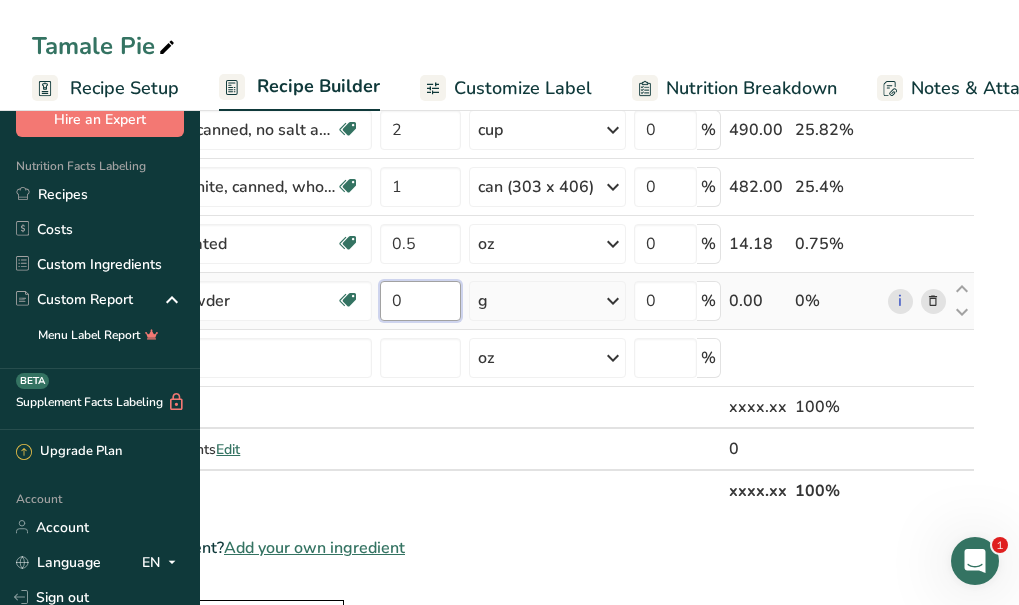 click on "0" at bounding box center (420, 301) 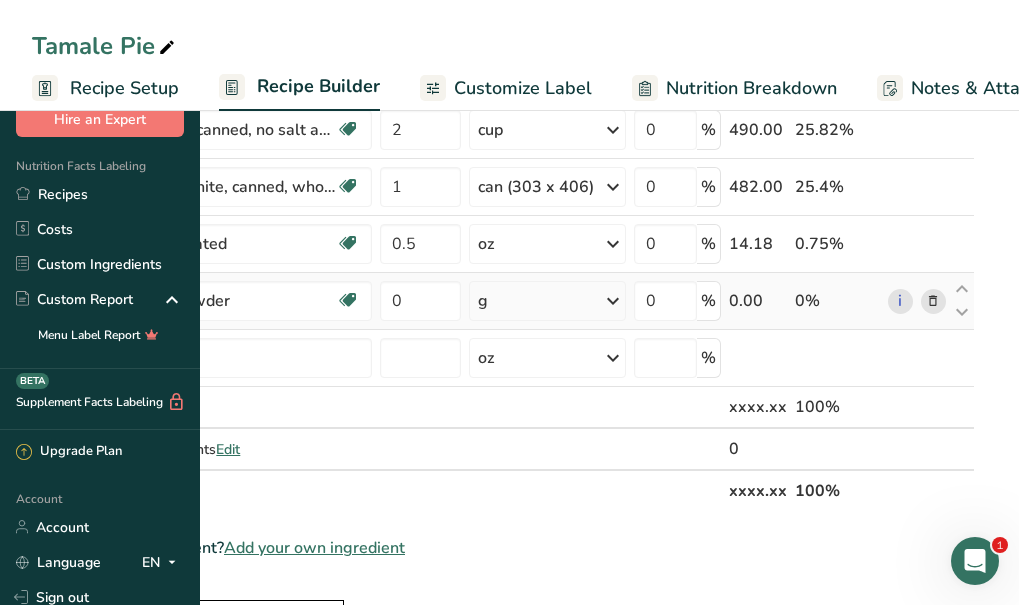 click on "Ingredient *
Amount *
Unit *
Waste *   .a-a{fill:#347362;}.b-a{fill:#fff;}          Grams
Percentage
[Ingredient], [Ingredient] % lean meat / [Ingredient]% fat, crumbles, cooked, pan-browned
Dairy free
Gluten free
Soy free
1.5
lb
Portions
3 oz
Weight Units
g
kg
mg
See more
Volume Units
l
Volume units require a density conversion. If you know your ingredient's density enter it below. Otherwise, click on "RIA" our AI Regulatory bot - she will be able to help you
lb/ft3
g/cm3
Confirm
mL
lb/ft3
fl oz" at bounding box center (503, 171) 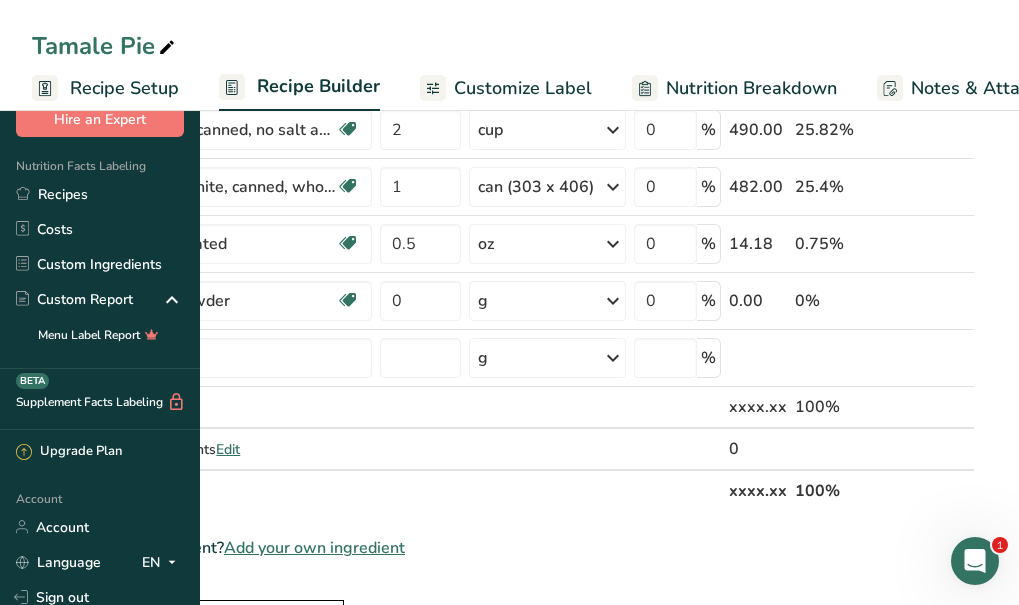 click on "g" at bounding box center [547, 301] 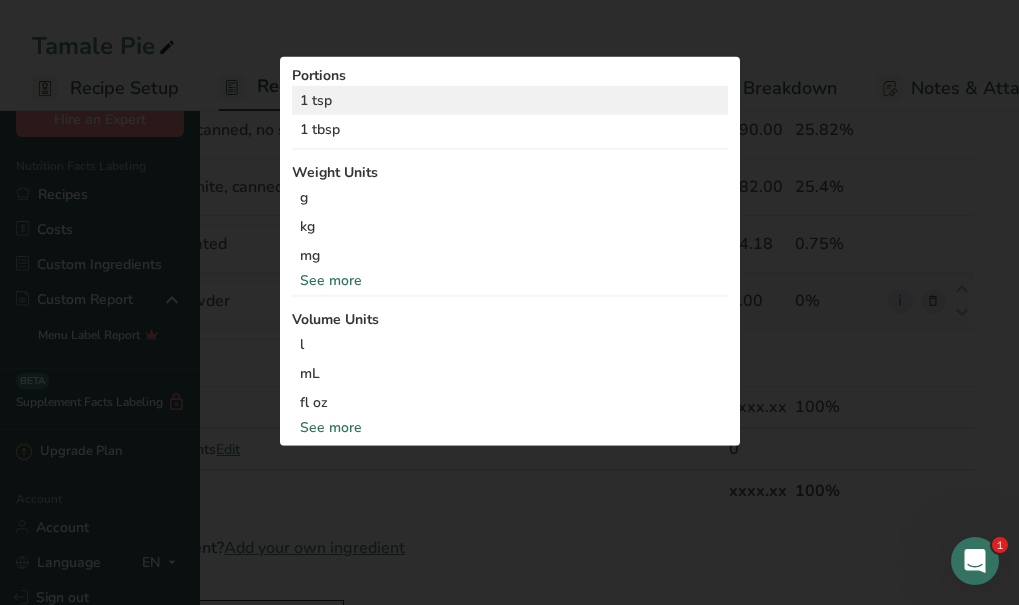 click on "1 tsp" at bounding box center [510, 100] 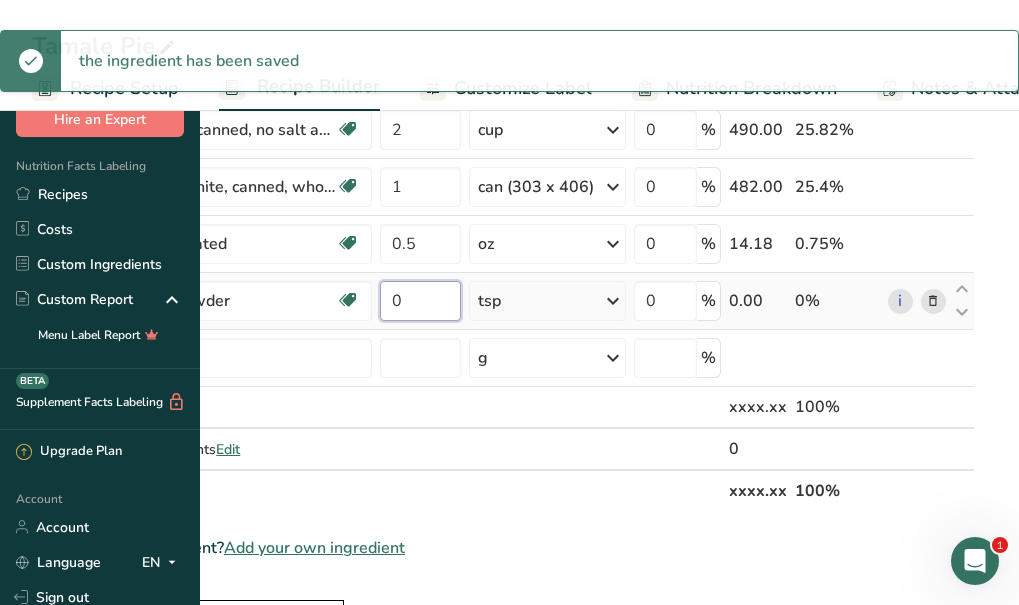 click on "0" at bounding box center (420, 301) 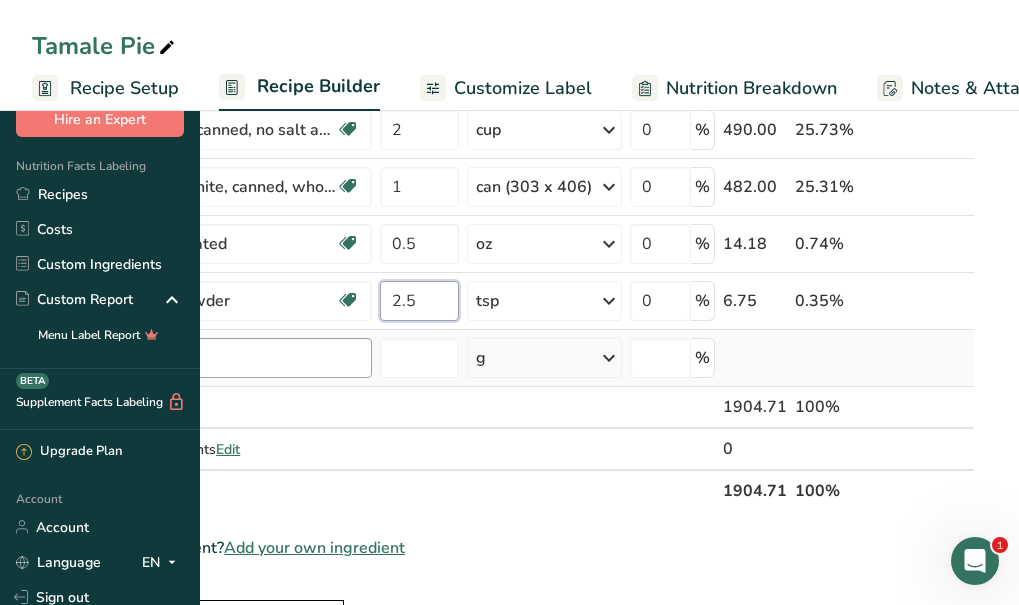 type on "2.5" 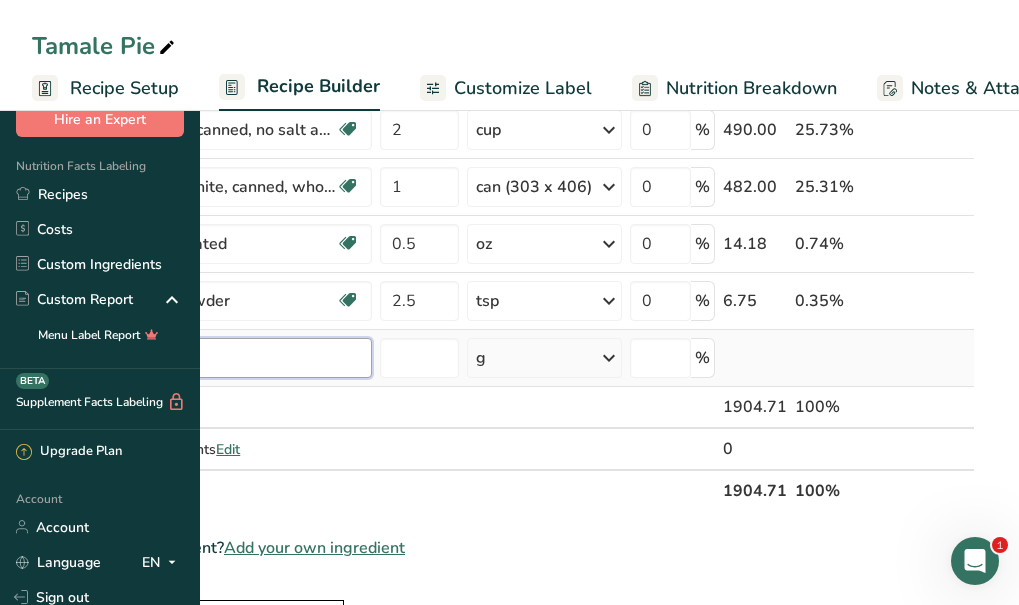 click on "Ingredient *
Amount *
Unit *
Waste *   .a-a{fill:#347362;}.b-a{fill:#fff;}          Grams
Percentage
[Ingredient], [Ingredient] % lean meat / [Ingredient]% fat, crumbles, cooked, pan-browned
Dairy free
Gluten free
Soy free
1.5
lb
Portions
3 oz
Weight Units
g
kg
mg
See more
Volume Units
l
Volume units require a density conversion. If you know your ingredient's density enter it below. Otherwise, click on "RIA" our AI Regulatory bot - she will be able to help you
lb/ft3
g/cm3
Confirm
mL
lb/ft3
fl oz" at bounding box center (503, 171) 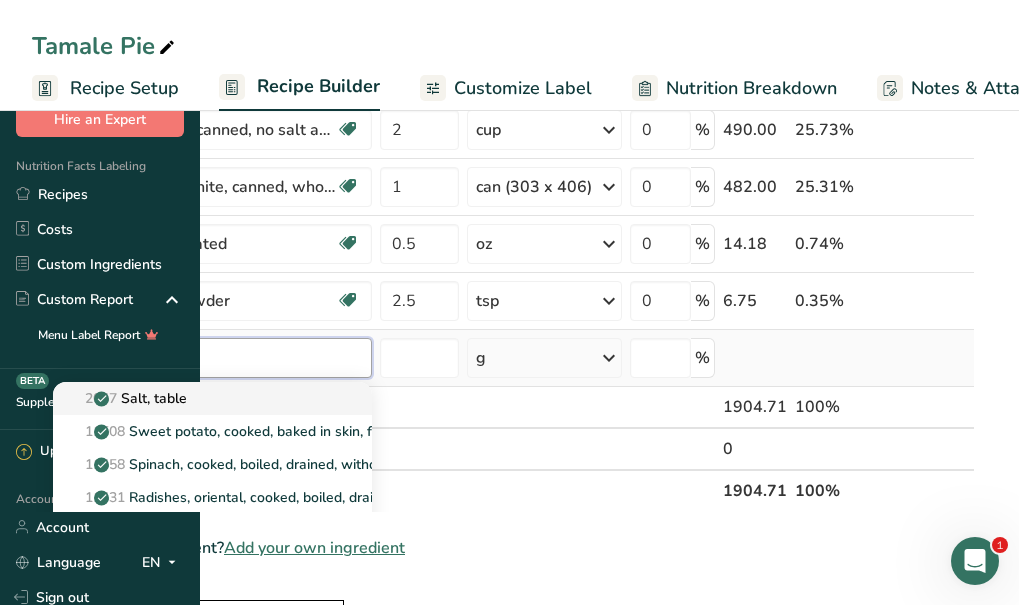 type on "salt" 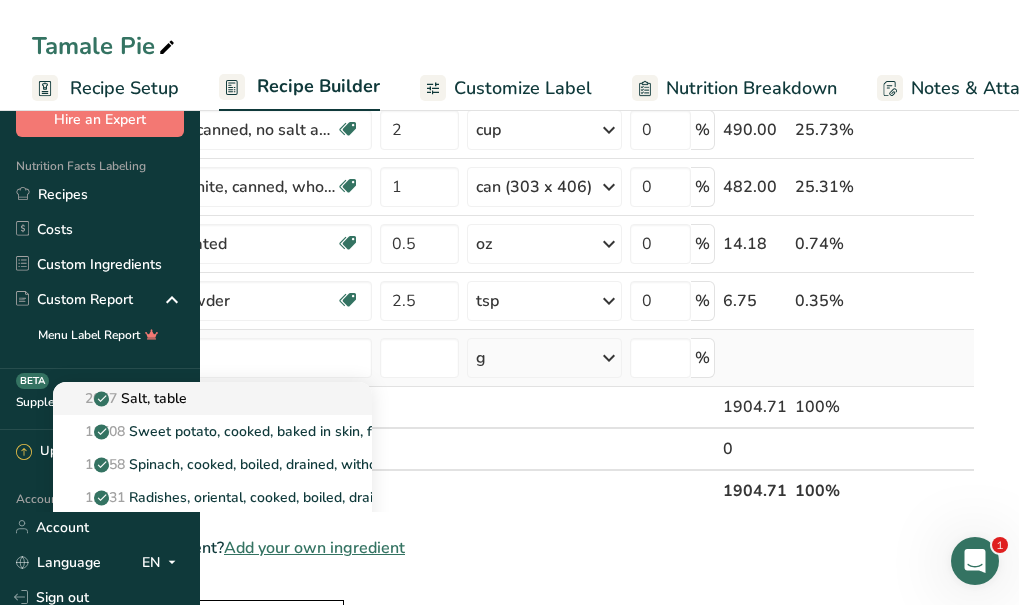 click on "2047
Salt, table" at bounding box center [128, 398] 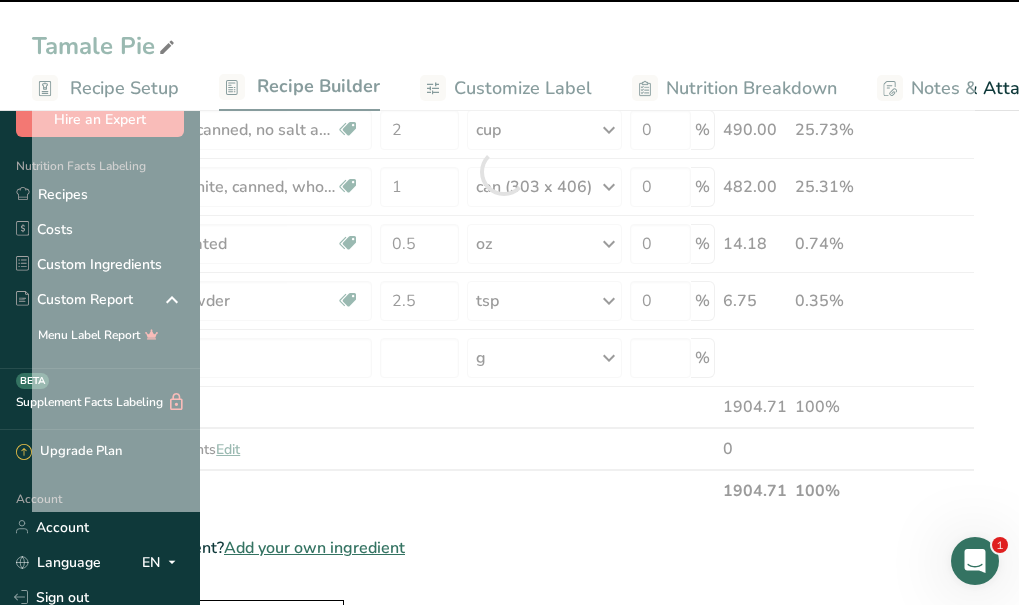 type on "0" 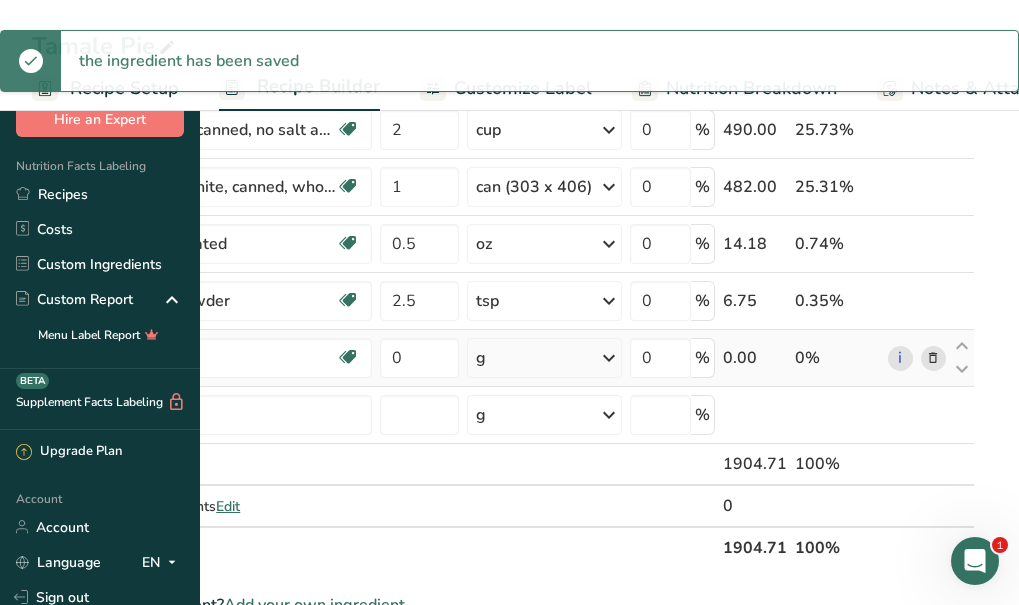 click on "g" at bounding box center (545, 358) 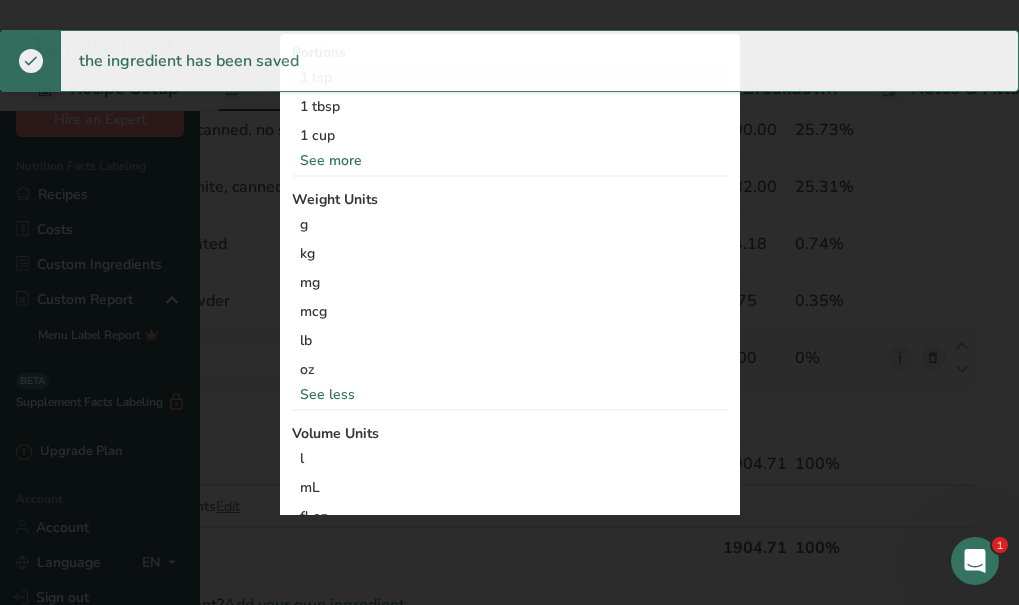click on "1 tsp" at bounding box center (510, 77) 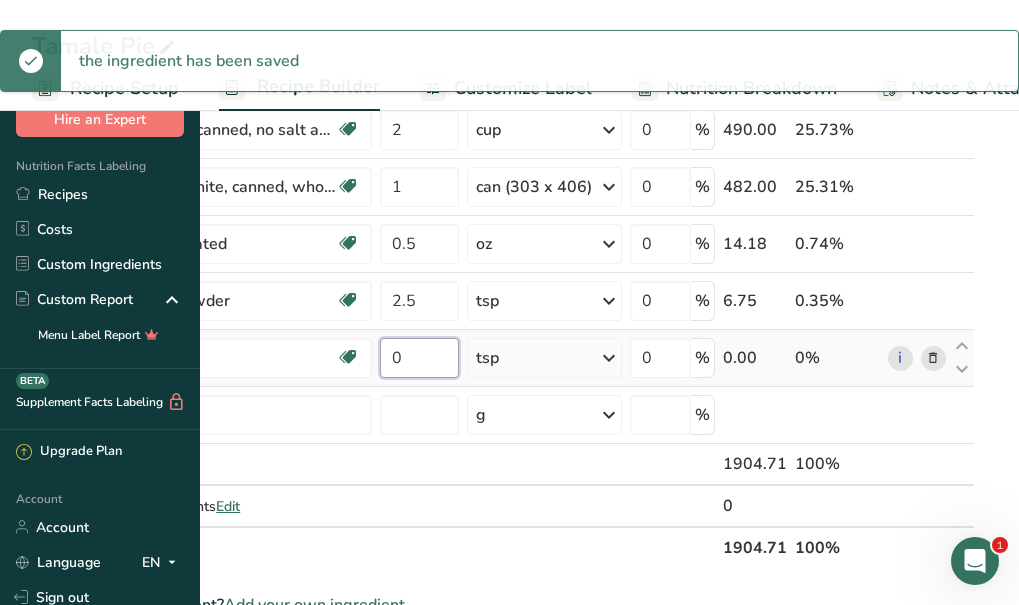 click on "0" at bounding box center (419, 358) 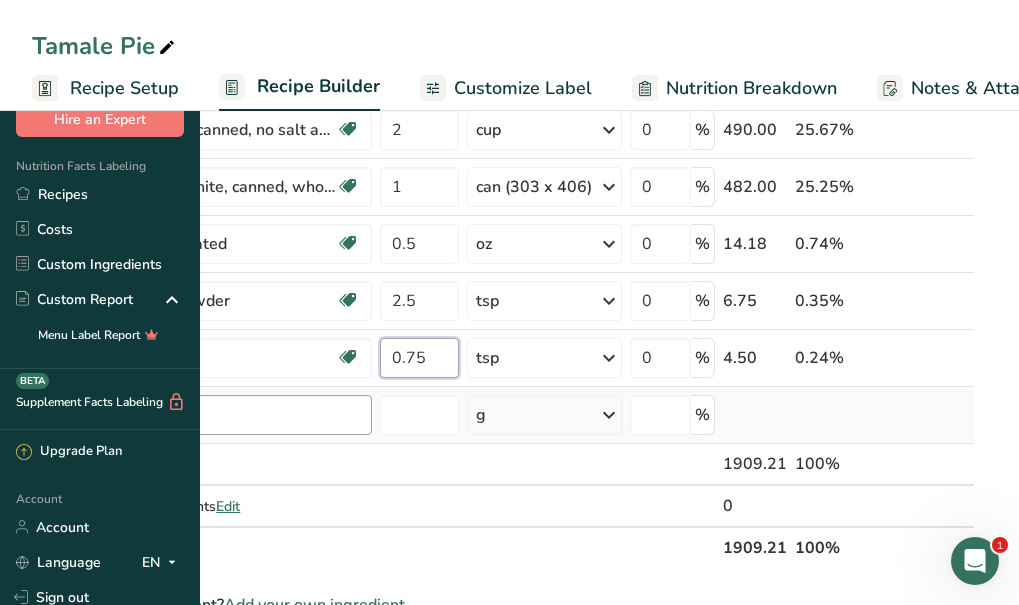 type on "0.75" 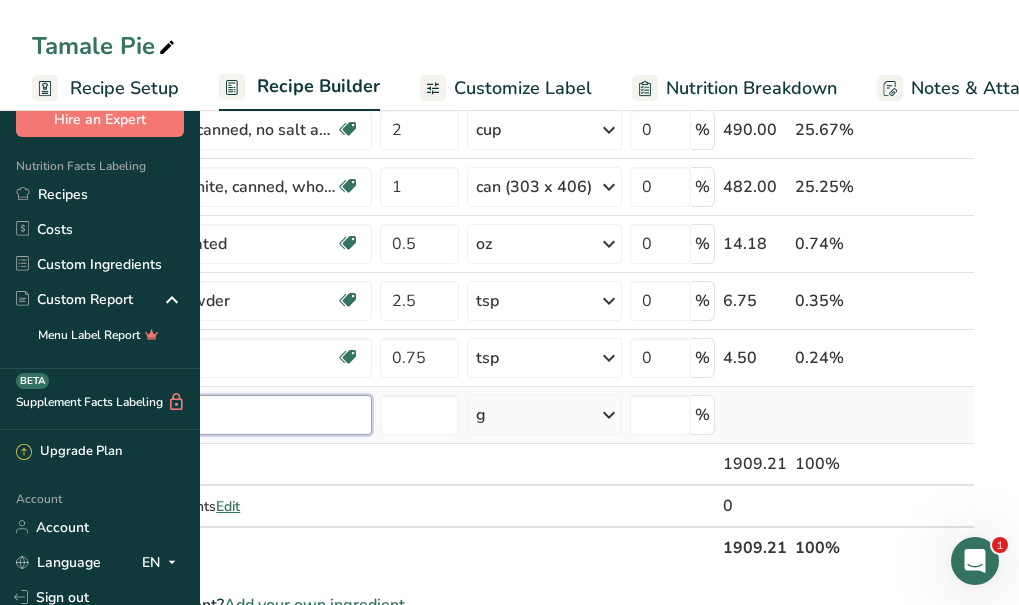click on "Ingredient *
Amount *
Unit *
Waste *   .a-a{fill:#347362;}.b-a{fill:#fff;}          Grams
Percentage
[Ingredient], [Ingredient] % lean meat / [Ingredient]% fat, crumbles, cooked, pan-browned
Dairy free
Gluten free
Soy free
1.5
lb
Portions
3 oz
Weight Units
g
kg
mg
See more
Volume Units
l
Volume units require a density conversion. If you know your ingredient's density enter it below. Otherwise, click on "RIA" our AI Regulatory bot - she will be able to help you
lb/ft3
g/cm3
Confirm
mL
lb/ft3
fl oz" at bounding box center [503, 200] 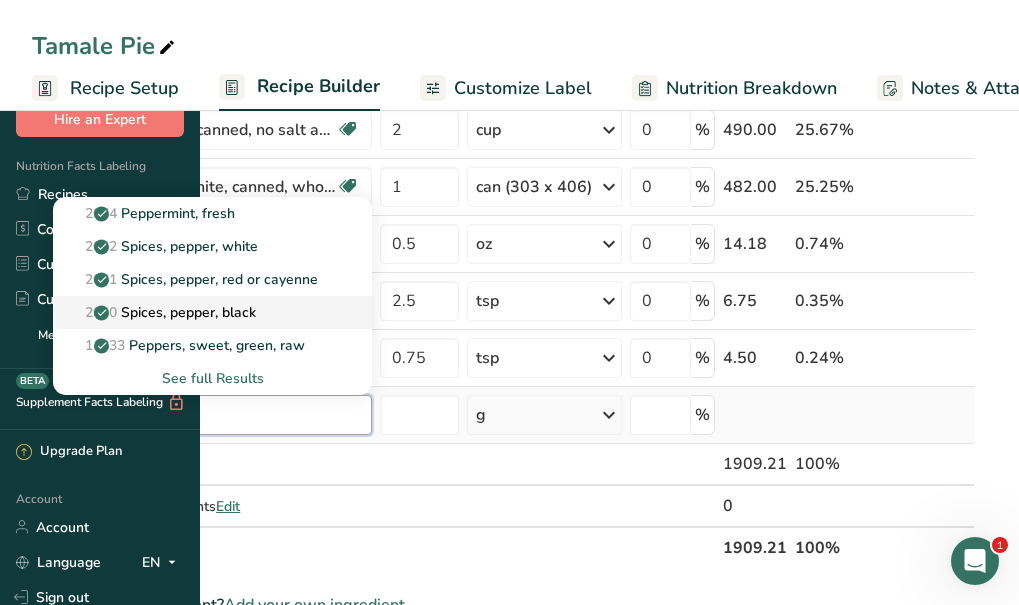 type on "pepper" 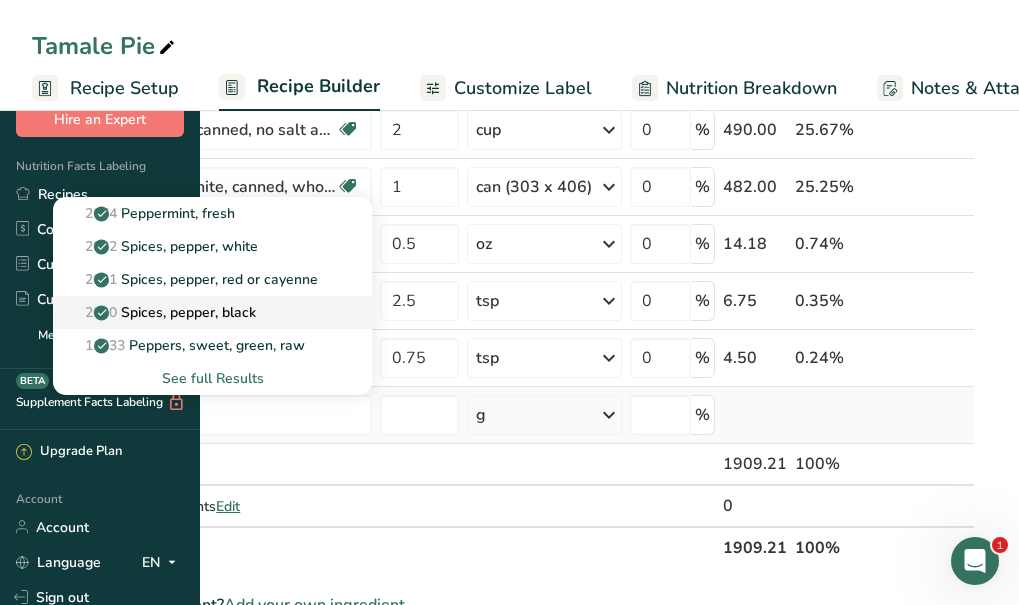 click on "2030
Spices, pepper, black" at bounding box center (162, 312) 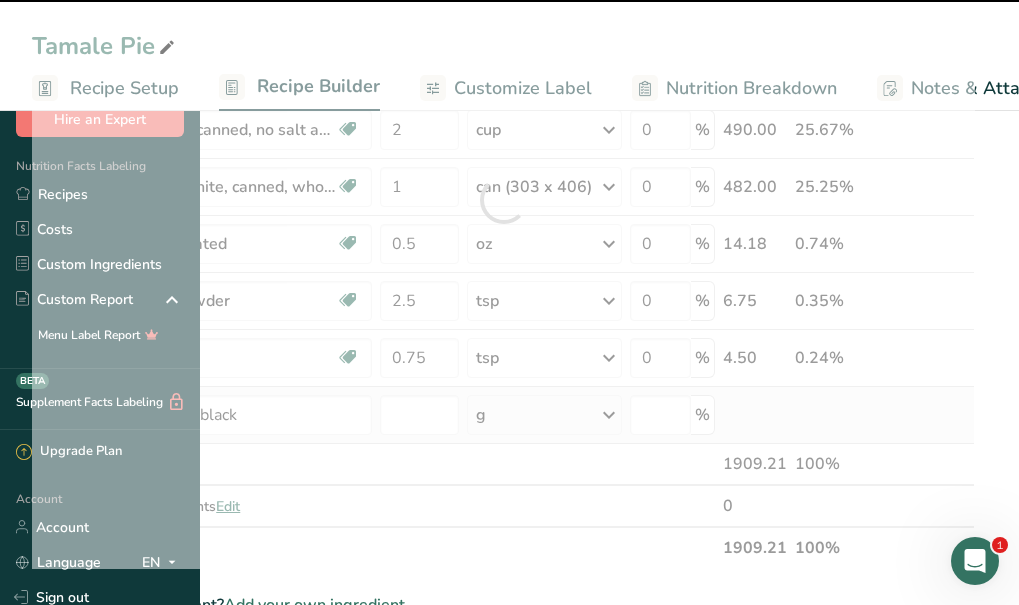 type on "0" 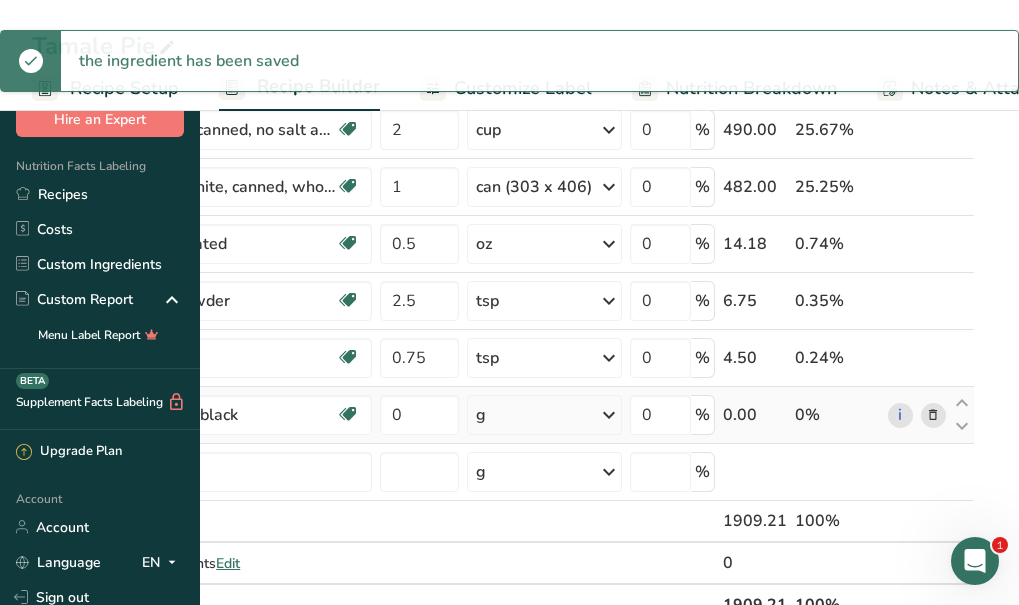 click on "g" at bounding box center (545, 415) 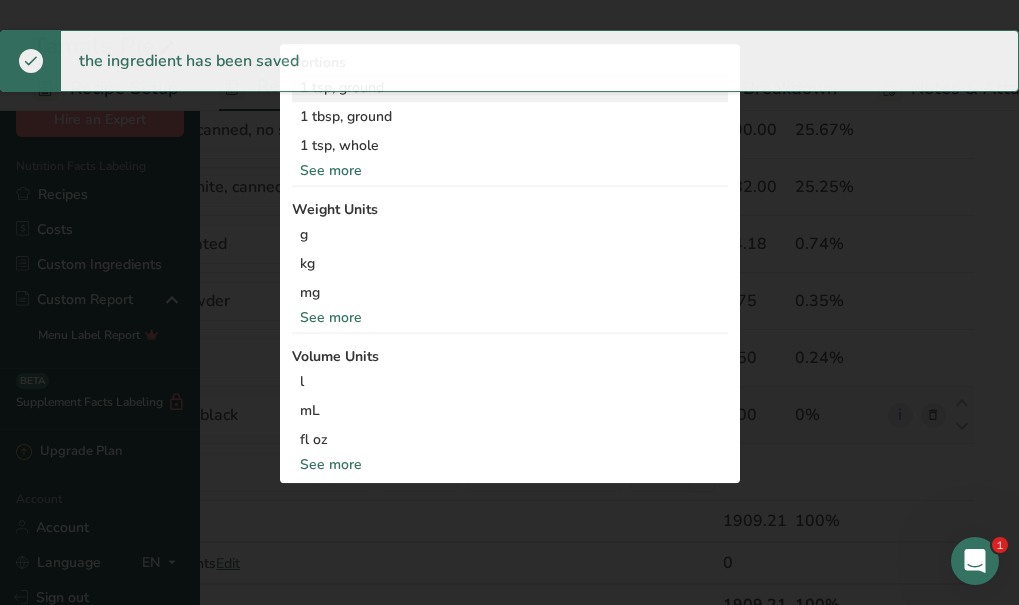 click on "1 tsp, ground" at bounding box center [510, 88] 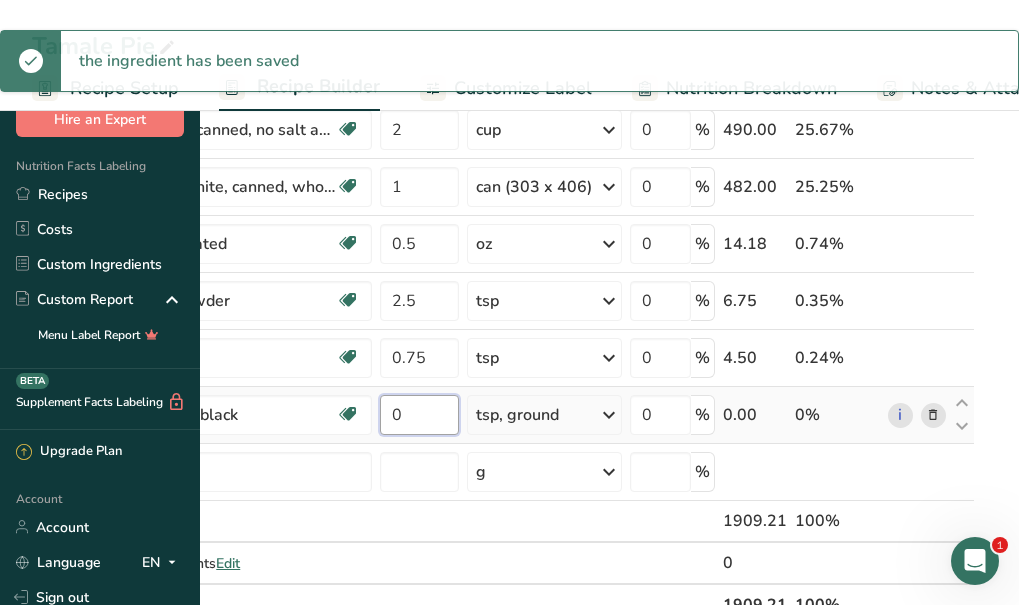 click on "0" at bounding box center [419, 415] 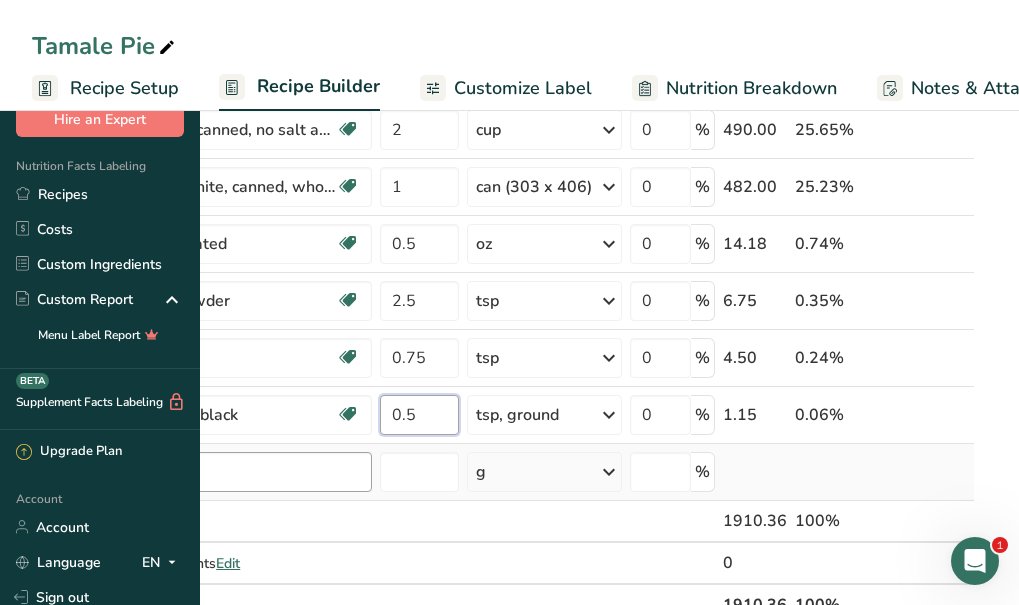 type on "0.5" 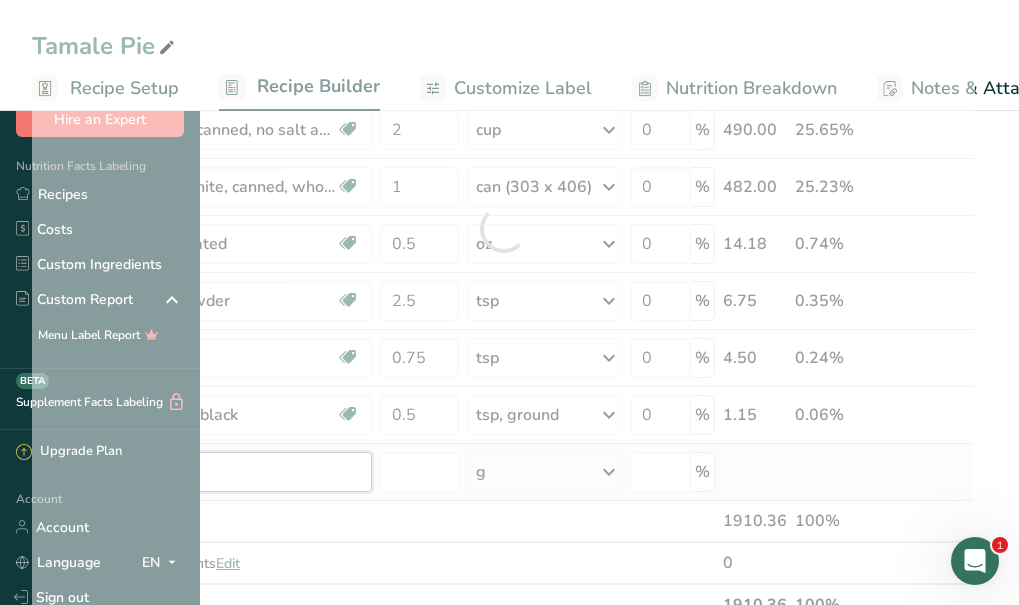 click on "Ingredient *
Amount *
Unit *
Waste *   .a-a{fill:#347362;}.b-a{fill:#fff;}          Grams
Percentage
[Ingredient], [Ingredient] % lean meat / [Ingredient]% fat, crumbles, cooked, pan-browned
Dairy free
Gluten free
Soy free
1.5
lb
Portions
3 oz
Weight Units
g
kg
mg
See more
Volume Units
l
Volume units require a density conversion. If you know your ingredient's density enter it below. Otherwise, click on "RIA" our AI Regulatory bot - she will be able to help you
lb/ft3
g/cm3
Confirm
mL
lb/ft3
fl oz" at bounding box center (503, 228) 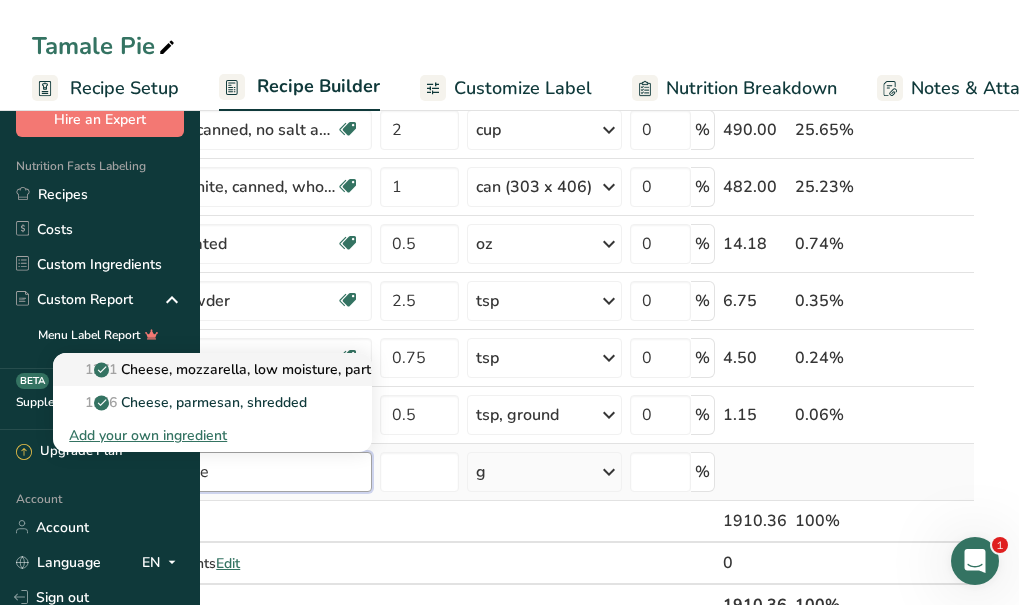 type on "shredded cheese" 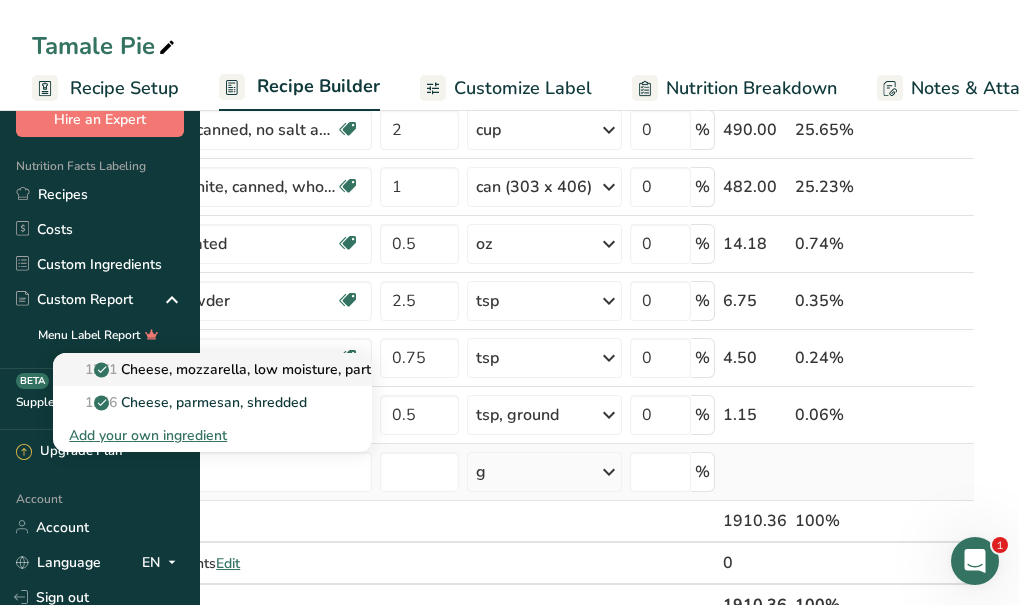 click on "1271
Cheese, mozzarella, low moisture, part-skim, shredded" at bounding box center (271, 369) 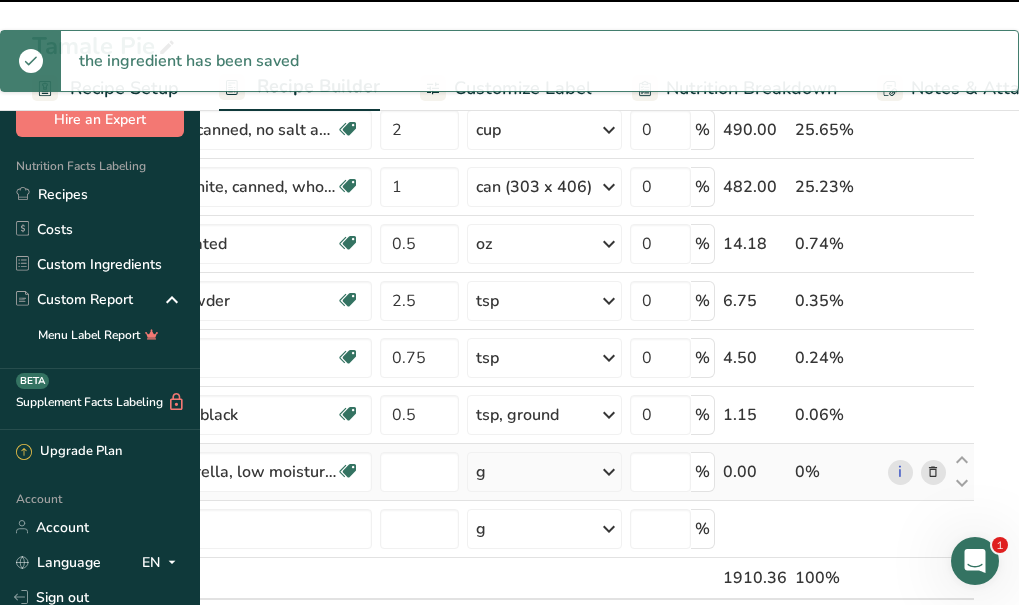 type on "0" 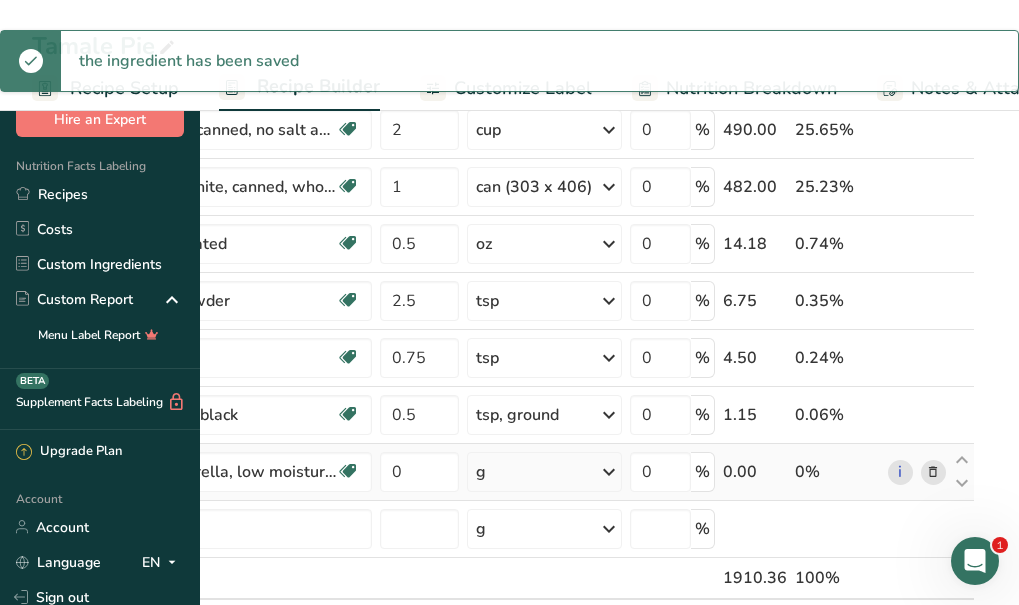 click on "g" at bounding box center [545, 472] 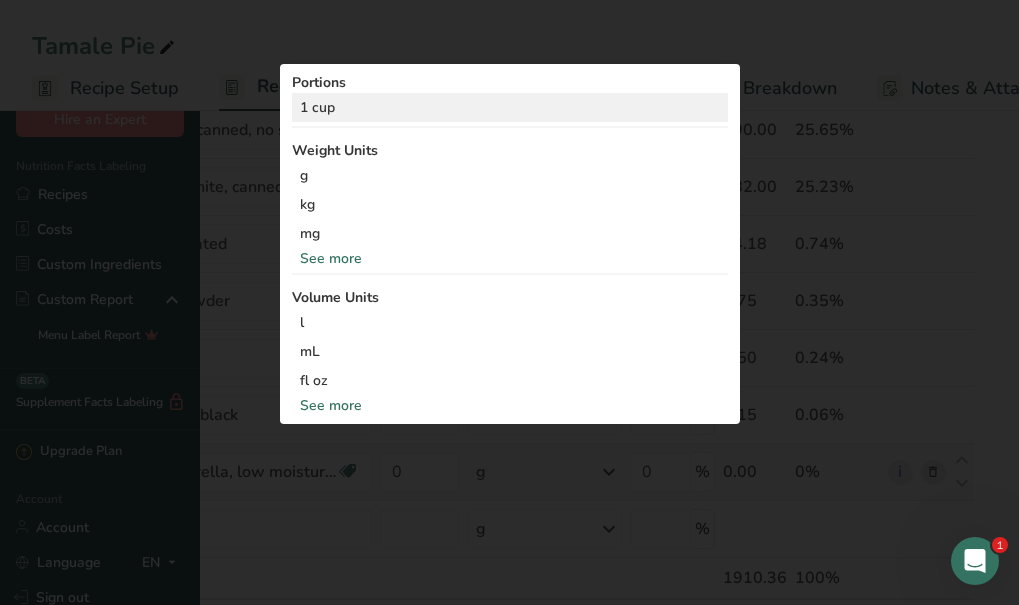 click on "1 cup" at bounding box center (510, 107) 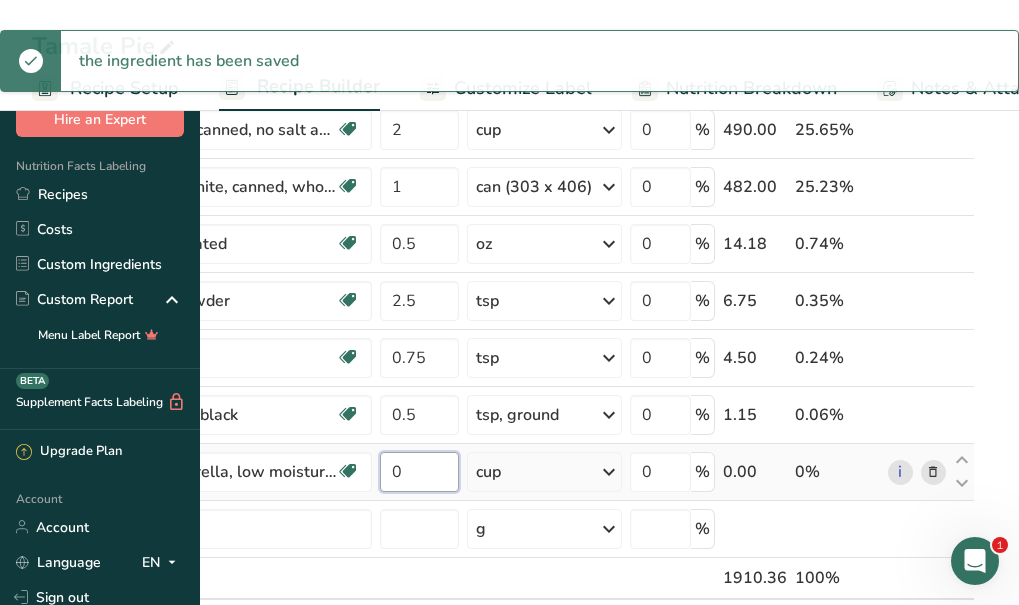 click on "0" at bounding box center (419, 472) 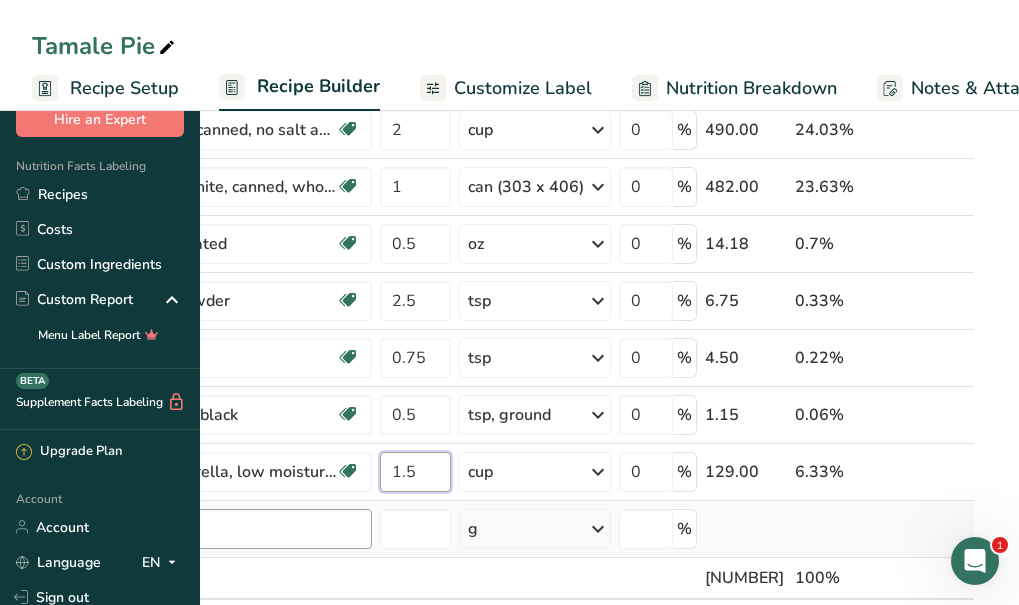 type on "1.5" 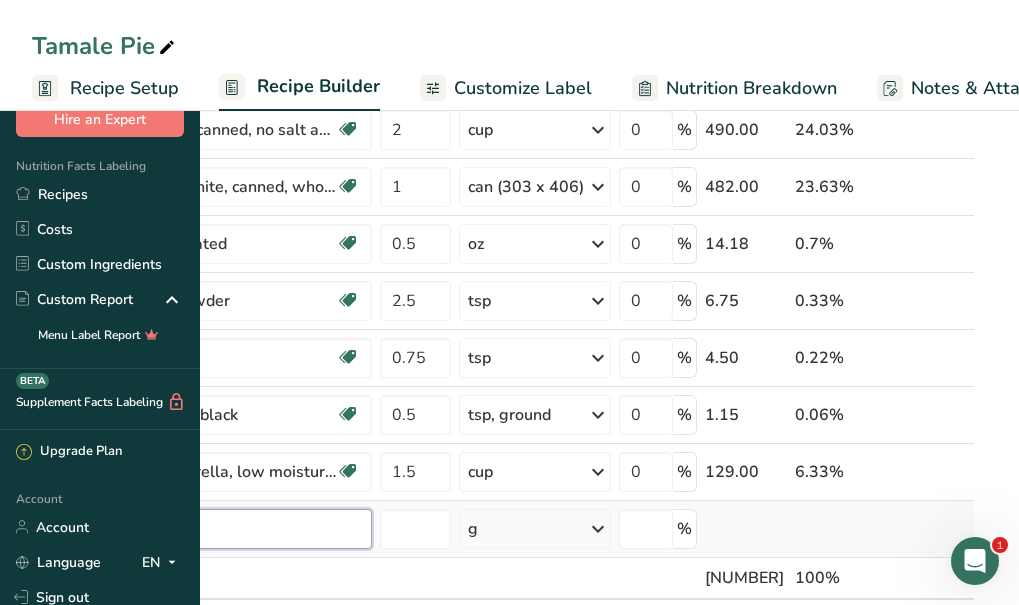 click on "Ingredient *
Amount *
Unit *
Waste *   .a-a{fill:#347362;}.b-a{fill:#fff;}          Grams
Percentage
[Ingredient], [Ingredient] % lean meat / [Ingredient]% fat, crumbles, cooked, pan-browned
Dairy free
Gluten free
Soy free
1.5
lb
Portions
3 oz
Weight Units
g
kg
mg
See more
Volume Units
l
Volume units require a density conversion. If you know your ingredient's density enter it below. Otherwise, click on "RIA" our AI Regulatory bot - she will be able to help you
lb/ft3
g/cm3
Confirm
mL
lb/ft3
fl oz" at bounding box center (503, 257) 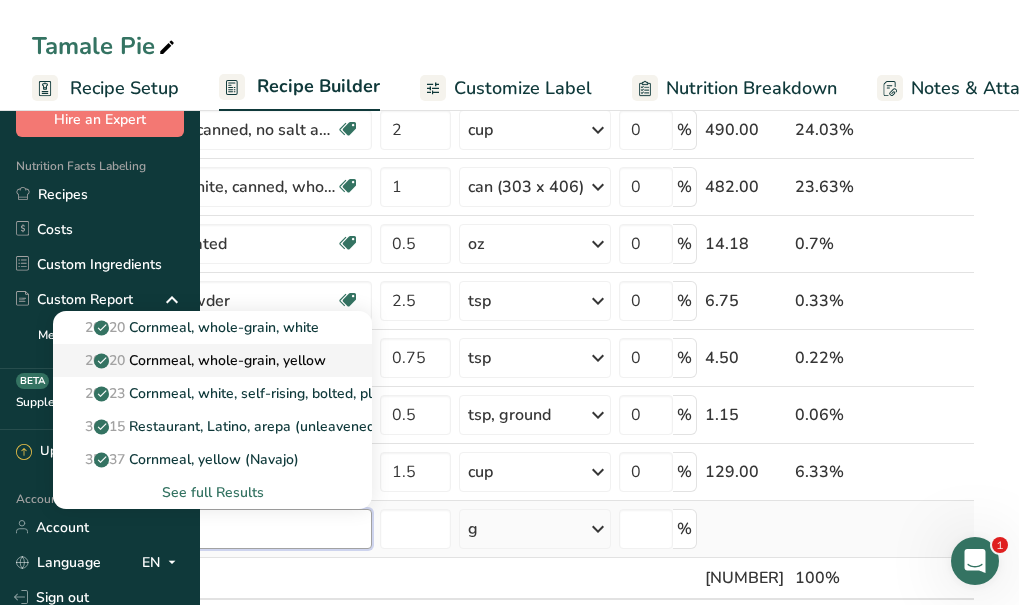 type on "[Ingredient]" 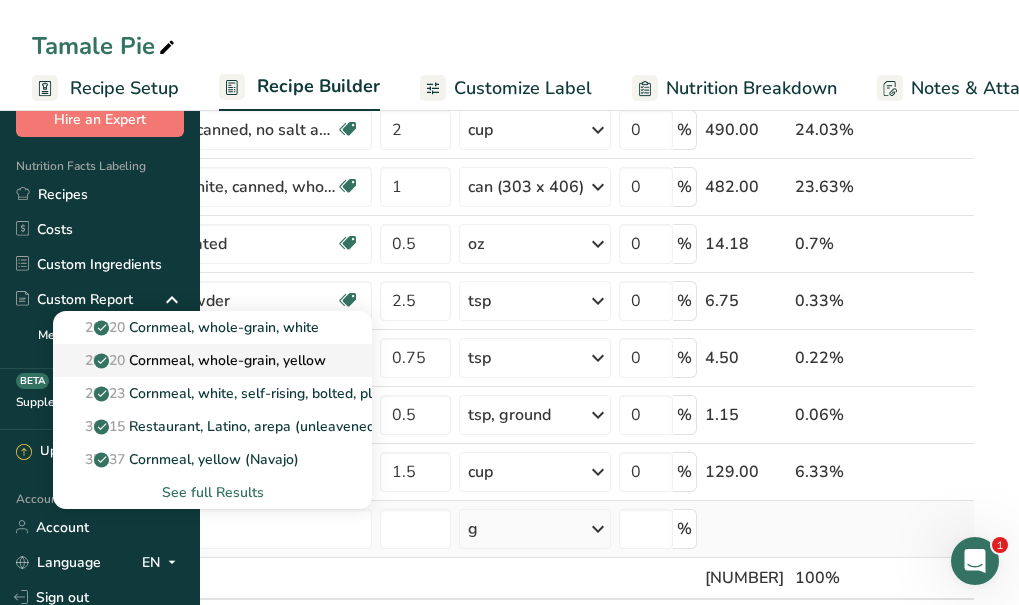 click on "20020
Cornmeal, whole-grain, yellow" at bounding box center [197, 360] 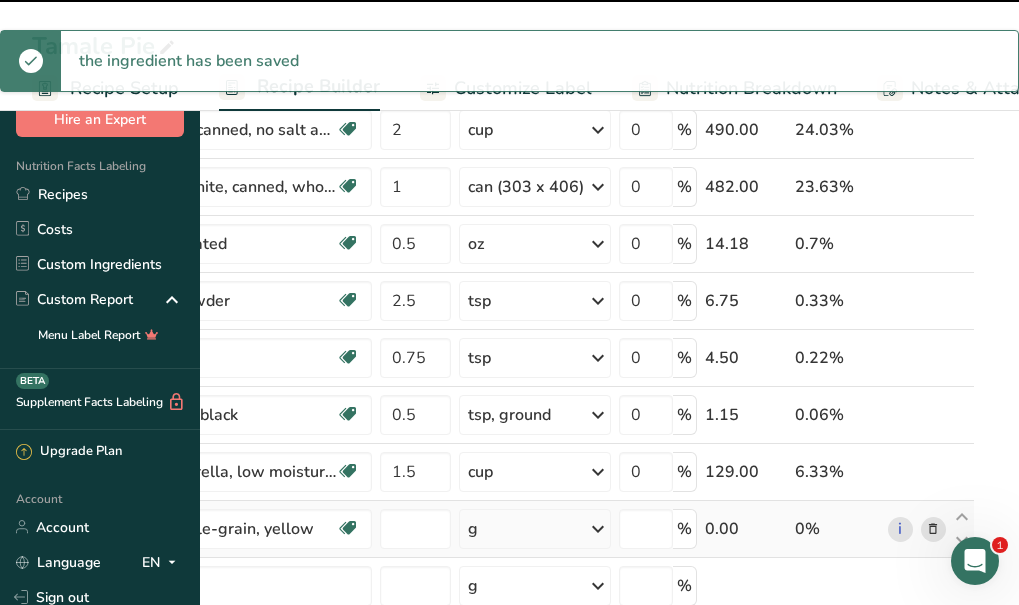 type on "0" 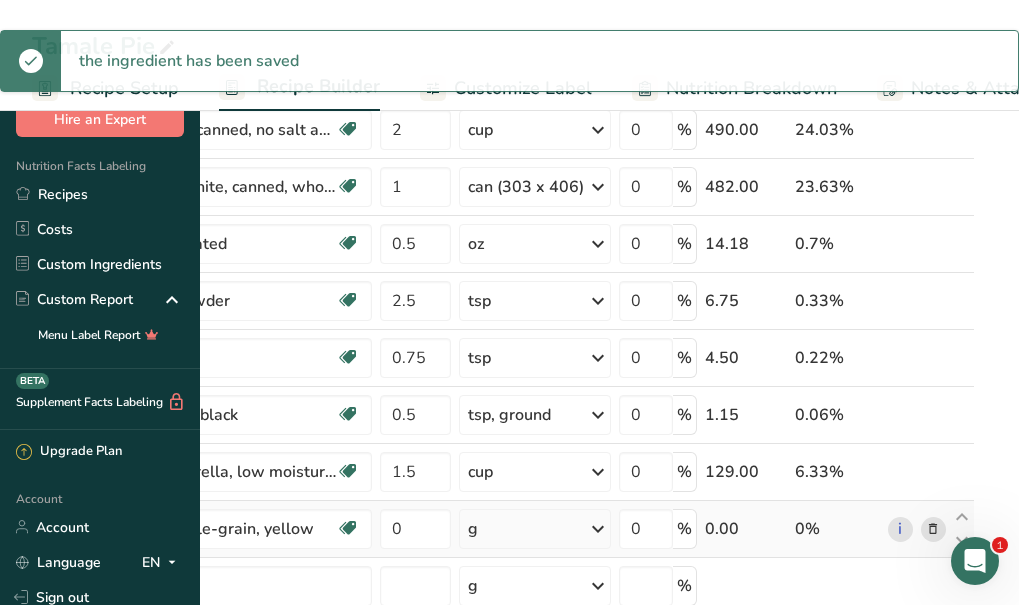 click on "g" at bounding box center [535, 529] 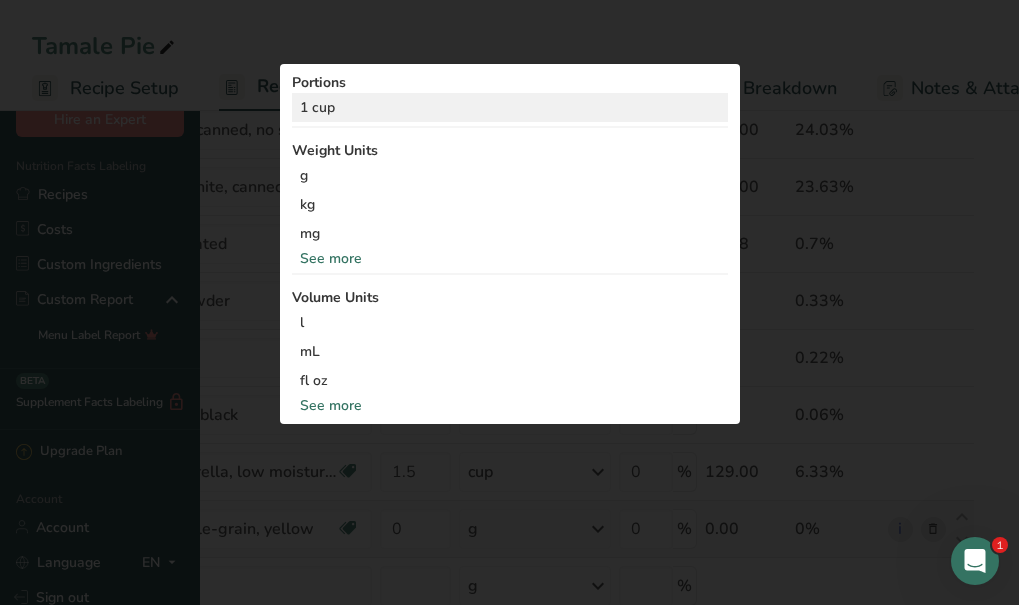 click on "1 cup" at bounding box center [510, 107] 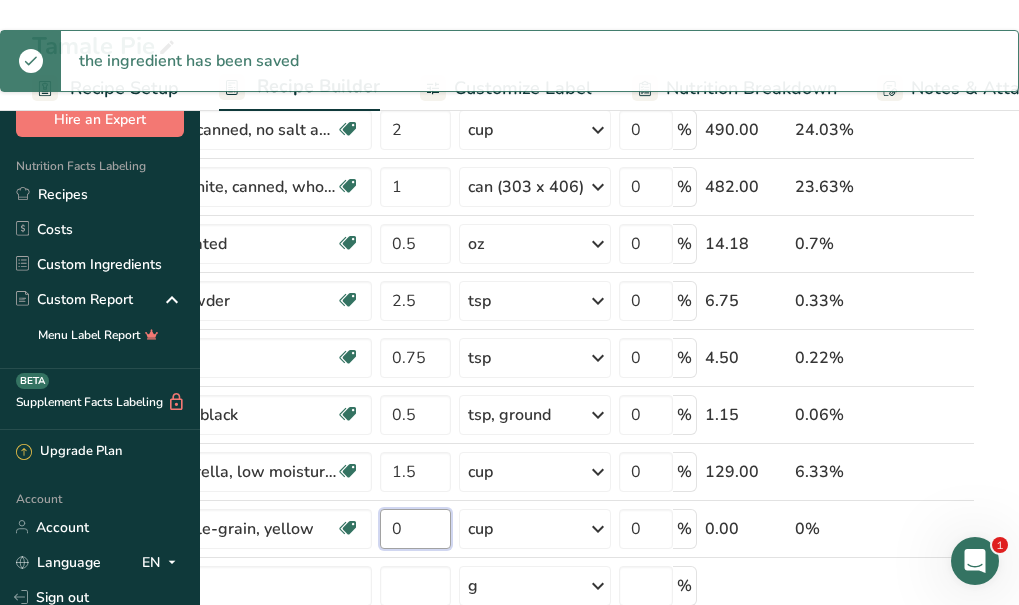 click on "0" at bounding box center [415, 529] 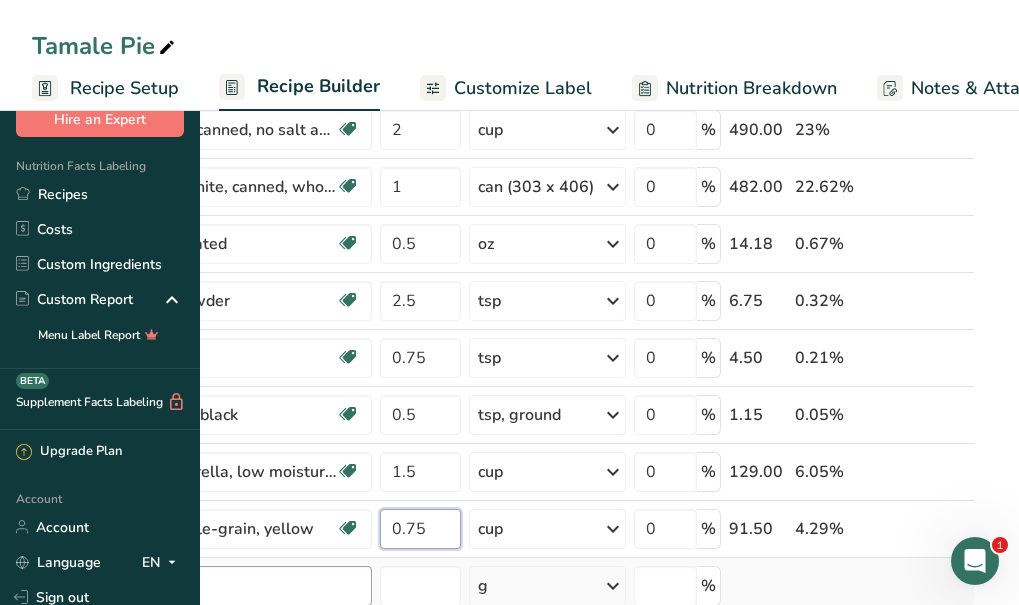 type on "0.75" 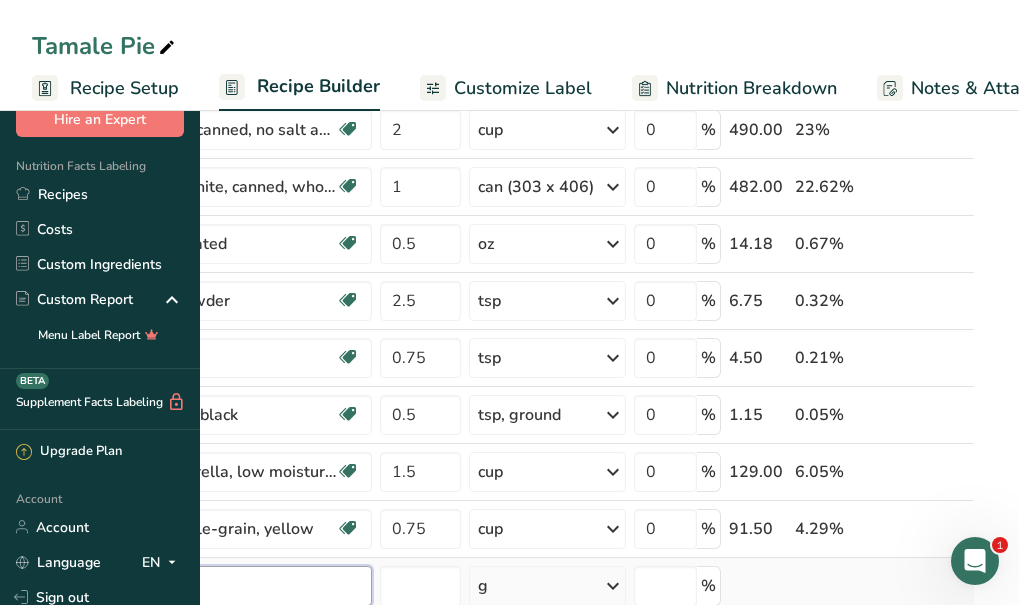 click on "Ingredient *
Amount *
Unit *
Waste *   .a-a{fill:#347362;}.b-a{fill:#fff;}          Grams
Percentage
[Ingredient], [Ingredient] % lean meat / [Ingredient]% fat, crumbles, cooked, pan-browned
Dairy free
Gluten free
Soy free
1.5
lb
Portions
3 oz
Weight Units
g
kg
mg
See more
Volume Units
l
Volume units require a density conversion. If you know your ingredient's density enter it below. Otherwise, click on "RIA" our AI Regulatory bot - she will be able to help you
lb/ft3
g/cm3
Confirm
mL
lb/ft3
fl oz" at bounding box center [503, 285] 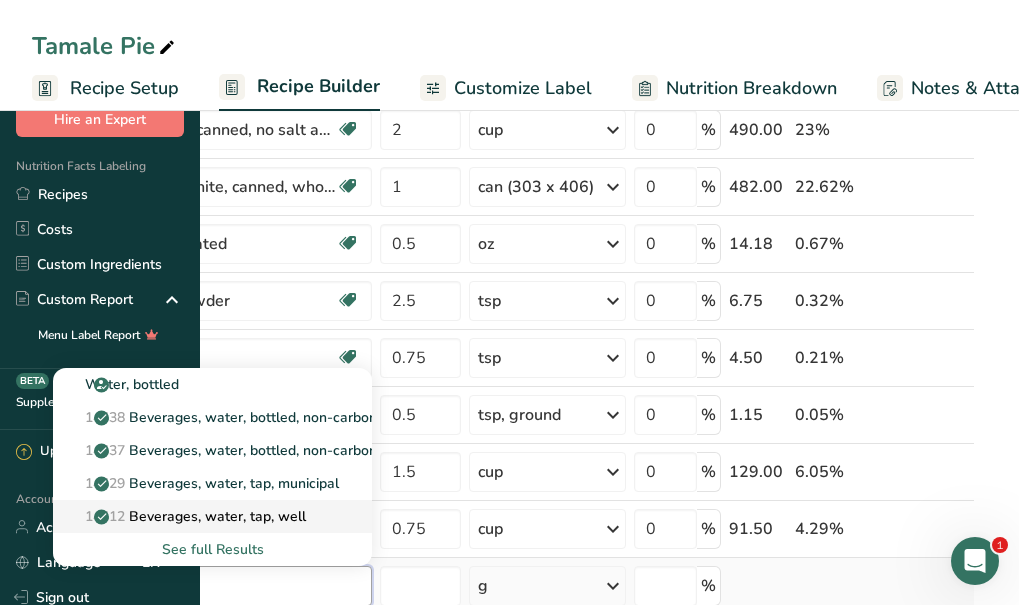 type on "water" 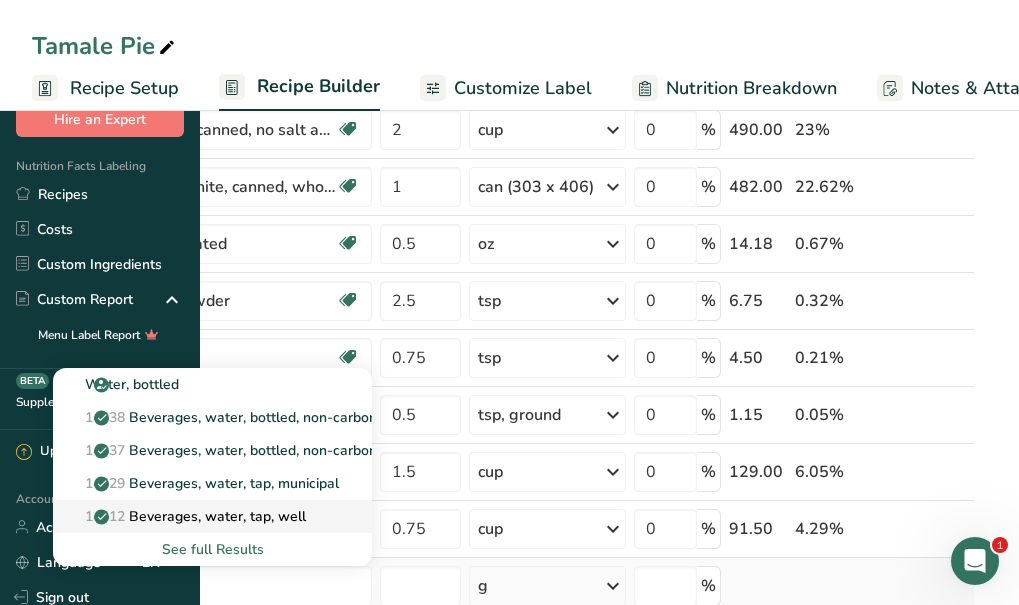 click on "14412
Beverages, water, tap, well" at bounding box center (187, 516) 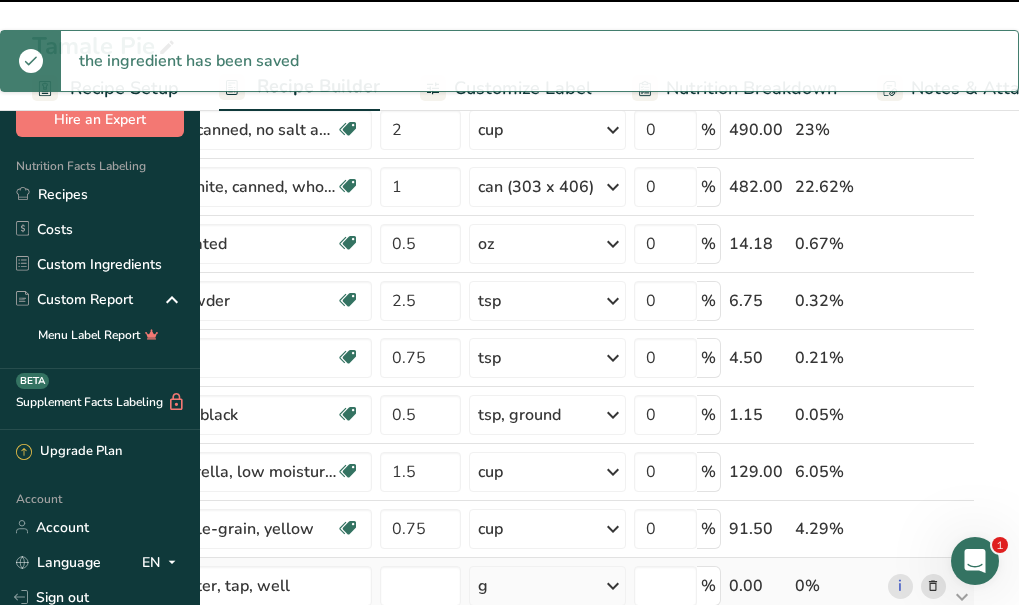 type on "0" 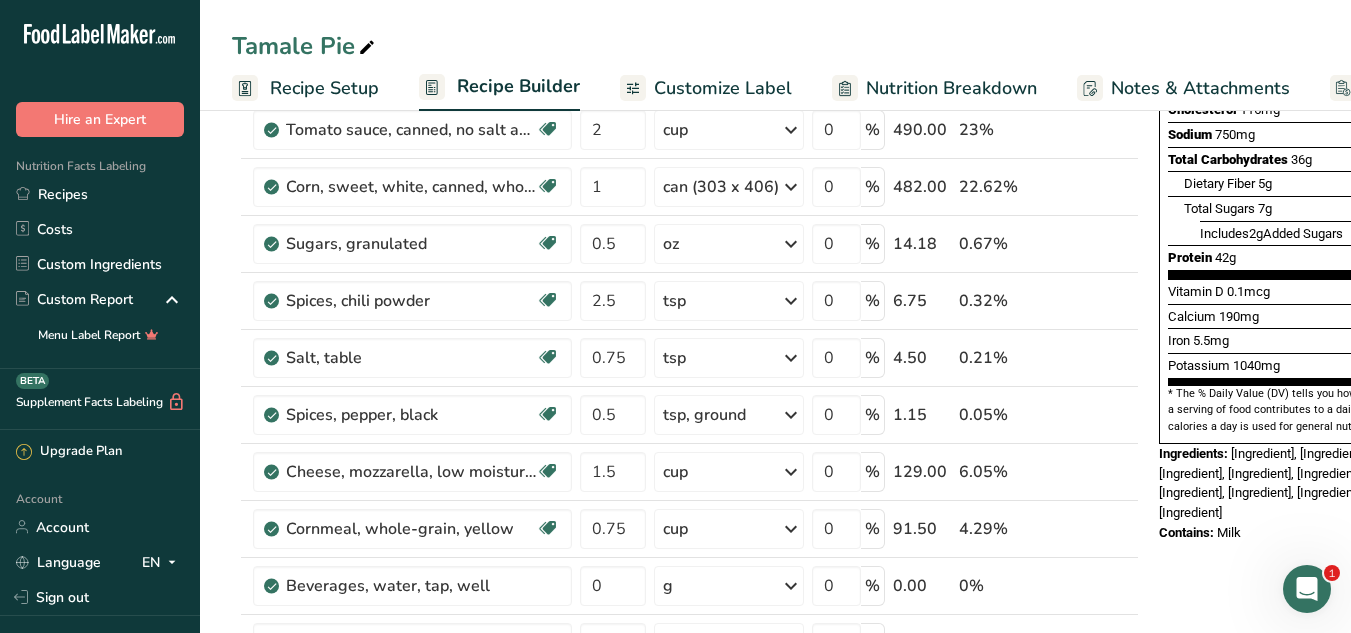 scroll, scrollTop: 582, scrollLeft: 0, axis: vertical 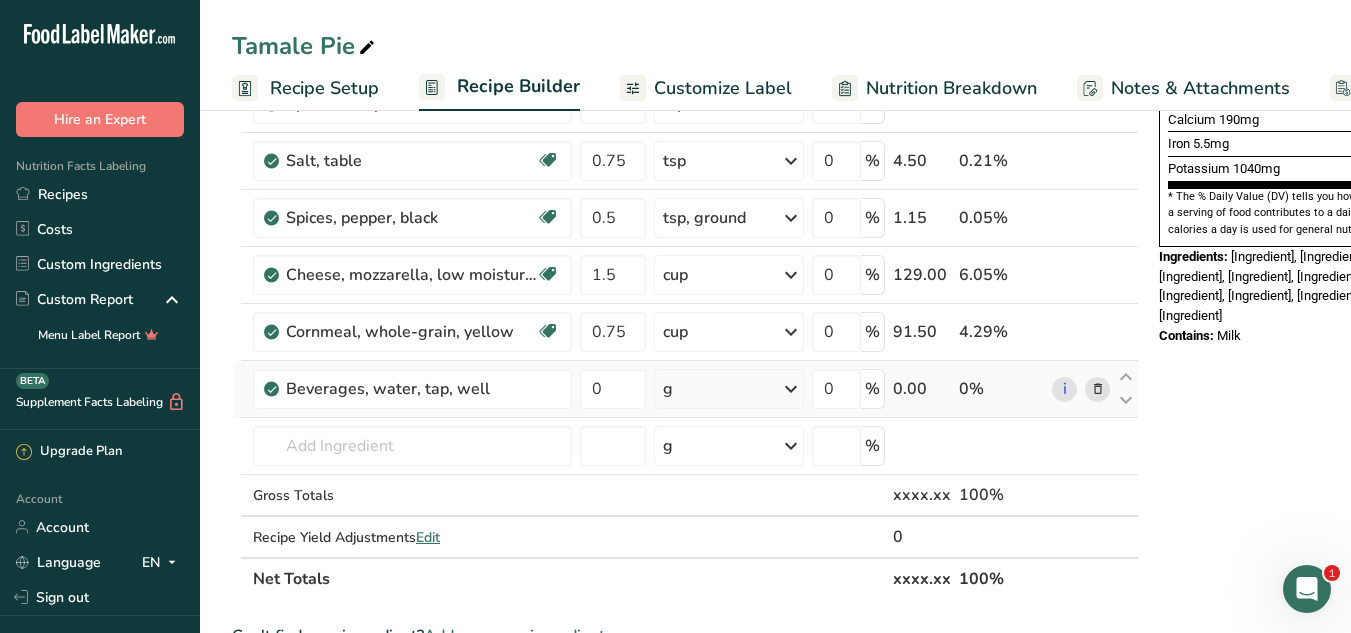 click on "g" at bounding box center [729, 389] 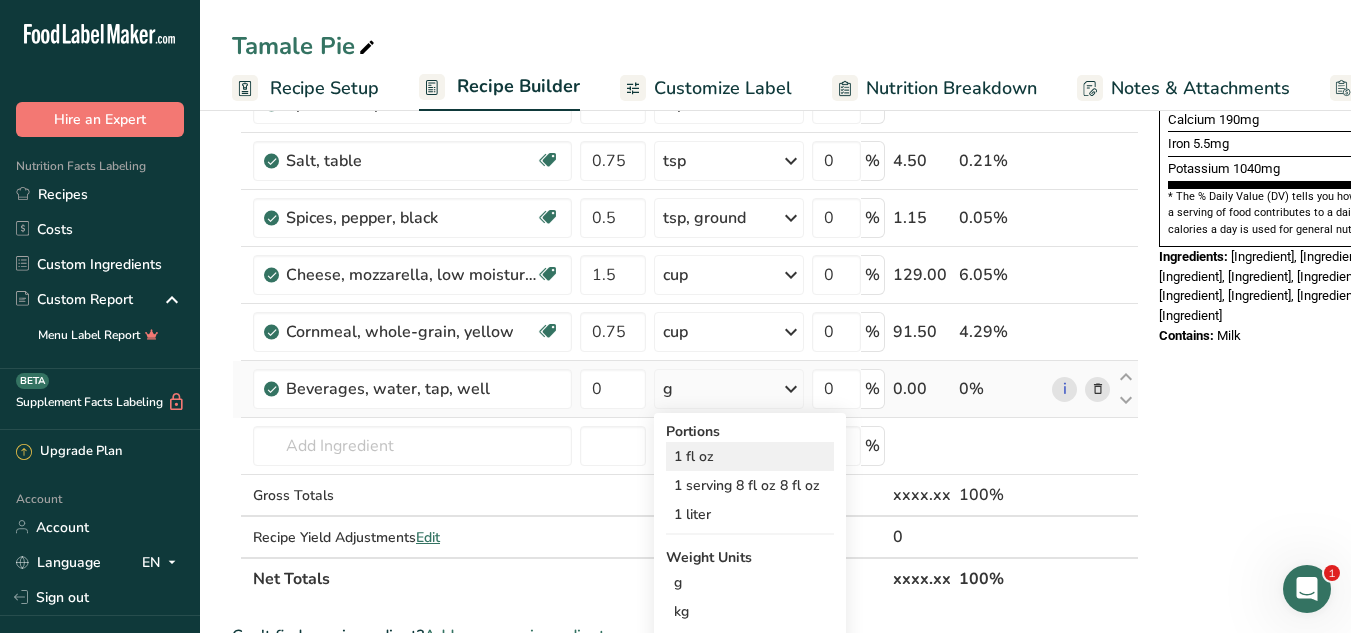 click on "1 fl oz" at bounding box center [750, 456] 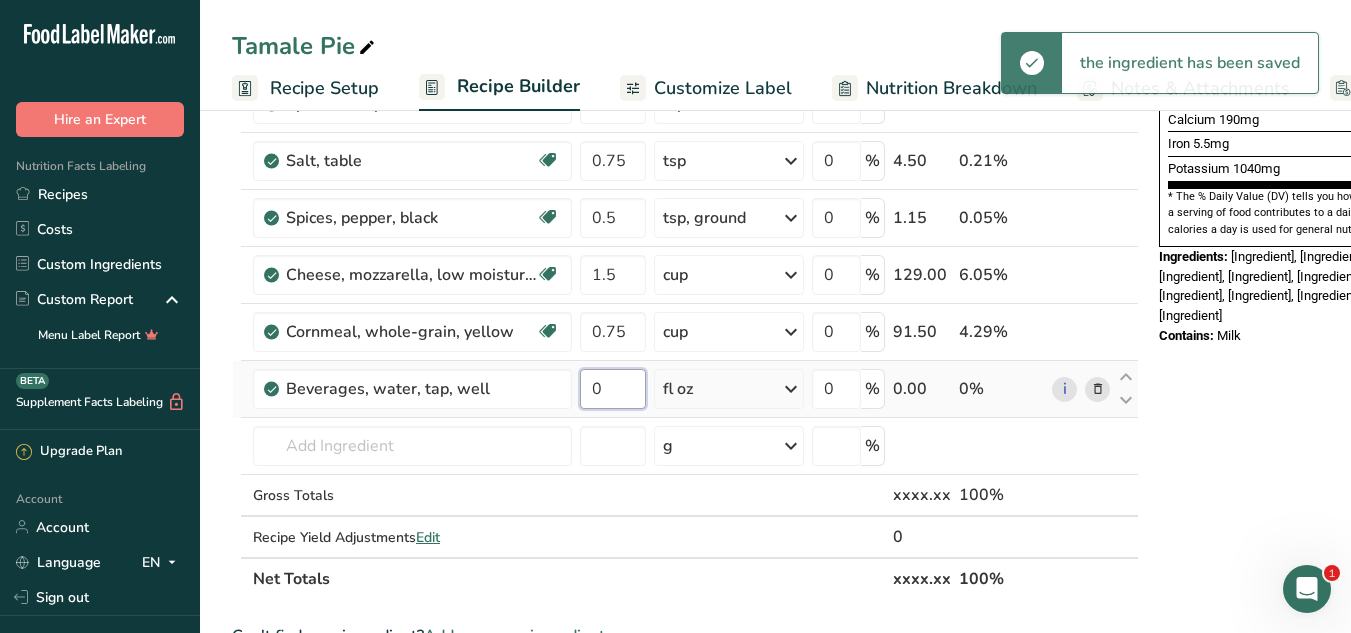 click on "0" at bounding box center [613, 389] 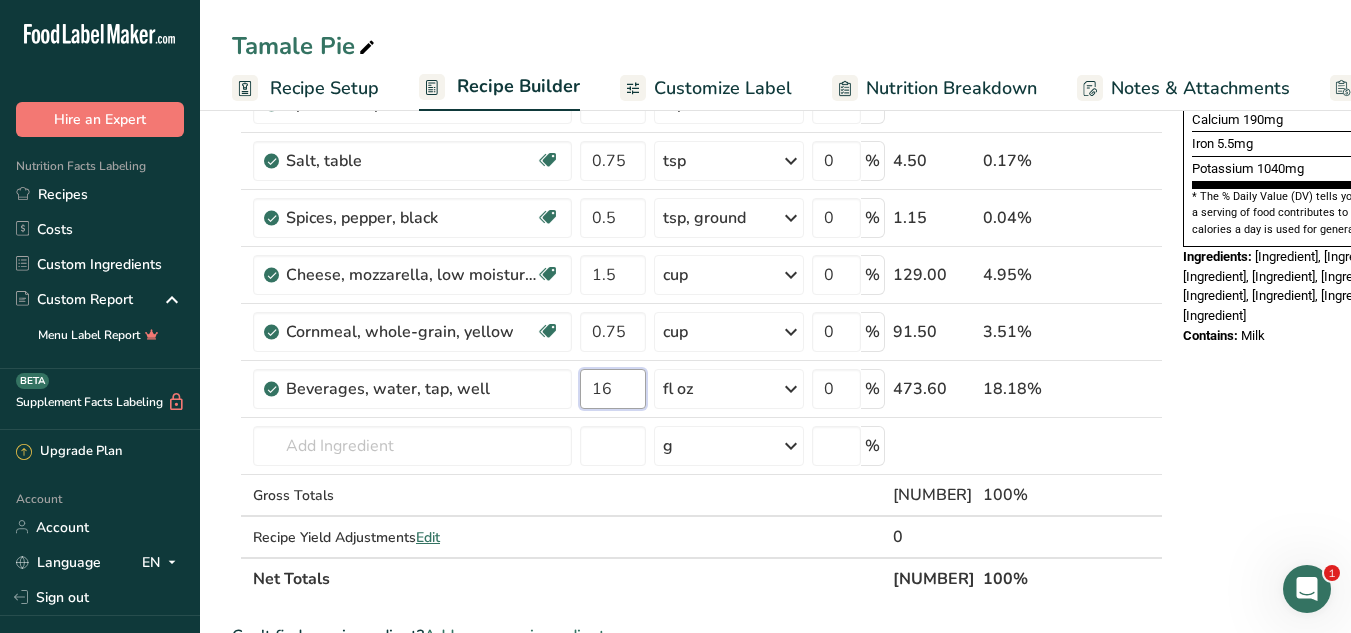 type on "16" 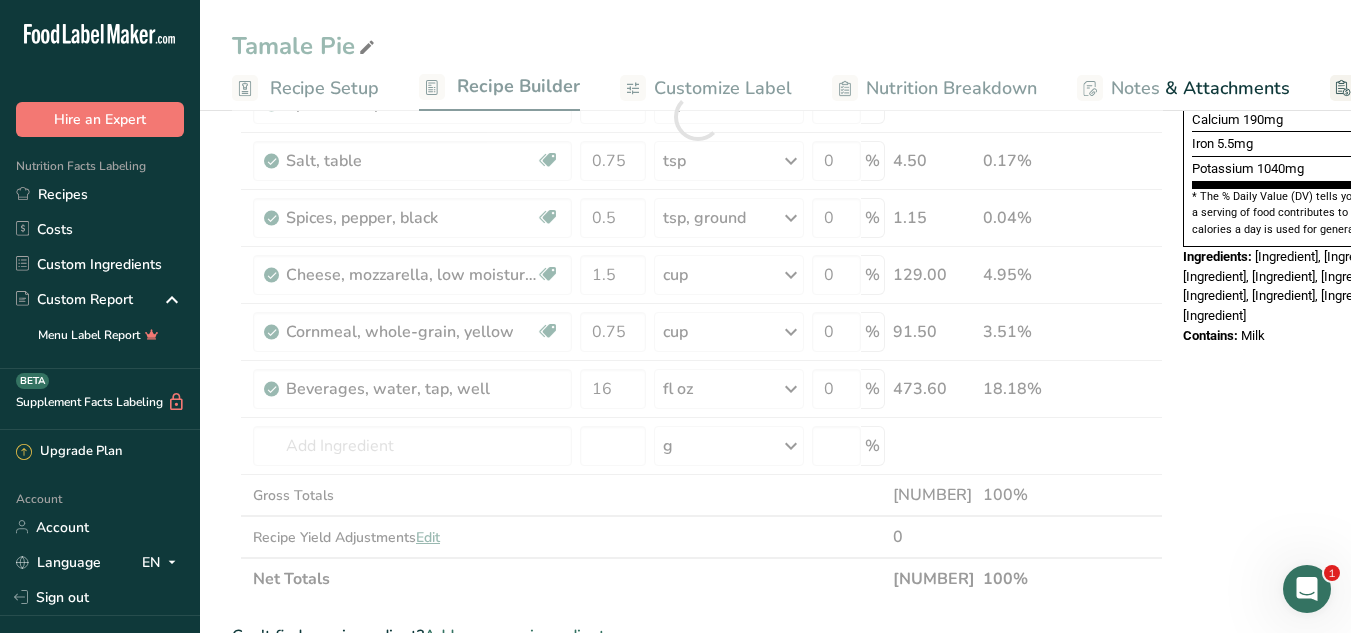 click on "Nutrition Facts
x Servings Per Container
Serving Size
xxx
Amount Per Serving
Calories
xxx
% Daily Value *
Total Fat
xxg
xx%
Saturated Fat
xg
xx%
Trans  Fat
xg
Cholesterol
xxxmg
xx%
Sodium
xxxmg
xx%
Total Carbohydrates
xxg
xx%
Dietary Fiber
xg
xx%" at bounding box center [1335, 395] 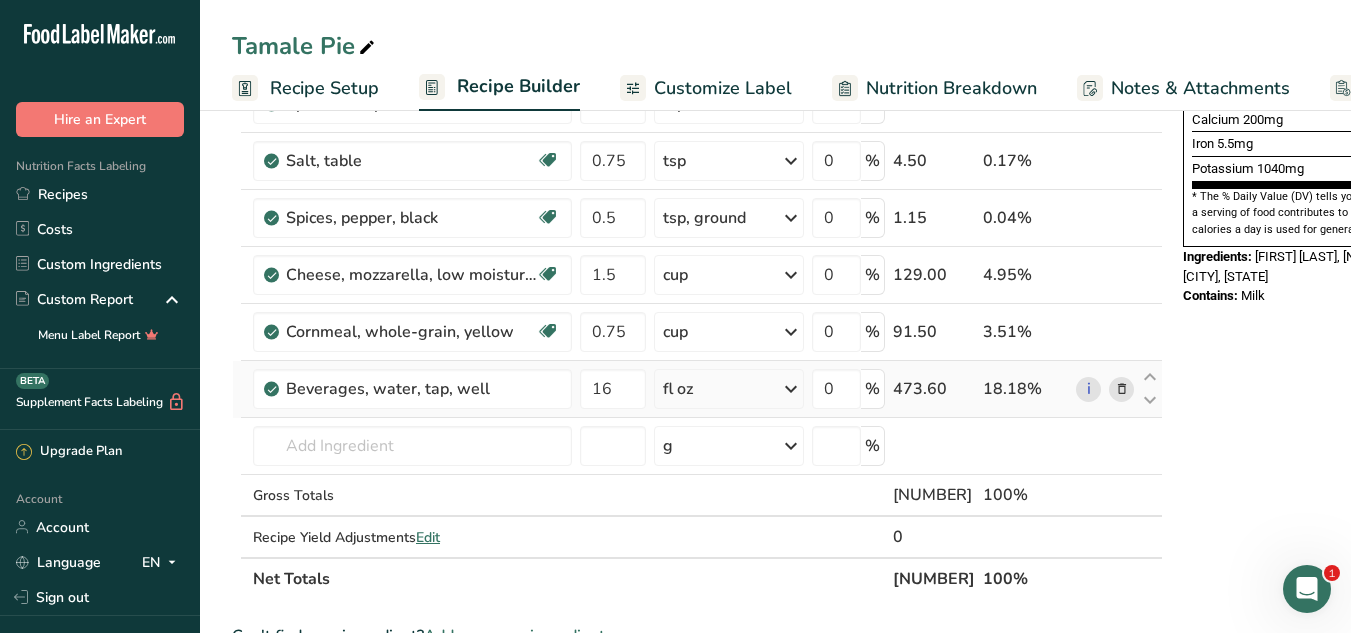 click at bounding box center [1122, 389] 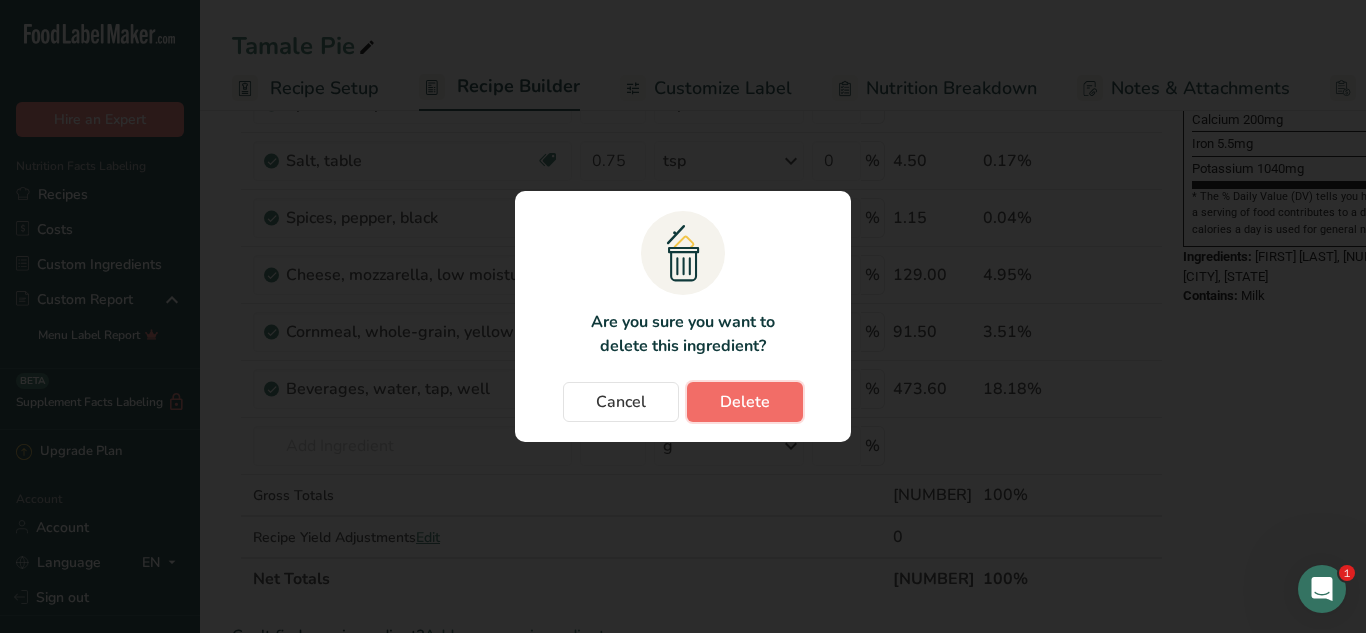 click on "Delete" at bounding box center [745, 402] 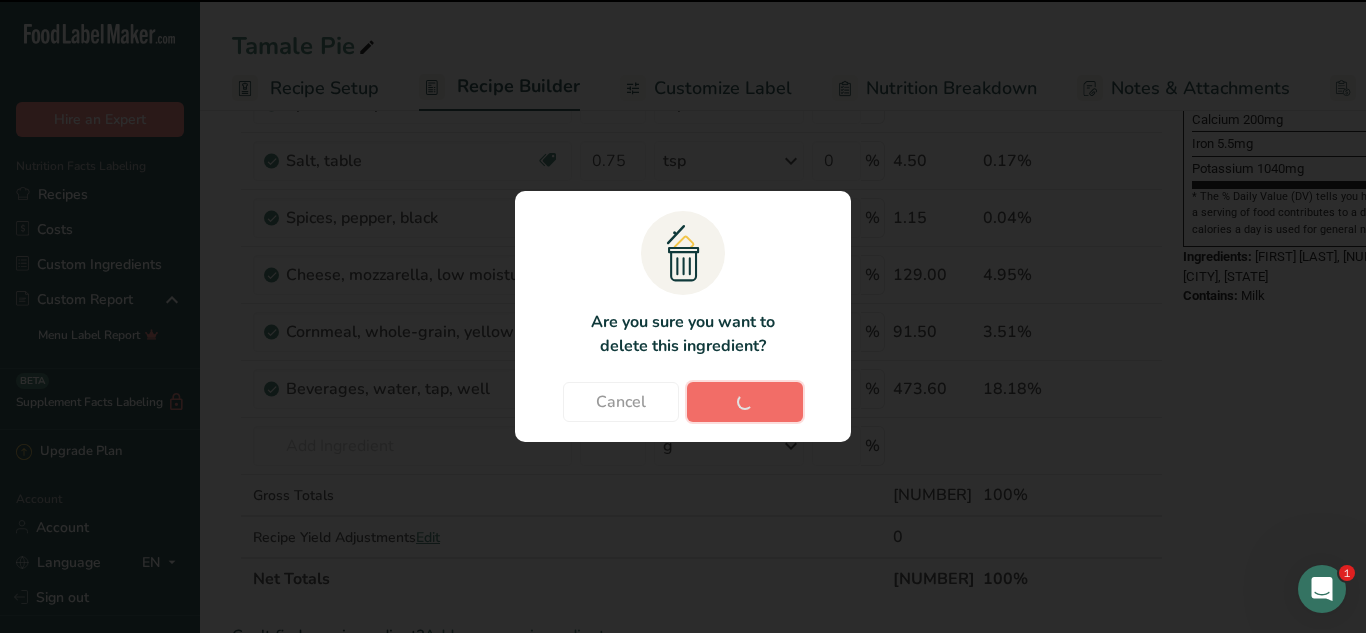 type 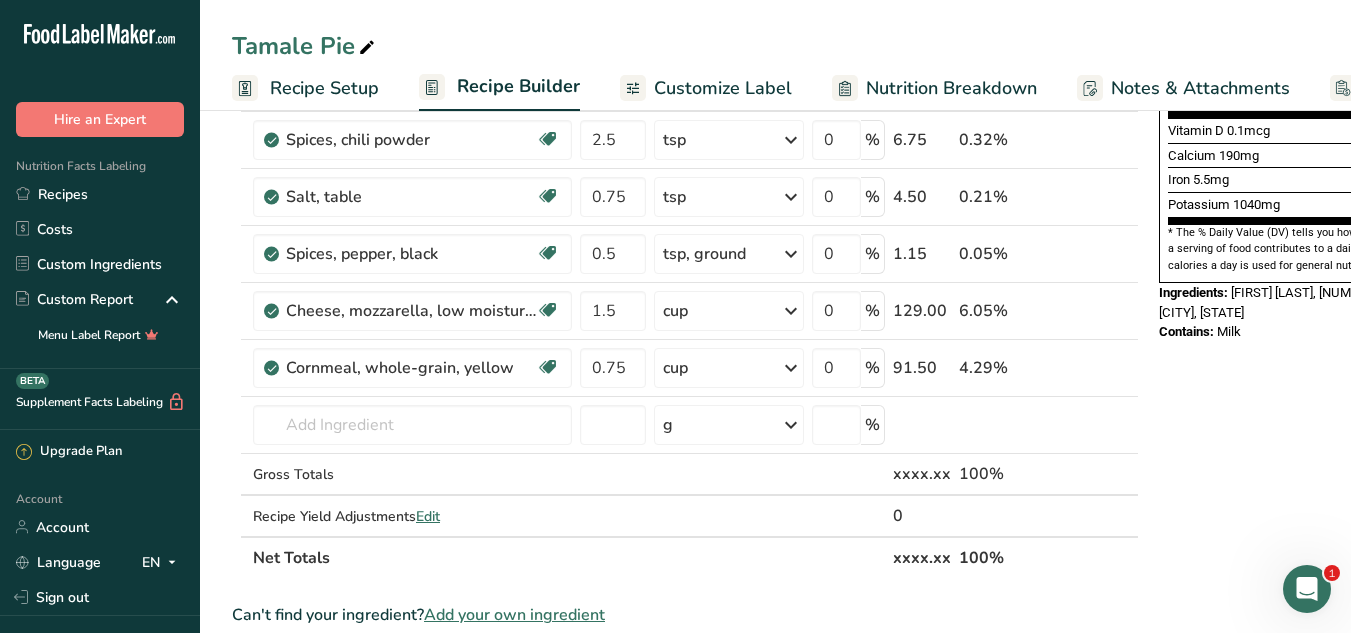 scroll, scrollTop: 549, scrollLeft: 0, axis: vertical 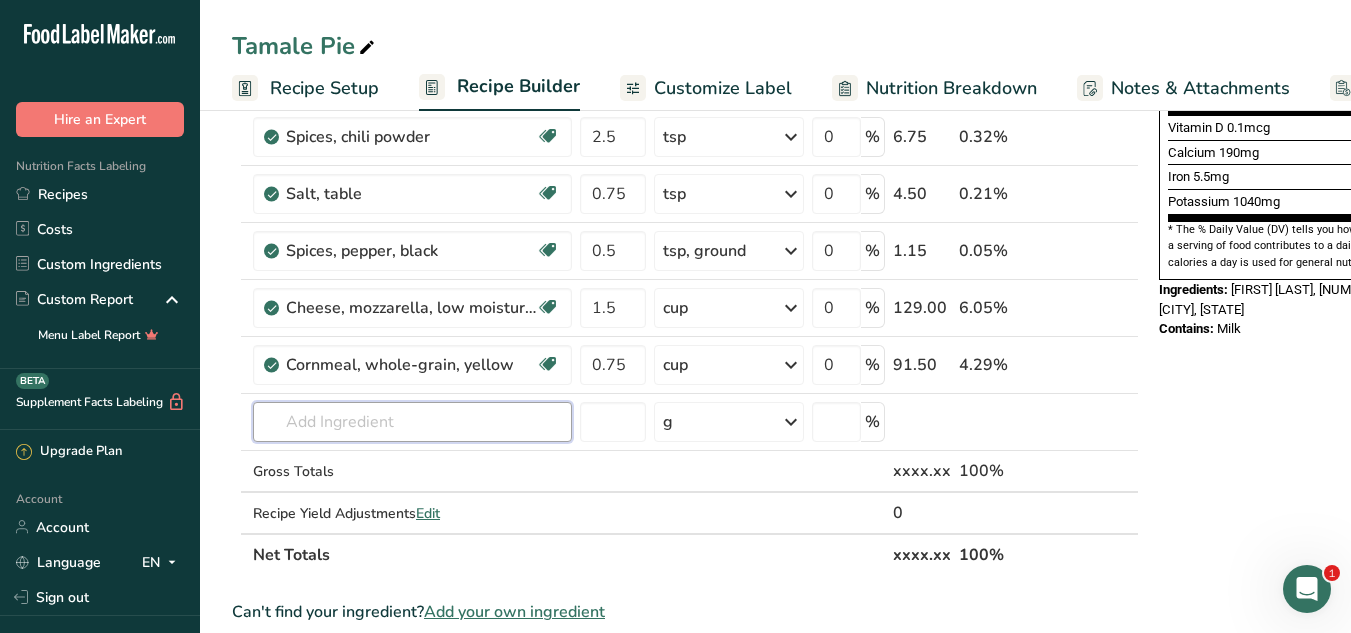 click at bounding box center (412, 422) 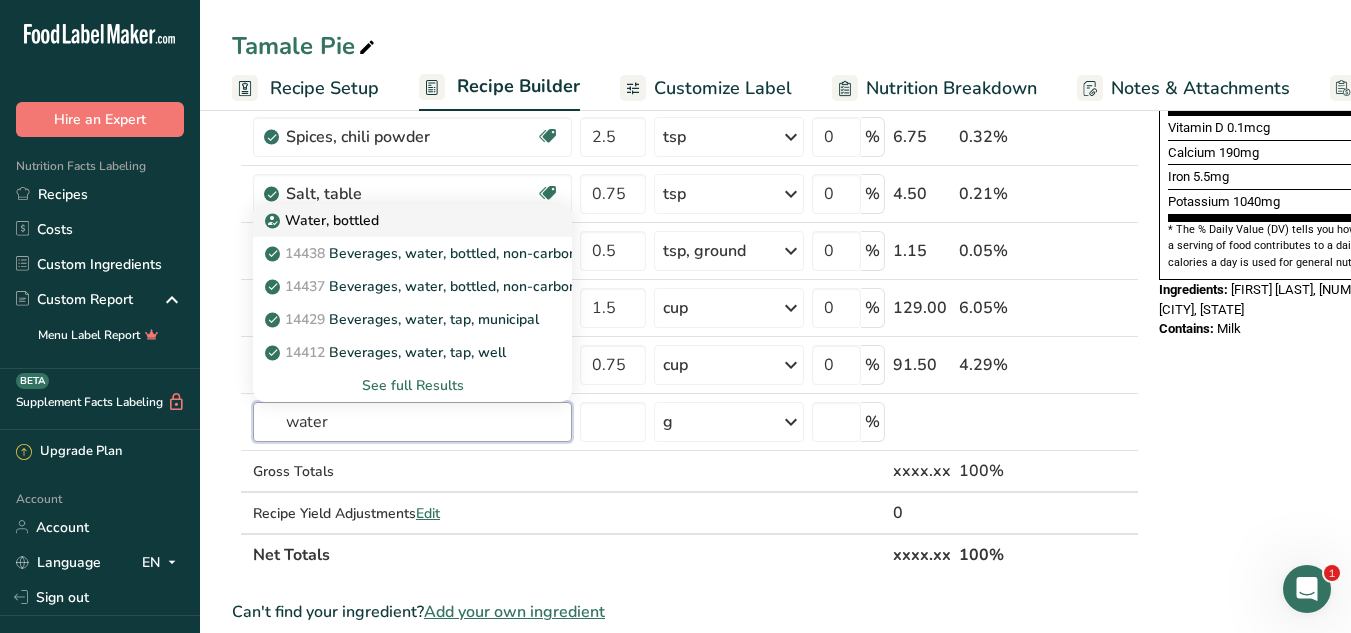 type on "water" 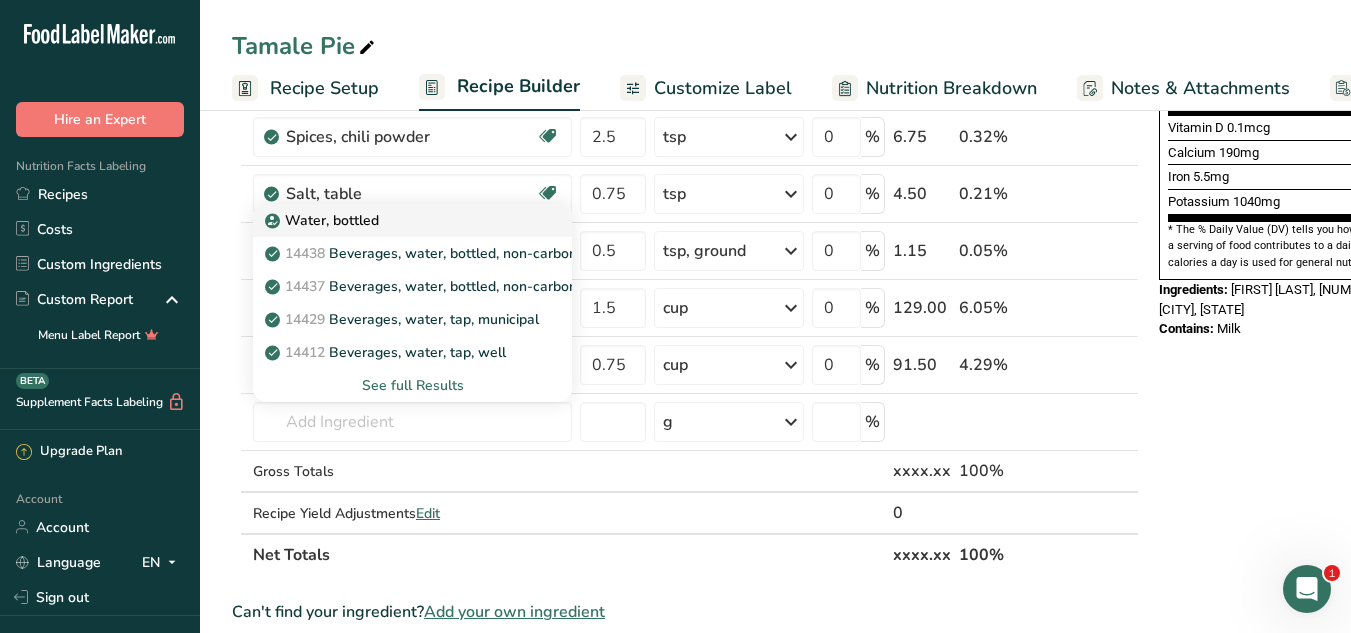 click on "Water, bottled" at bounding box center [396, 220] 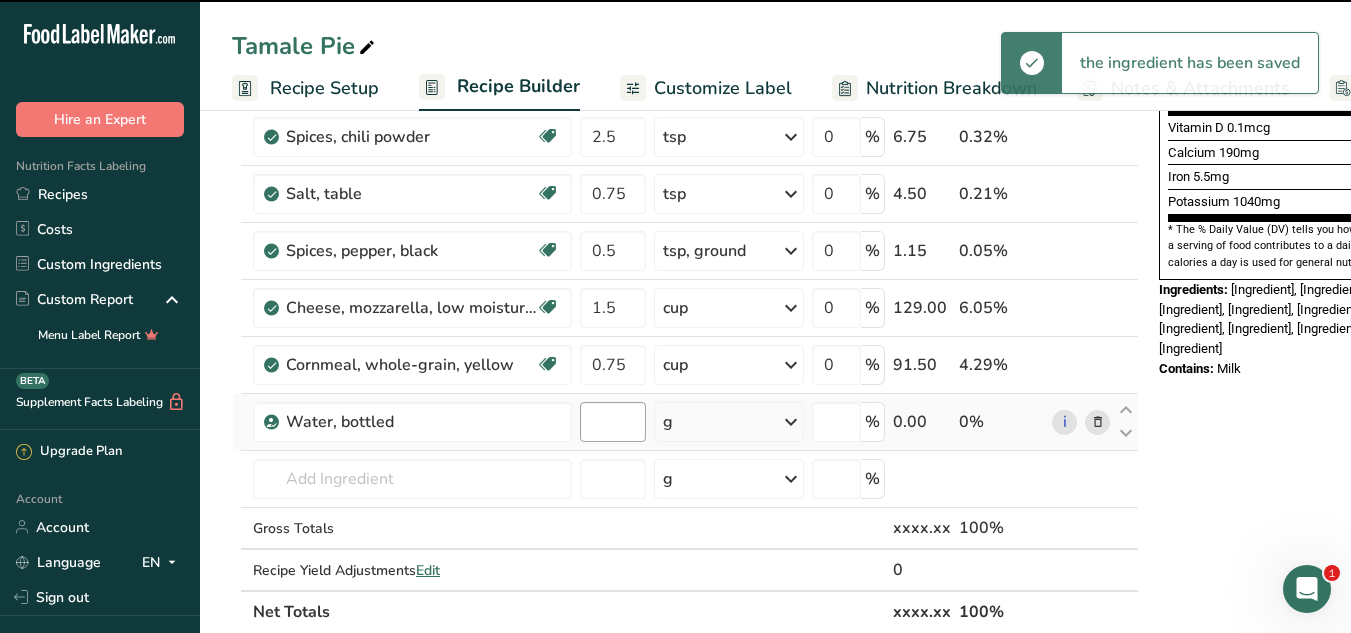 type on "0" 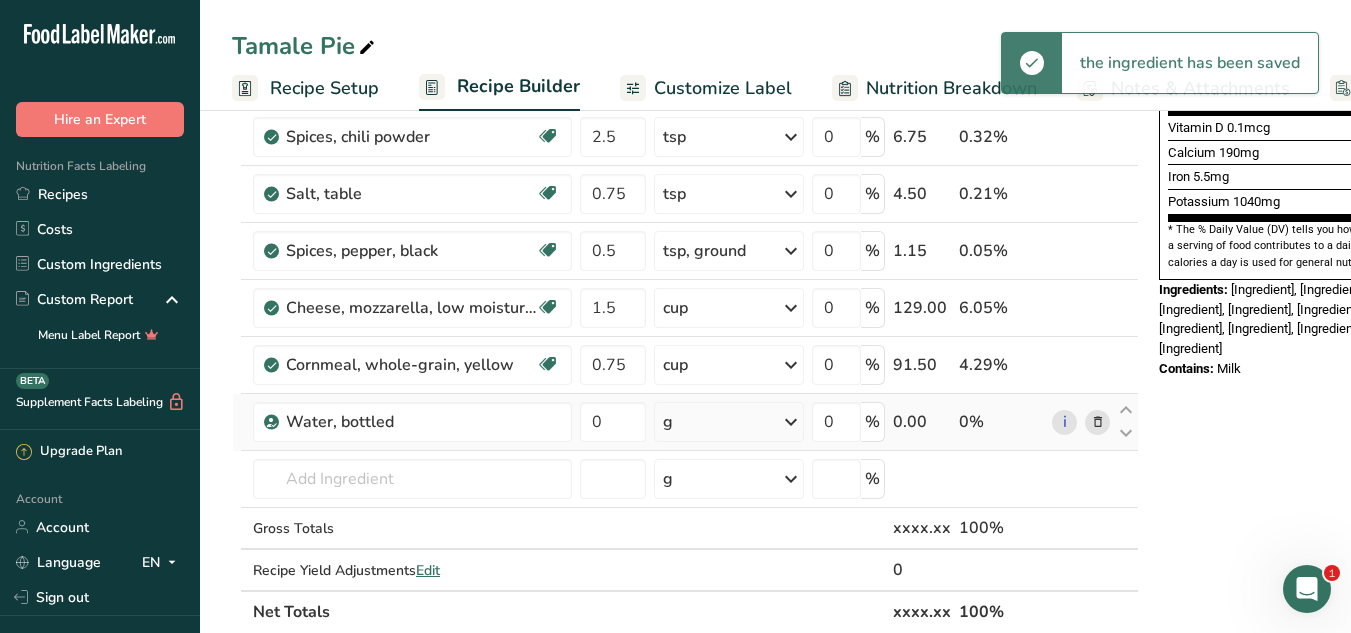 click on "g" at bounding box center (729, 422) 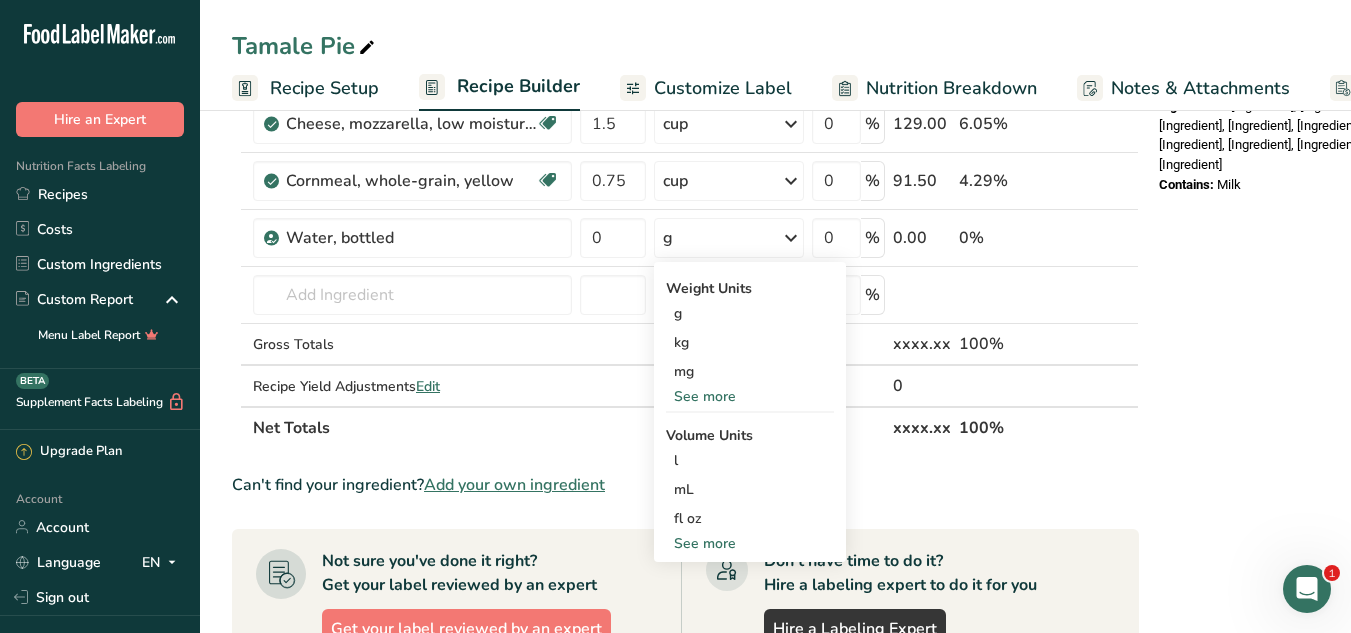 scroll, scrollTop: 768, scrollLeft: 0, axis: vertical 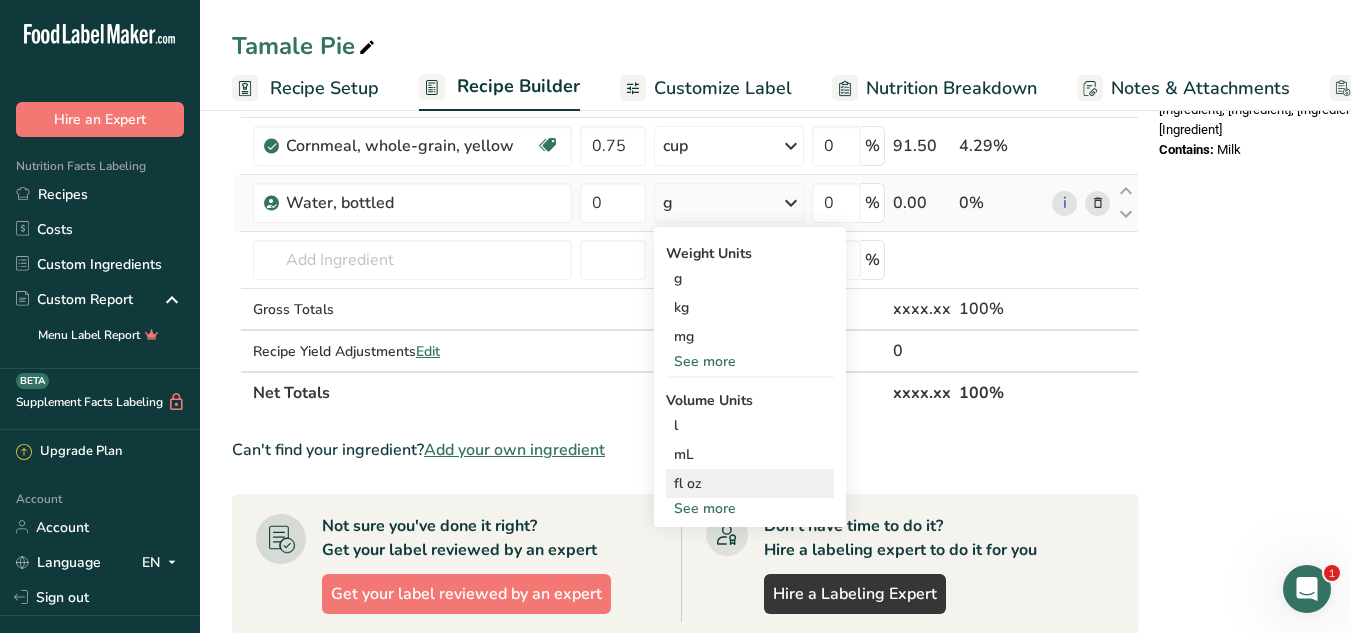 click on "fl oz" at bounding box center (750, 483) 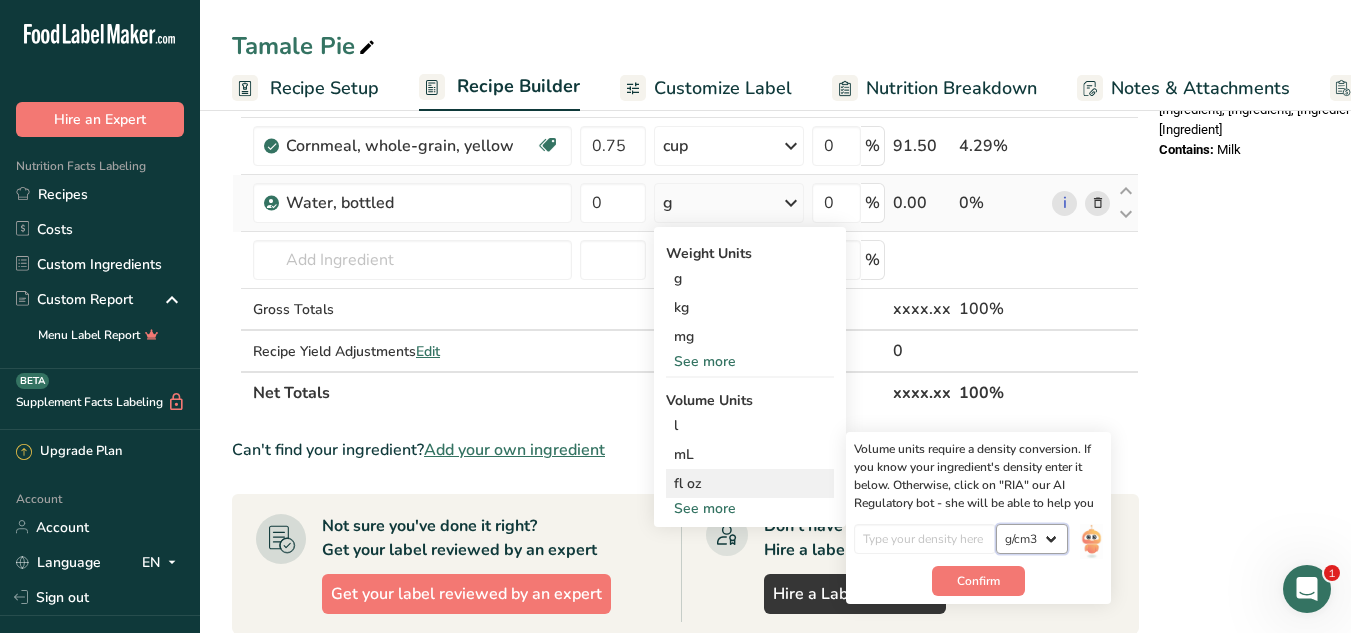 click on "lb/ft3
g/cm3" at bounding box center [1032, 539] 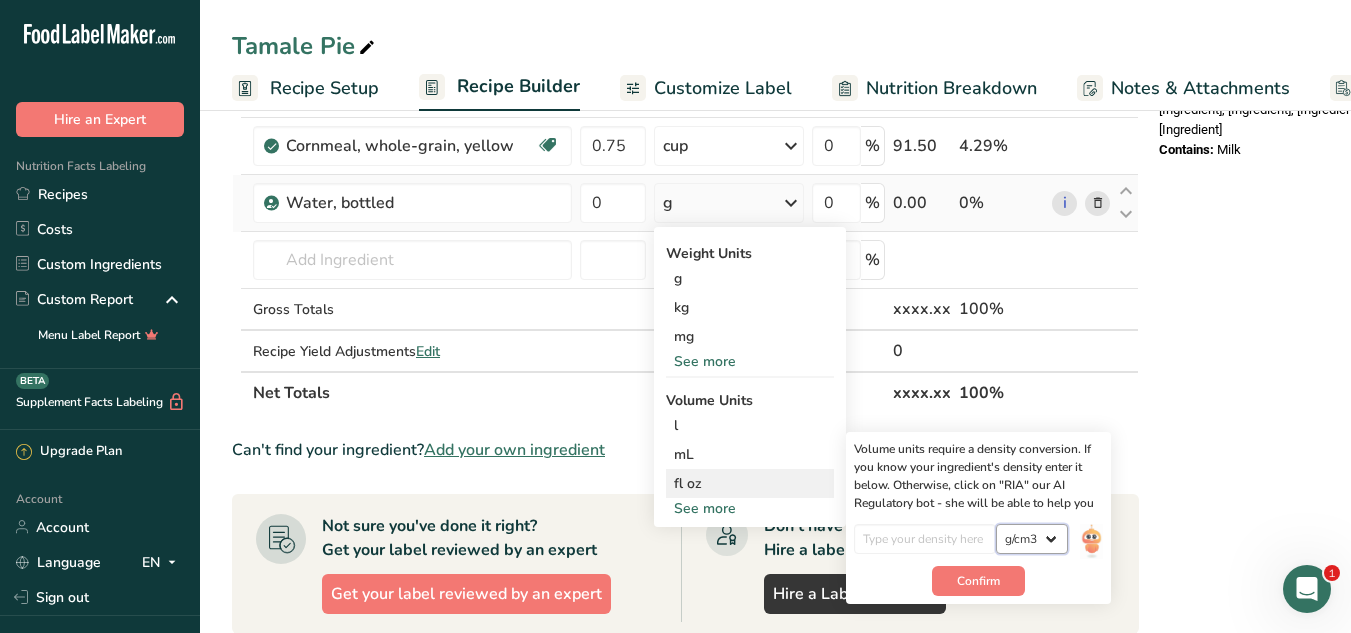 click on "lb/ft3
g/cm3" at bounding box center (1032, 539) 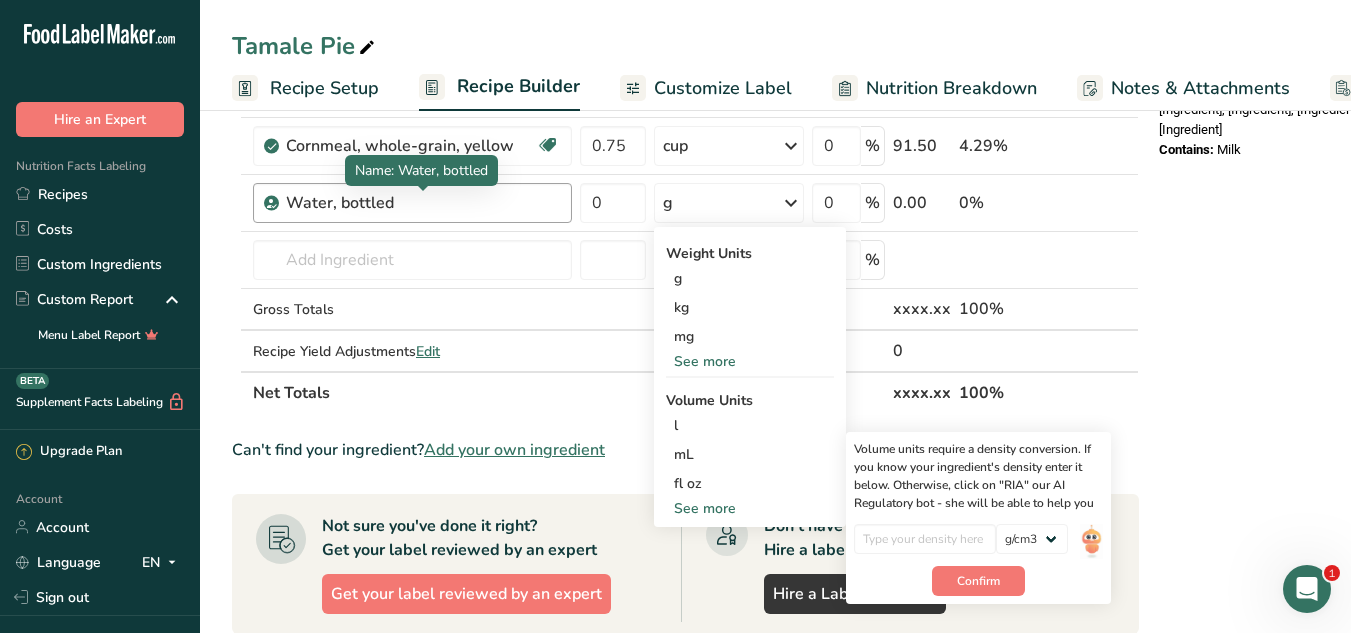 click on "Water, bottled" at bounding box center [411, 203] 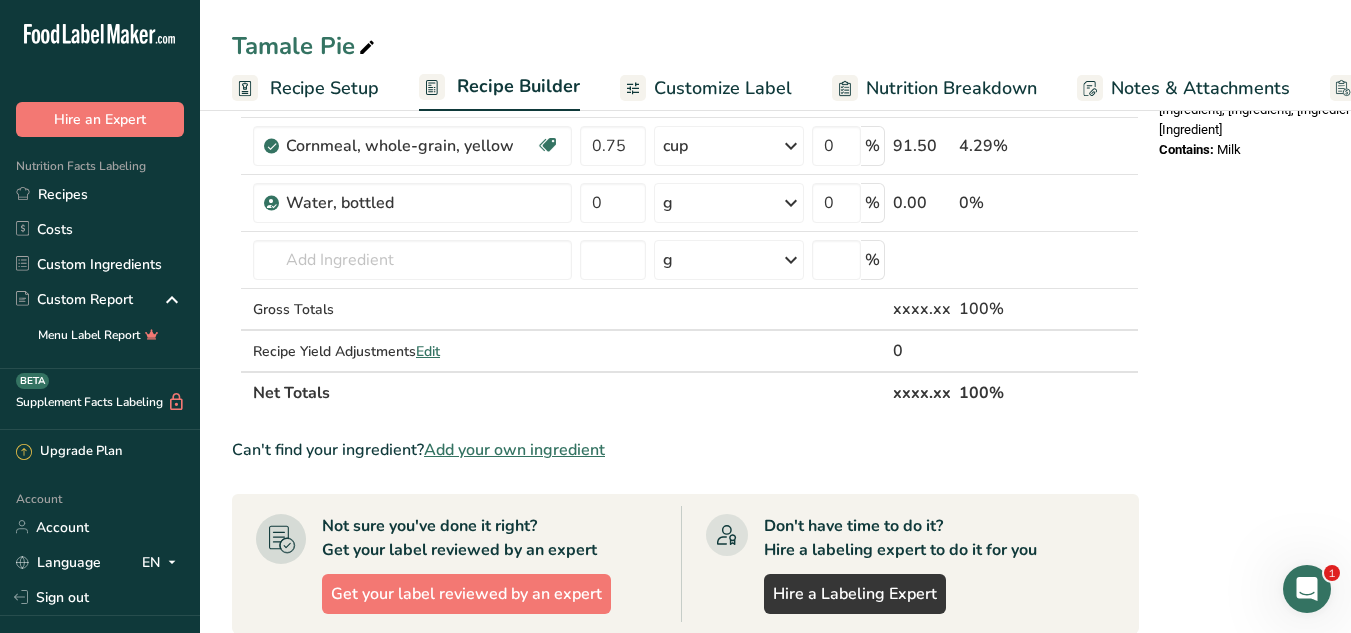 click at bounding box center (1098, 203) 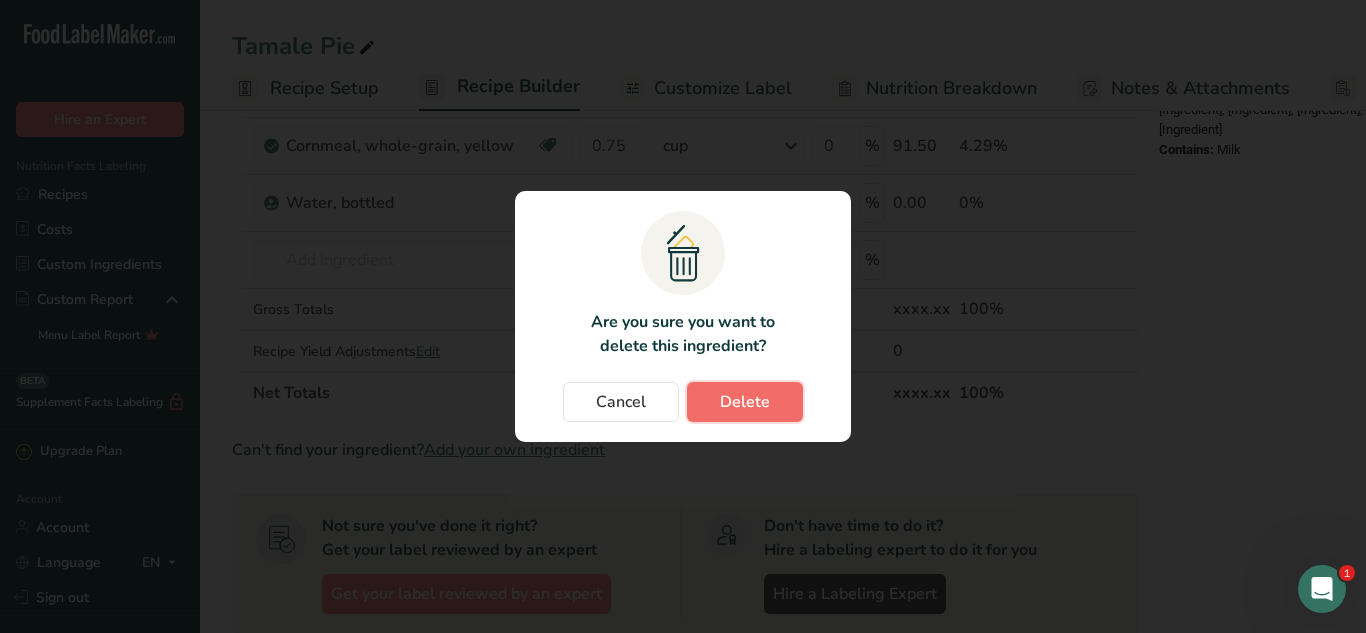 click on "Delete" at bounding box center [745, 402] 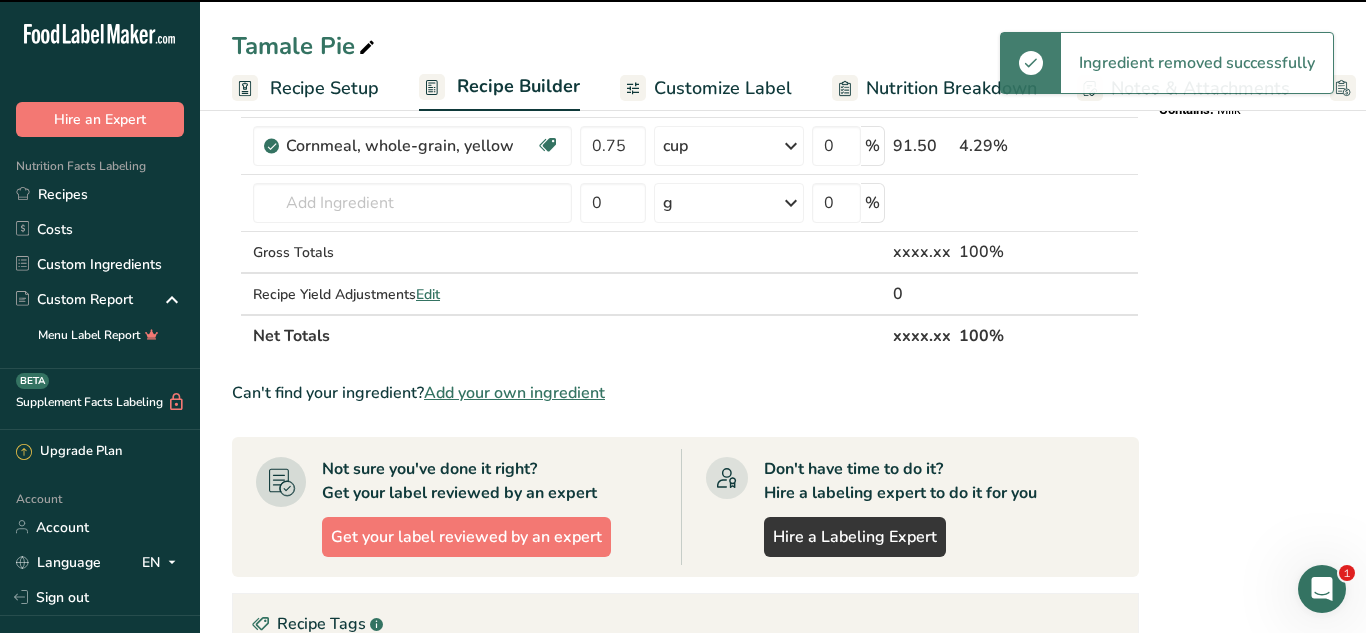 type 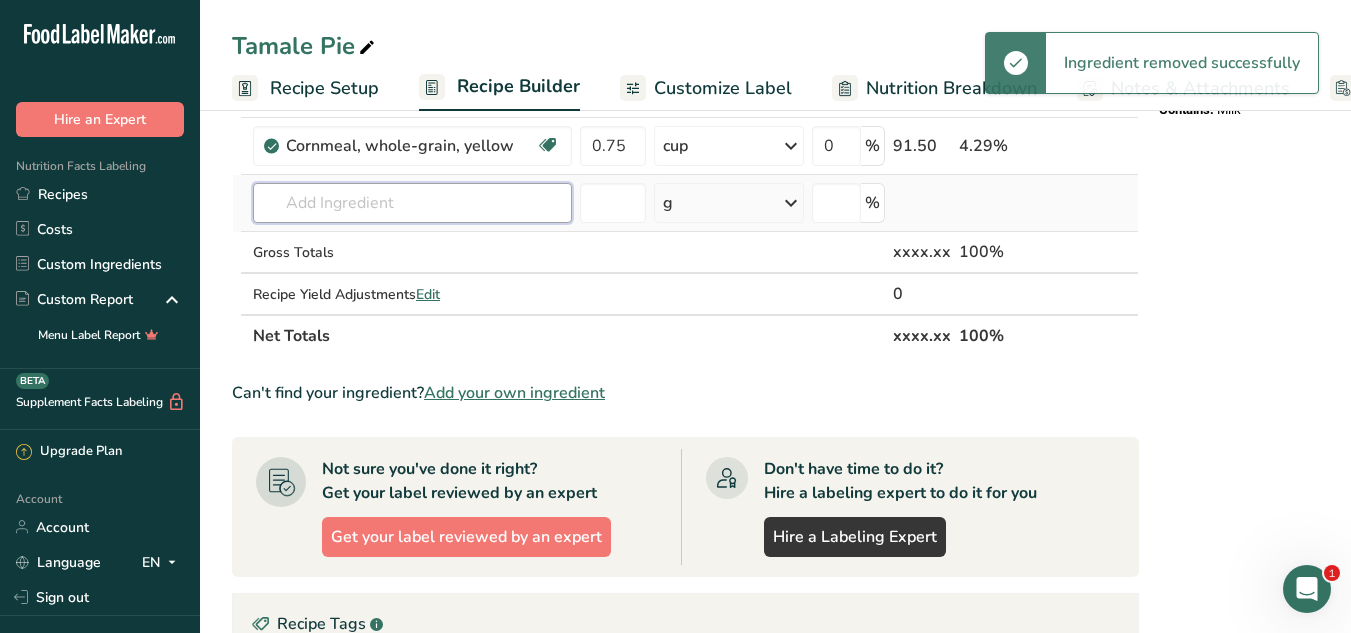 click at bounding box center (412, 203) 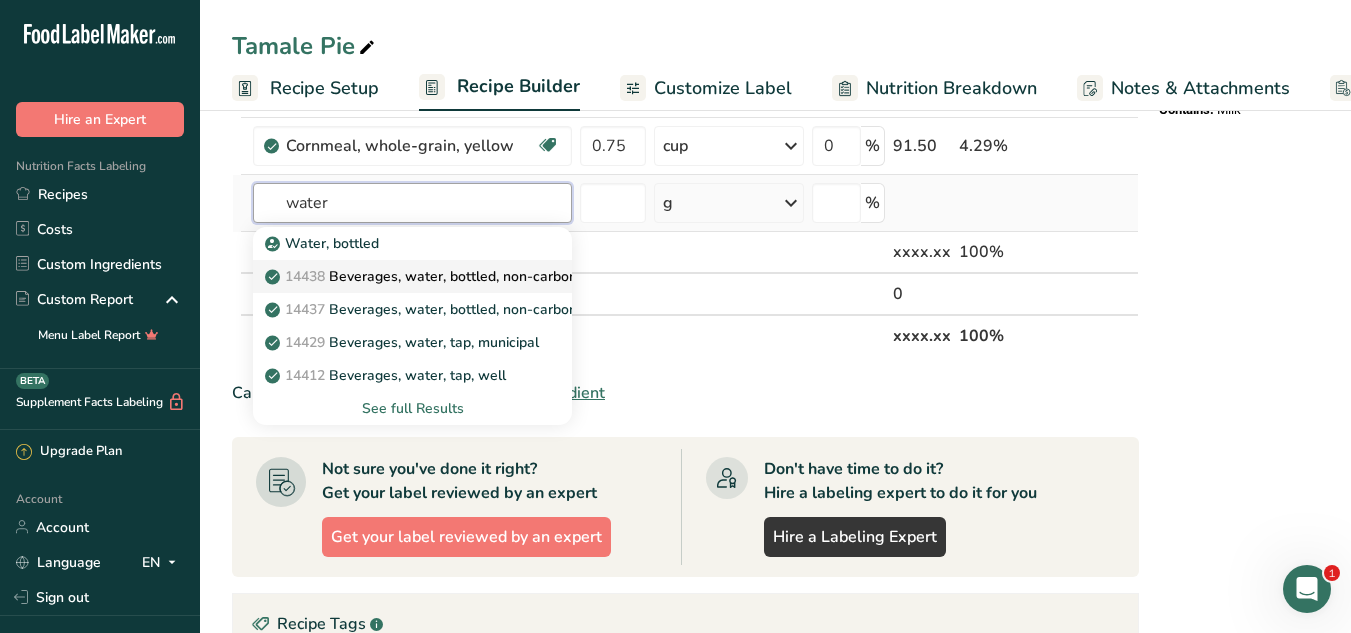 type on "water" 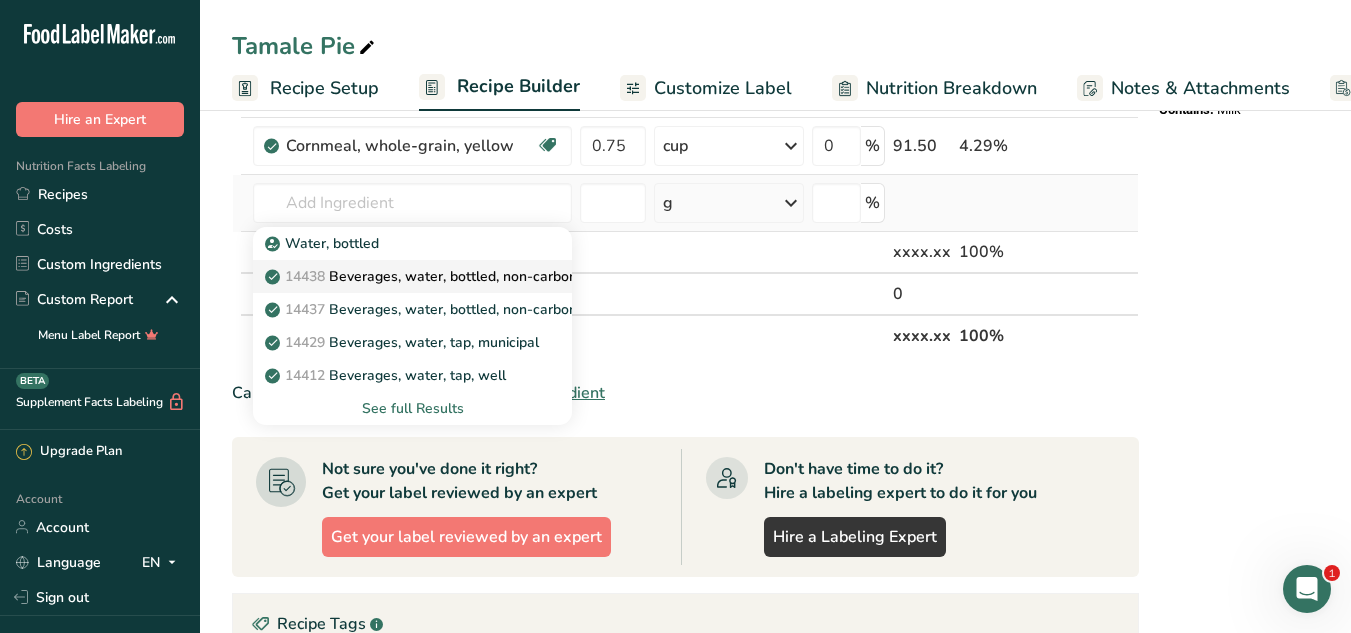 click on "14438
Beverages, water, bottled, non-carbonated, CRYSTAL GEYSER" at bounding box center (499, 276) 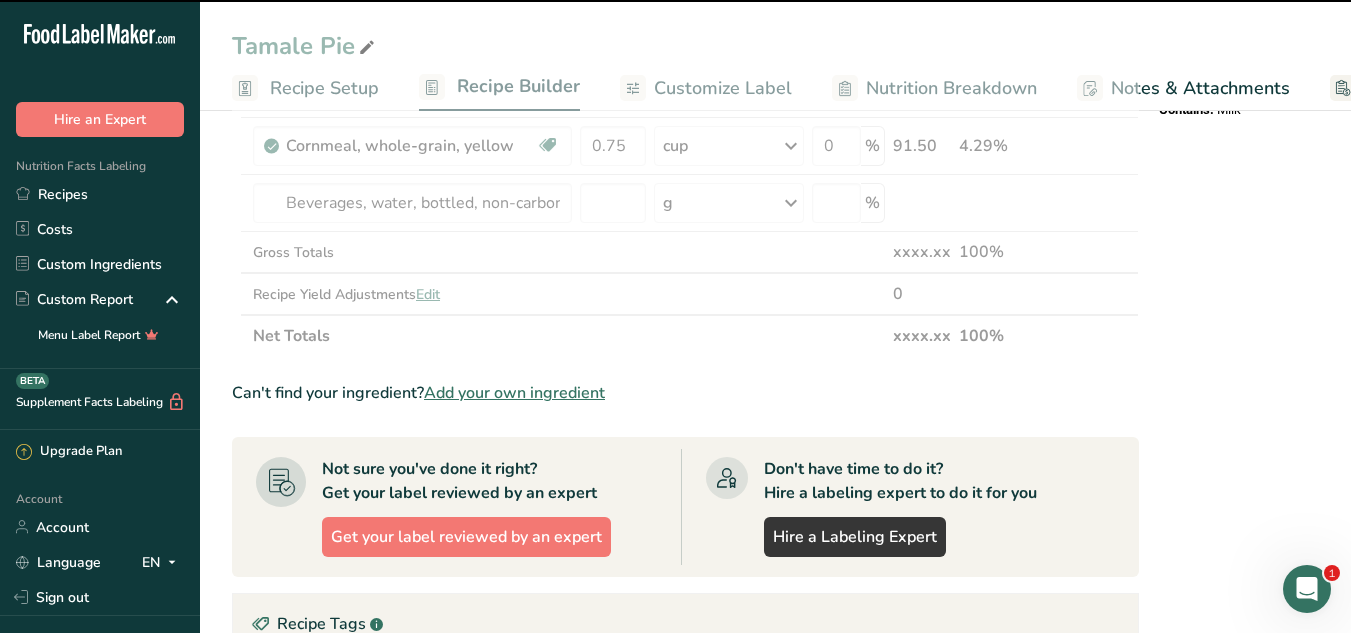 type on "0" 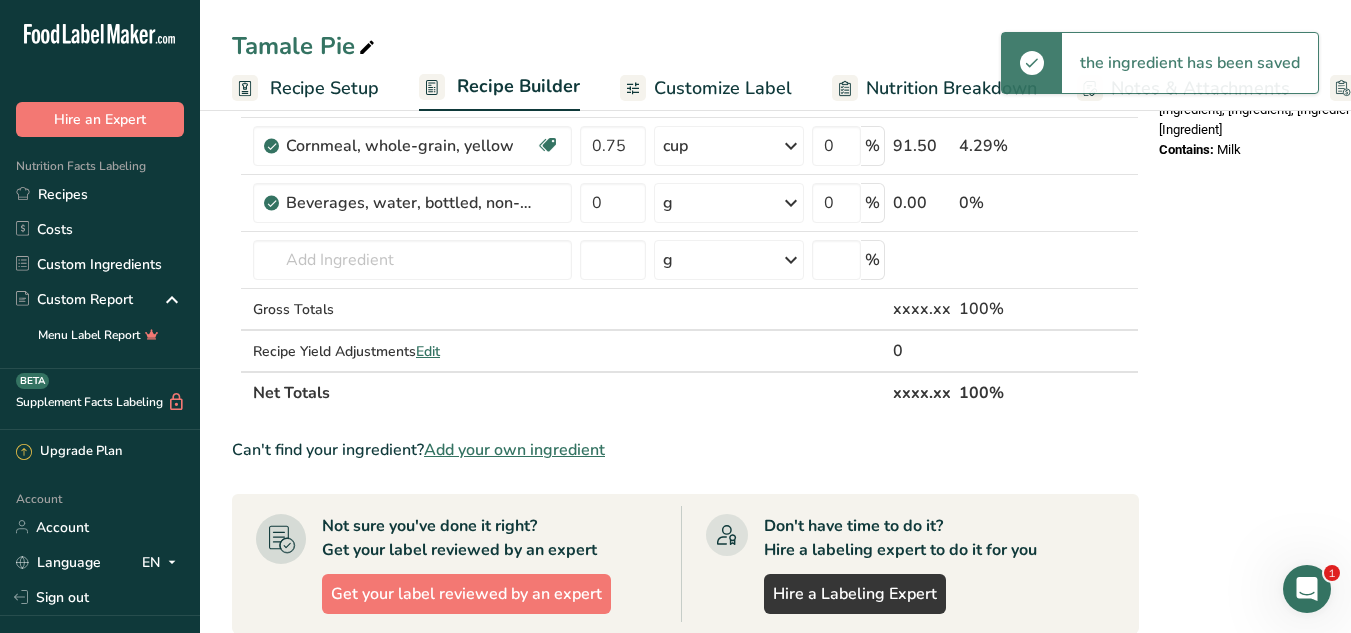 click on "g" at bounding box center [729, 203] 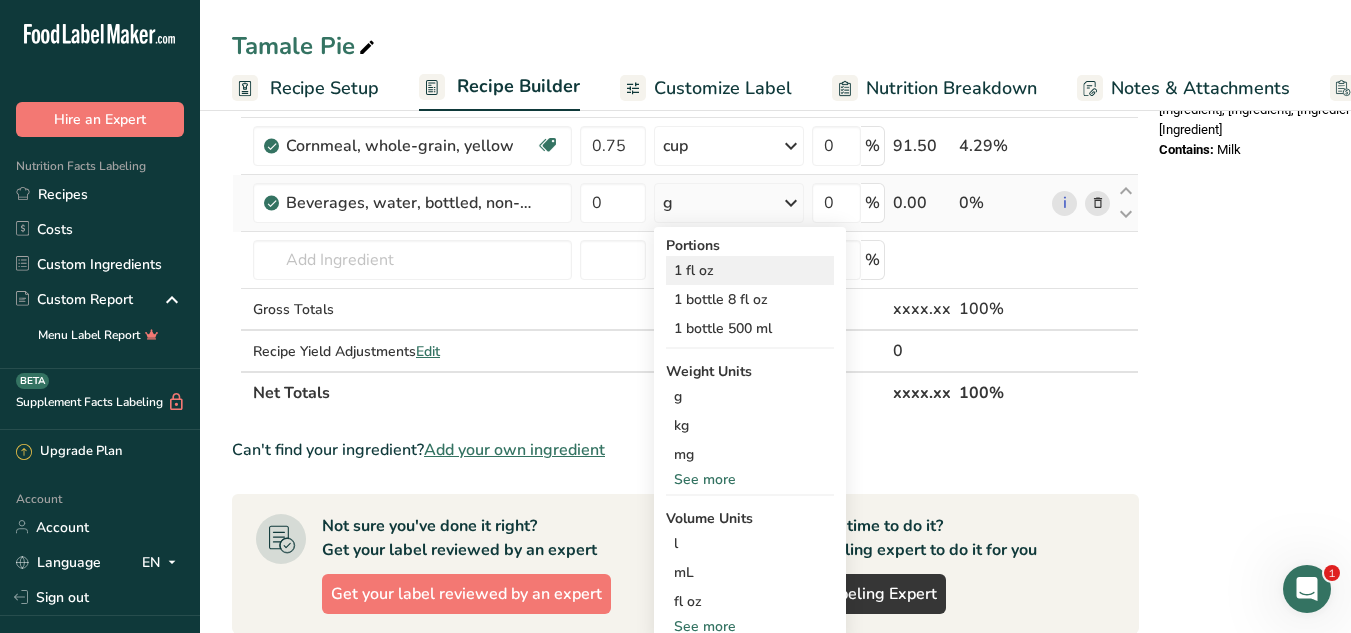 click on "1 fl oz" at bounding box center [750, 270] 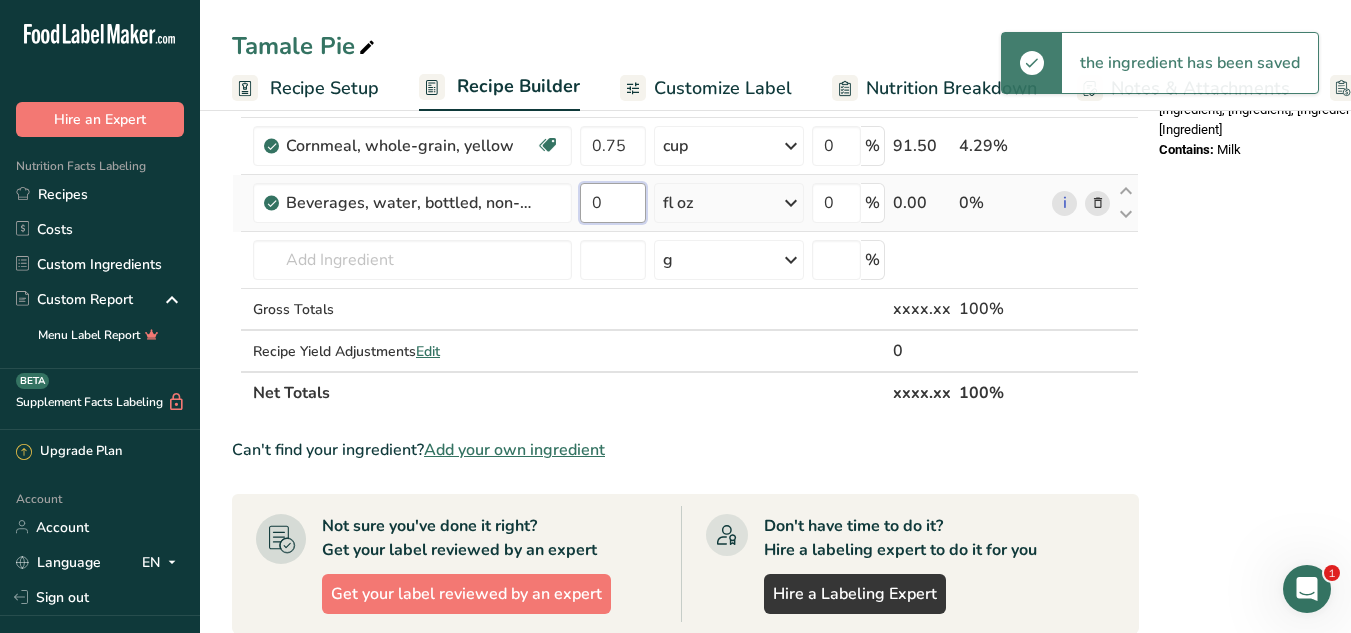 click on "0" at bounding box center [613, 203] 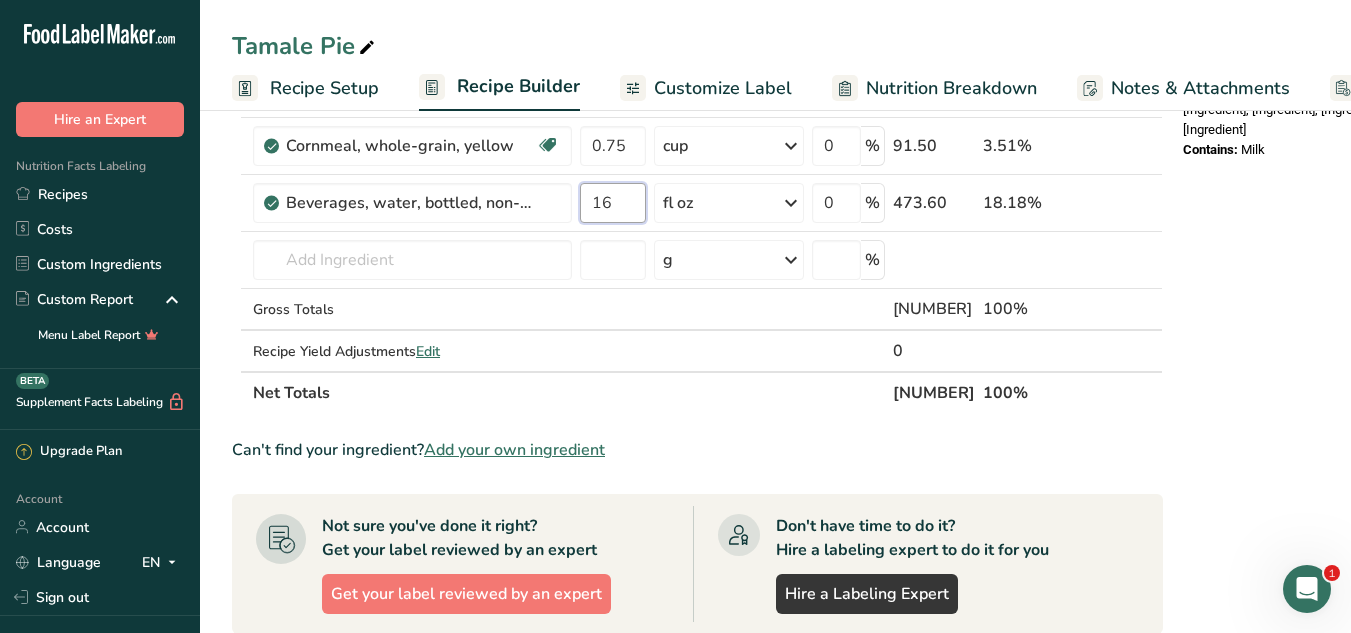 type on "16" 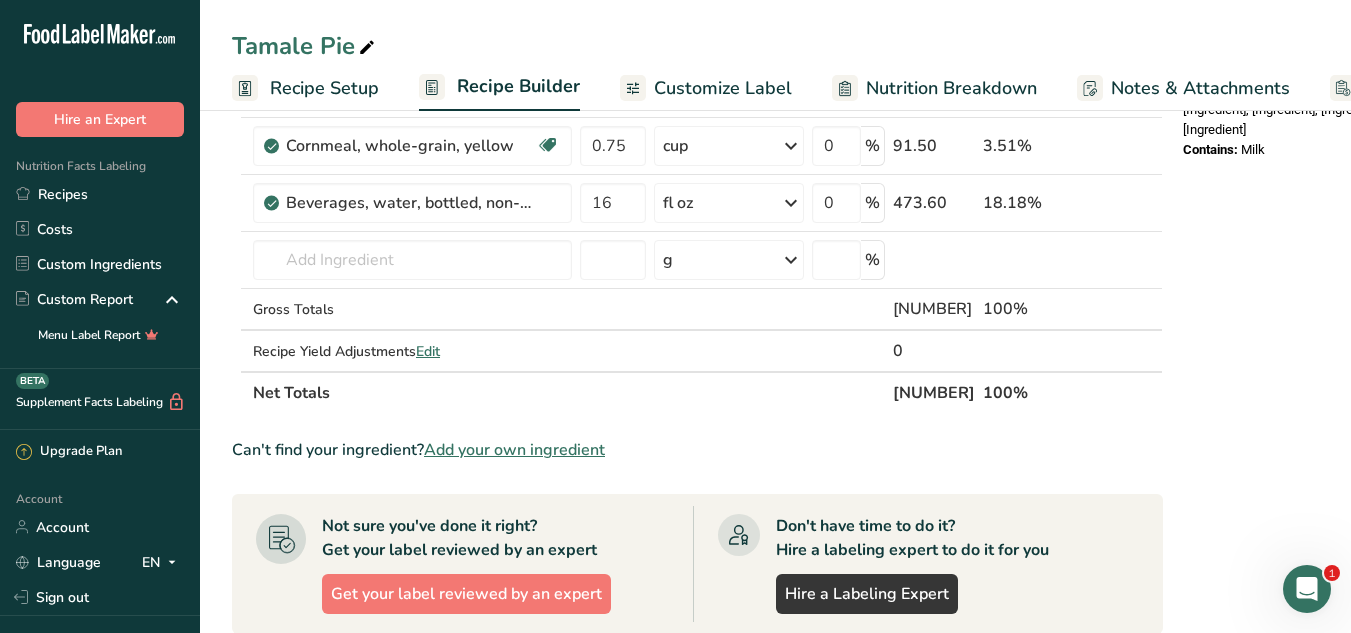 click on "Ingredient *
Amount *
Unit *
Waste *   .a-a{fill:#347362;}.b-a{fill:#fff;}          Grams
Percentage
[Ingredient], [Ingredient] % lean meat / [Ingredient]% fat, crumbles, cooked, pan-browned
Dairy free
Gluten free
Soy free
1.5
lb
Portions
3 oz
Weight Units
g
kg
mg
See more
Volume Units
l
Volume units require a density conversion. If you know your ingredient's density enter it below. Otherwise, click on "RIA" our AI Regulatory bot - she will be able to help you
lb/ft3
g/cm3
Confirm
mL
lb/ft3
fl oz" at bounding box center [697, -69] 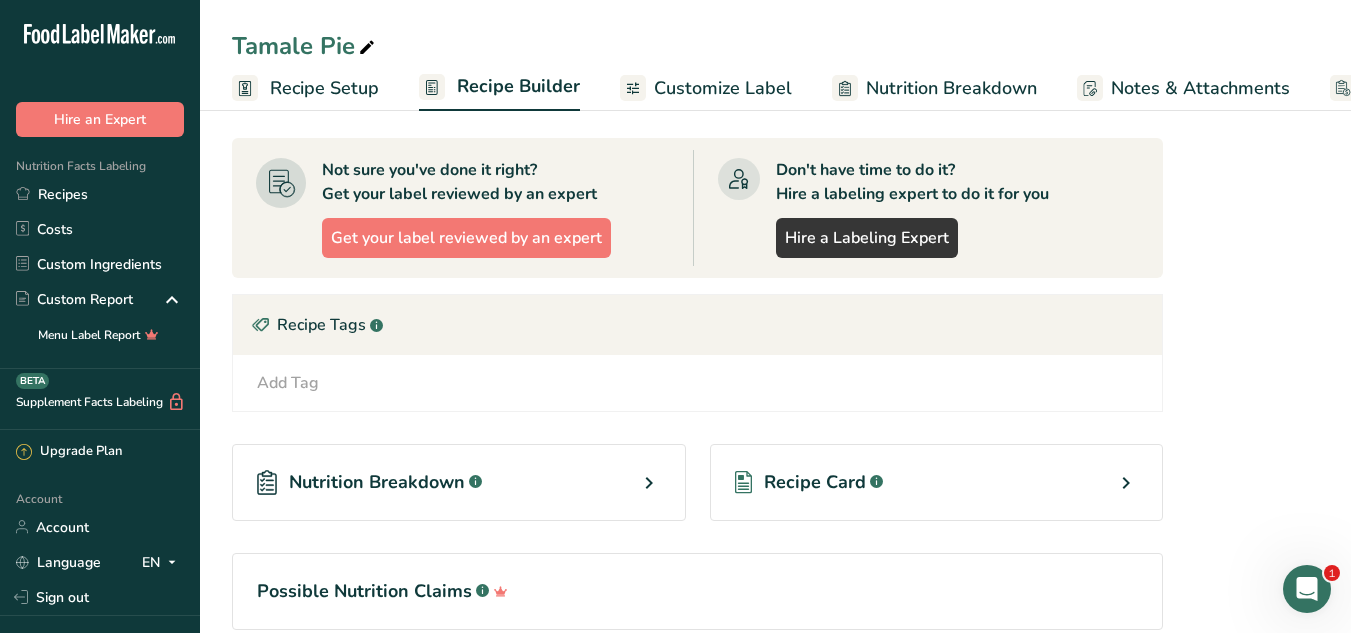 scroll, scrollTop: 1232, scrollLeft: 0, axis: vertical 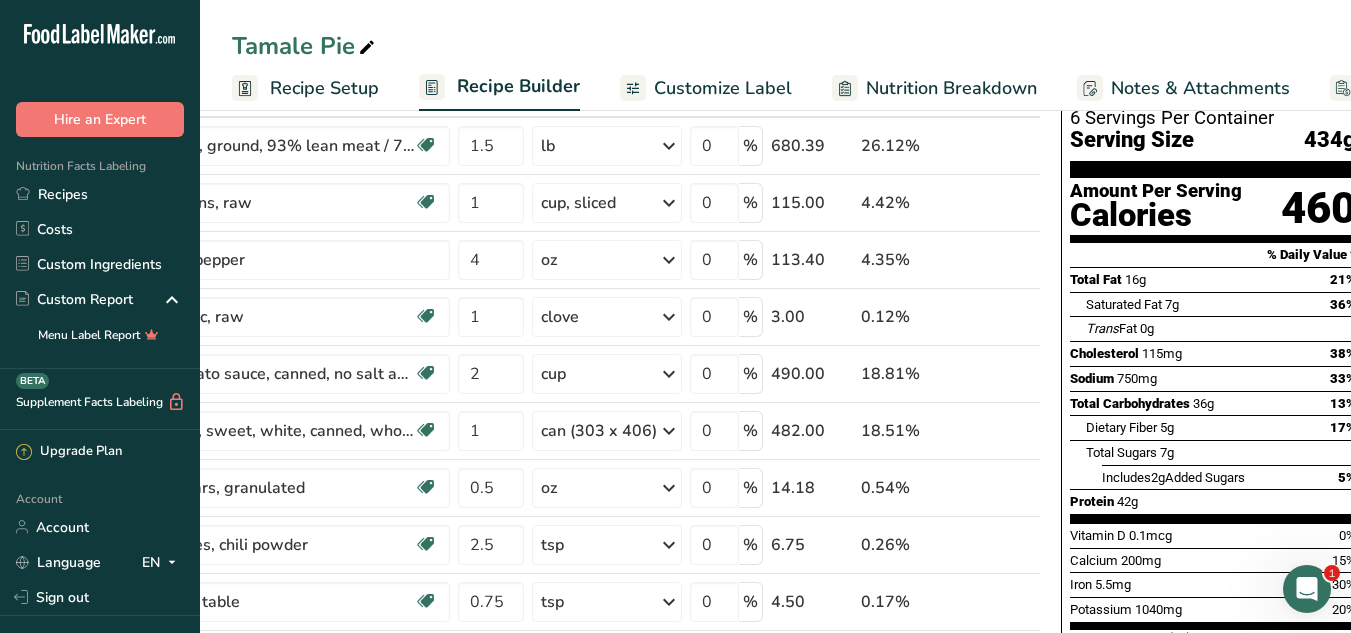 click on "Customize Label" at bounding box center (723, 88) 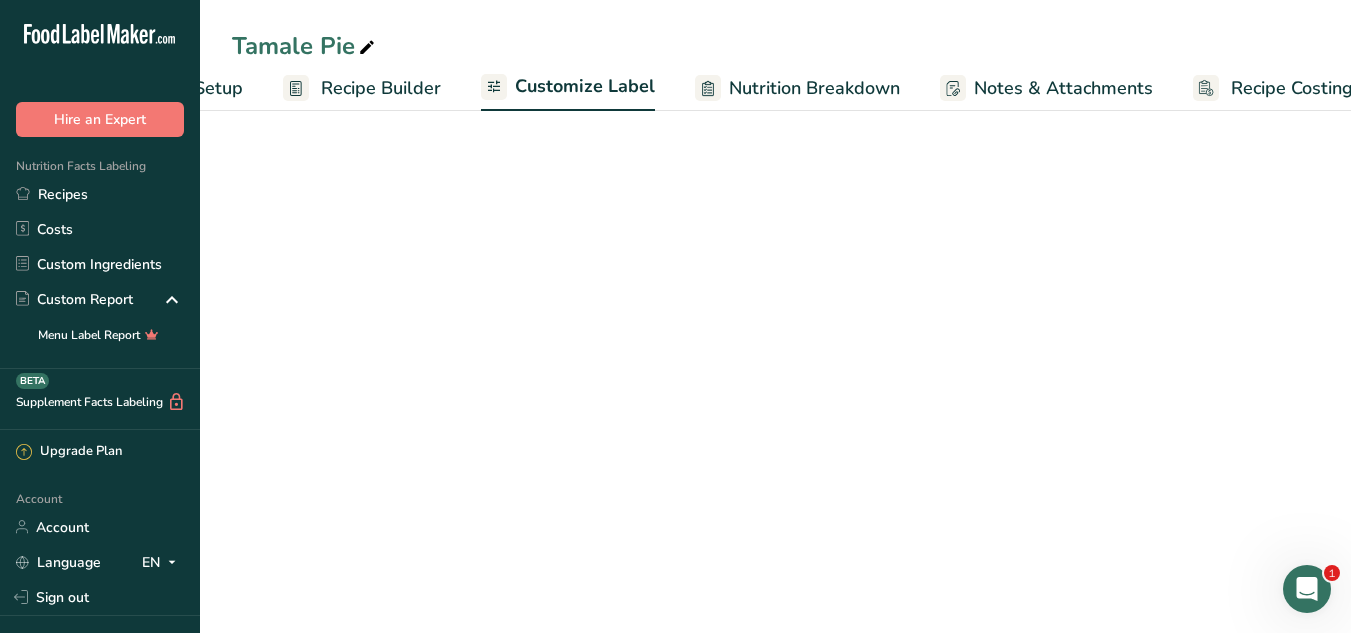 scroll, scrollTop: 0, scrollLeft: 170, axis: horizontal 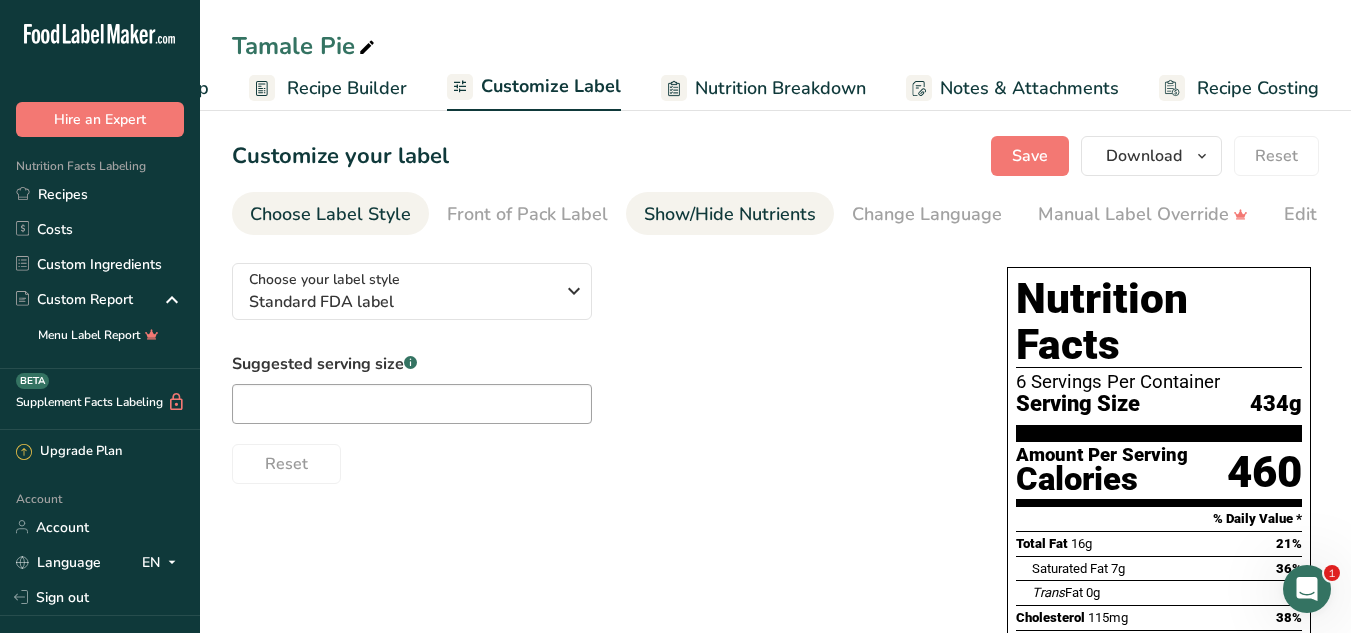 click on "Show/Hide Nutrients" at bounding box center (730, 214) 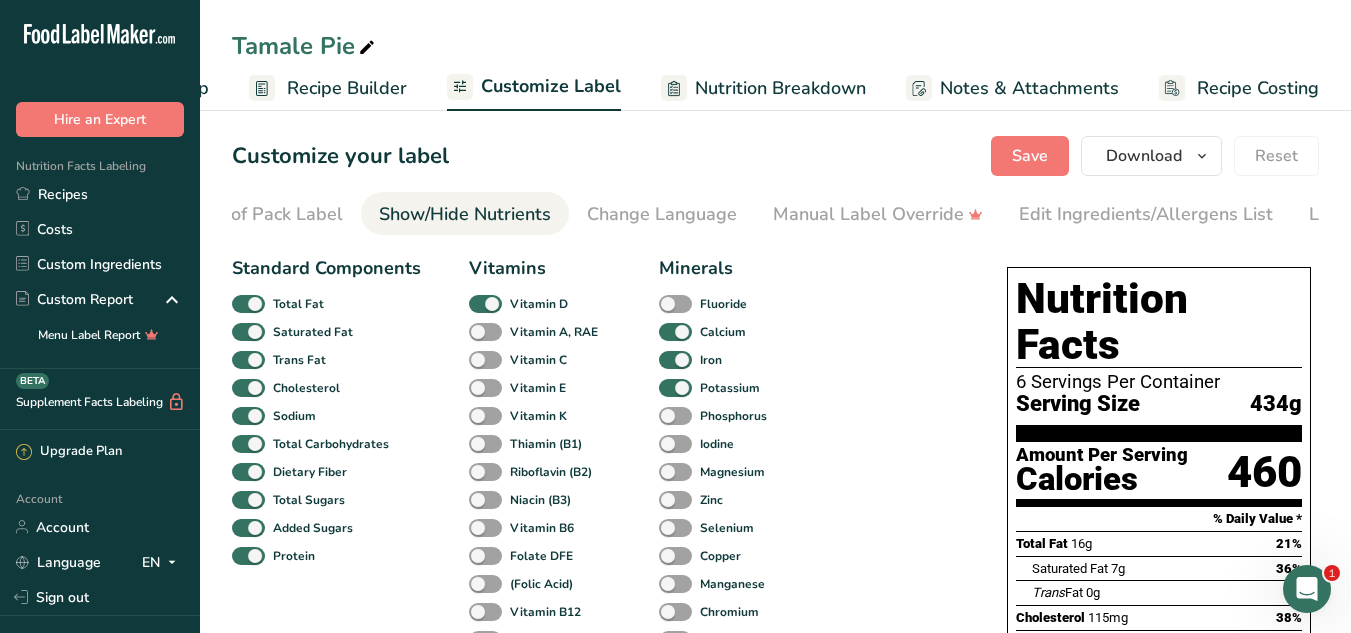 scroll, scrollTop: 0, scrollLeft: 388, axis: horizontal 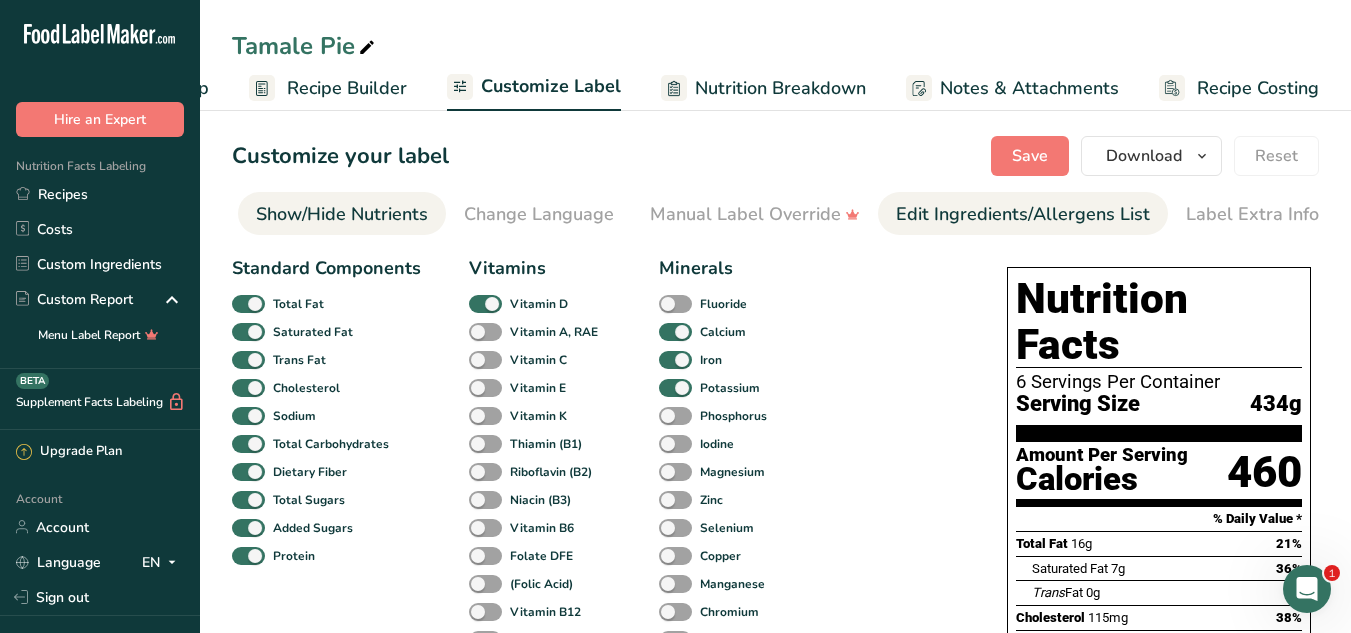 click on "Edit Ingredients/Allergens List" at bounding box center [1023, 214] 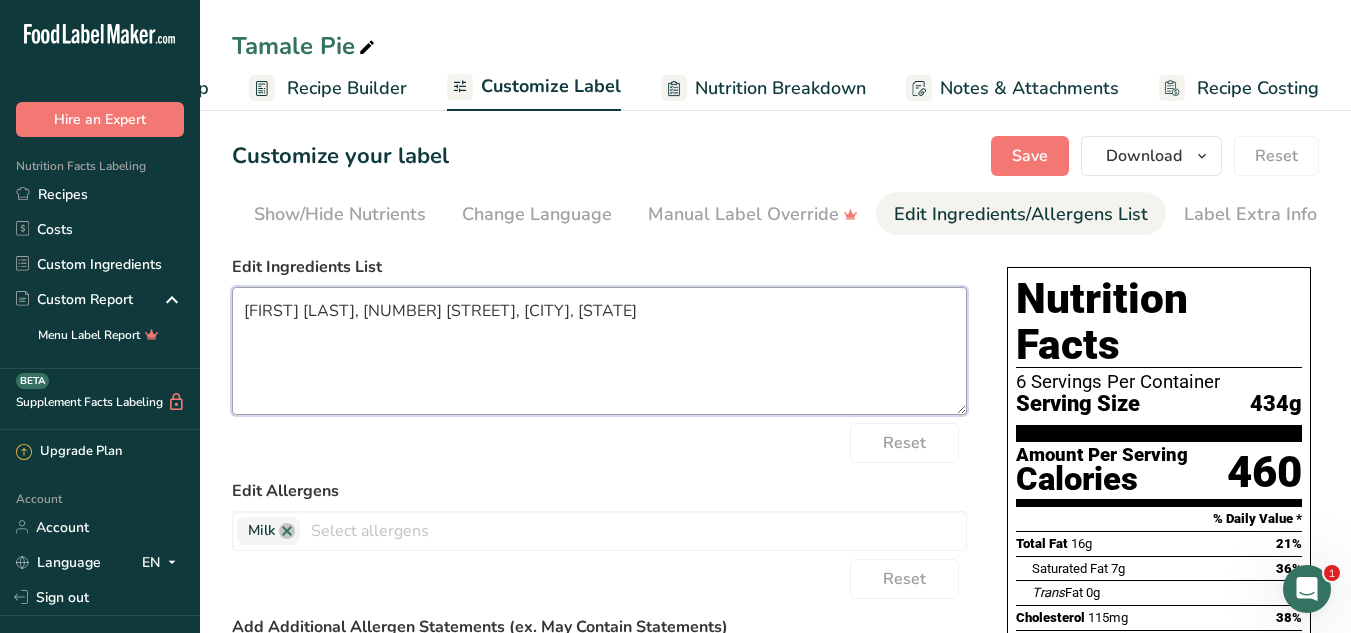 click on "[FIRST] [LAST], [NUMBER] [STREET], [CITY], [STATE]" at bounding box center [599, 351] 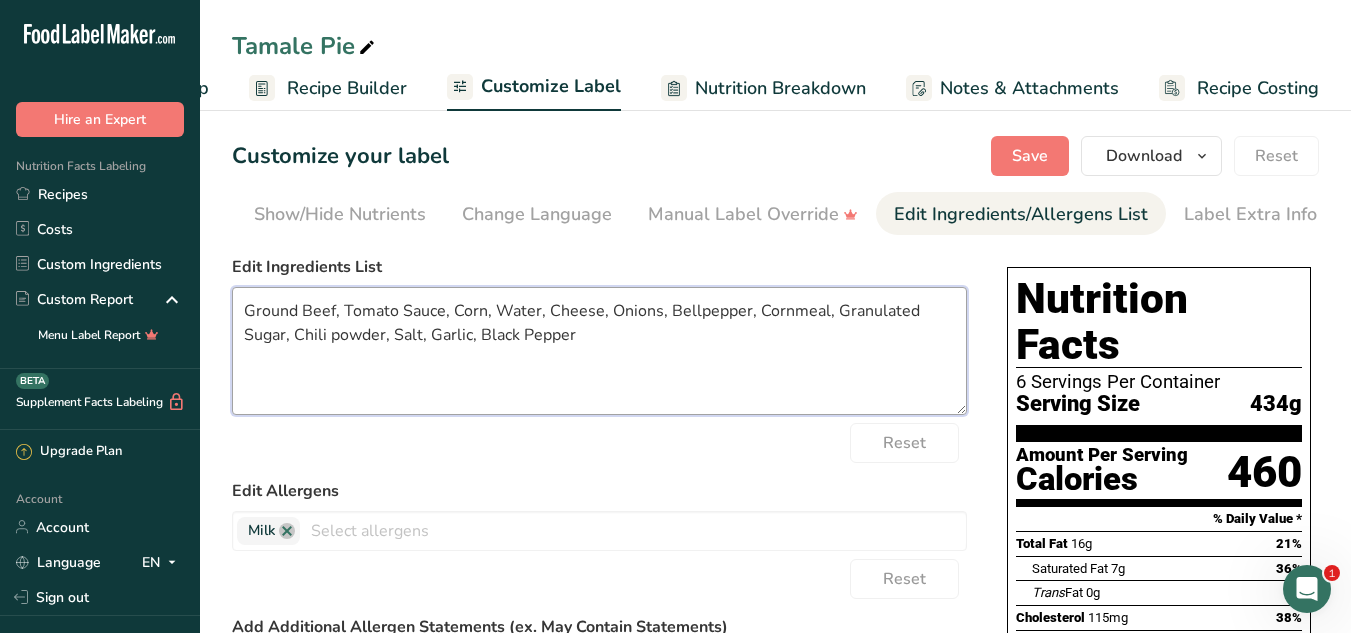 click on "Ground Beef, Tomato Sauce, Corn, Water, Cheese, Onions, Bellpepper, Cornmeal, Granulated Sugar, Chili powder, Salt, Garlic, Black Pepper" at bounding box center (599, 351) 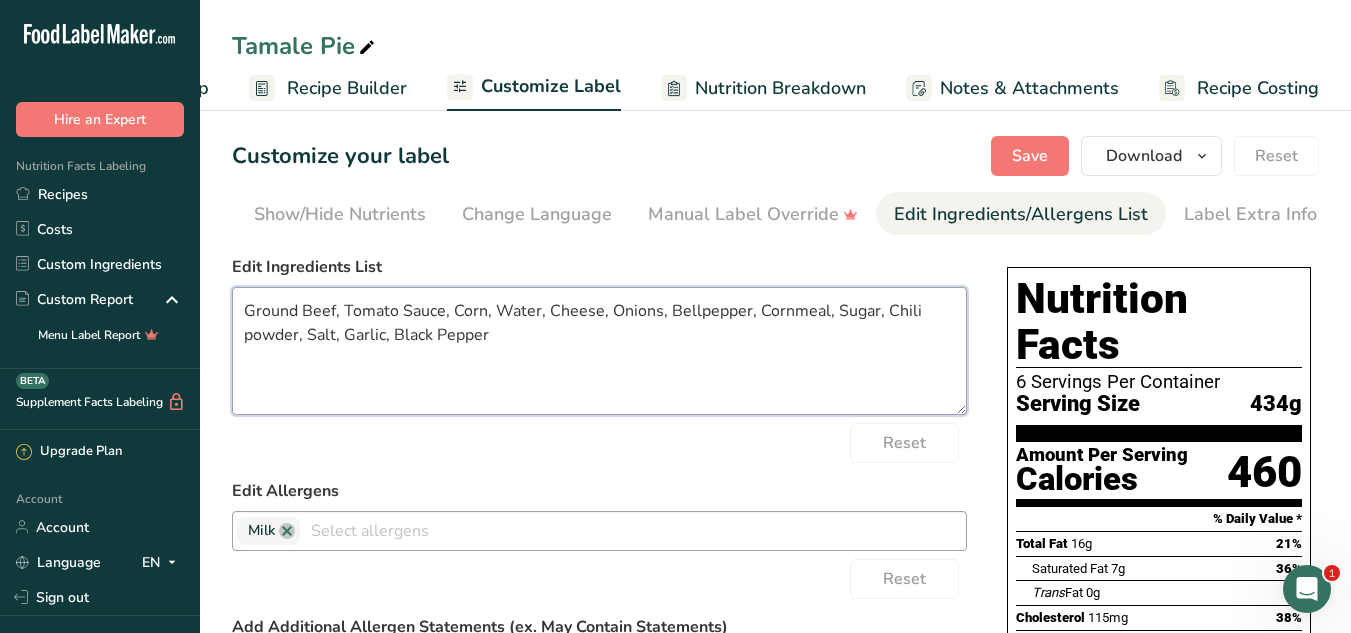 type on "Ground Beef, Tomato Sauce, Corn, Water, Cheese, Onions, Bellpepper, Cornmeal, Sugar, Chili powder, Salt, Garlic, Black Pepper" 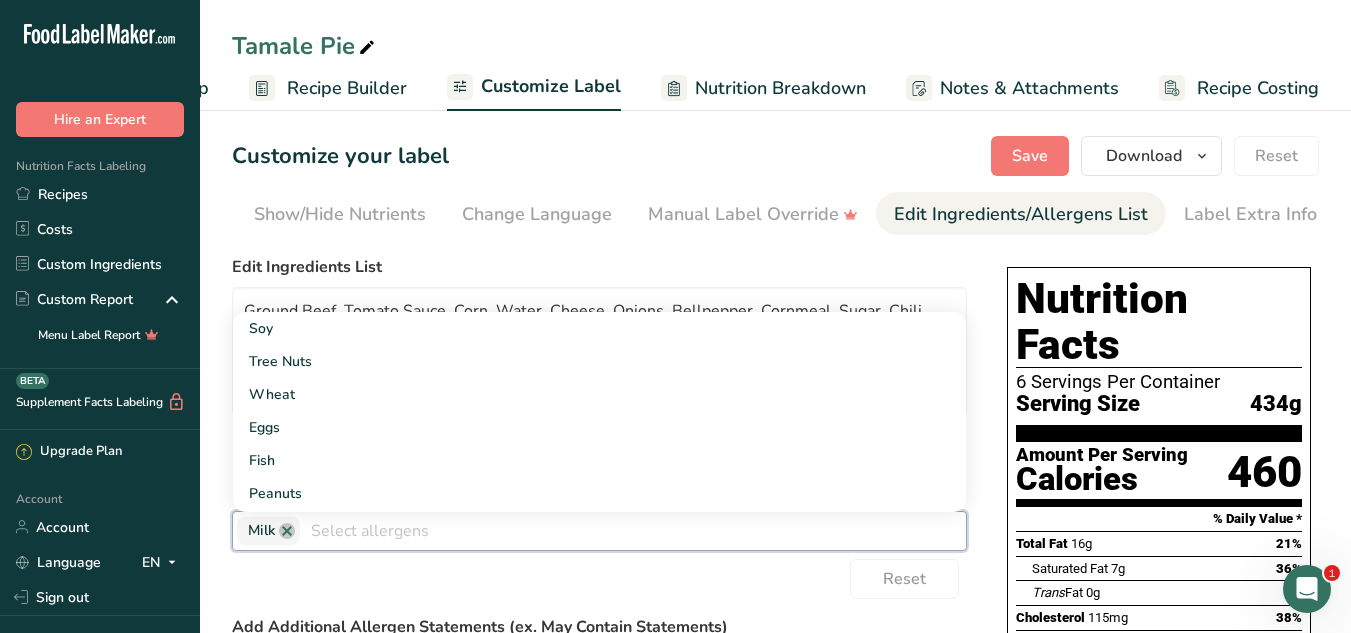 click at bounding box center (633, 530) 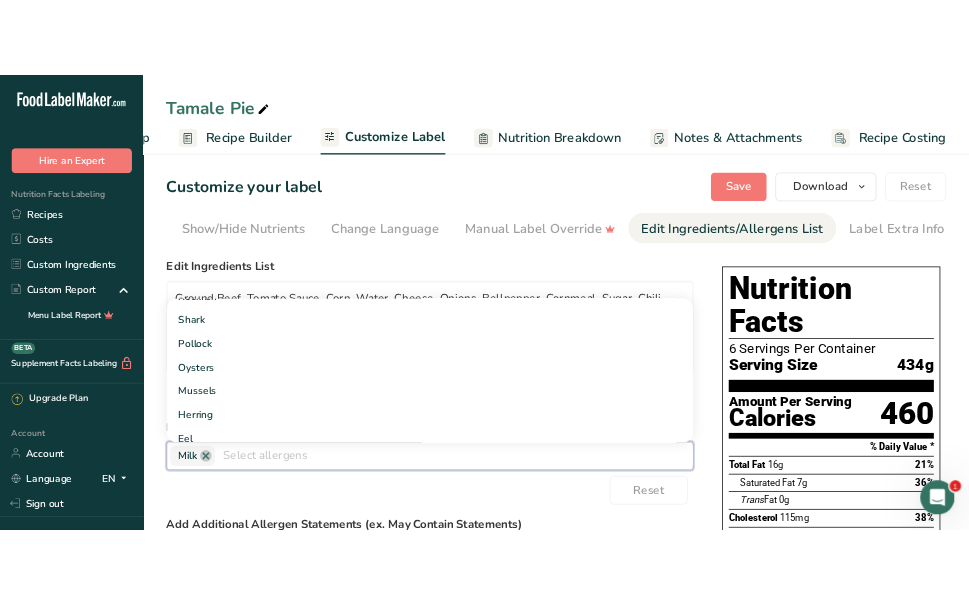 scroll, scrollTop: 1615, scrollLeft: 0, axis: vertical 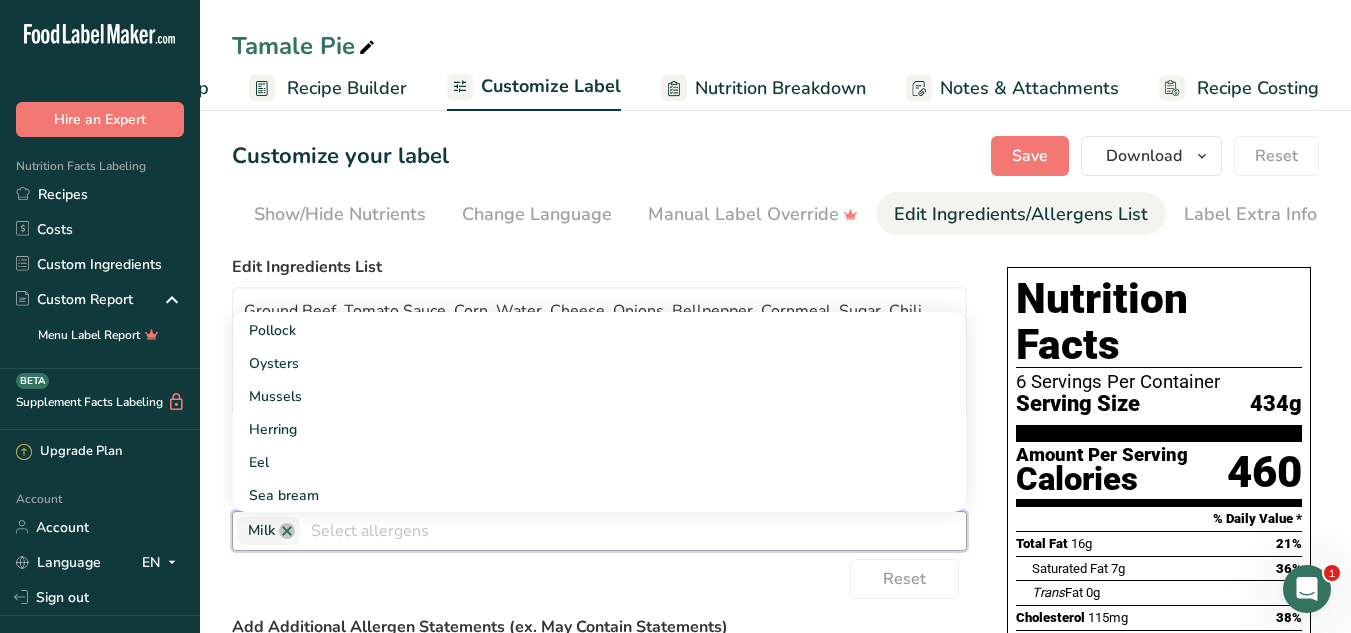 click on "Reset" at bounding box center (599, 579) 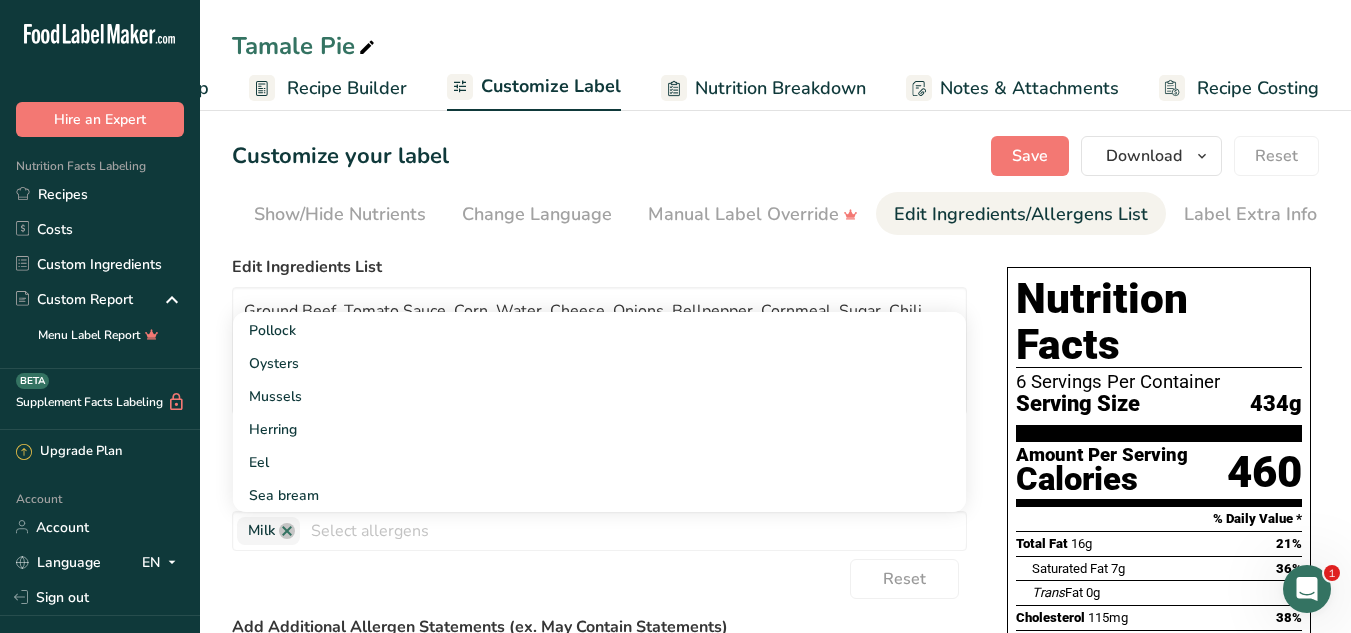 click on "Reset" at bounding box center (599, 579) 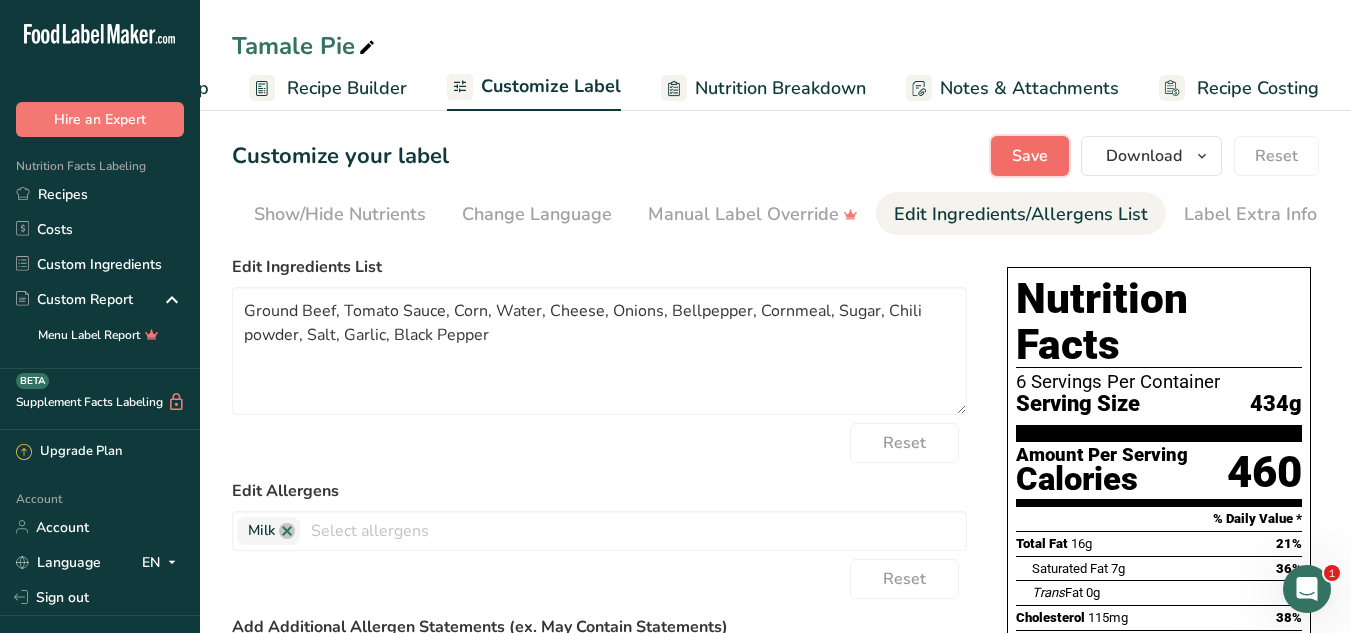 click on "Save" at bounding box center (1030, 156) 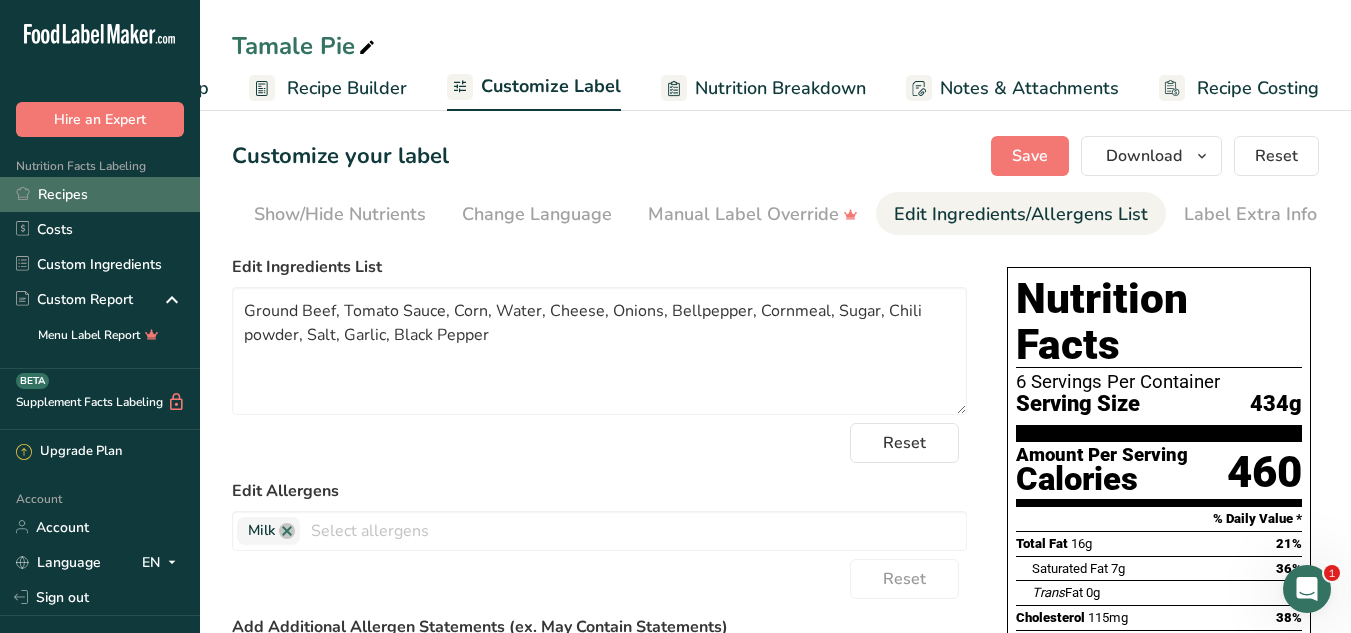 click on "Recipes" at bounding box center [100, 194] 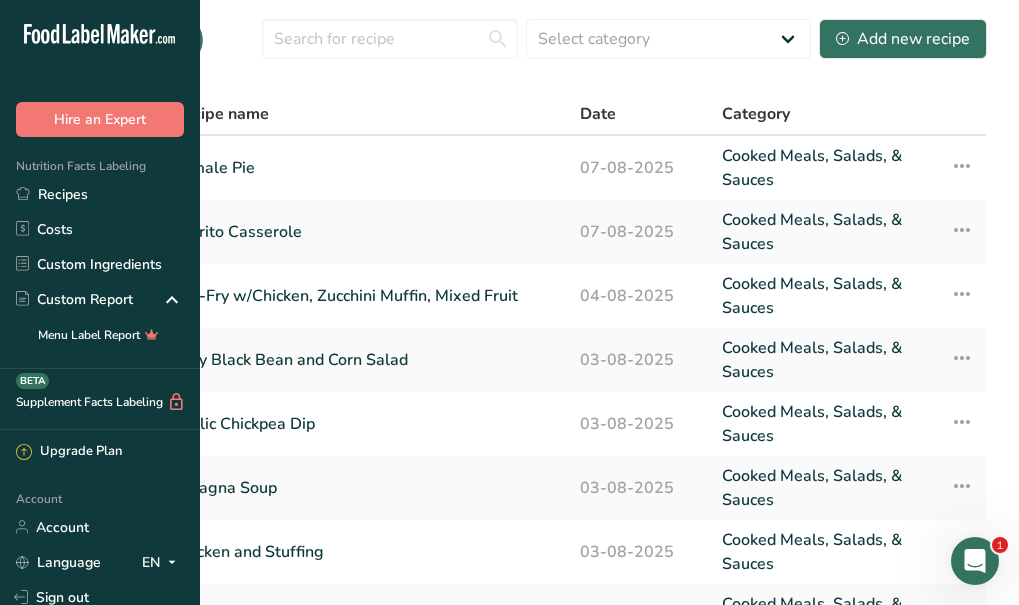 click on "Recipes (13)
Select category
All
Baked Goods
Beverages
Confectionery
Cooked Meals, Salads, & Sauces
Dairy
Snacks
Add new recipe
Recipe code
.a-a{fill:#347362;}.b-a{fill:#fff;}          Recipe name   Date   Category
Tamale Pie
[DATE]
Cooked Meals, Salads, & Sauces
Recipe Setup       Delete Recipe           Duplicate Recipe             Scale Recipe             Save as Sub-Recipe   .a-a{fill:#347362;}.b-a{fill:#fff;}                               Nutrition Breakdown                 Recipe Card
NEW
Amino Acids Pattern Report             Activity History
[DATE]" at bounding box center (509, 436) 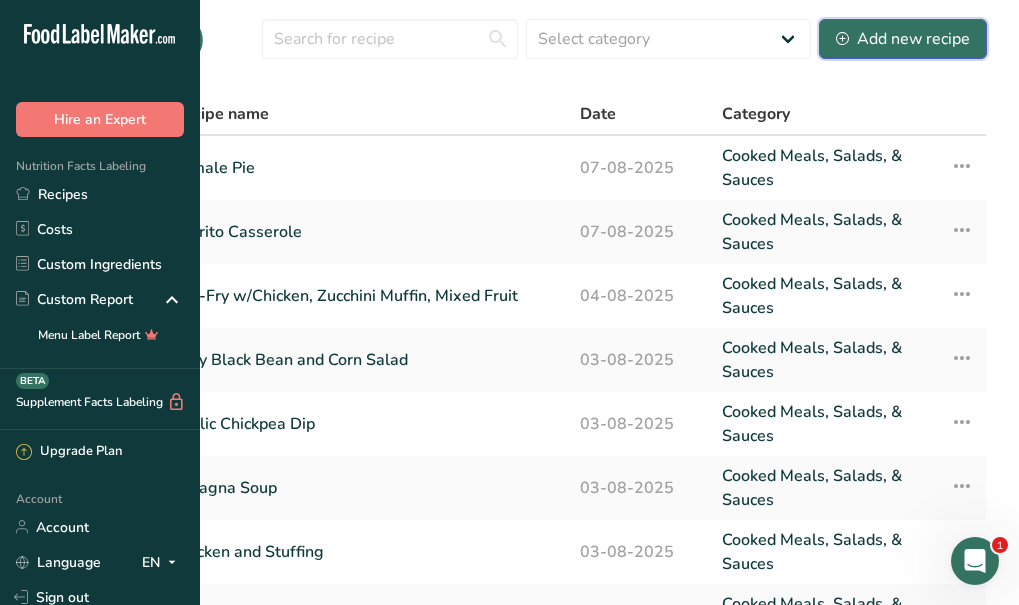 click on "Add new recipe" at bounding box center [903, 39] 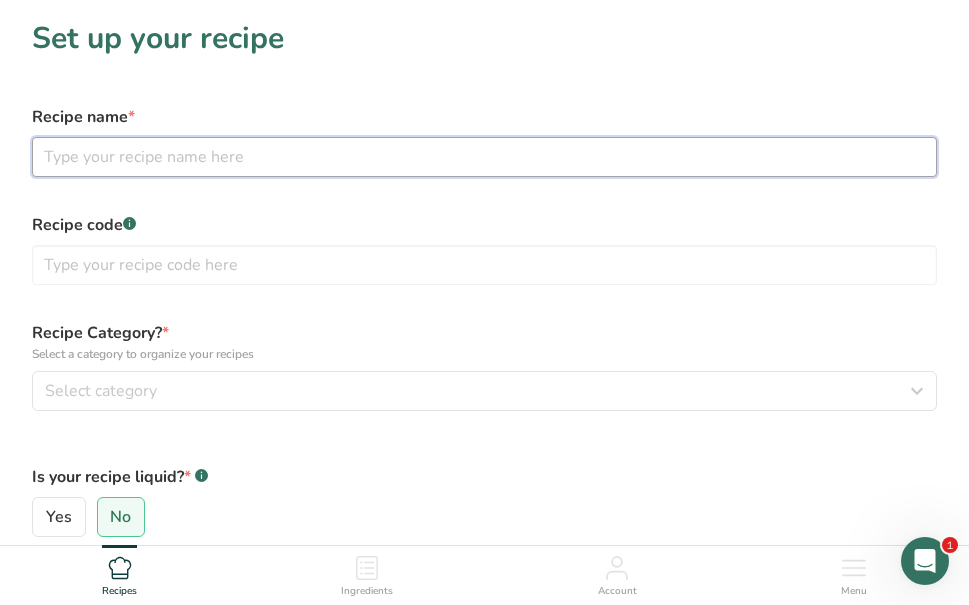 click at bounding box center [484, 157] 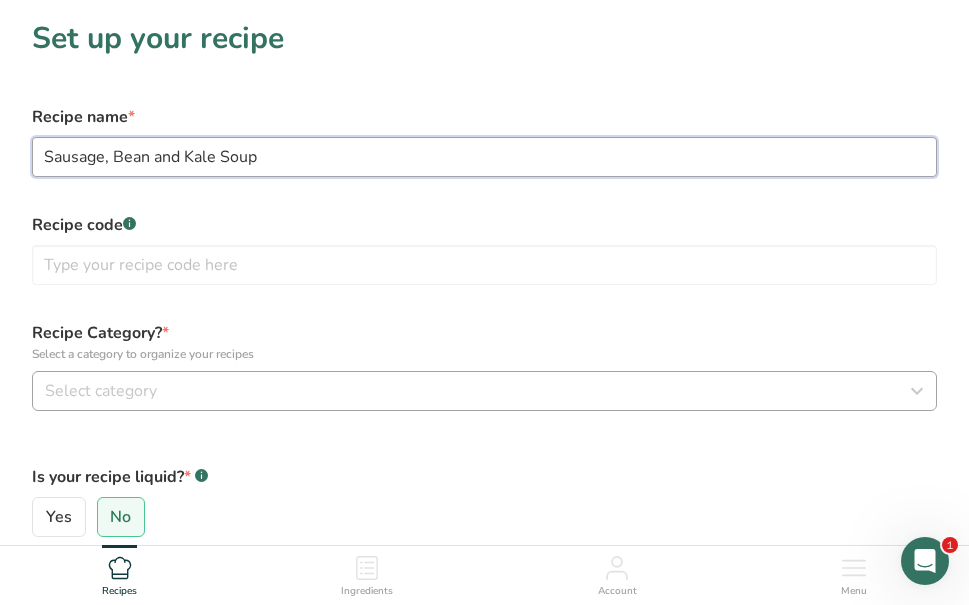type on "Sausage, Bean and Kale Soup" 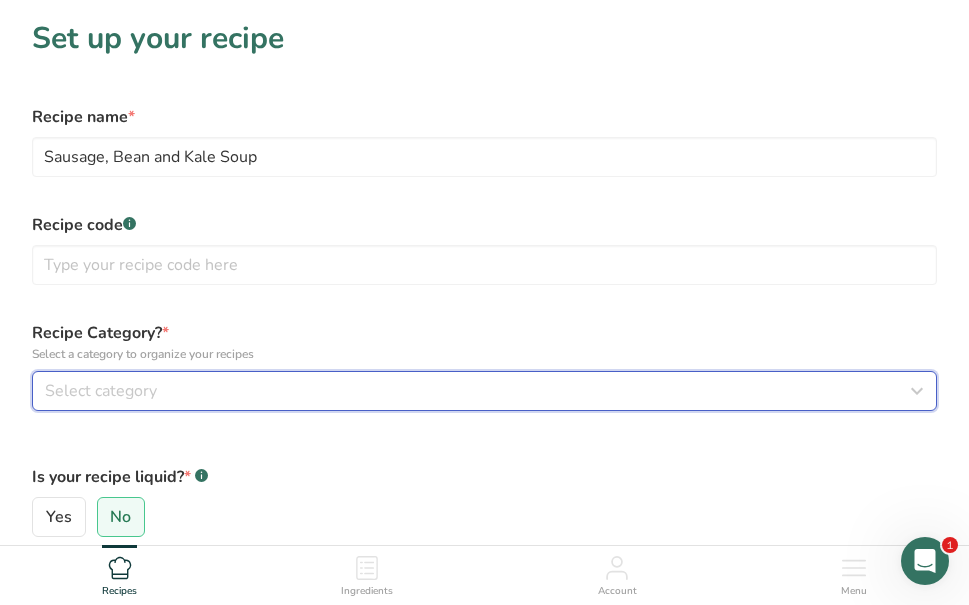 click on "Select category" at bounding box center (484, 391) 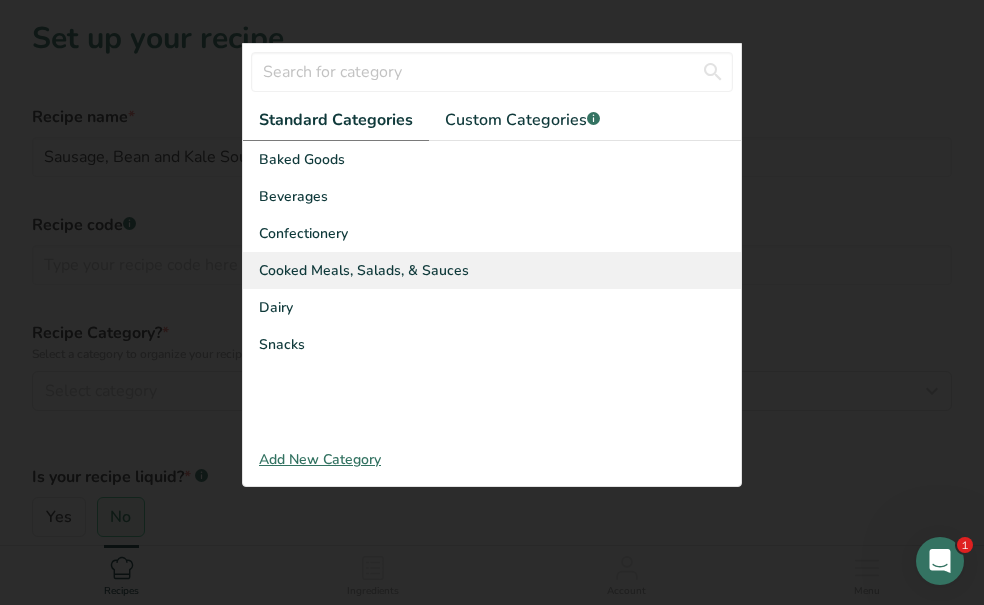 click on "Cooked Meals, Salads, & Sauces" at bounding box center [364, 270] 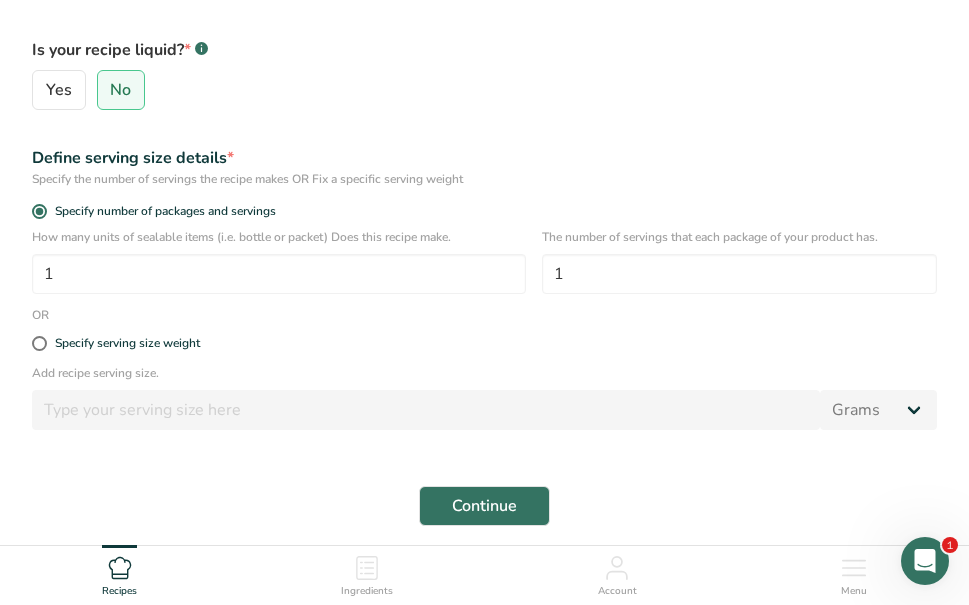scroll, scrollTop: 425, scrollLeft: 0, axis: vertical 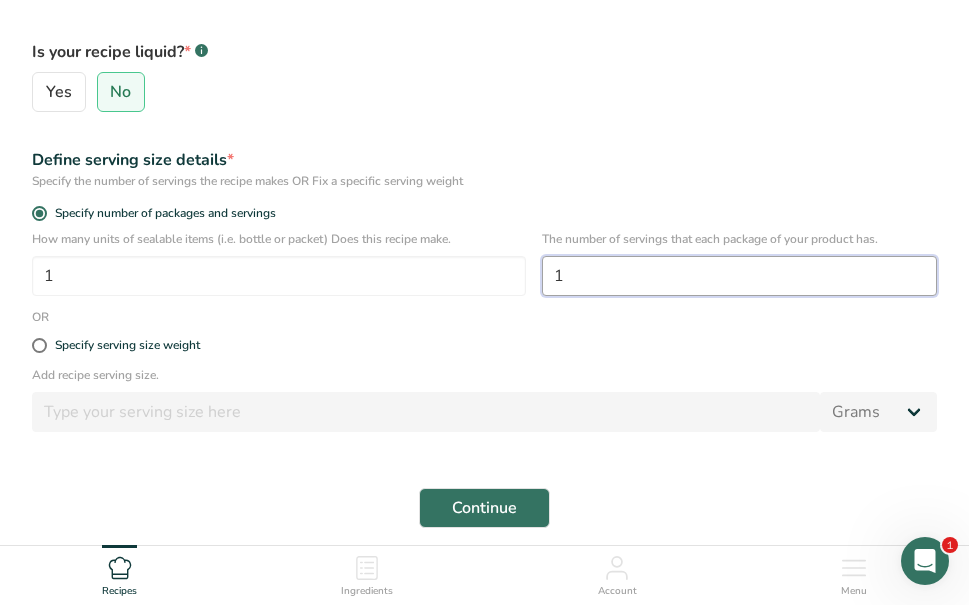 click on "1" at bounding box center [739, 276] 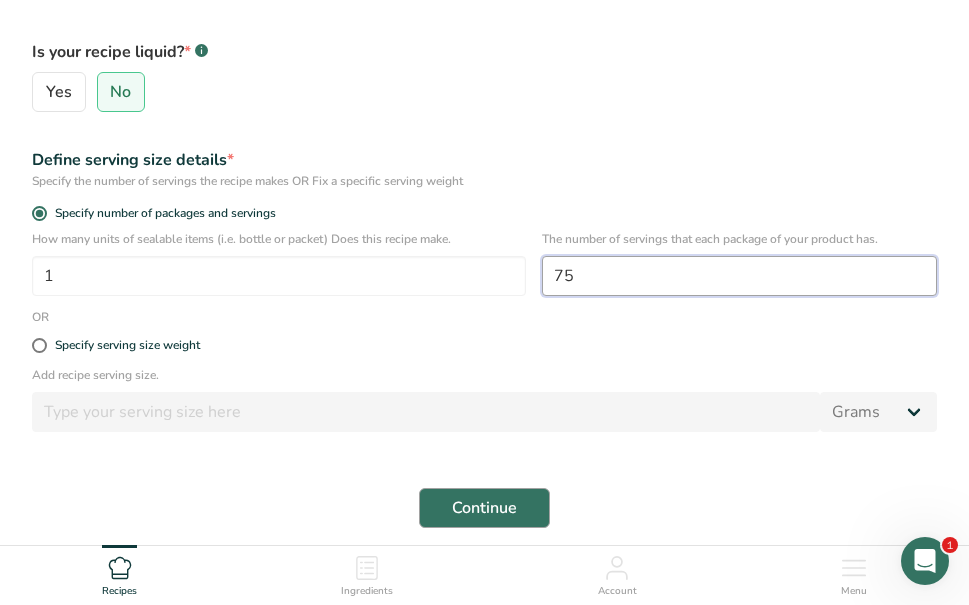 type on "75" 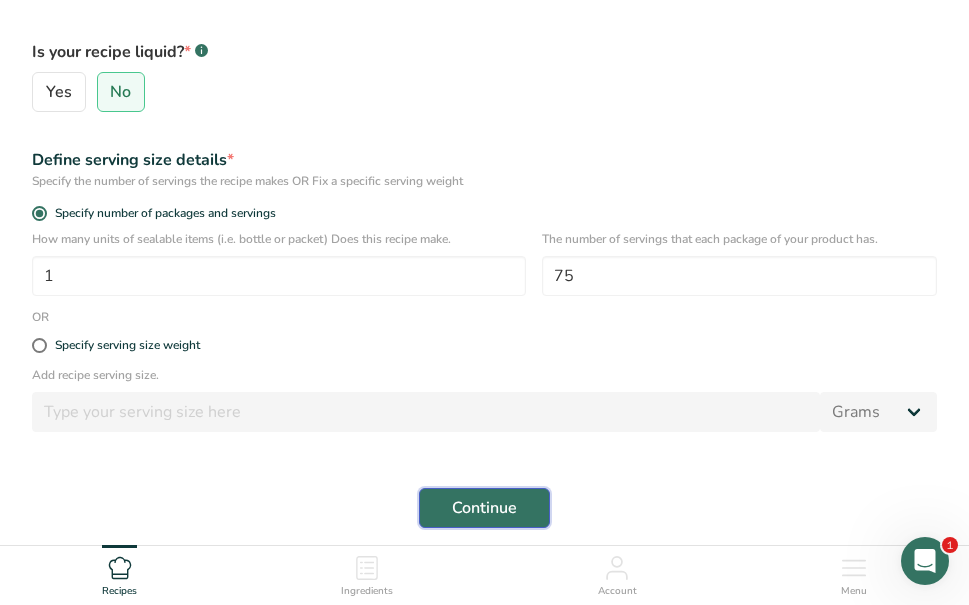 click on "Continue" at bounding box center [484, 508] 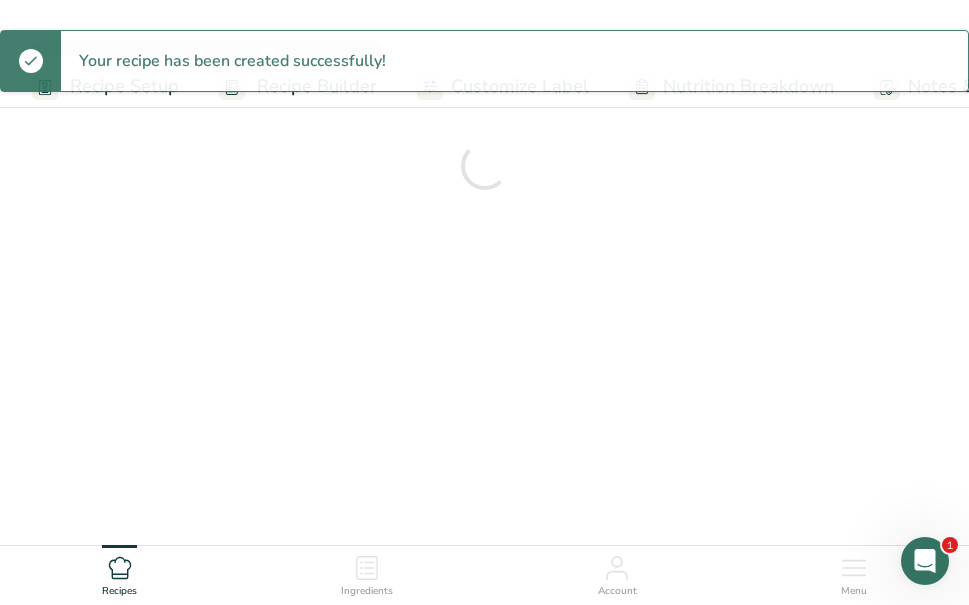 scroll, scrollTop: 0, scrollLeft: 0, axis: both 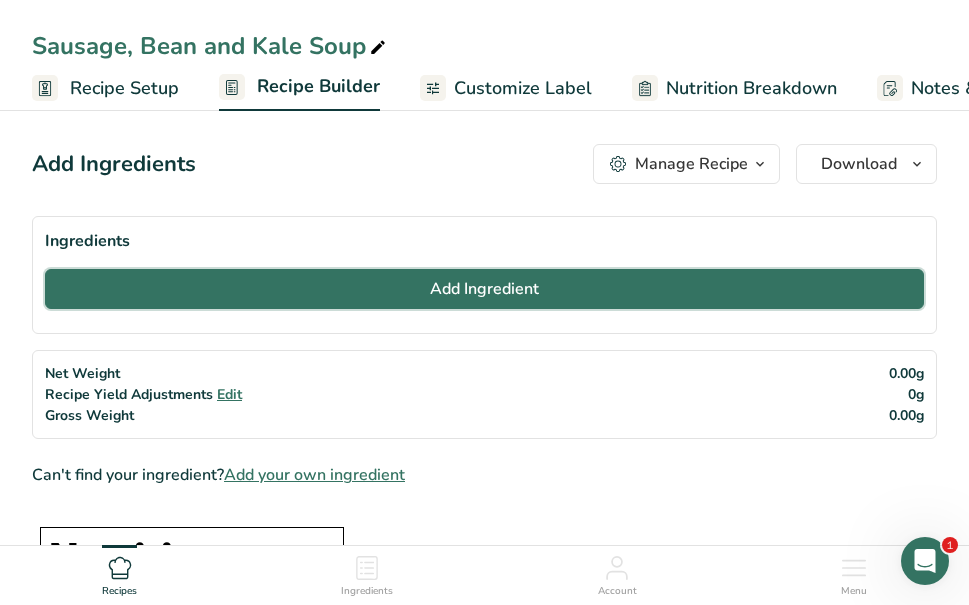 click on "Add Ingredient" at bounding box center (484, 289) 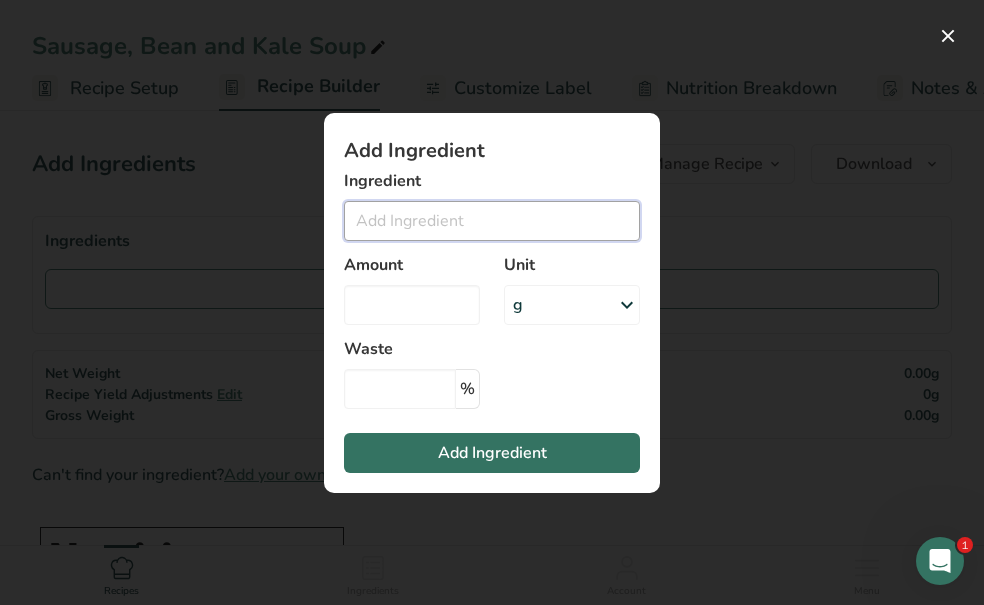 click at bounding box center [492, 221] 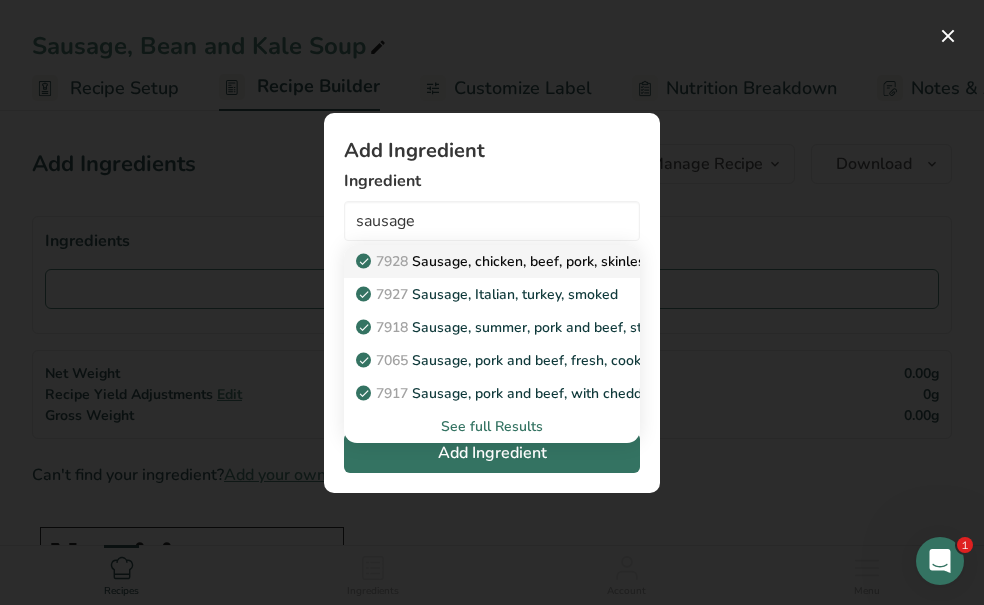 click on "xxxx
Sausage, chicken, beef, pork, skinless, smoked" at bounding box center [534, 261] 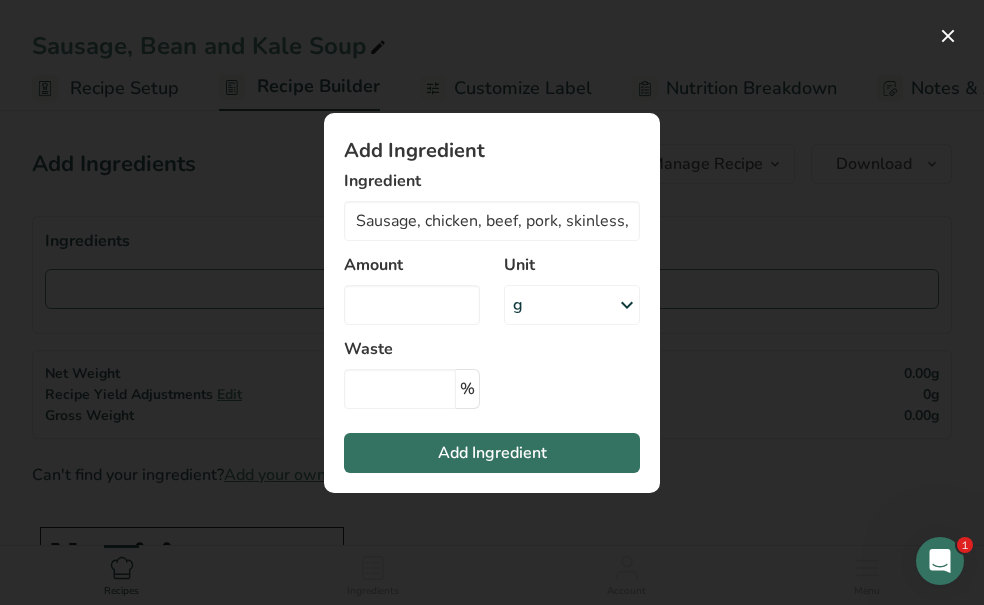 click on "g" at bounding box center (572, 305) 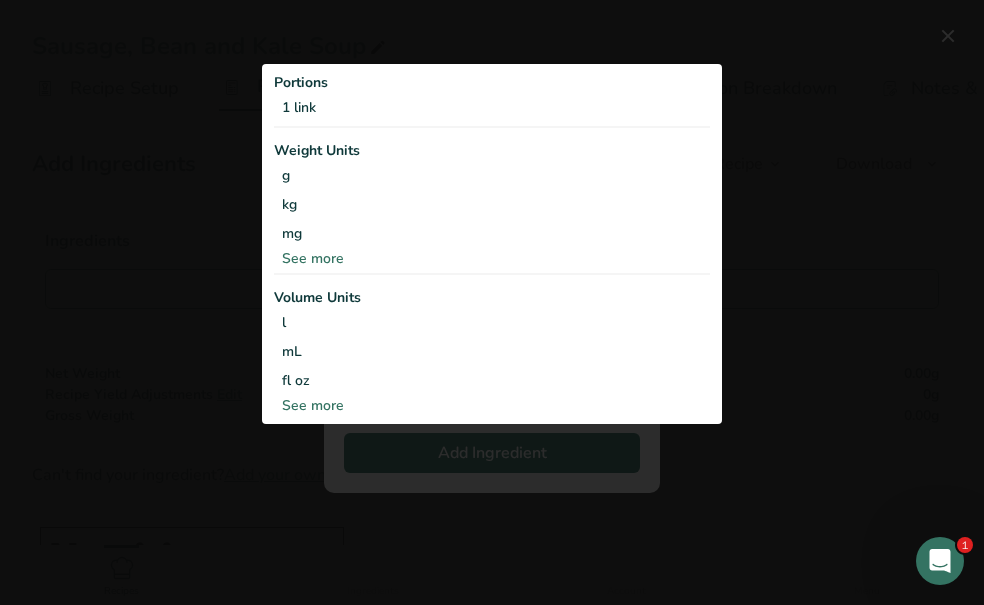 click on "See more" at bounding box center [492, 258] 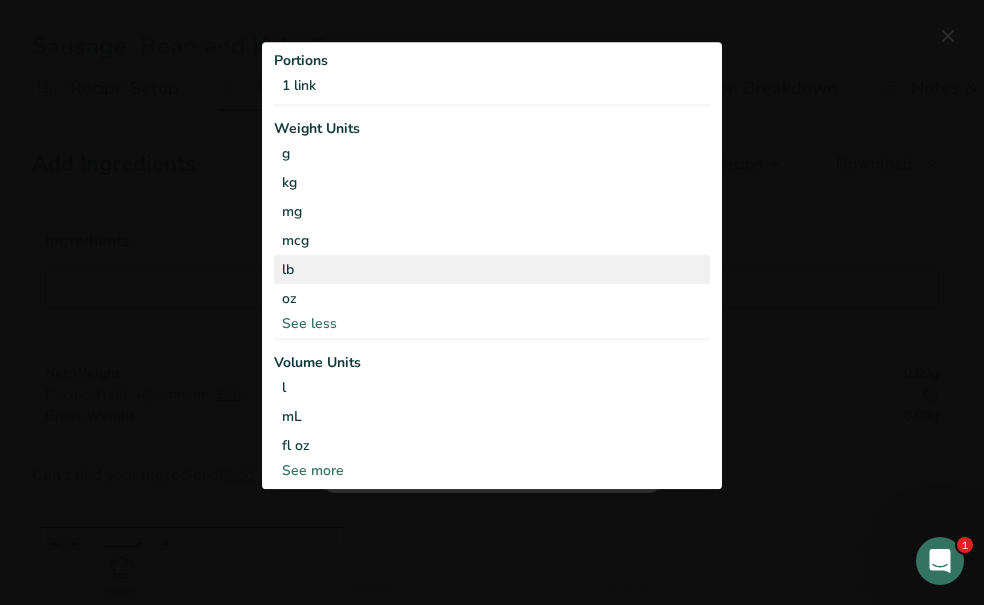 click on "lb" at bounding box center (492, 270) 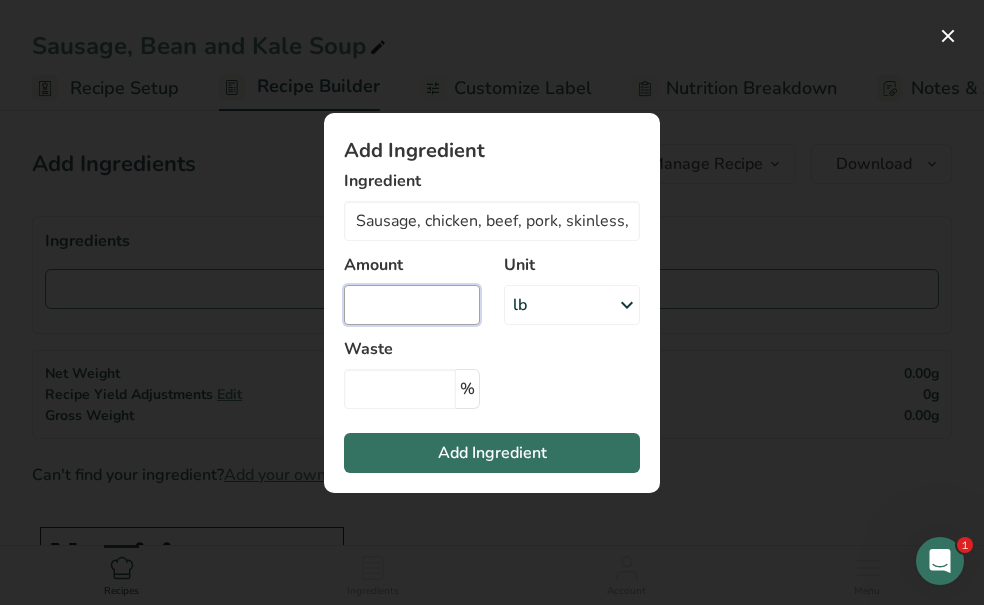 click at bounding box center (412, 305) 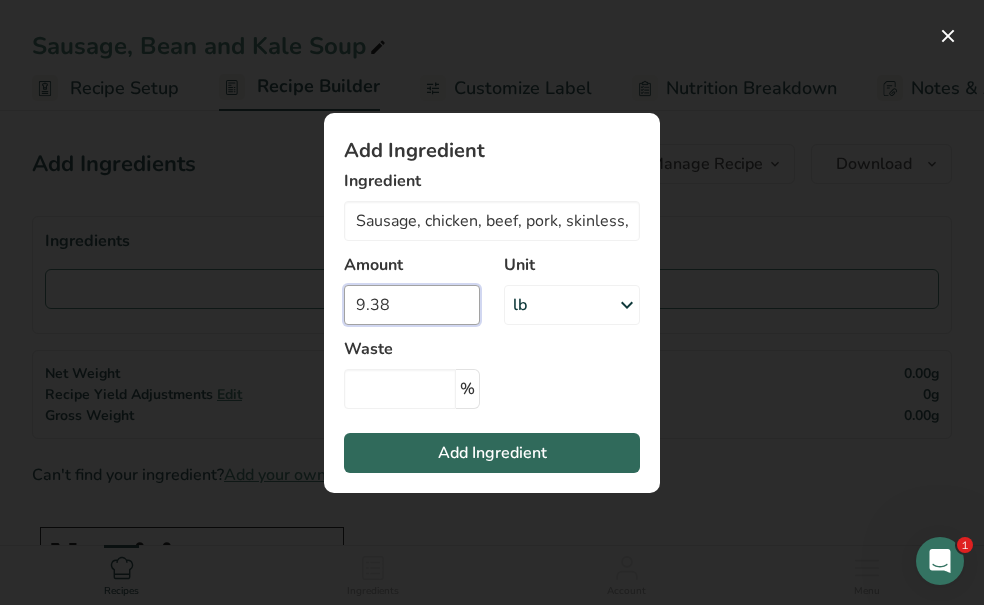 type on "9.38" 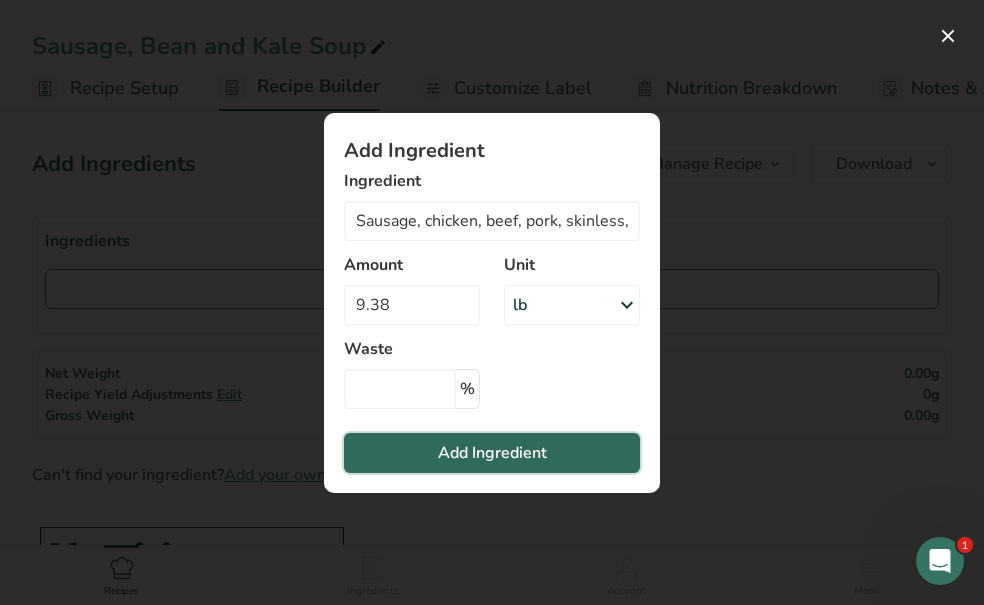 click on "Add Ingredient" at bounding box center (492, 453) 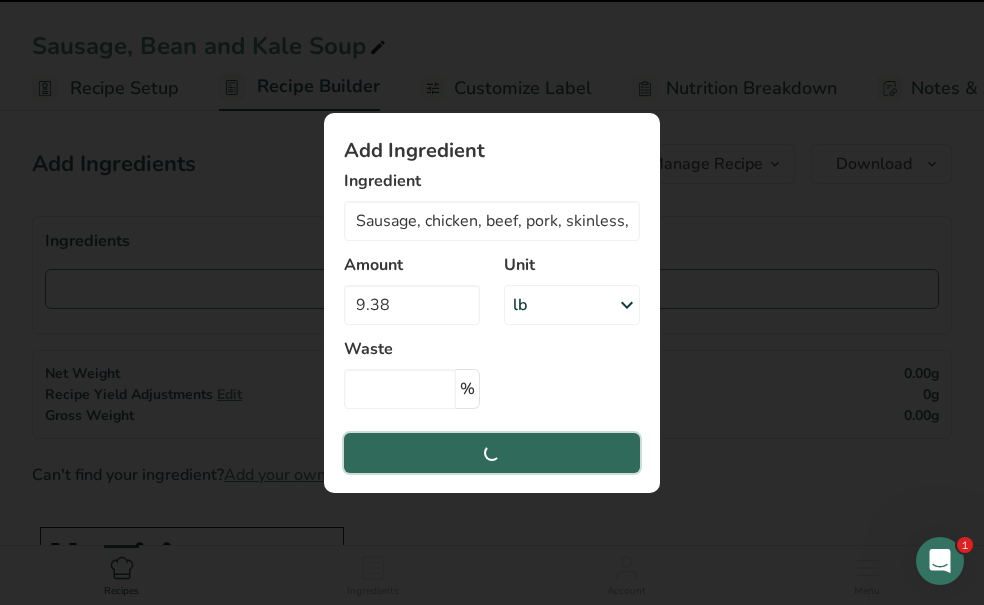 type 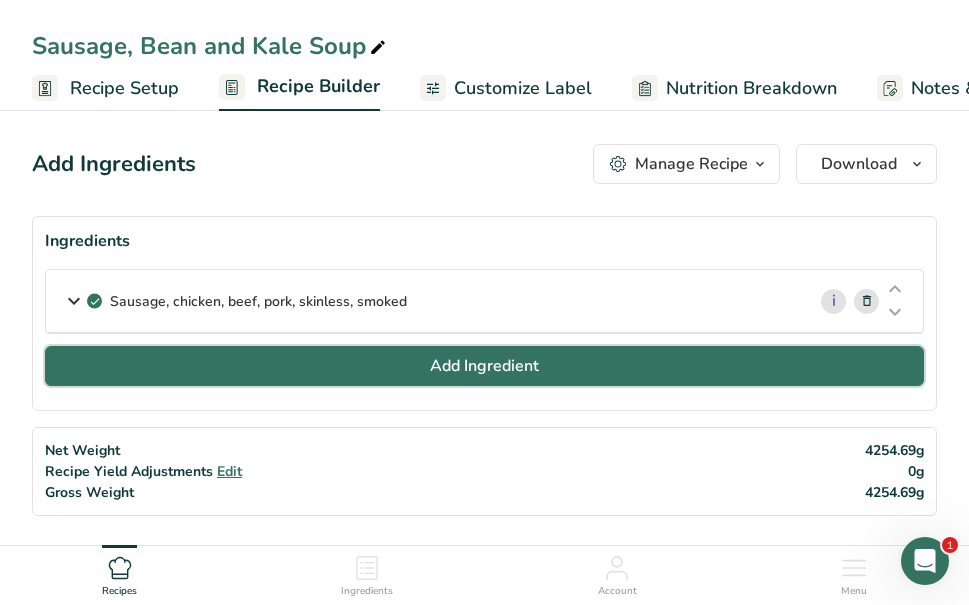 click on "Add Ingredient" at bounding box center [484, 366] 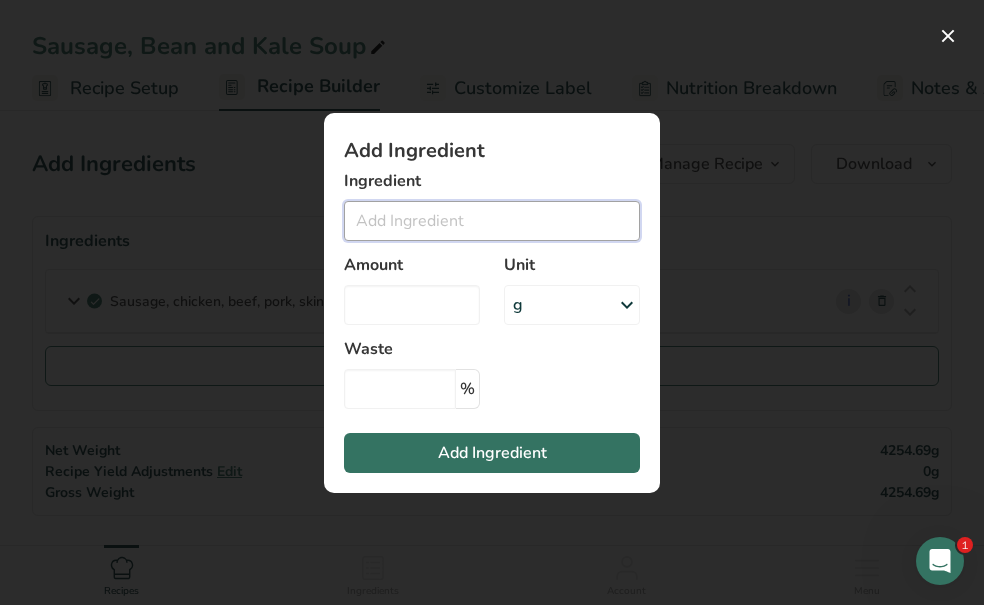 click at bounding box center (492, 221) 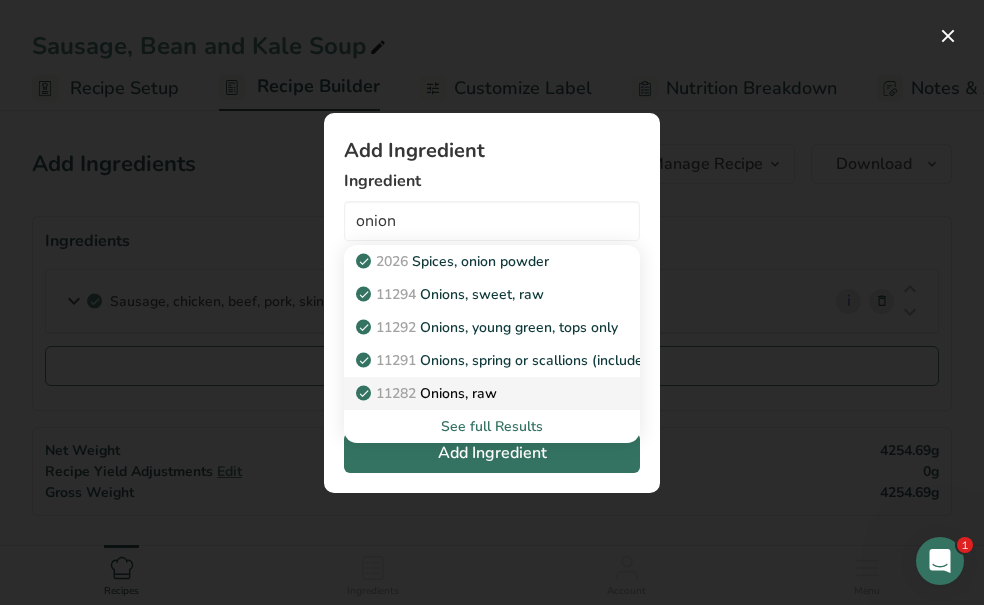 click on "11282
Onions, raw" at bounding box center (428, 393) 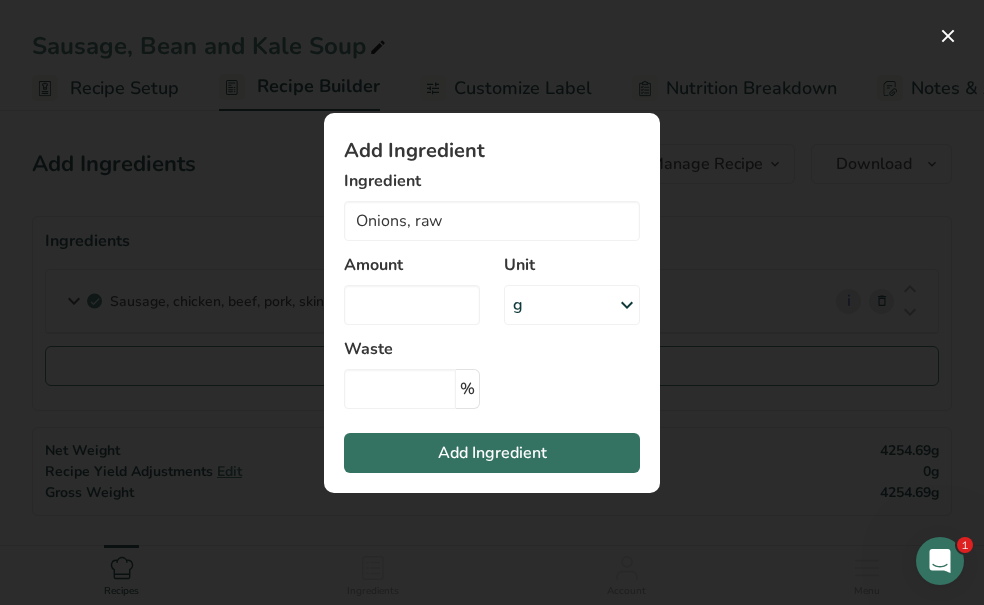 click on "g" at bounding box center (572, 305) 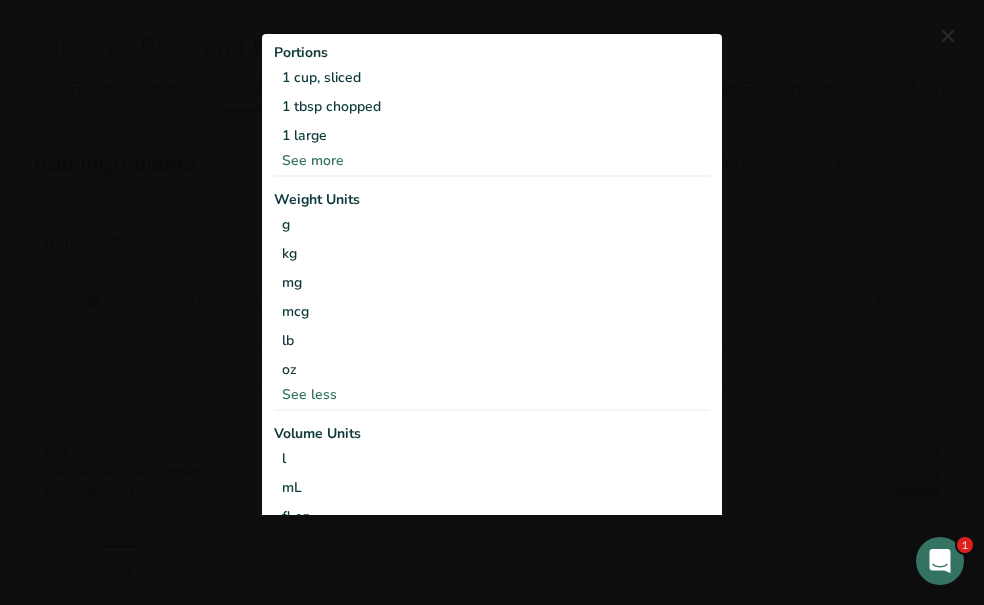 click on "See more" at bounding box center [492, 160] 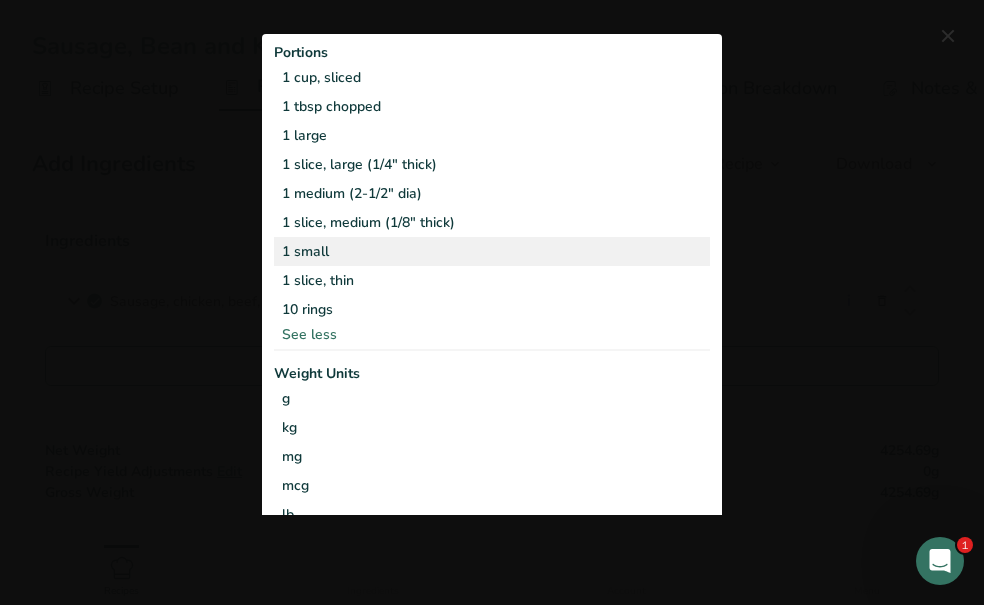 click on "1 small" at bounding box center (492, 251) 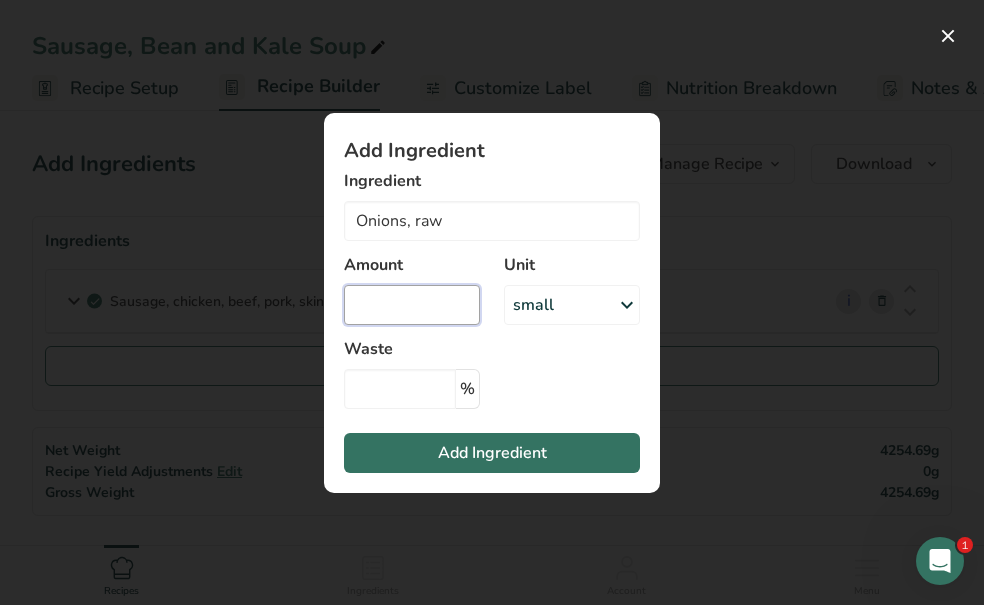 click at bounding box center (412, 305) 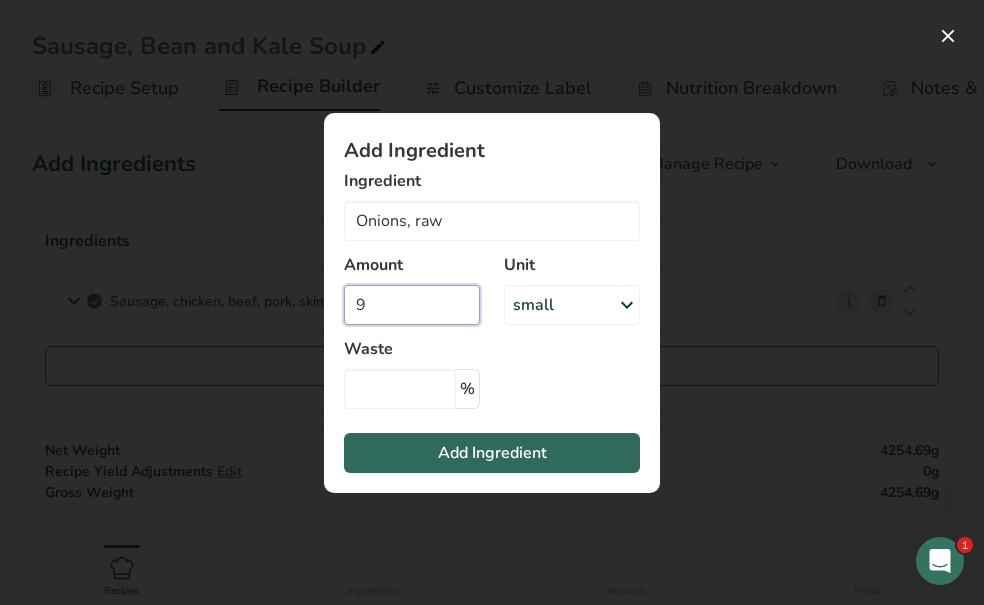type on "9" 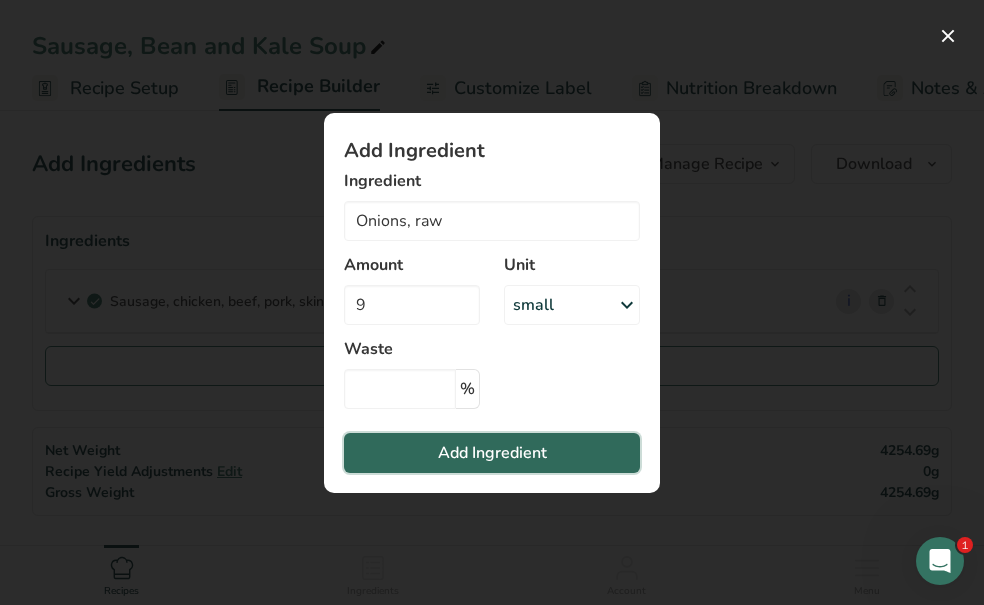 click on "Add Ingredient" at bounding box center (492, 453) 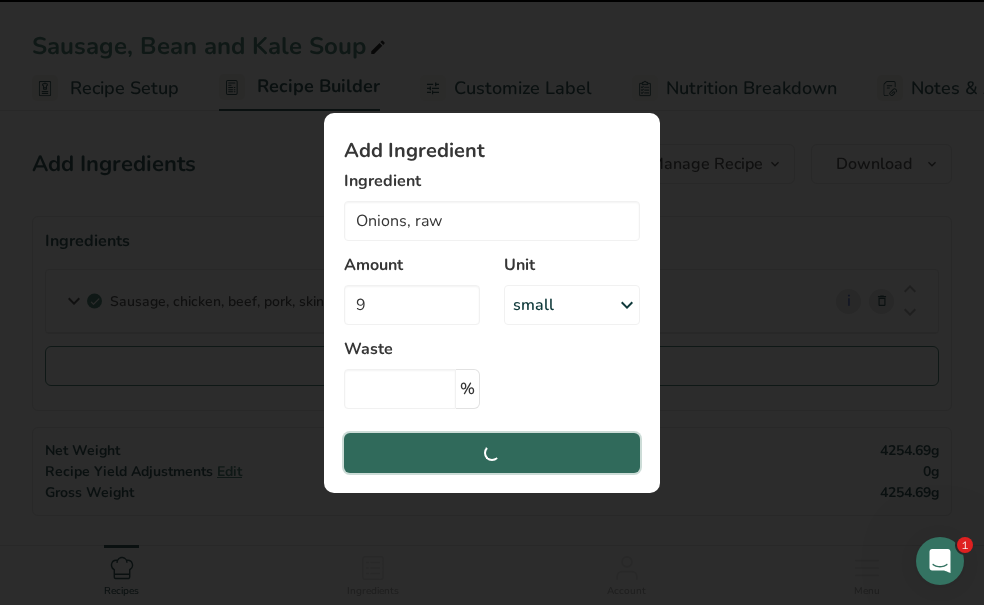 type 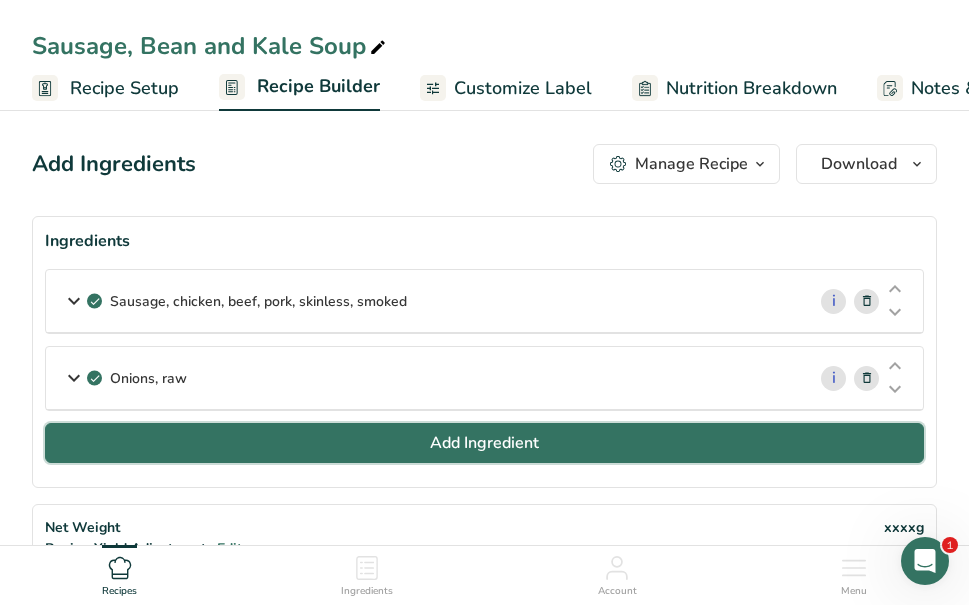 click on "Add Ingredient" at bounding box center (484, 443) 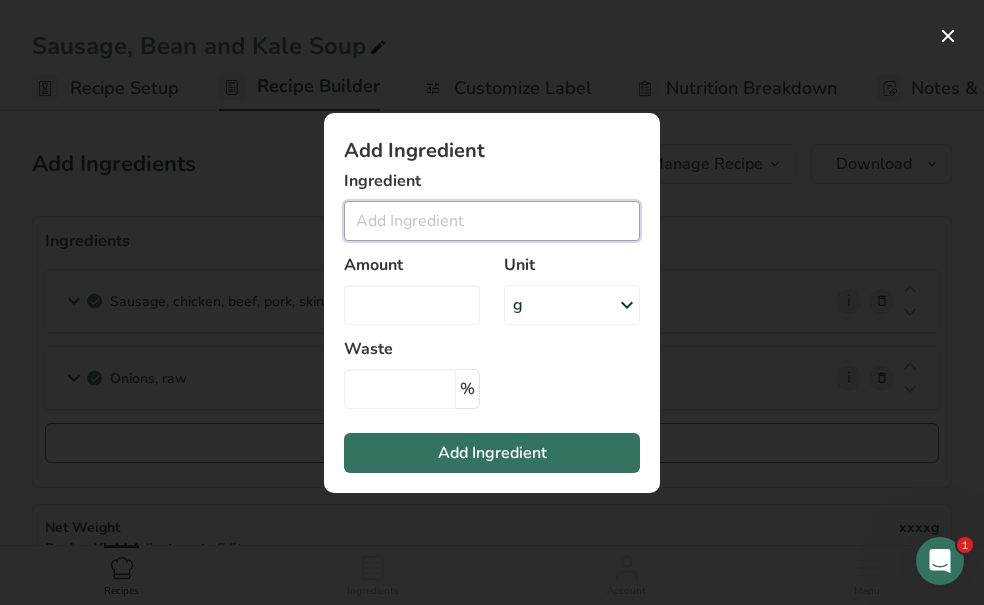 click at bounding box center [492, 221] 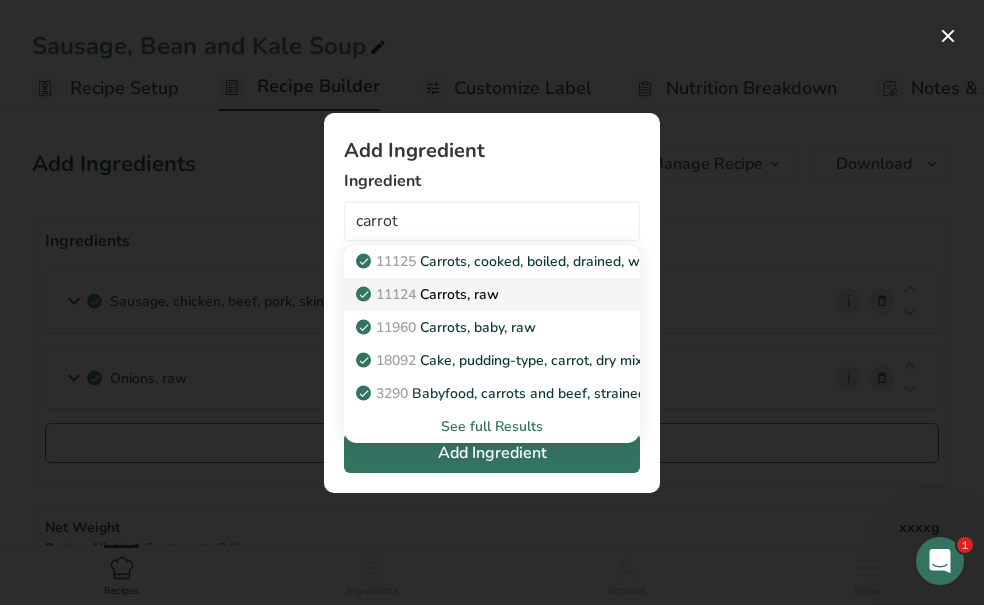 click on "11124" at bounding box center (396, 294) 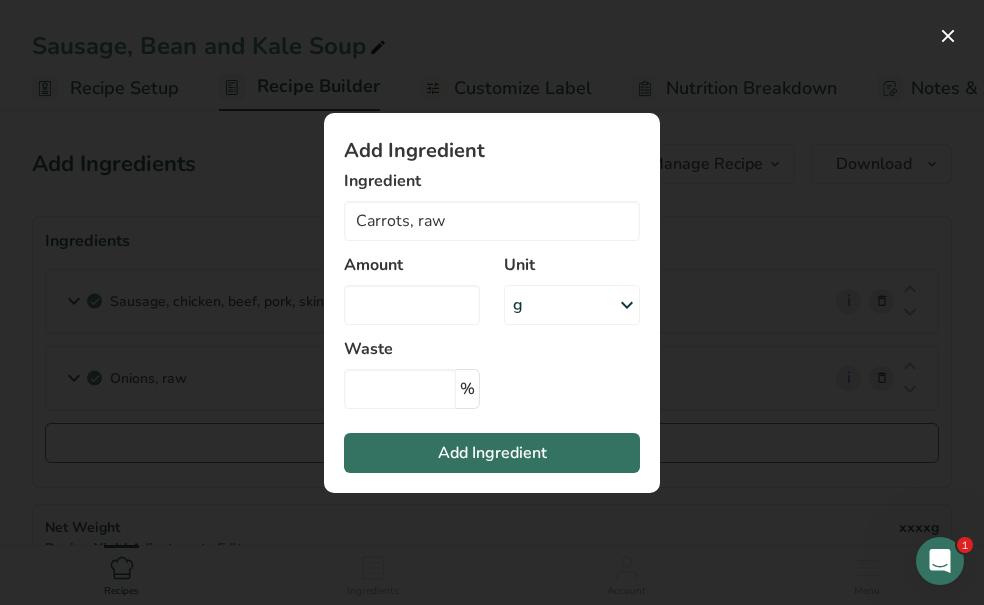 click on "g" at bounding box center [572, 305] 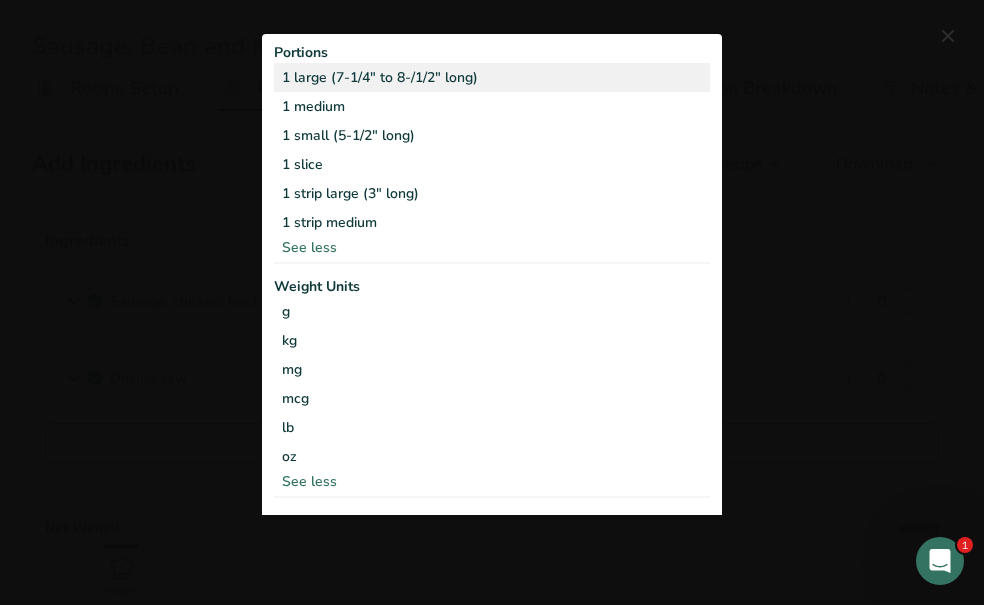 click on "1 large (7-1/4" to 8-/1/2" long)" at bounding box center [492, 77] 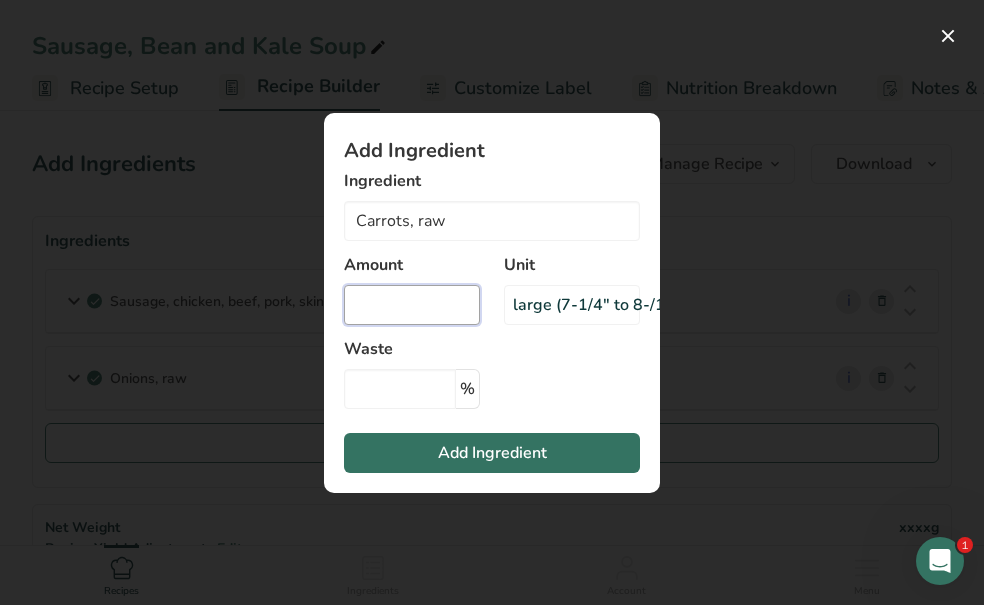 click at bounding box center (412, 305) 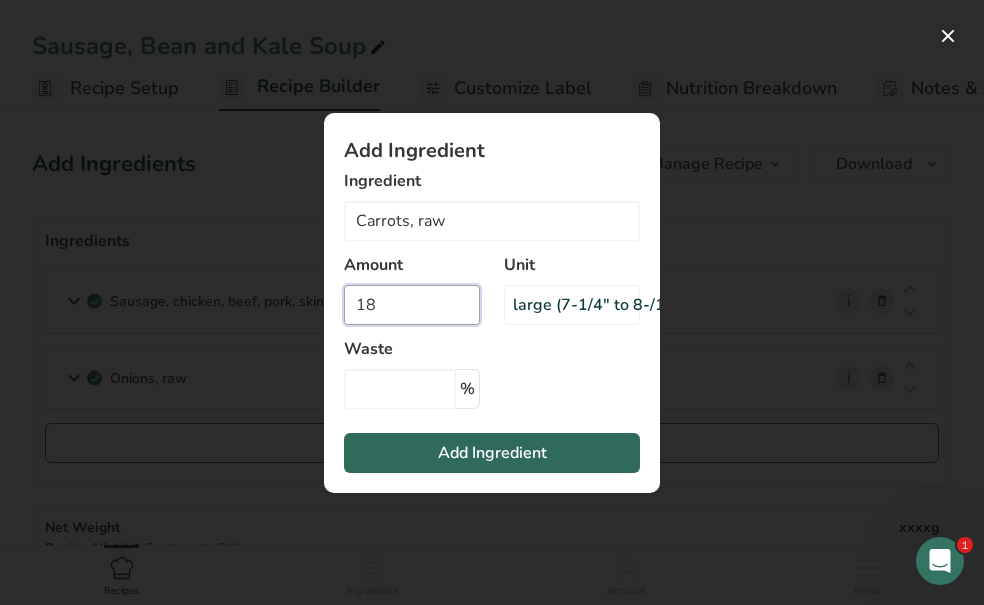 type on "18" 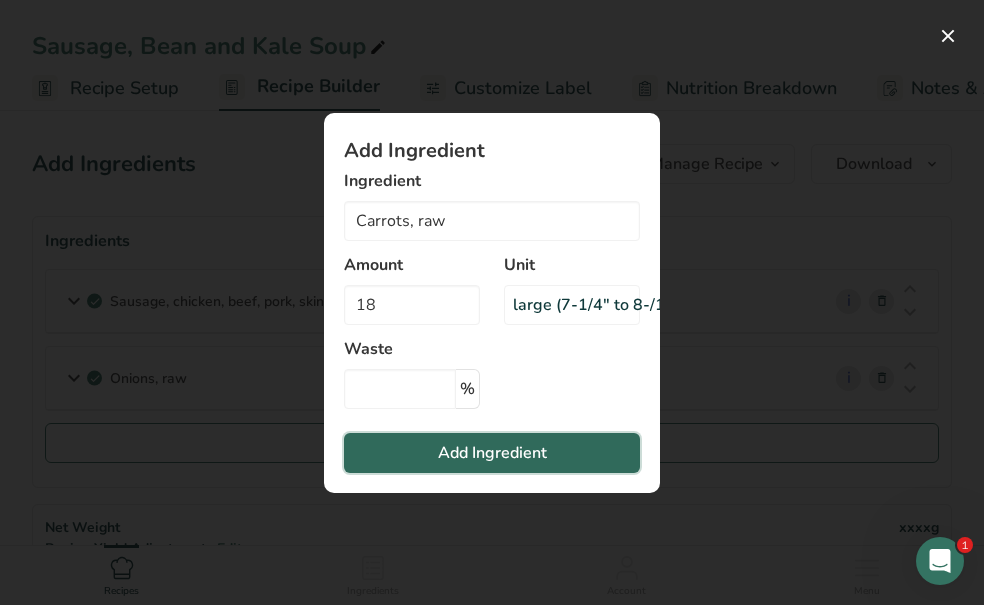 click on "Add Ingredient" at bounding box center (492, 453) 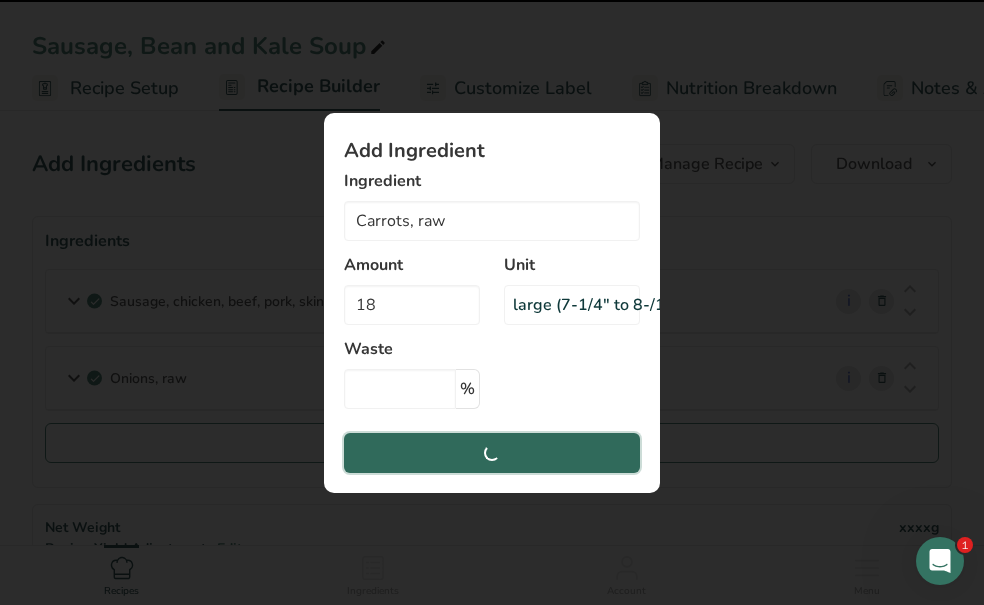 type 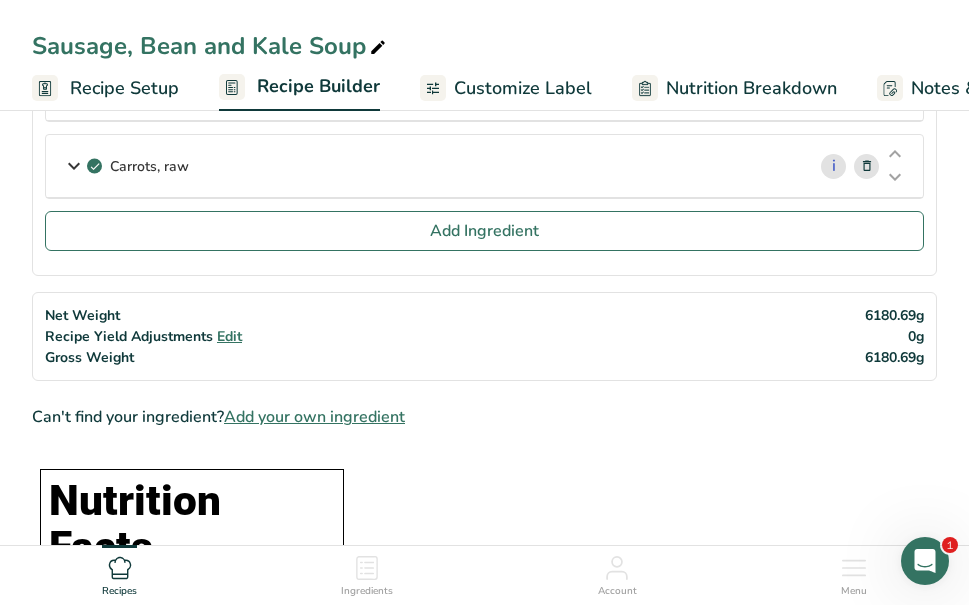 scroll, scrollTop: 297, scrollLeft: 0, axis: vertical 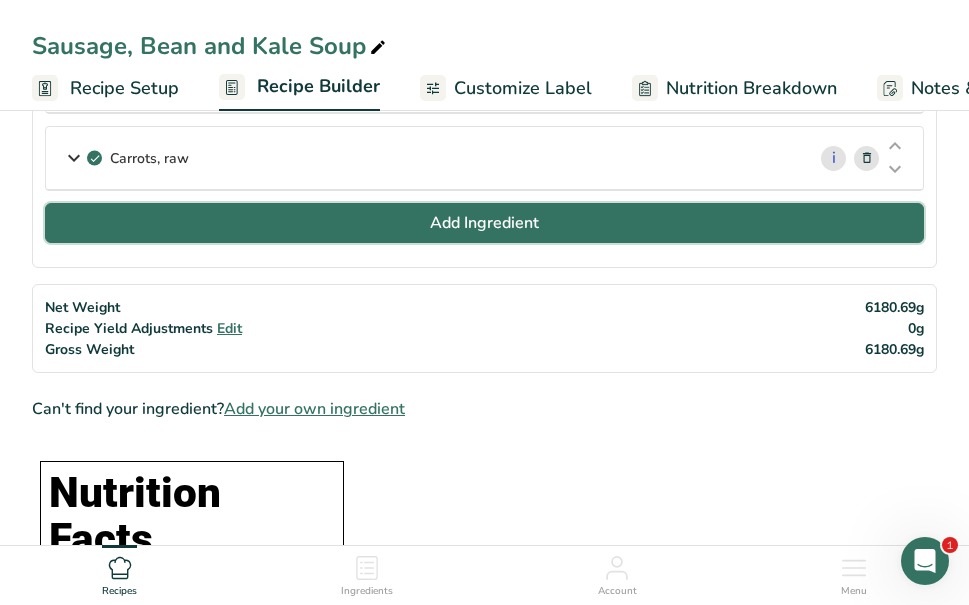 click on "Add Ingredient" at bounding box center (484, 223) 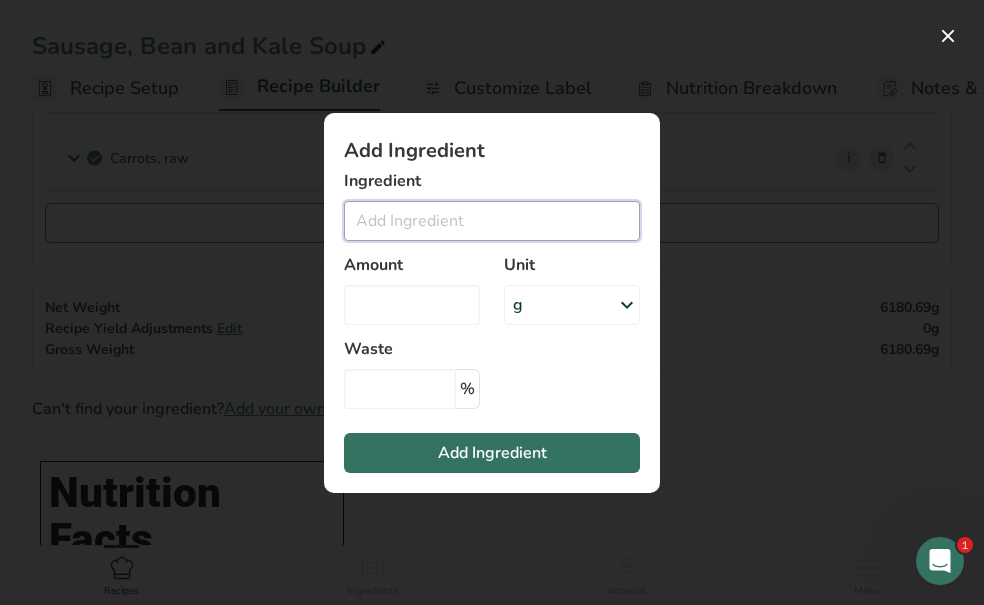 click at bounding box center [492, 221] 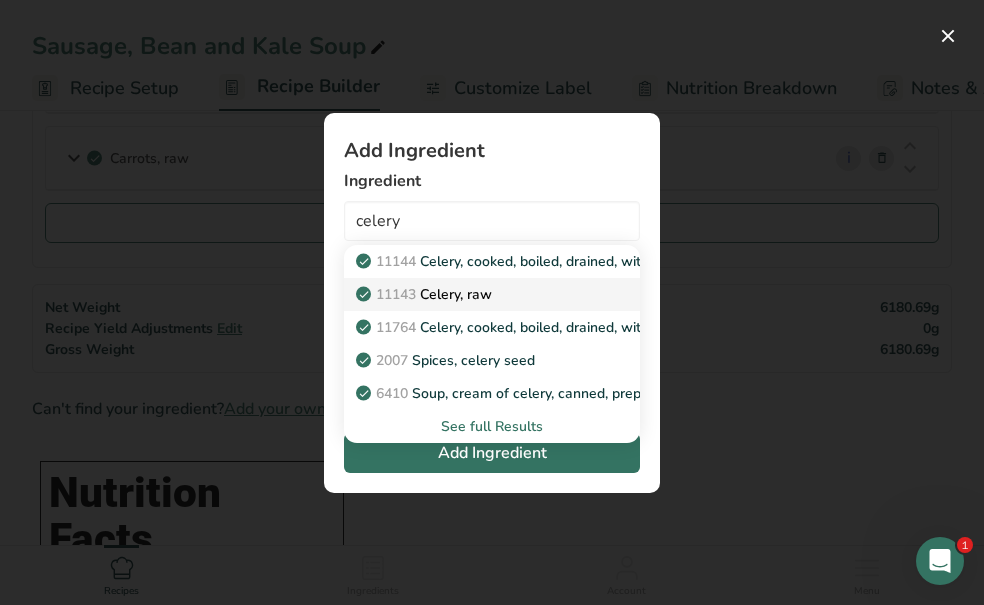 click on "11143
Celery, raw" at bounding box center (426, 294) 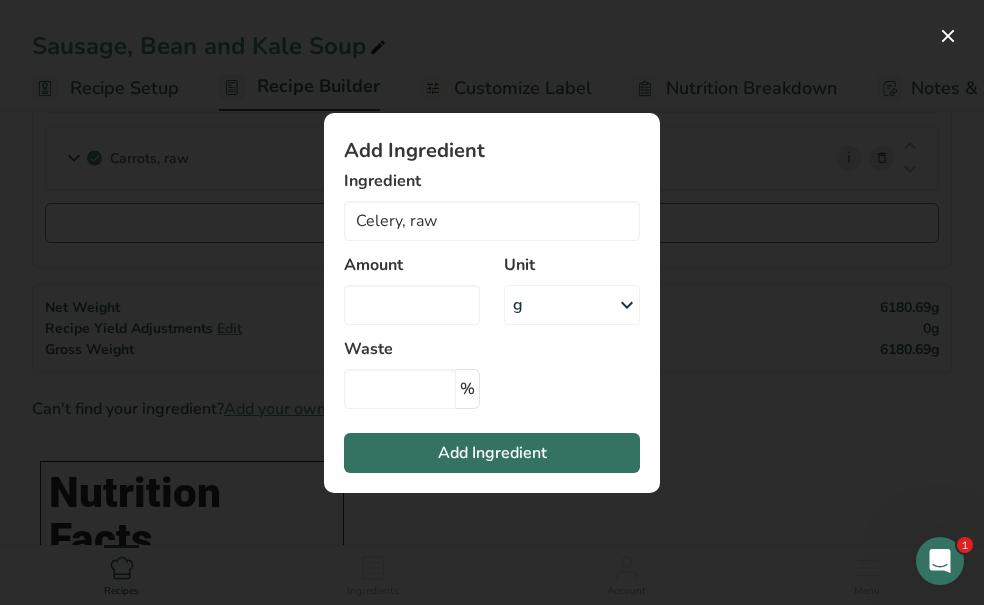 click on "g" at bounding box center (572, 305) 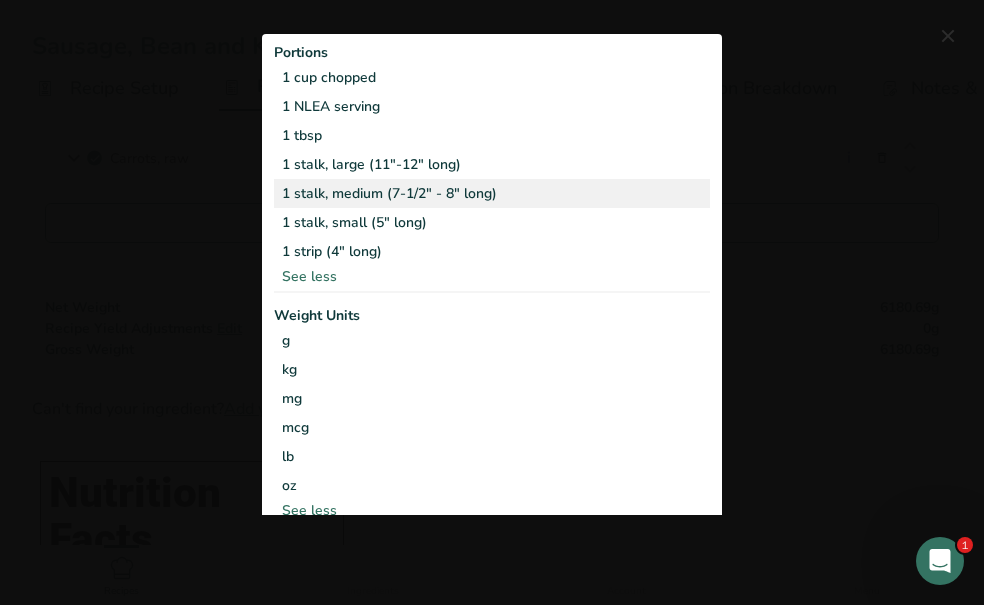 click on "1 stalk, medium (7-1/2" - 8" long)" at bounding box center (492, 193) 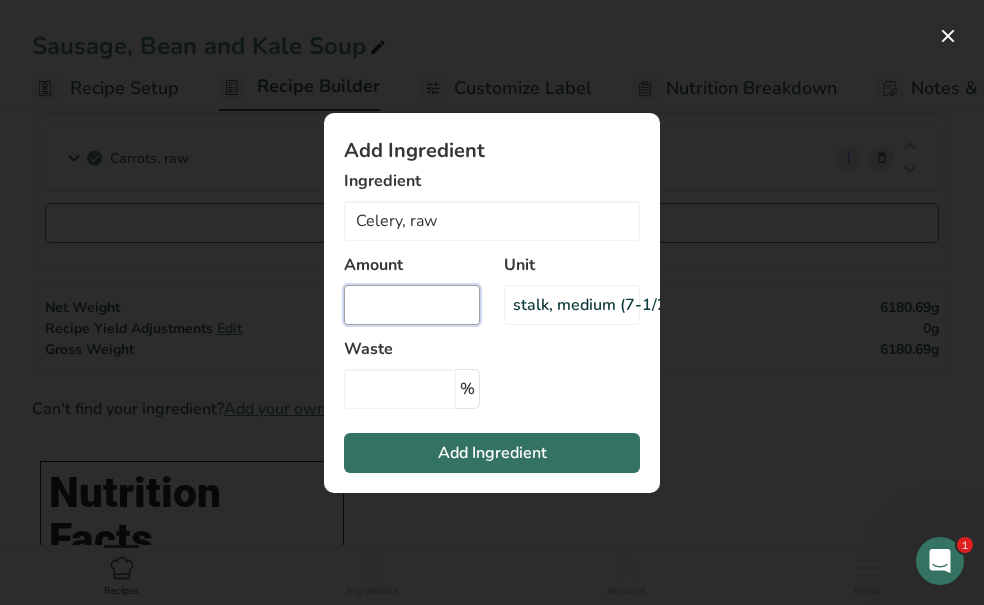 click at bounding box center [412, 305] 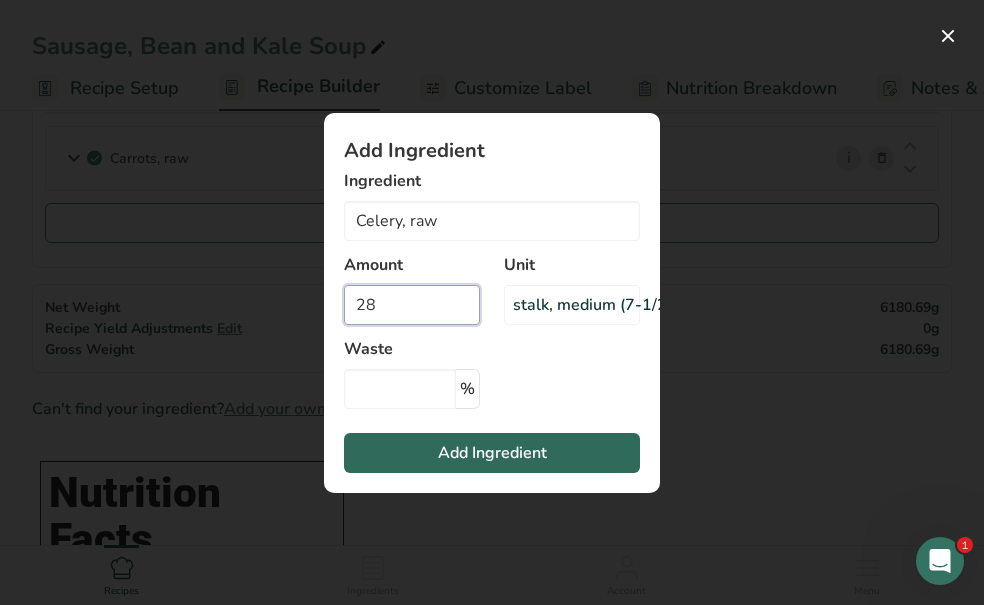 type on "28" 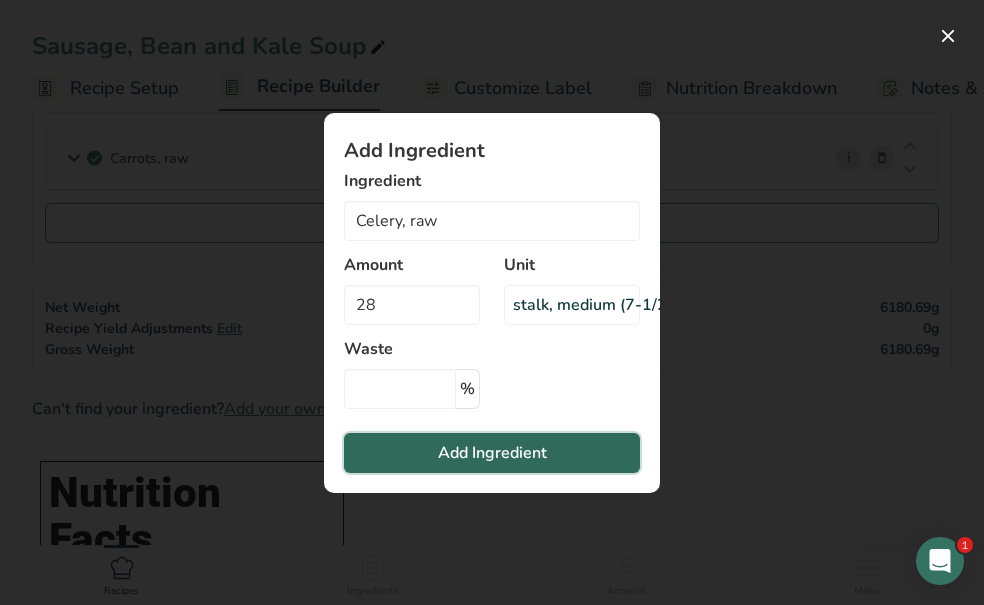 click on "Add Ingredient" at bounding box center (492, 453) 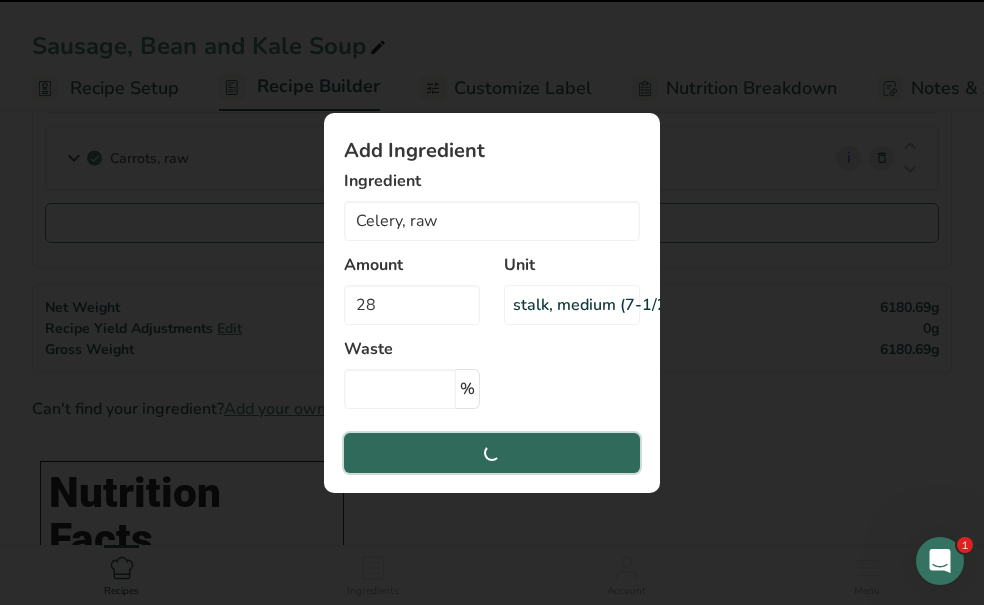 type 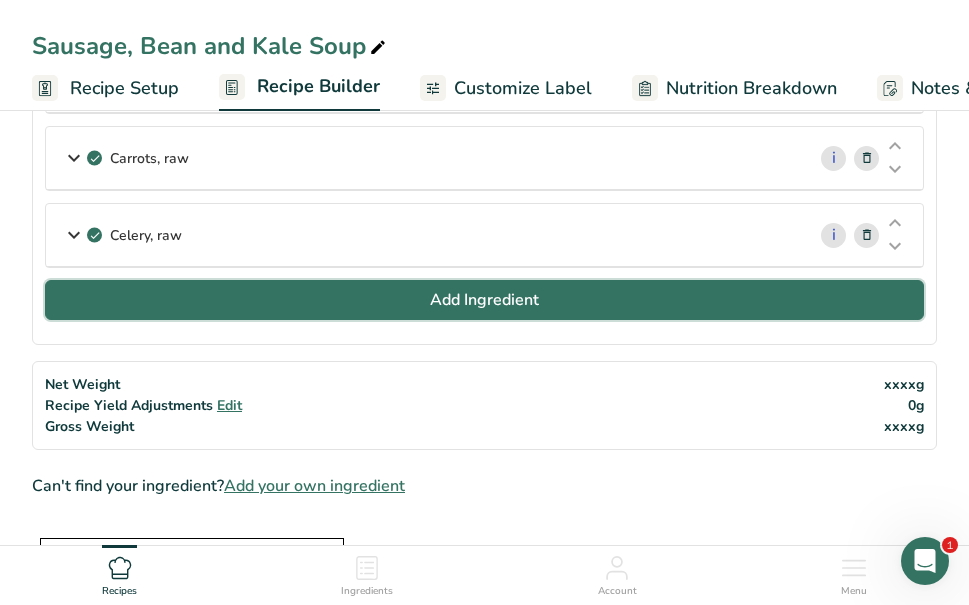 click on "Add Ingredient" at bounding box center (484, 300) 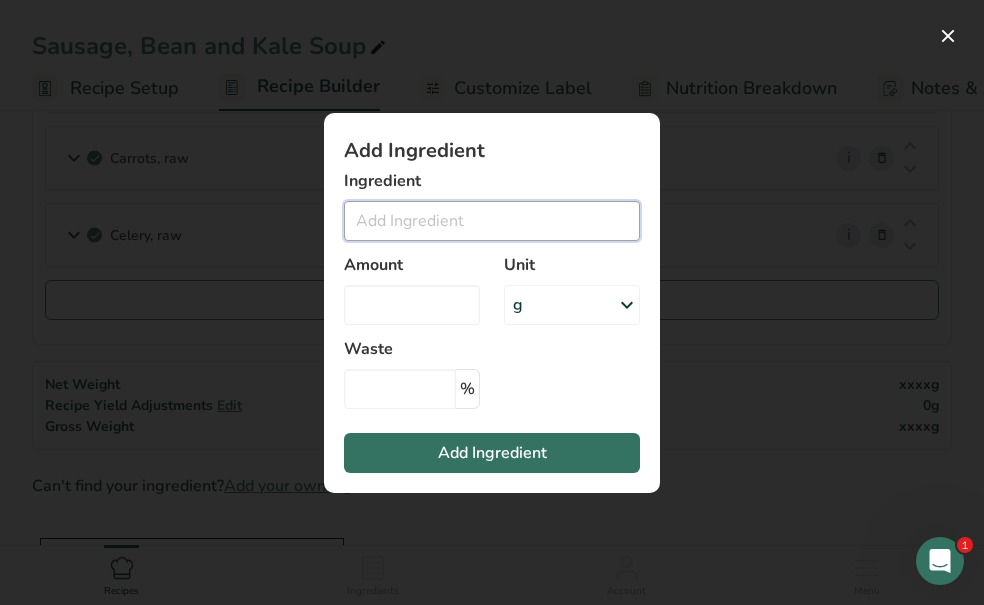 click at bounding box center (492, 221) 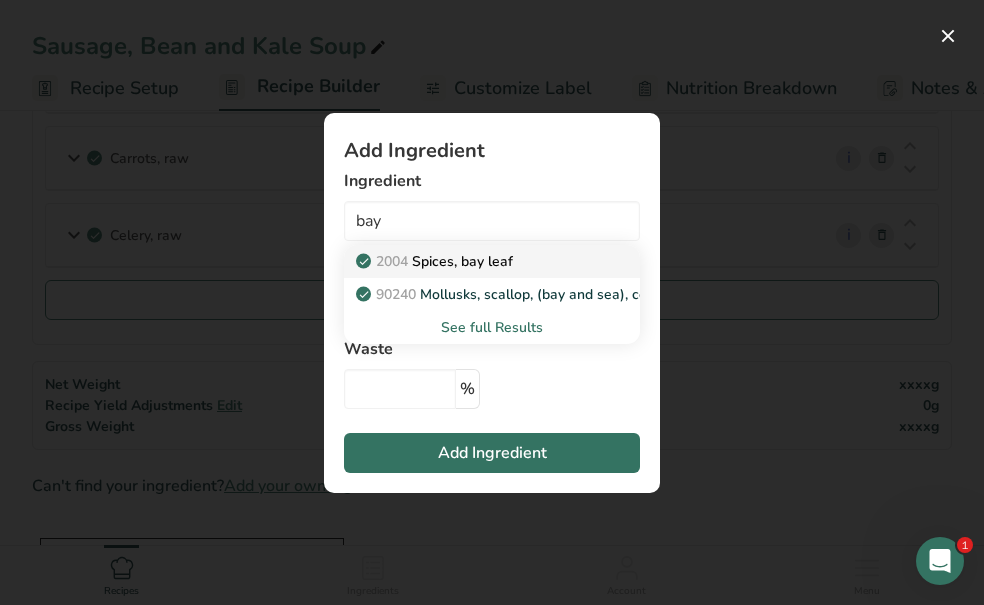 click on "2004
Spices, bay leaf" at bounding box center (492, 261) 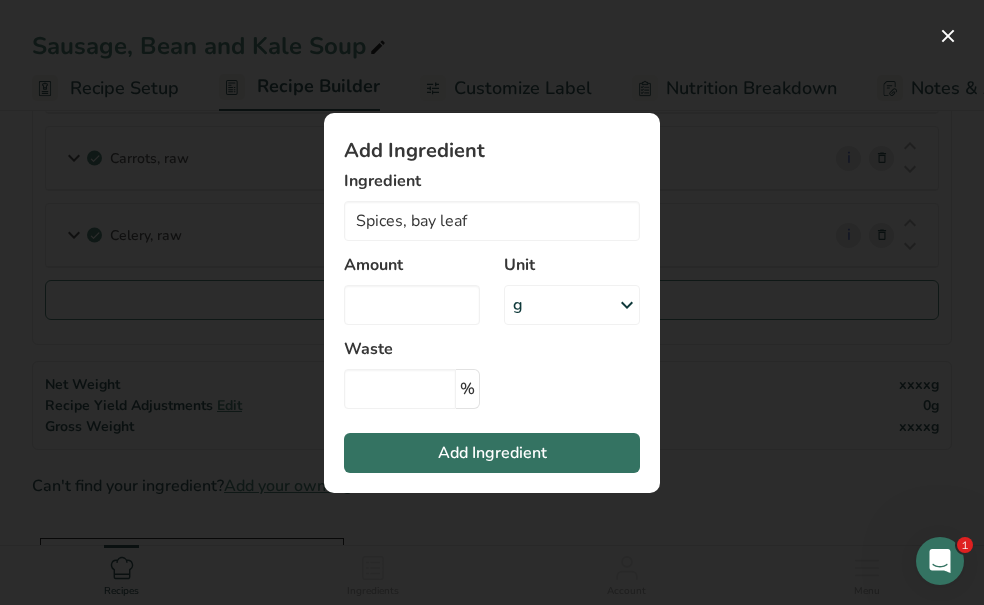click on "g" at bounding box center [572, 305] 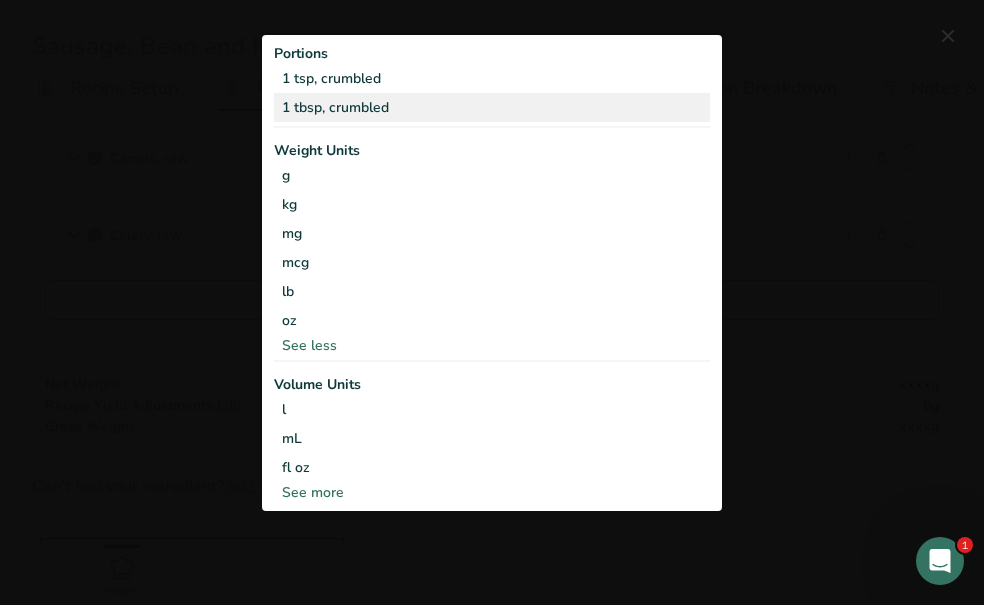 click on "1 tbsp, crumbled" at bounding box center [492, 107] 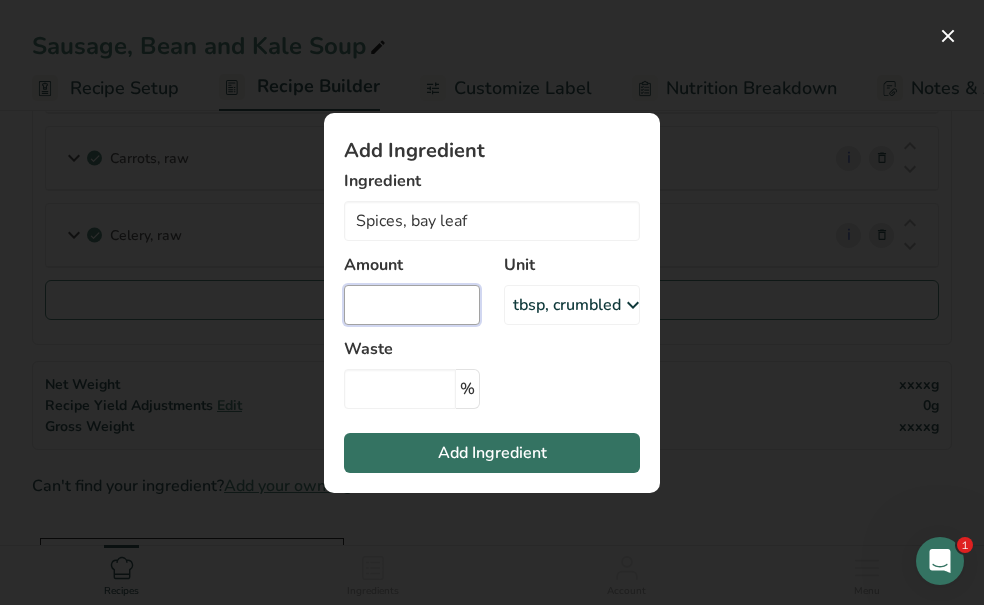 click at bounding box center [412, 305] 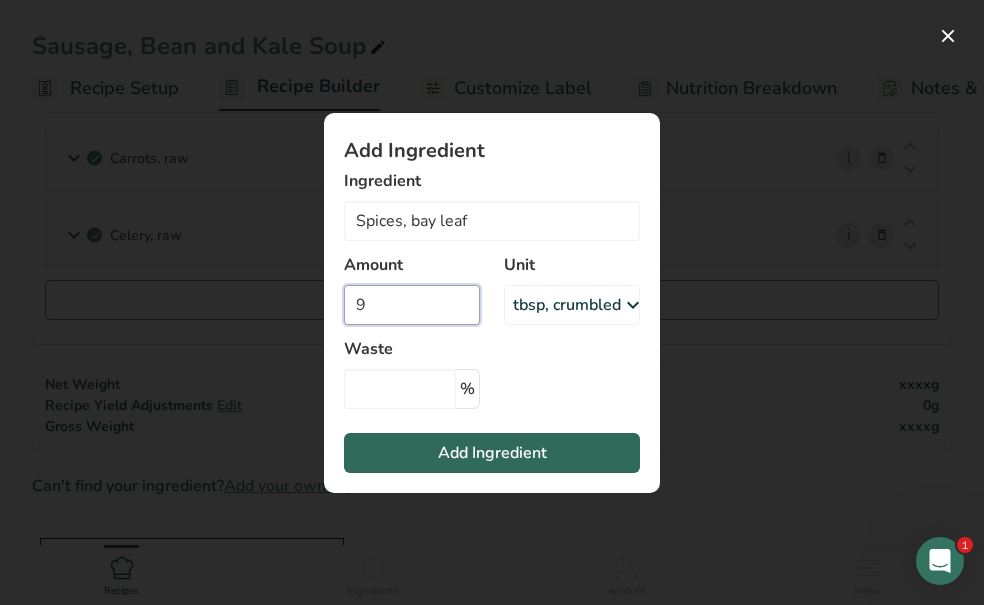 type on "9" 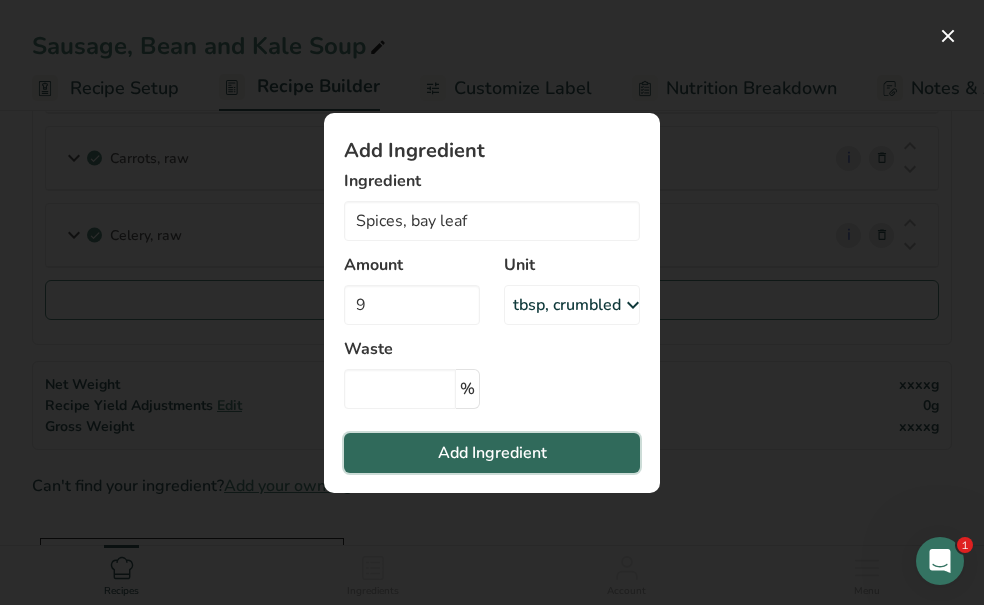 click on "Add Ingredient" at bounding box center (492, 453) 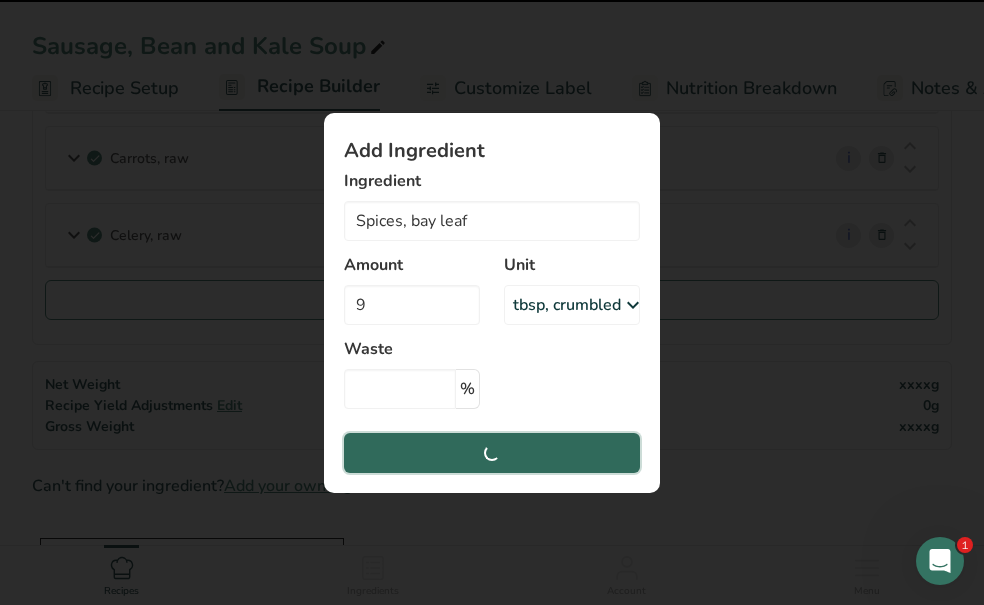 type 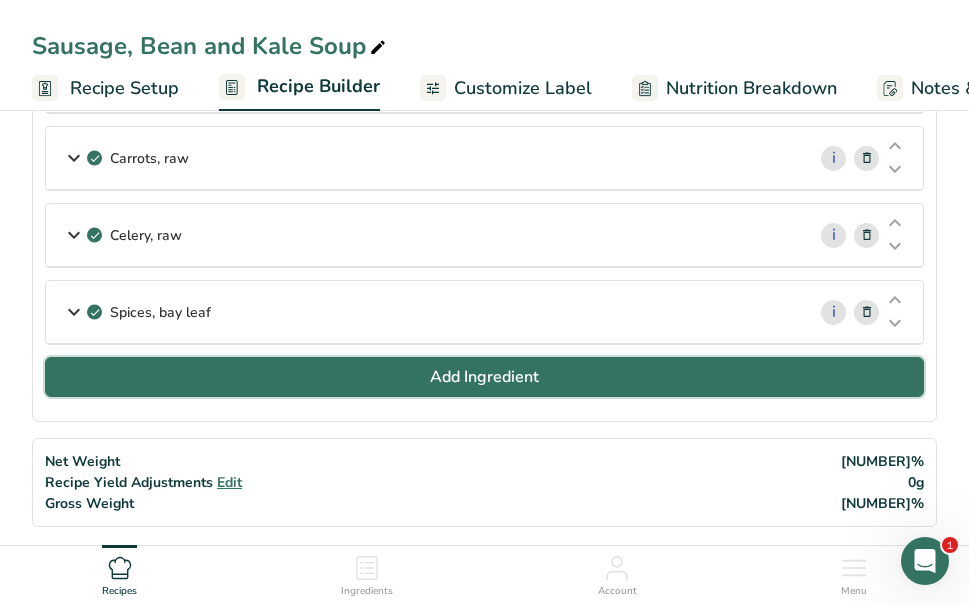 click on "Add Ingredient" at bounding box center [484, 377] 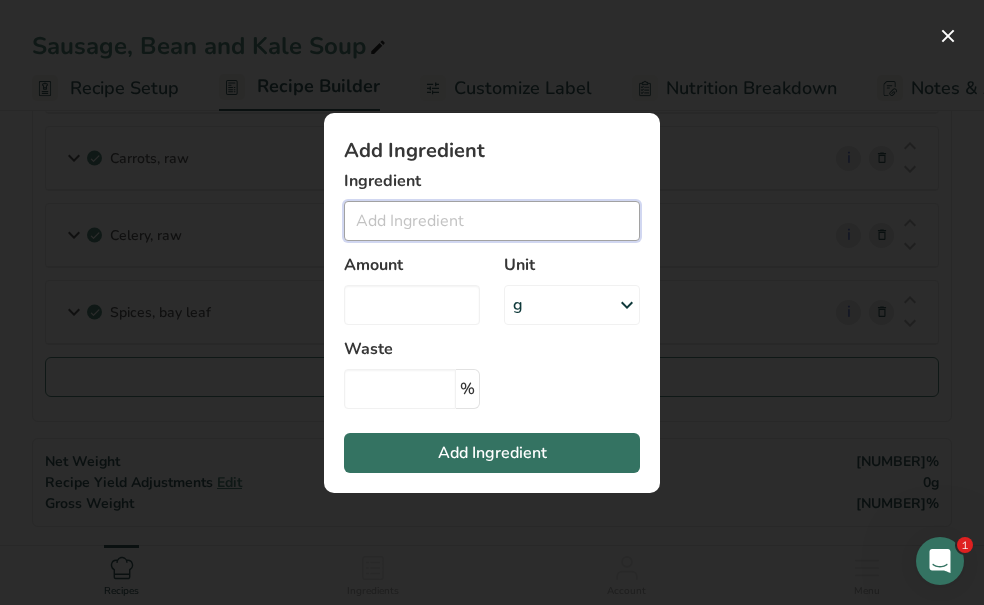 click at bounding box center (492, 221) 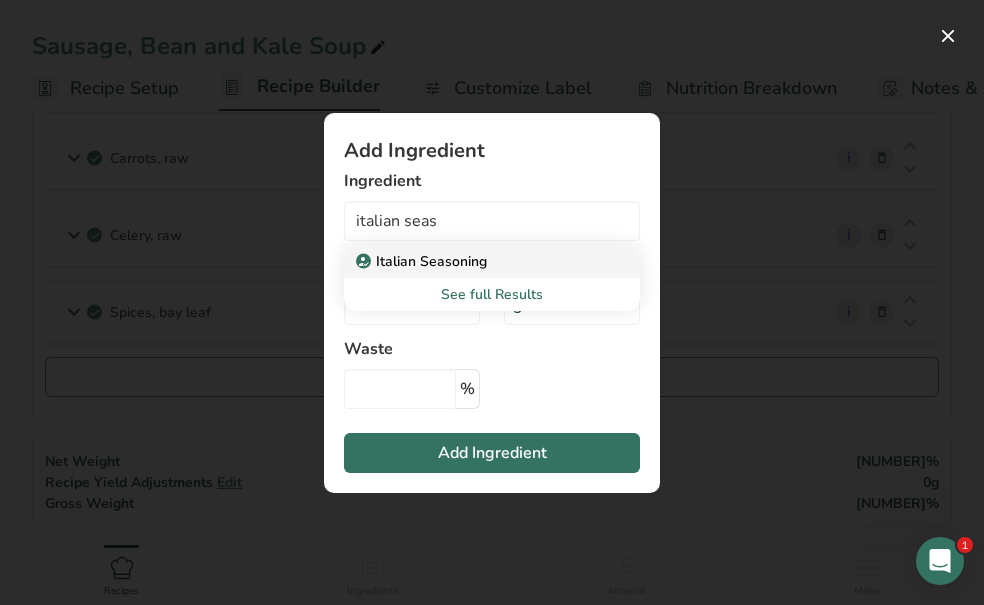 click on "Italian Seasoning" at bounding box center [423, 261] 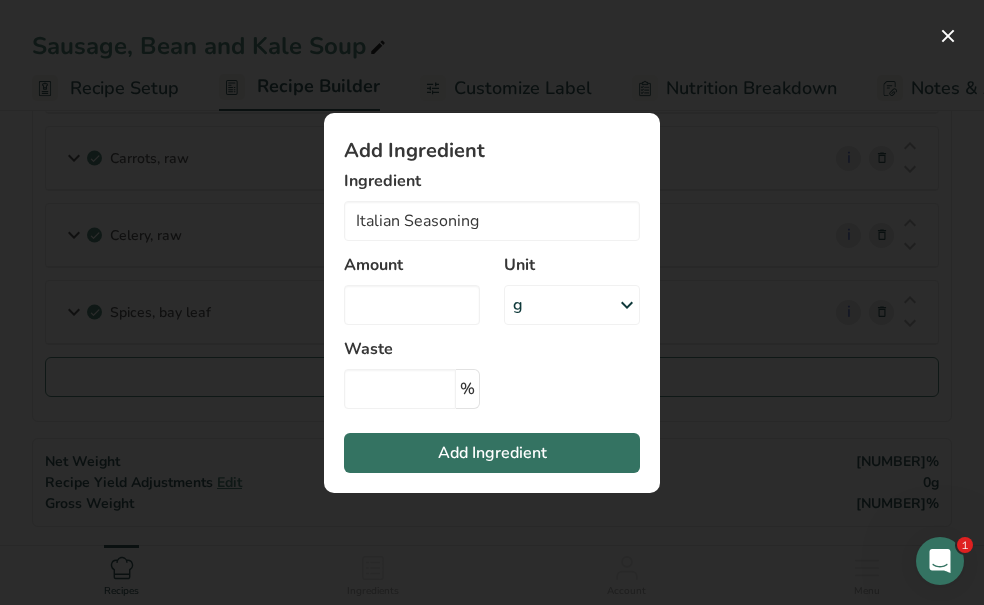click on "g" at bounding box center [572, 305] 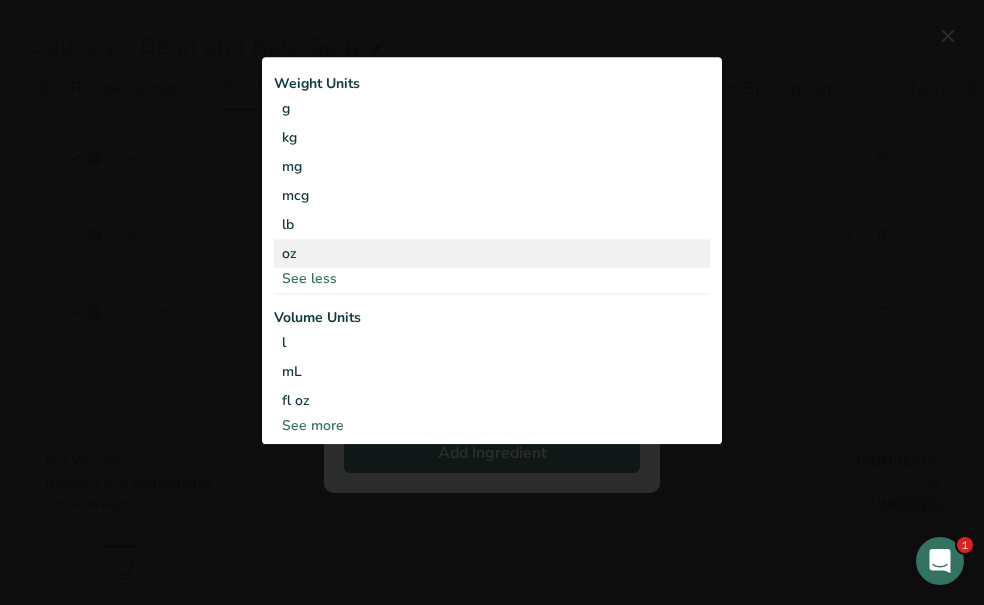 click on "oz" at bounding box center [492, 254] 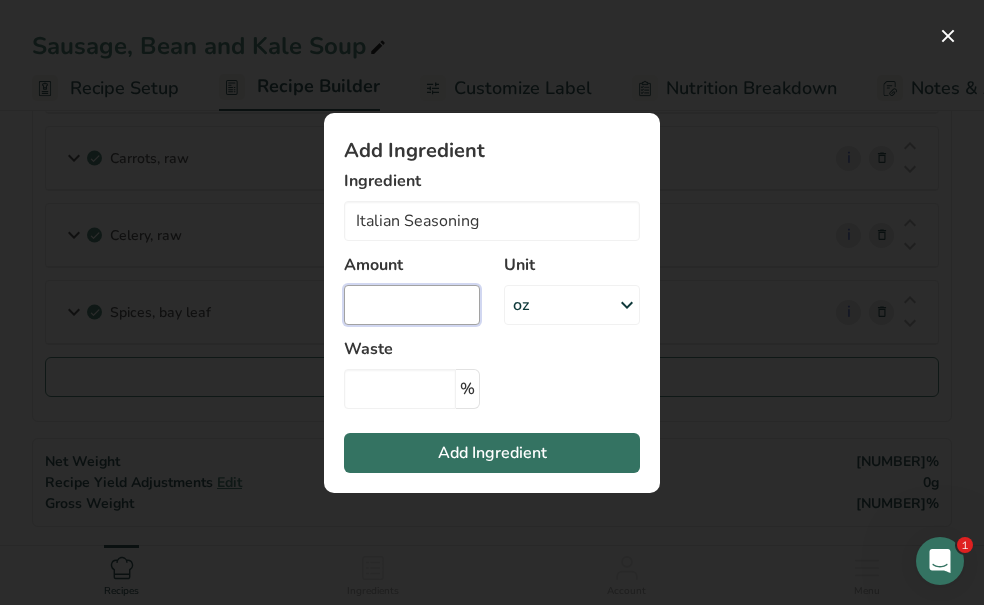 click at bounding box center (412, 305) 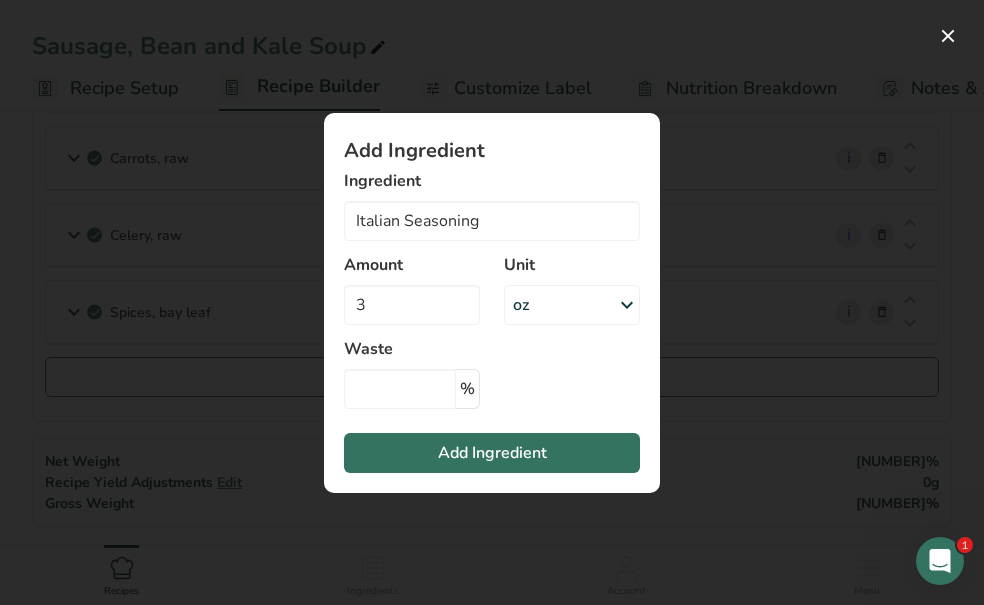 click on "Add Ingredient
Ingredient [Ingredient]
[Ingredient]
See full Results
Amount 3   Unit
oz
Weight Units
g
kg
mg
mcg
lb
oz
See less
Volume Units
l
Volume units require a density conversion. If you know your ingredient's density enter it below. Otherwise, click on "RIA" our AI Regulatory bot - she will be able to help you
lb/ft3
g/cm3
Confirm
mL
Volume units require a density conversion. If you know your ingredient's density enter it below. Otherwise, click on "RIA" our AI Regulatory bot - she will be able to help you
fl oz" at bounding box center (492, 303) 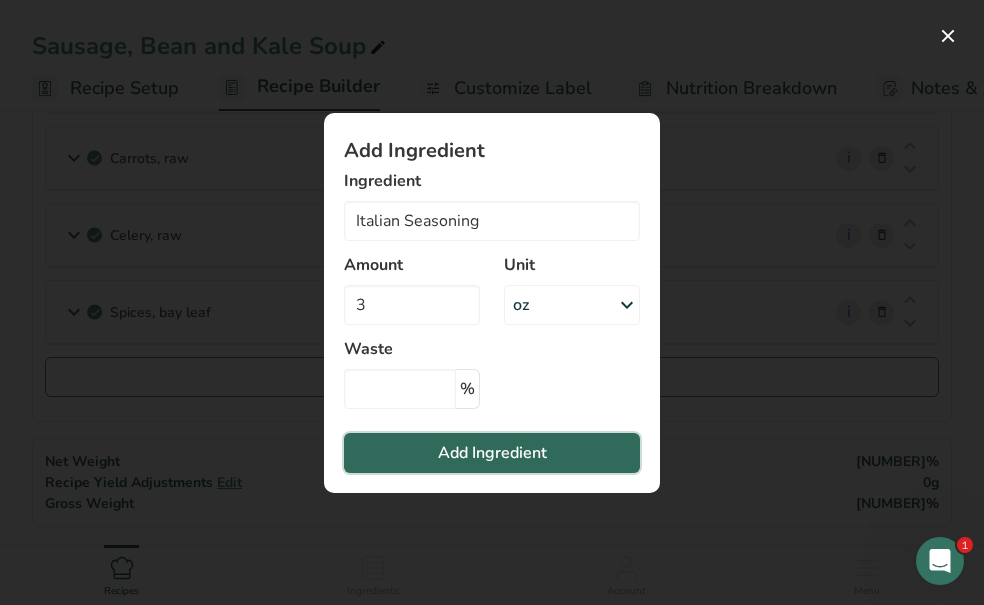 click on "Add Ingredient" at bounding box center [492, 453] 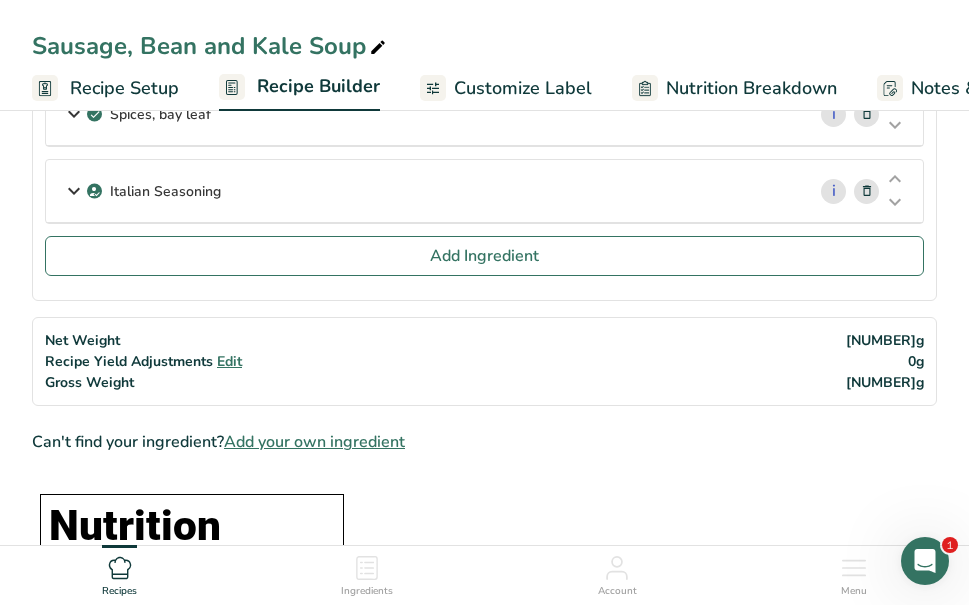 scroll, scrollTop: 504, scrollLeft: 0, axis: vertical 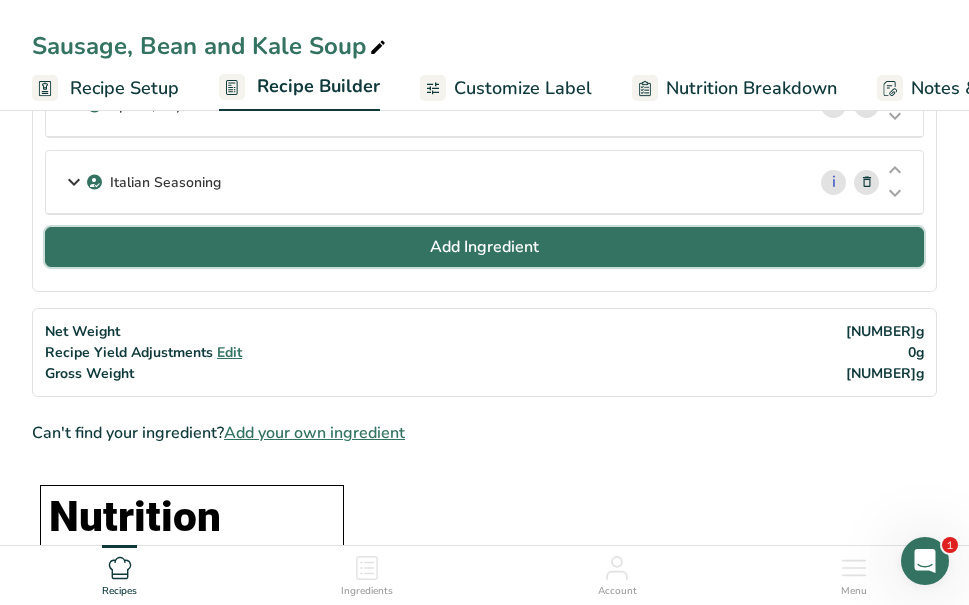 click on "Add Ingredient" at bounding box center (484, 247) 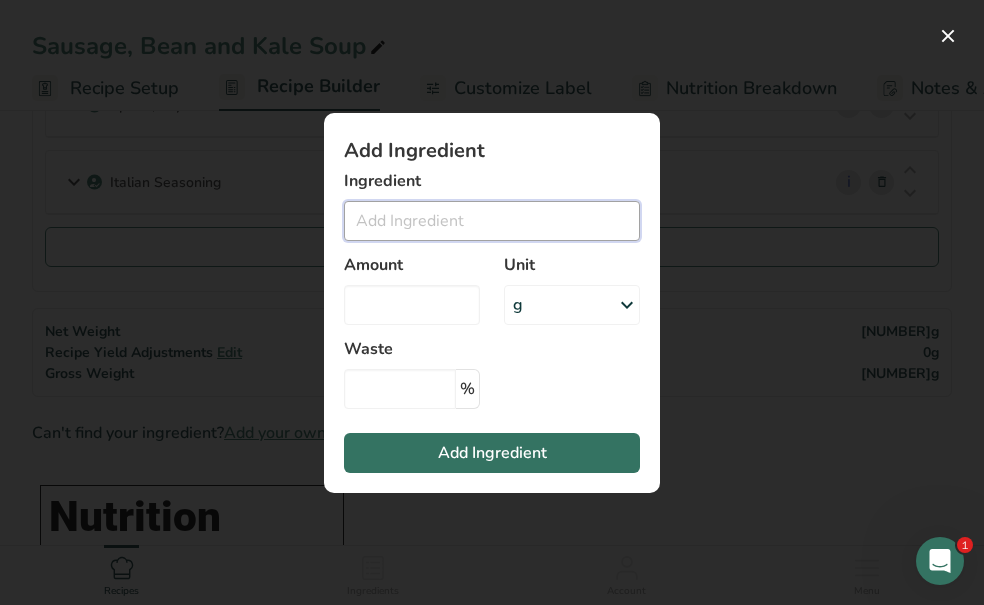 click at bounding box center (492, 221) 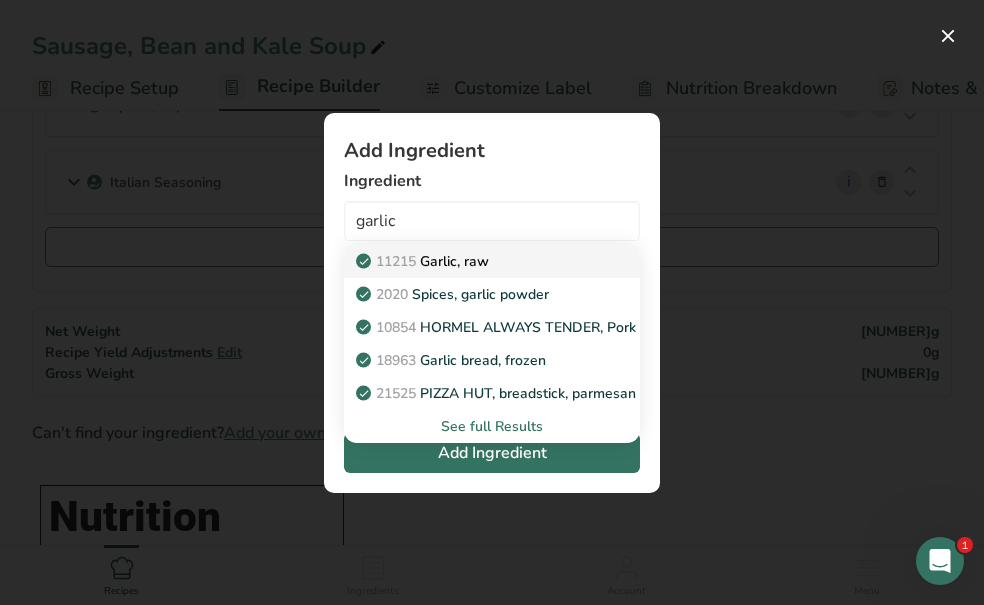 click on "11215
Garlic, raw" at bounding box center (476, 261) 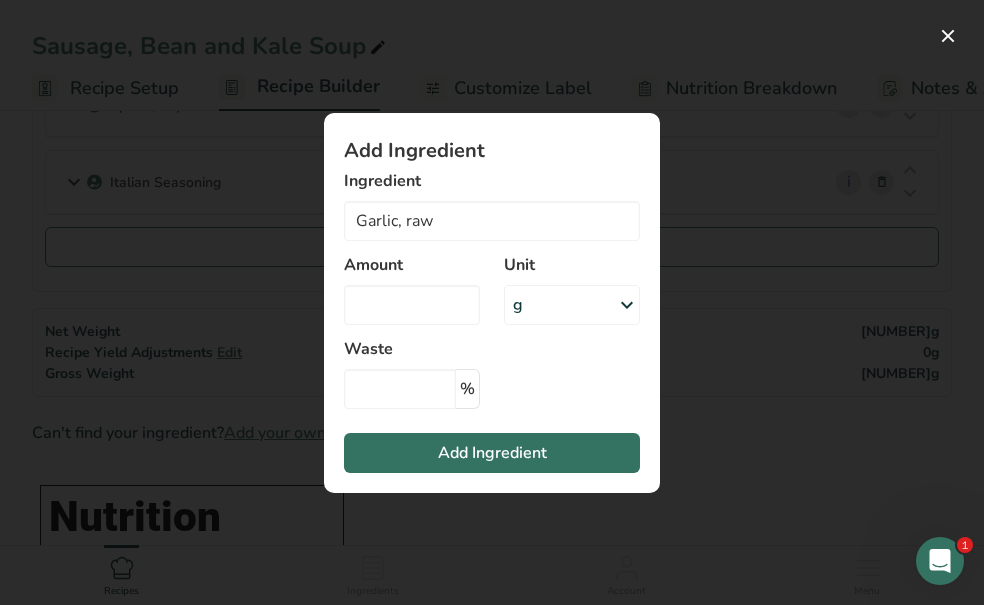 click on "g" at bounding box center (572, 305) 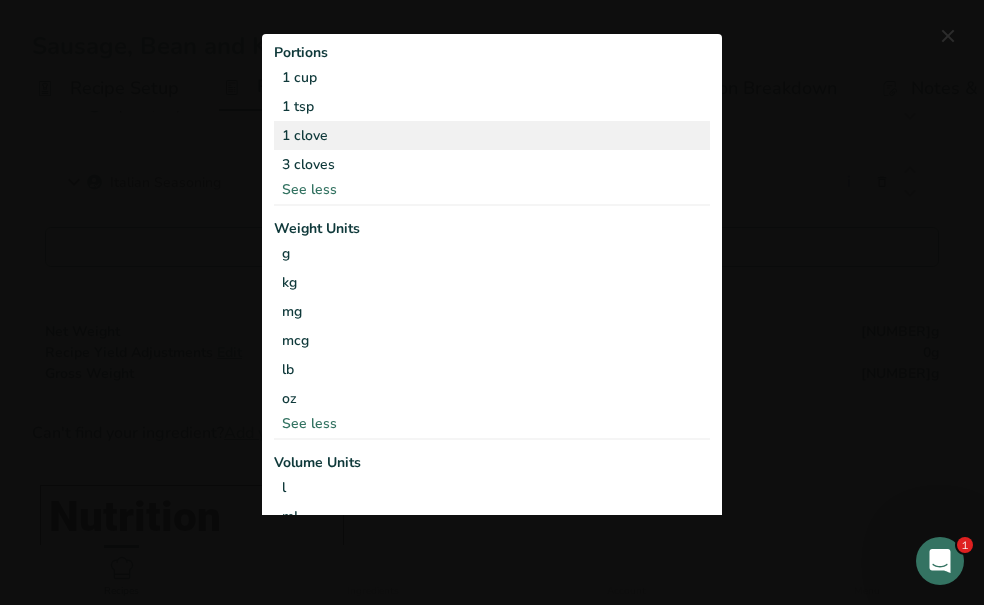 click on "1 clove" at bounding box center (492, 135) 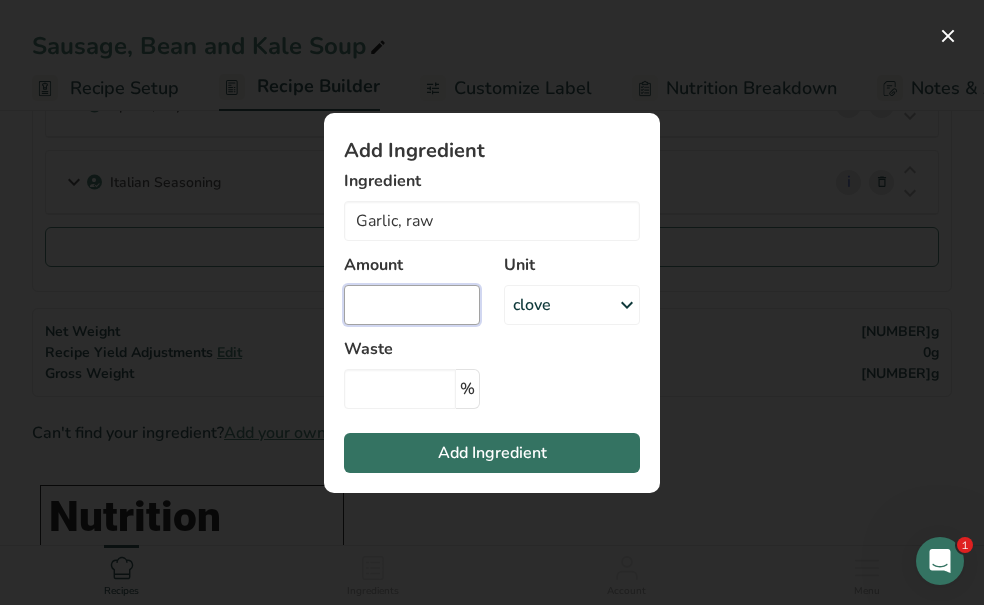 click at bounding box center (412, 305) 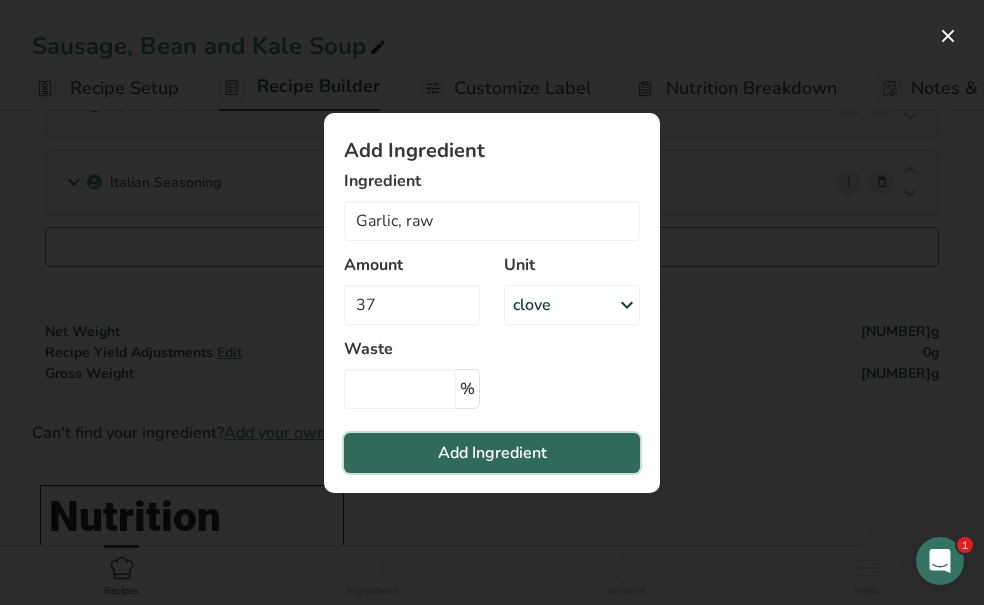 click on "Add Ingredient" at bounding box center [492, 453] 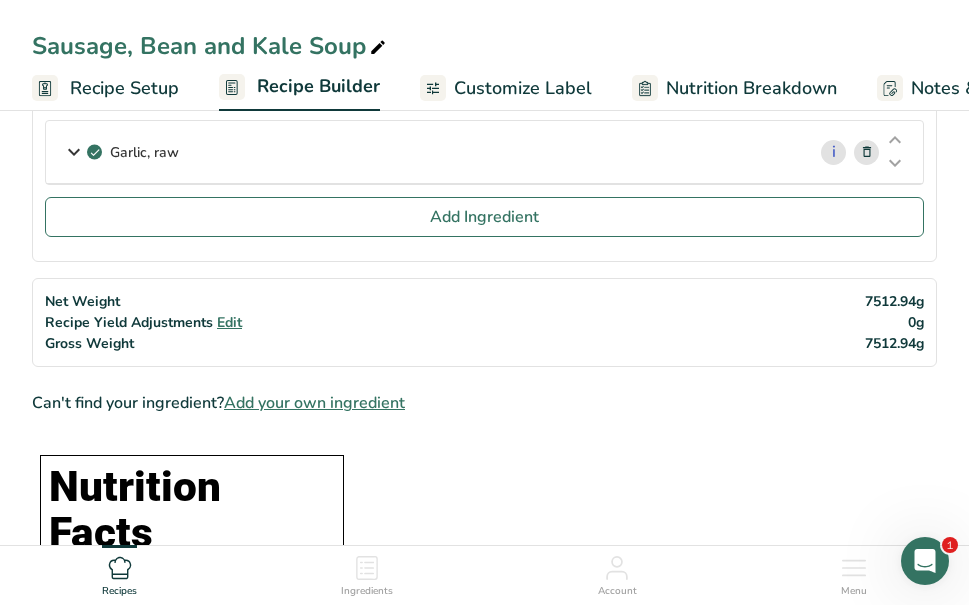 scroll, scrollTop: 615, scrollLeft: 0, axis: vertical 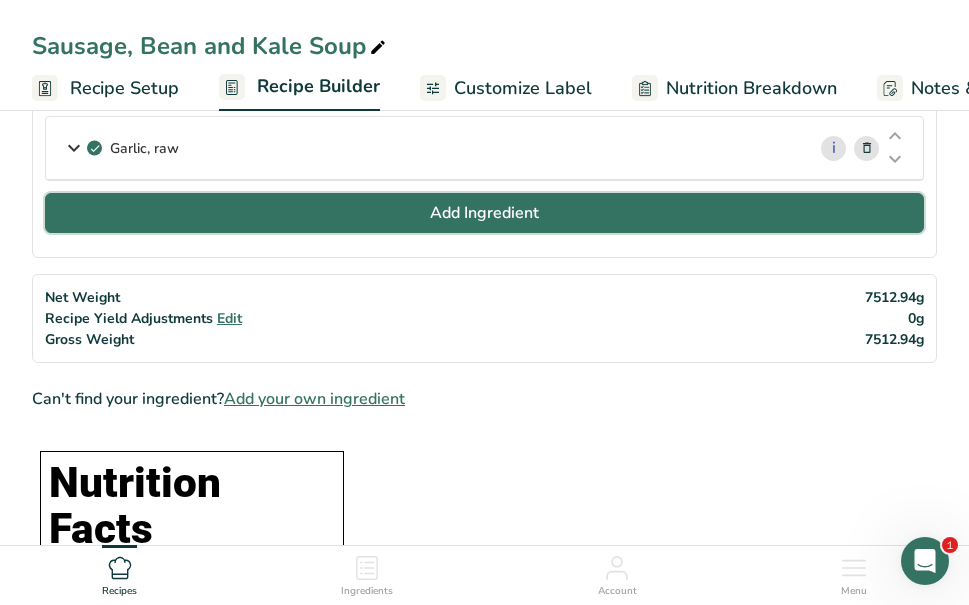 click on "Add Ingredient" at bounding box center (484, 213) 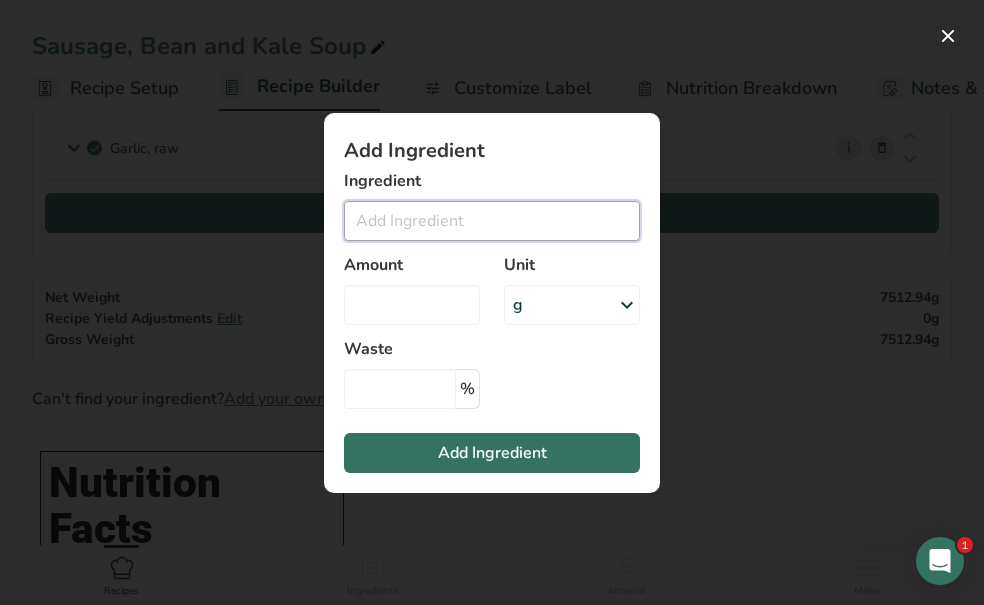 click at bounding box center [492, 221] 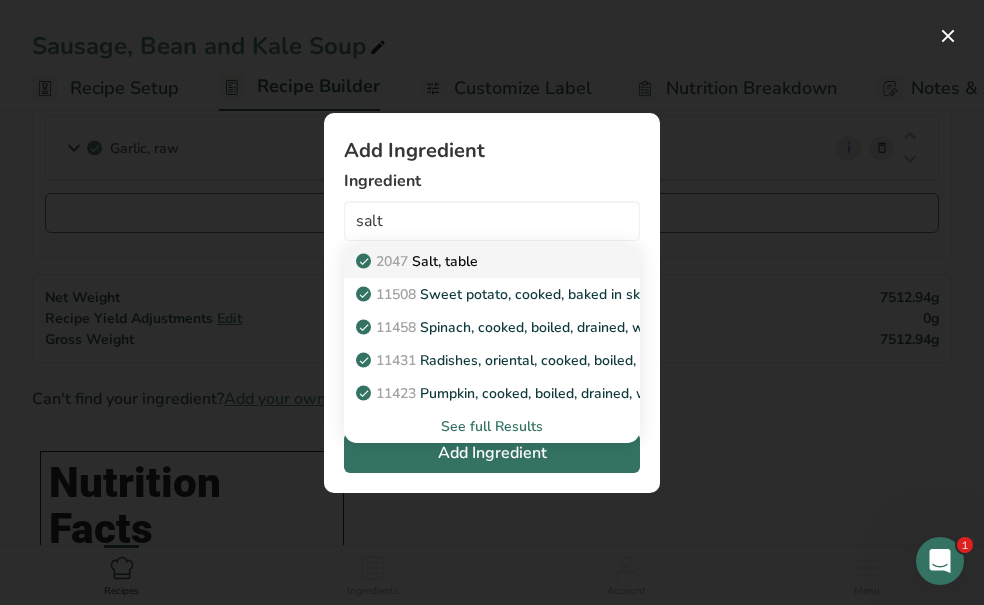 click on "2047
Salt, table" at bounding box center [476, 261] 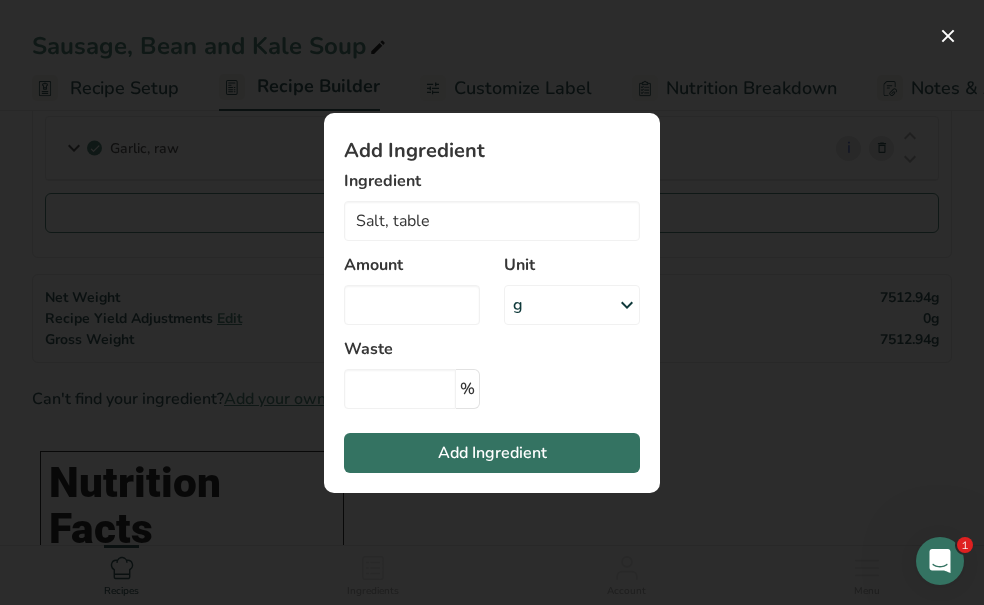 click on "g" at bounding box center (572, 305) 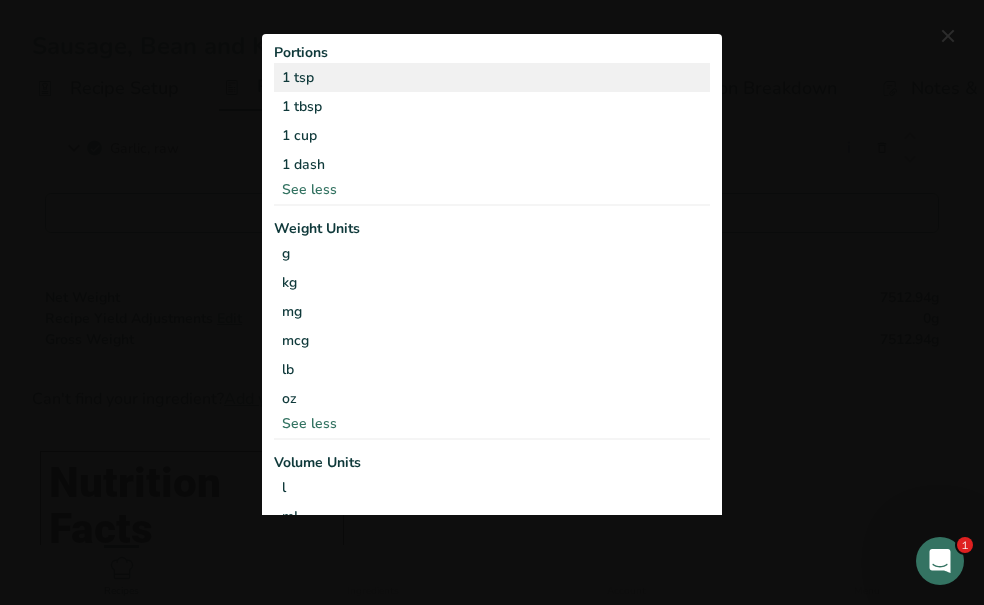 click on "1 tsp" at bounding box center (492, 77) 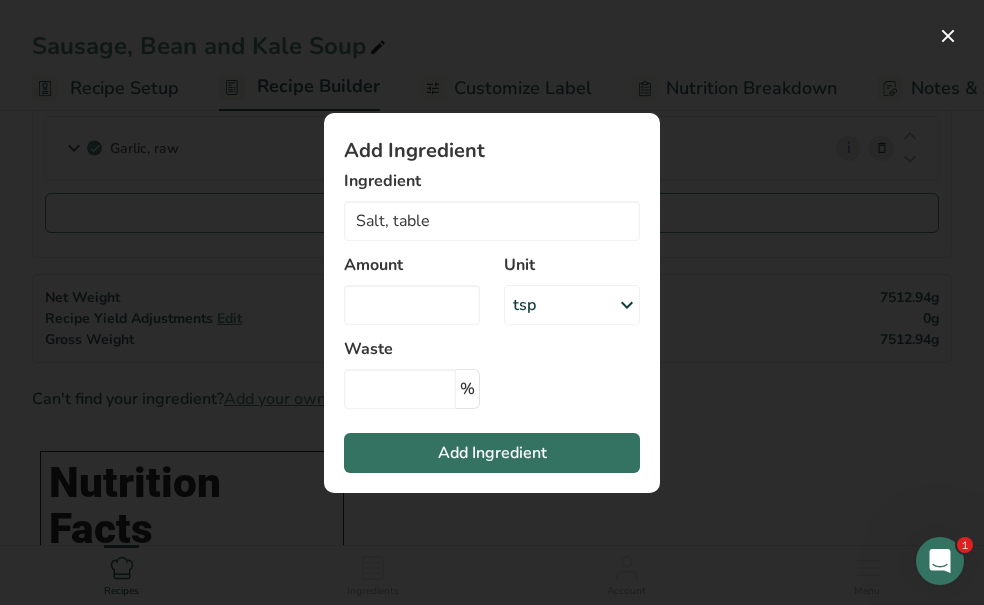 click on "tsp" at bounding box center [572, 305] 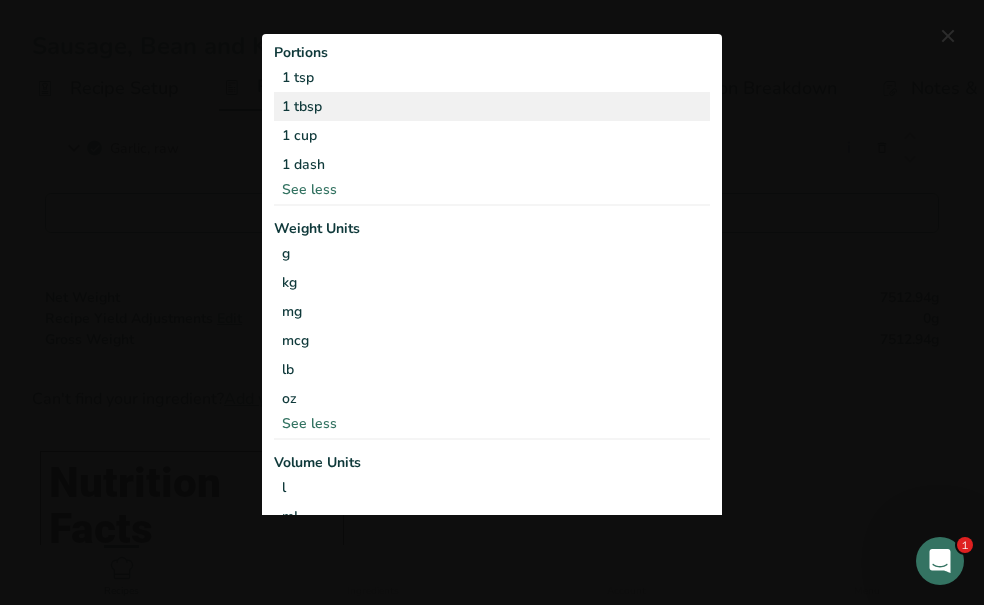 click on "1 tbsp" at bounding box center (492, 106) 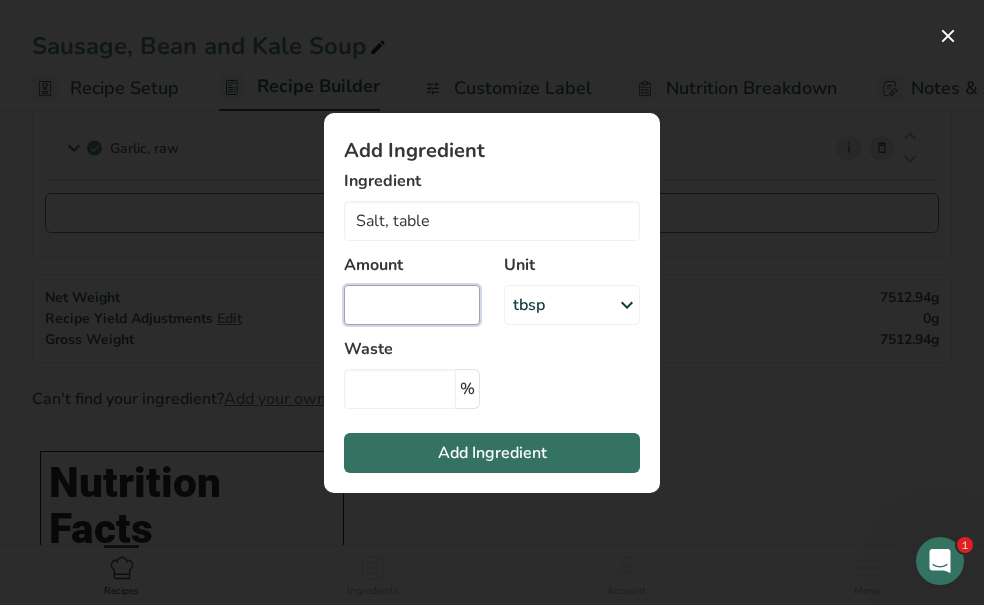 click at bounding box center (412, 305) 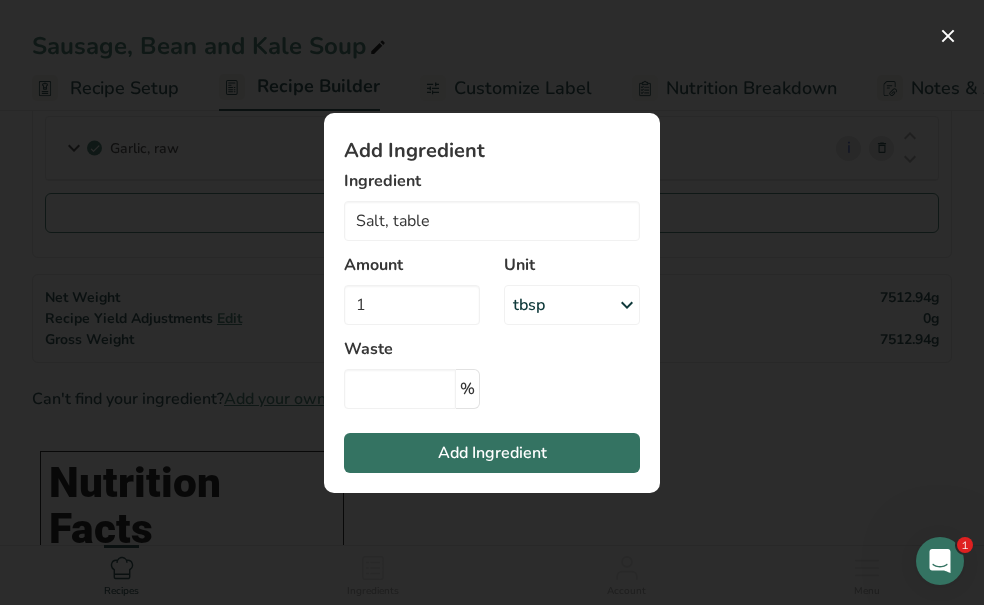 click on "Add Ingredient
Ingredient Salt, table
xxxx
Salt, table
xxxxx
Sweet potato, cooked, baked in skin, flesh, without salt
xxxxx
Spinach, cooked, boiled, drained, without salt
xxxxx
Radishes, oriental, cooked, boiled, drained, without salt
xxxxx
Pumpkin, cooked, boiled, drained, without salt
See full Results
Amount 1   Unit
tbsp
Portions
1 tsp
1 tbsp
1 cup
1 dash
See less
Weight Units
g
kg
mg
See more
Volume Units
l
Volume units require a density conversion. If you know your ingredient's density enter it below. Otherwise, click on "RIA" our AI Regulatory bot - she will be able to help you
1
lb/ft3
g/cm3
Confirm
mL
Volume units require a density conversion. If you know your ingredient's density enter it below. Otherwise, click on "RIA" our AI Regulatory bot - she will be able to help you
1" at bounding box center [492, 303] 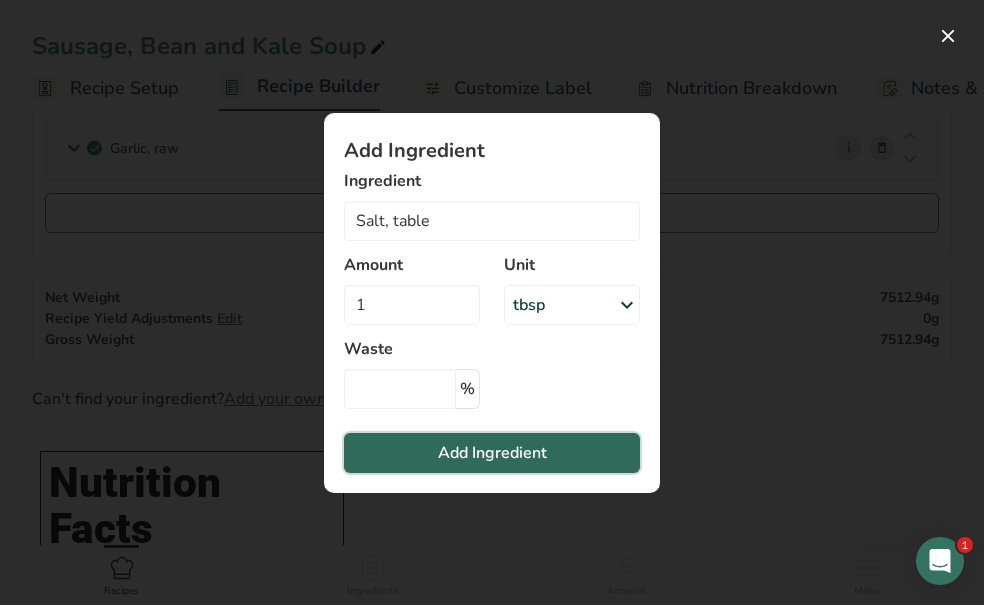 click on "Add Ingredient" at bounding box center (492, 453) 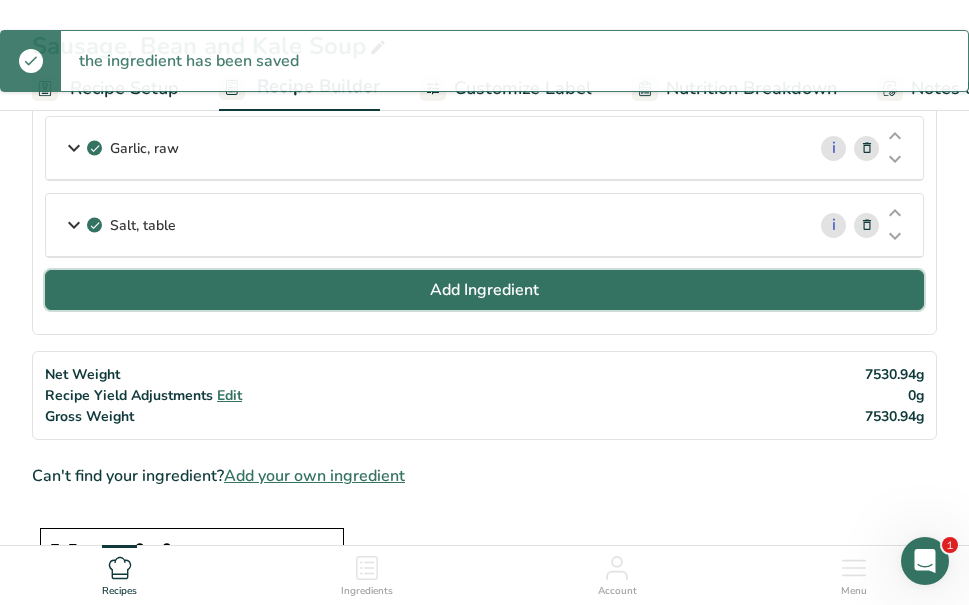 click on "Add Ingredient" at bounding box center (484, 290) 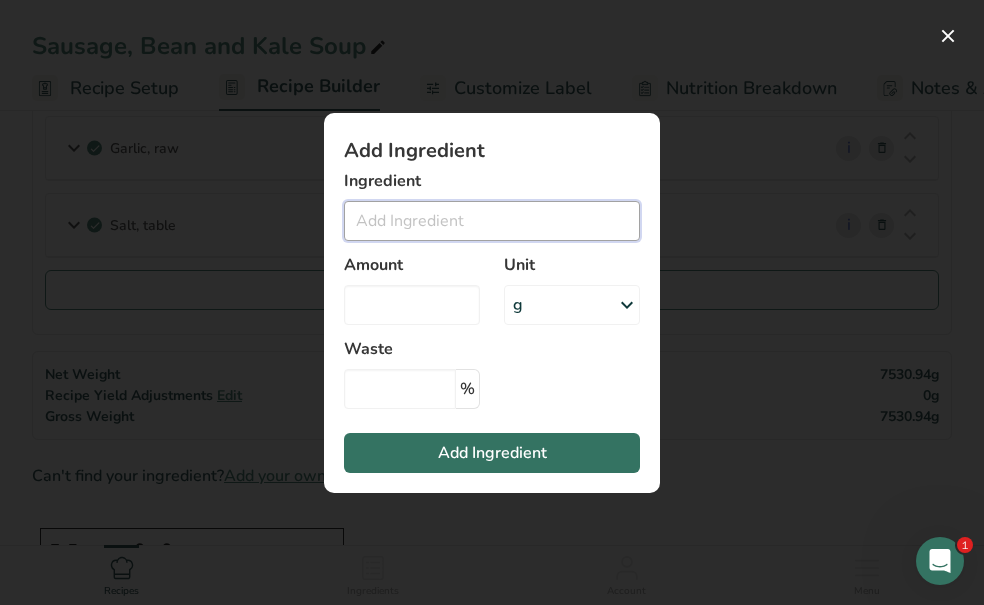 click at bounding box center (492, 221) 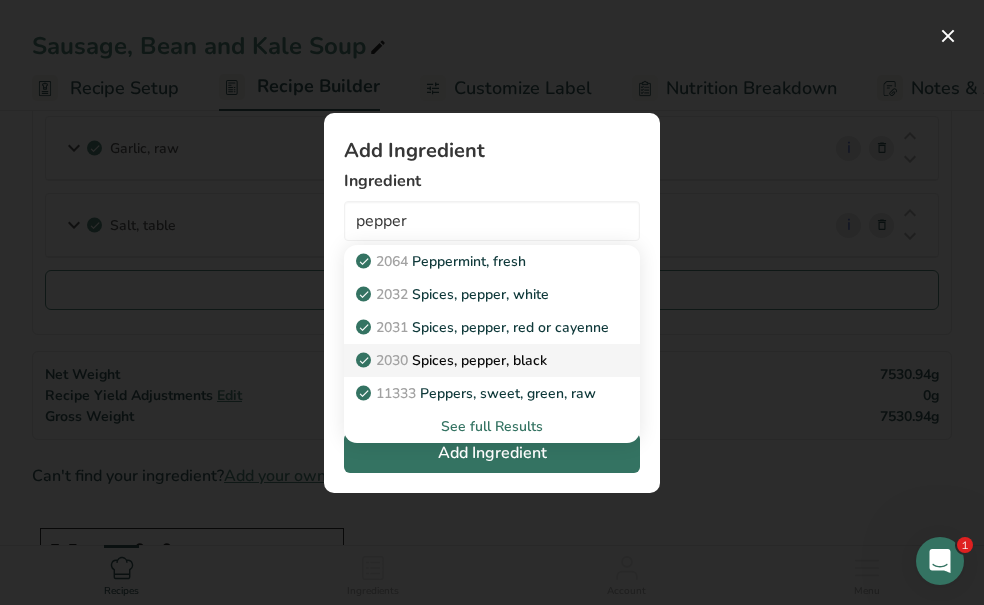 click on "2030
Spices, pepper, black" at bounding box center (453, 360) 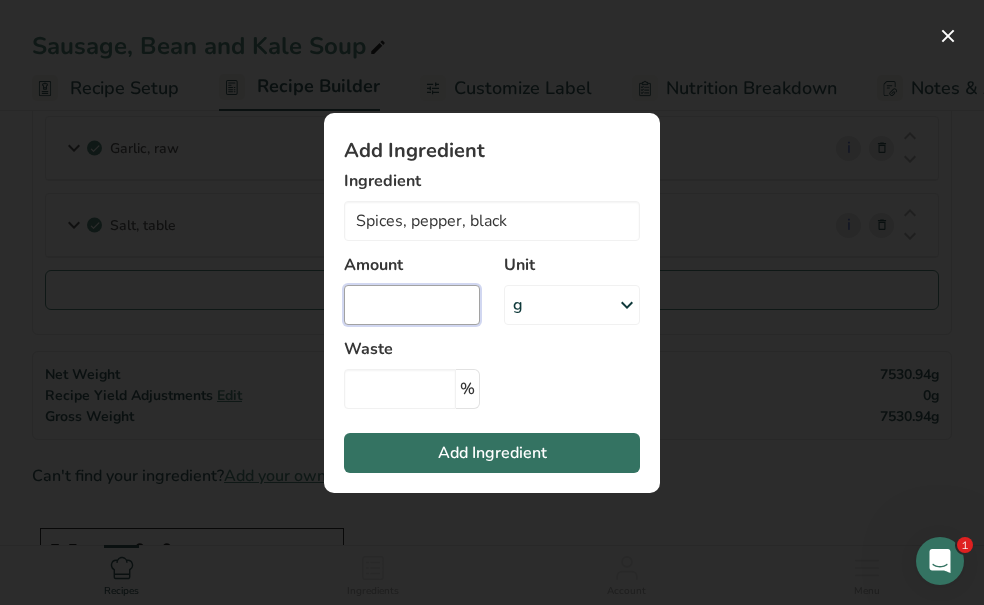 click at bounding box center [412, 305] 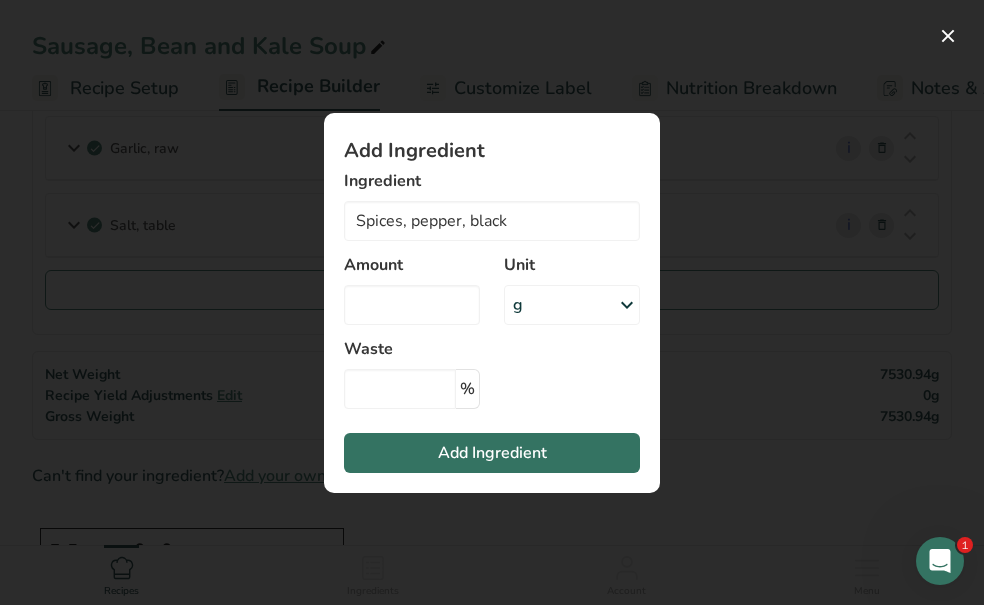 click on "g" at bounding box center (572, 305) 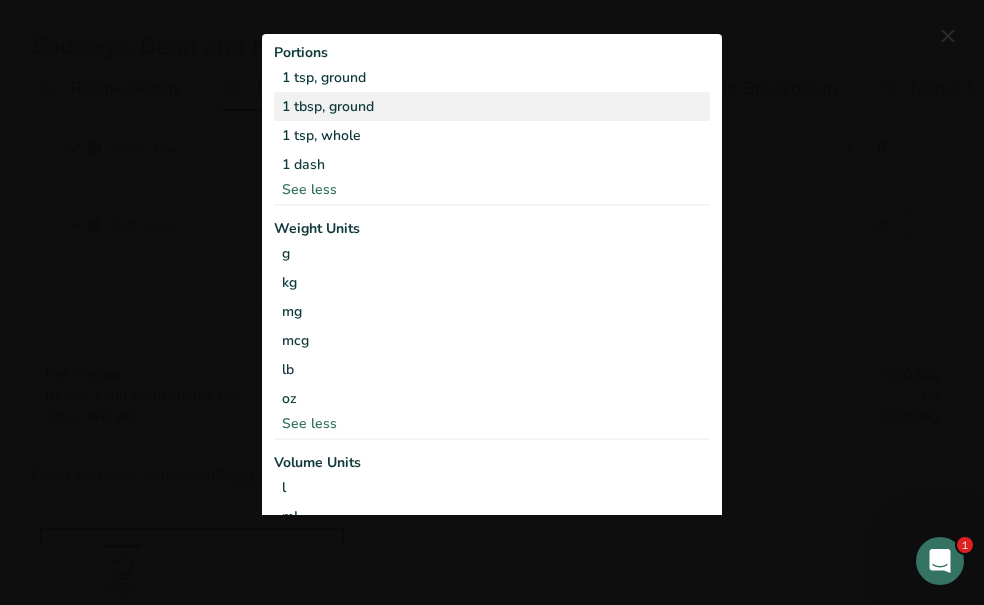 click on "1 tbsp, ground" at bounding box center (492, 106) 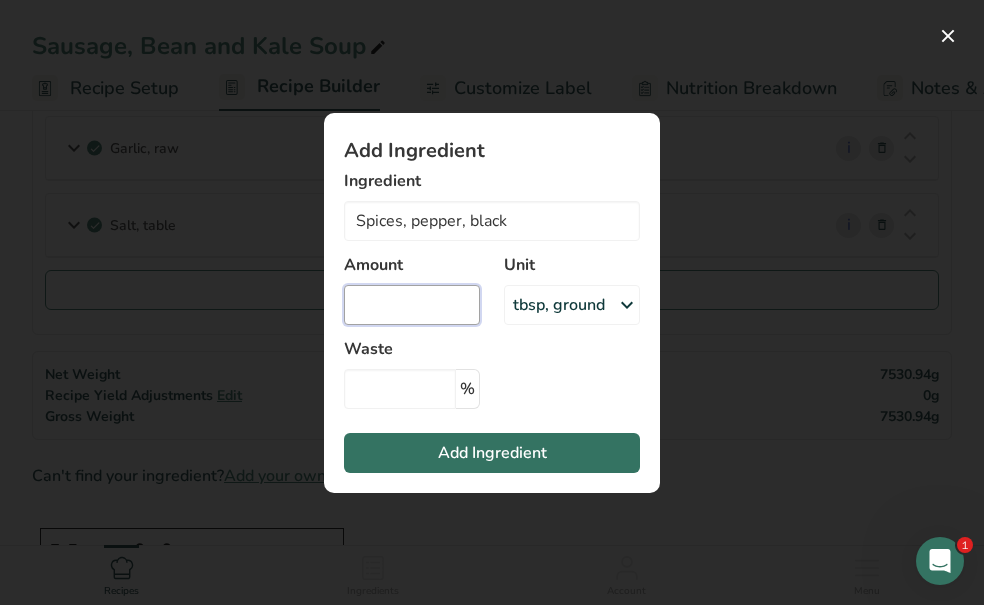 click at bounding box center [412, 305] 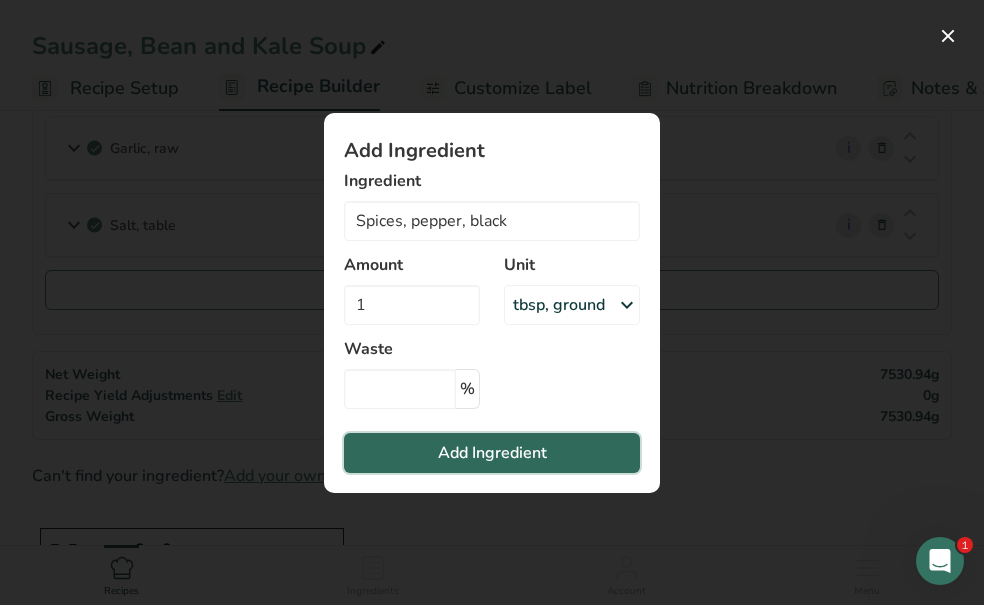 click on "Add Ingredient" at bounding box center (492, 453) 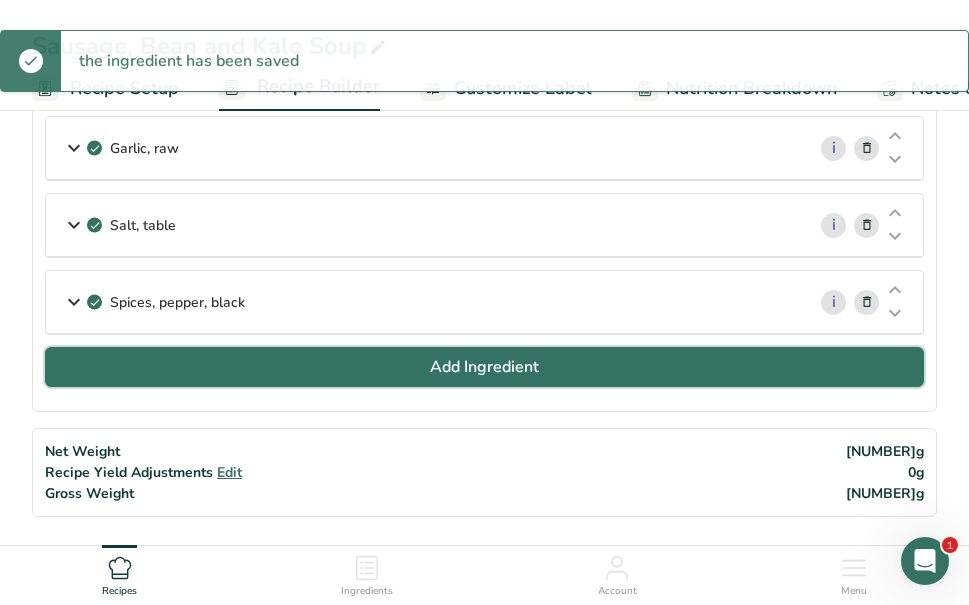click on "Add Ingredient" at bounding box center (484, 367) 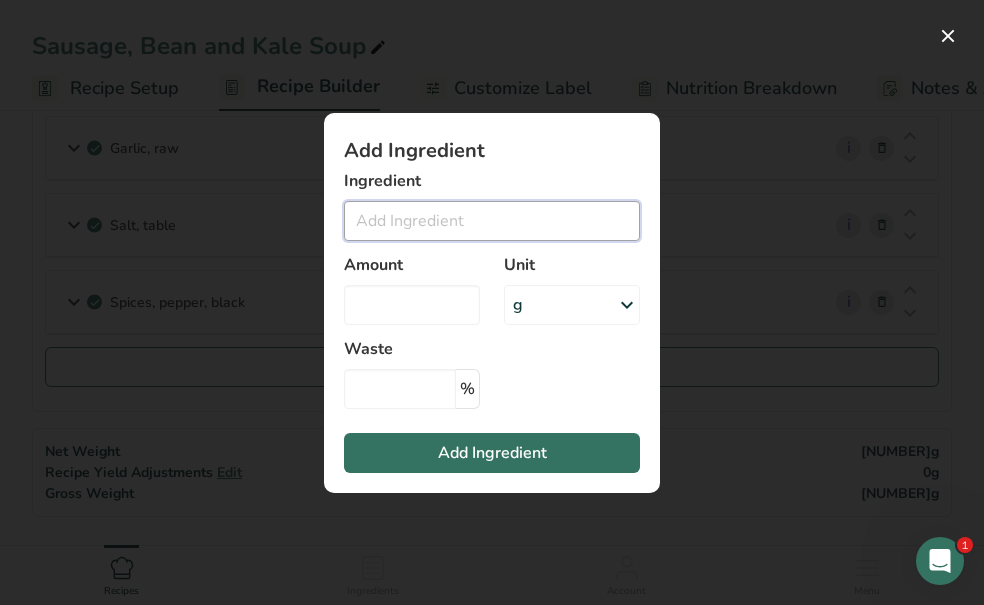 click at bounding box center [492, 221] 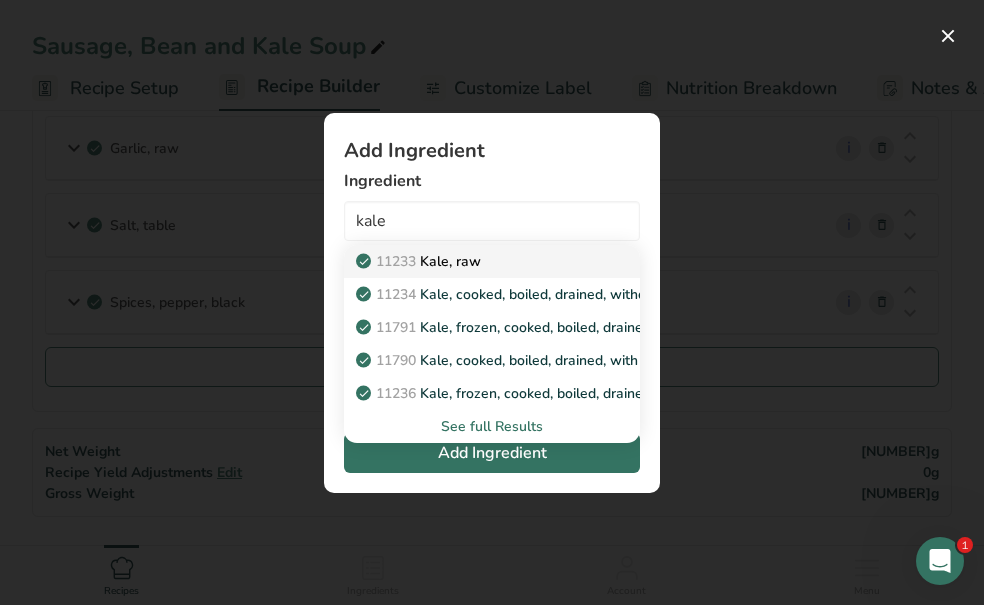 click on "11233
[Ingredient], raw" at bounding box center (420, 261) 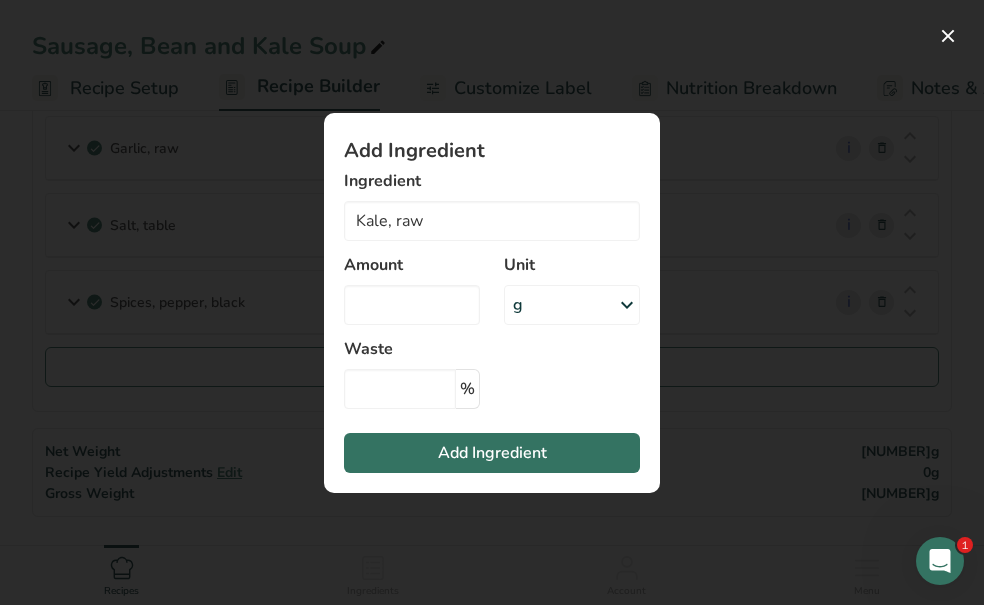 click on "g" at bounding box center [572, 305] 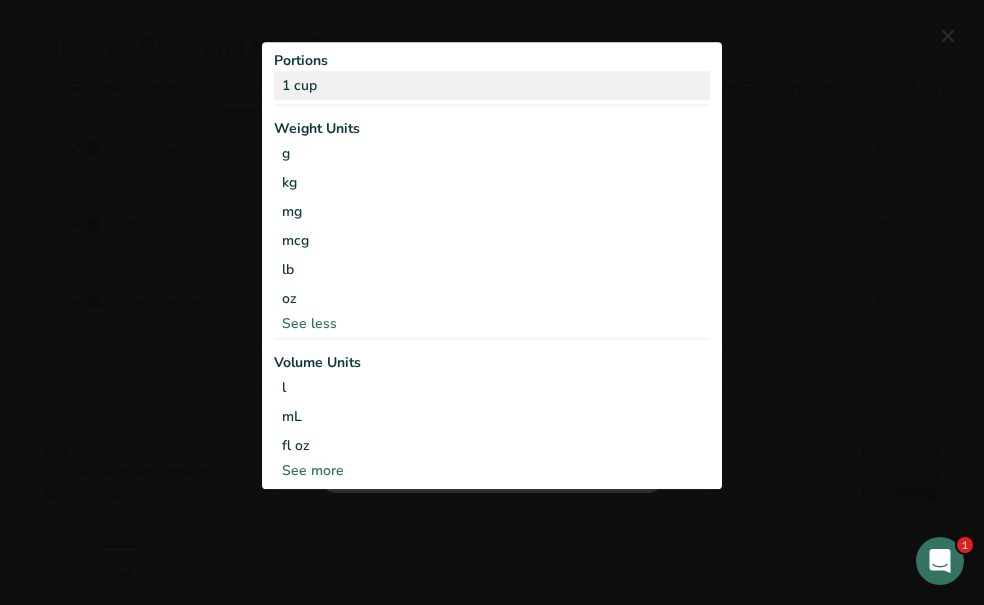 click on "1 cup" at bounding box center [492, 86] 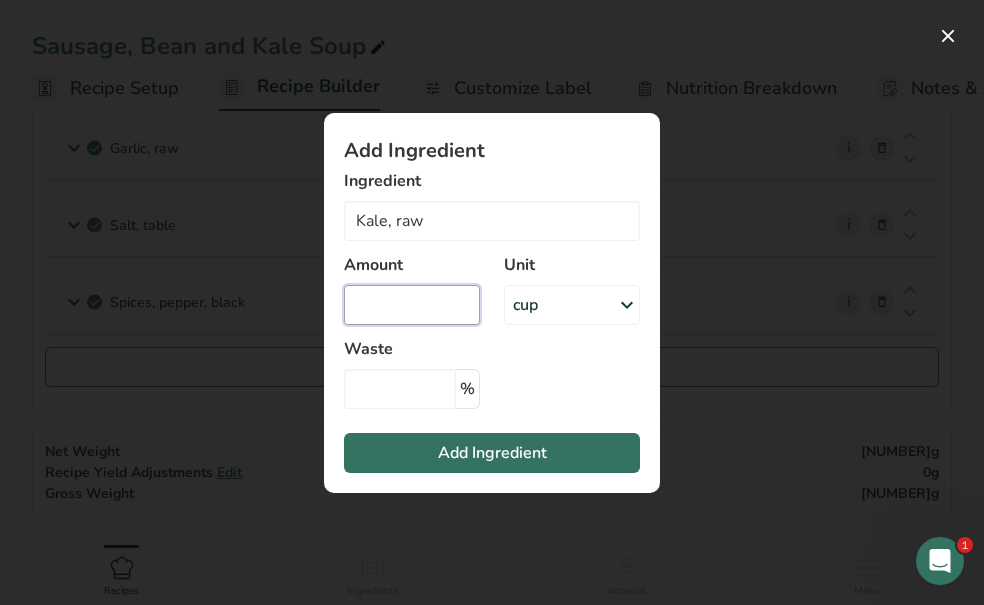 click at bounding box center (412, 305) 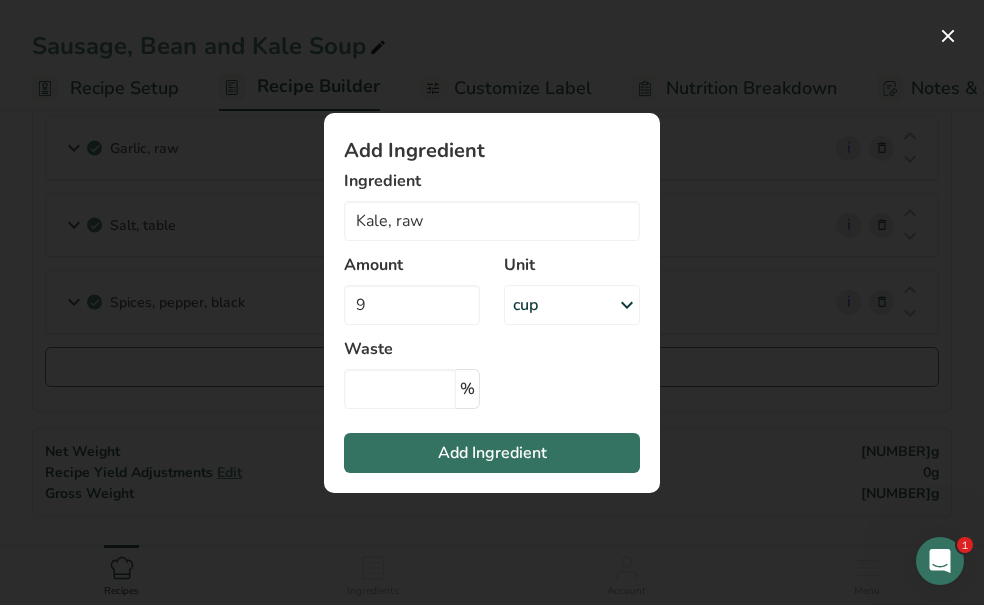 click on "Add Ingredient
Ingredient [Ingredient], raw
11125
[Ingredient], cooked, boiled, drained, without salt
11124
[Ingredient], raw
11960
[Ingredient], baby, raw
18092
[Ingredient], pudding-type, [Ingredient], dry mix
3290
Babyfood, [Ingredient] and beef, strained
See full Results
Amount   Unit
g
Portions
1 large (7-1/4" to 8-/1/2" long)
1 medium
1 small (5-1/2" long)
1 slice
1 strip large (3" long)
1 strip medium
See less
Weight Units
g" at bounding box center [492, 303] 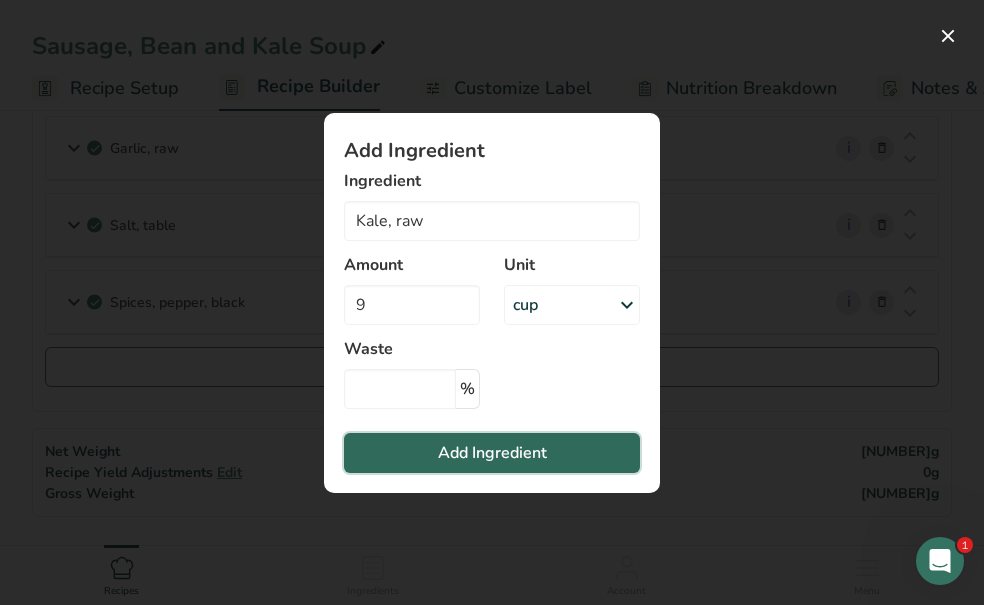 click on "Add Ingredient" at bounding box center [492, 453] 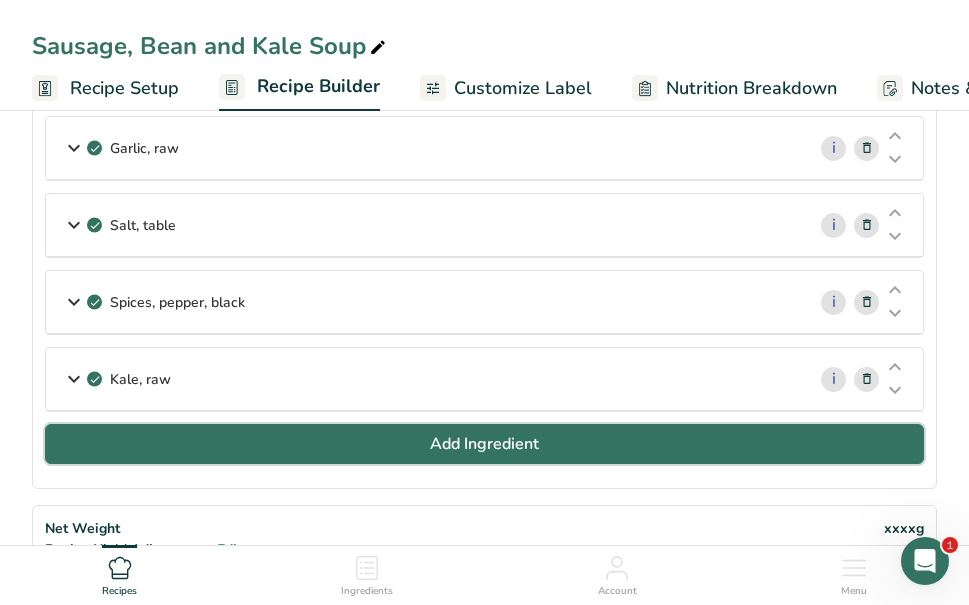 click on "Add Ingredient" at bounding box center (484, 444) 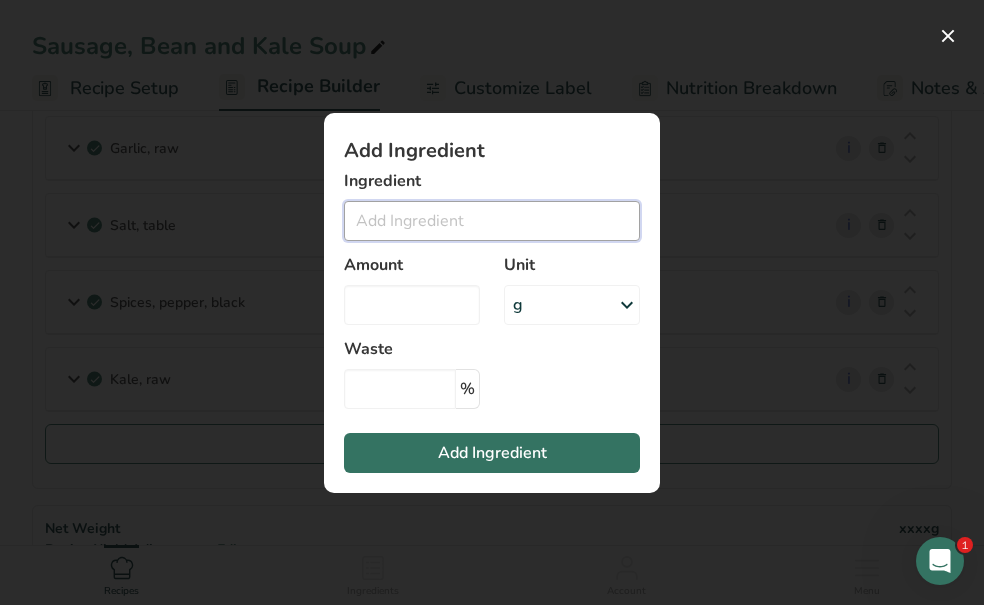 click at bounding box center (492, 221) 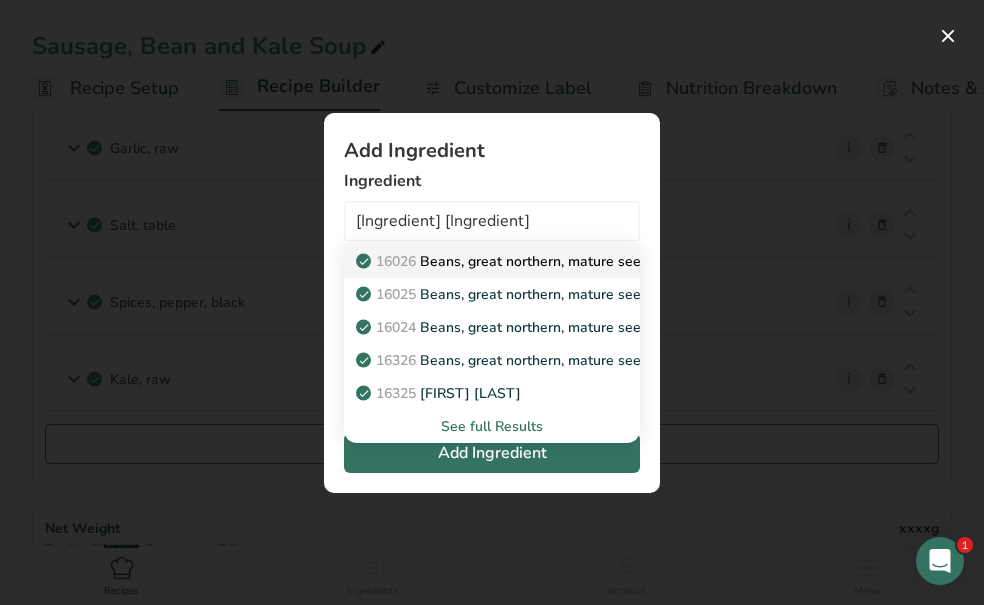 click on "Beans, great northern, mature seeds, canned" at bounding box center (535, 261) 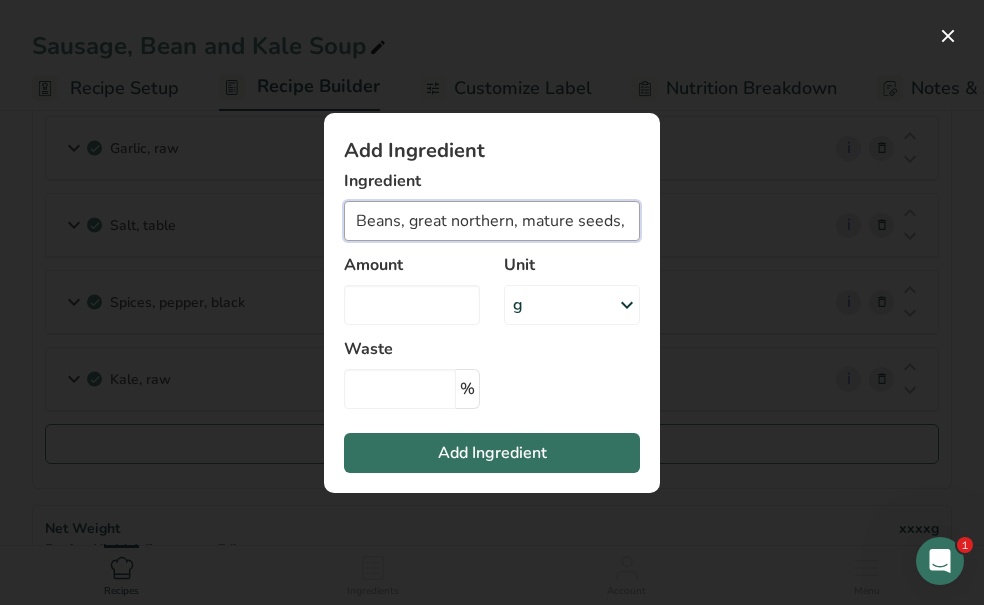 click on "Beans, great northern, mature seeds, canned" at bounding box center (492, 221) 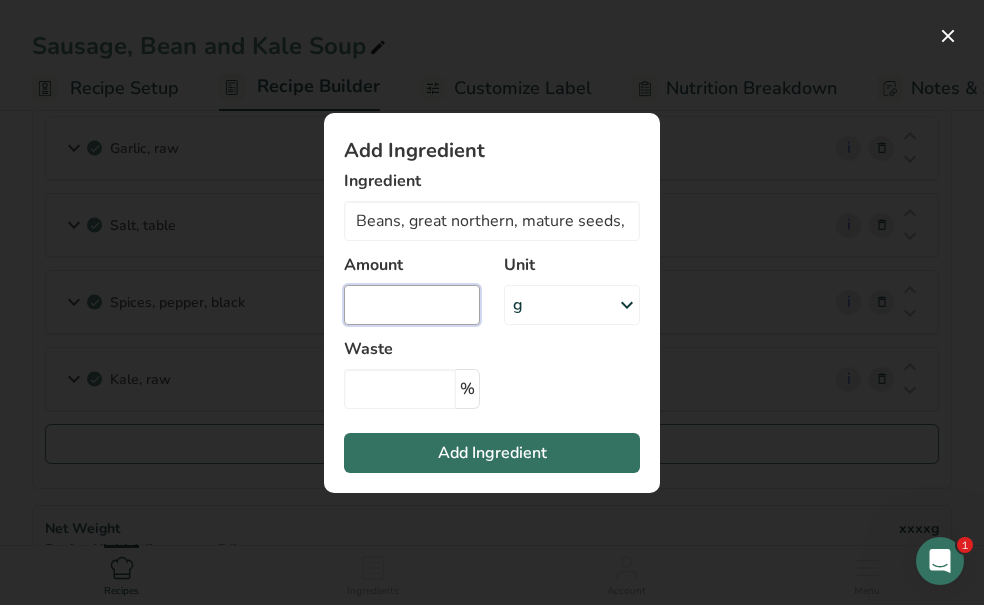 click at bounding box center (412, 305) 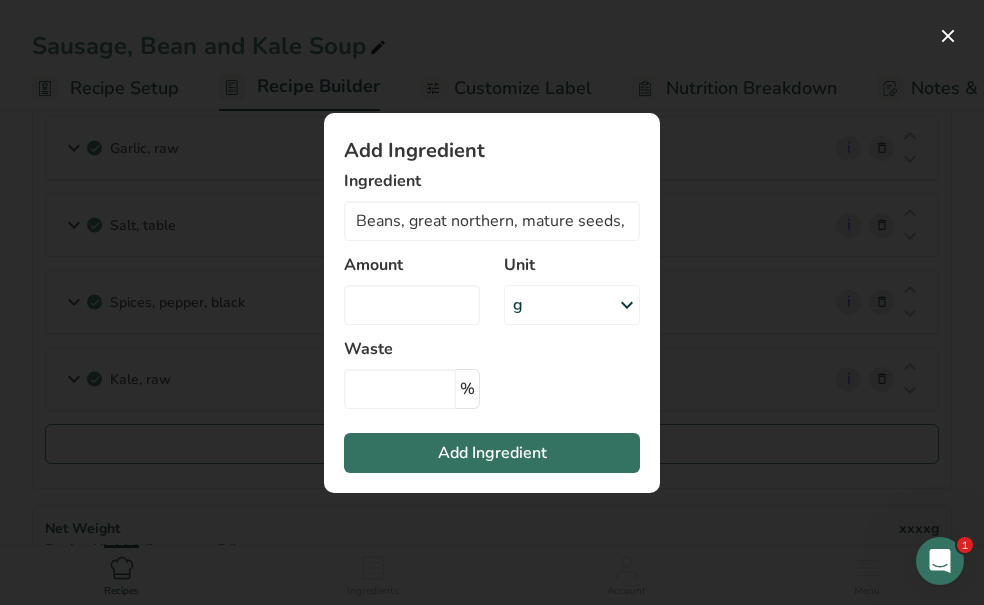 click on "g" at bounding box center (572, 305) 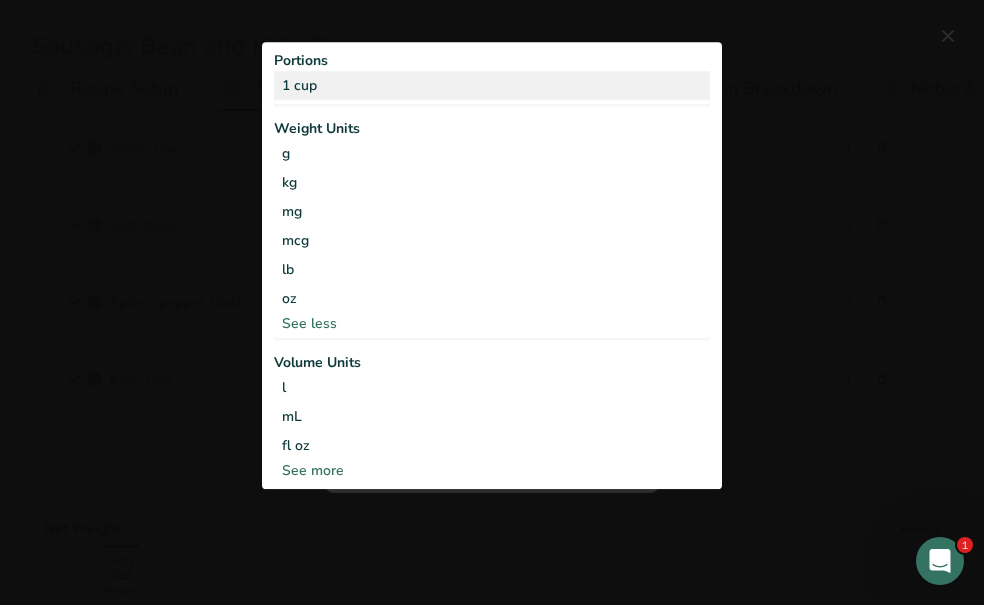 click on "1 cup" at bounding box center (492, 86) 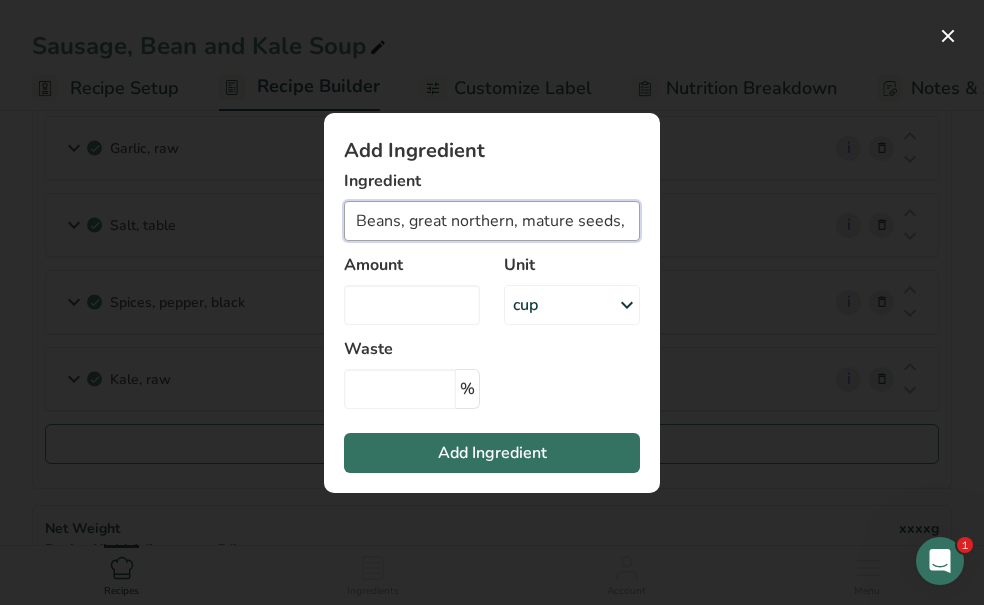 click on "Beans, great northern, mature seeds, canned" at bounding box center (492, 221) 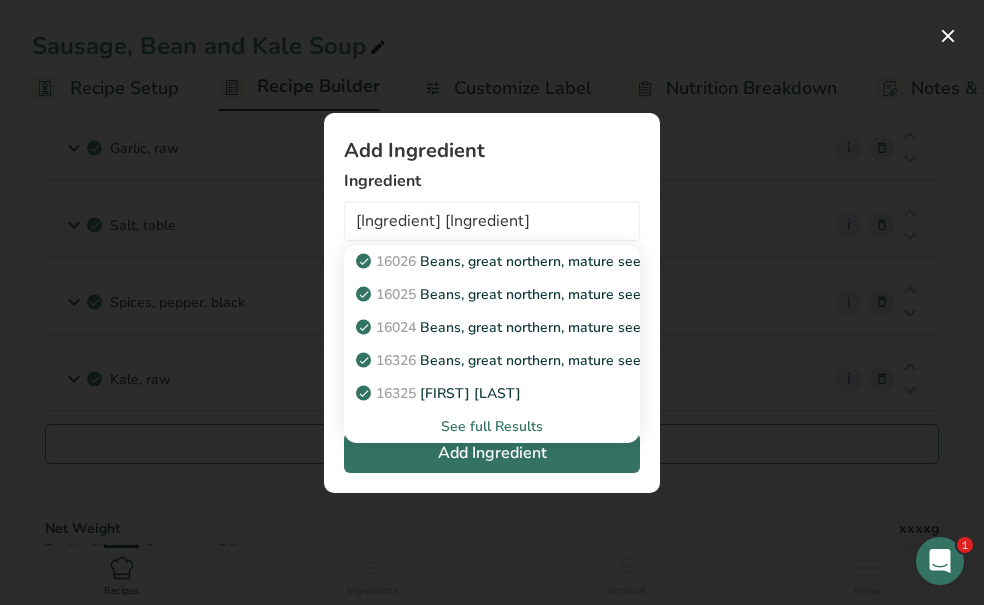 click on "See full Results" at bounding box center (492, 426) 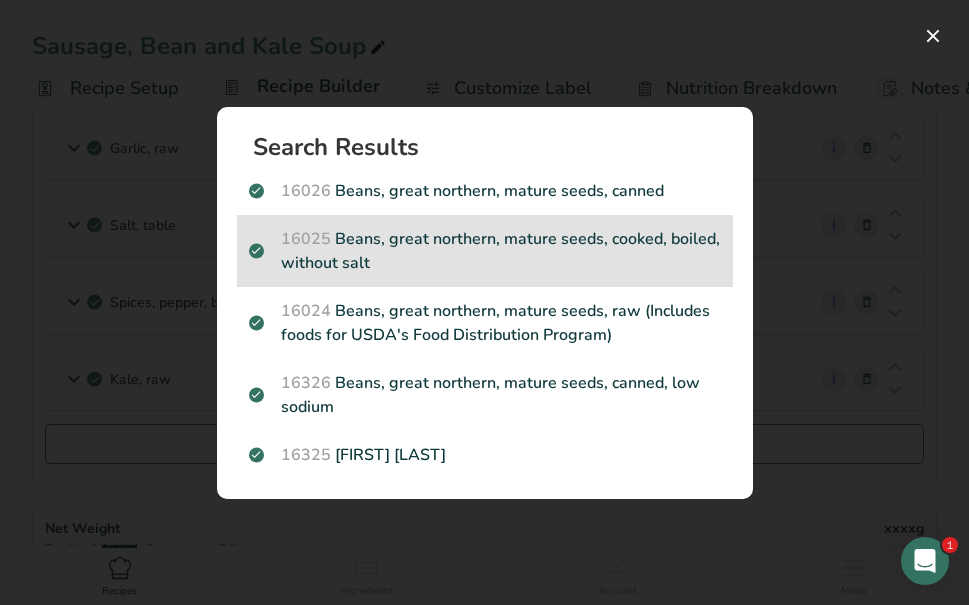 click on "[NUMBER]
Beans, great northern, mature seeds, cooked, boiled, without salt" at bounding box center (485, 251) 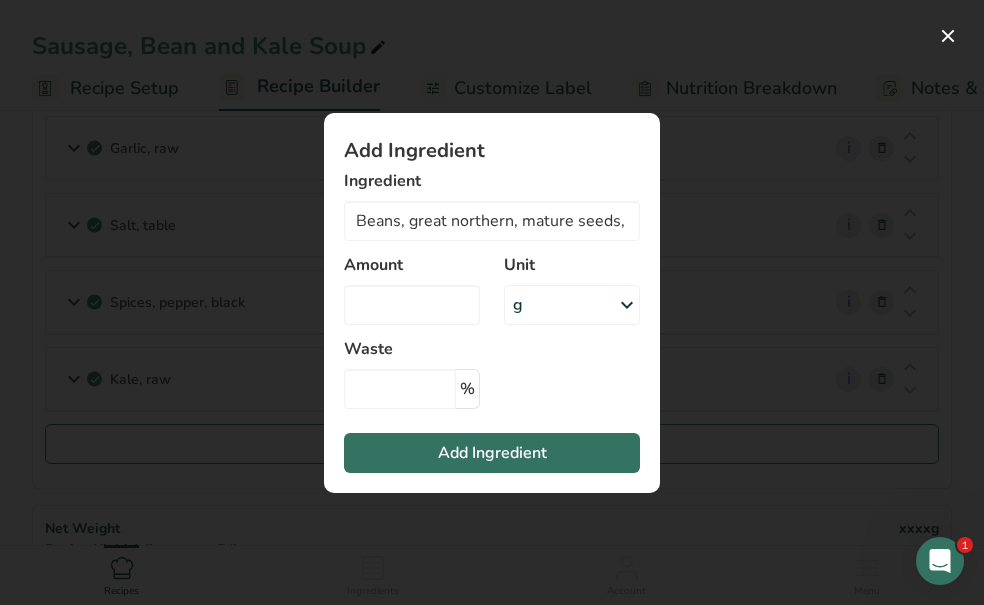 click on "g" at bounding box center [572, 305] 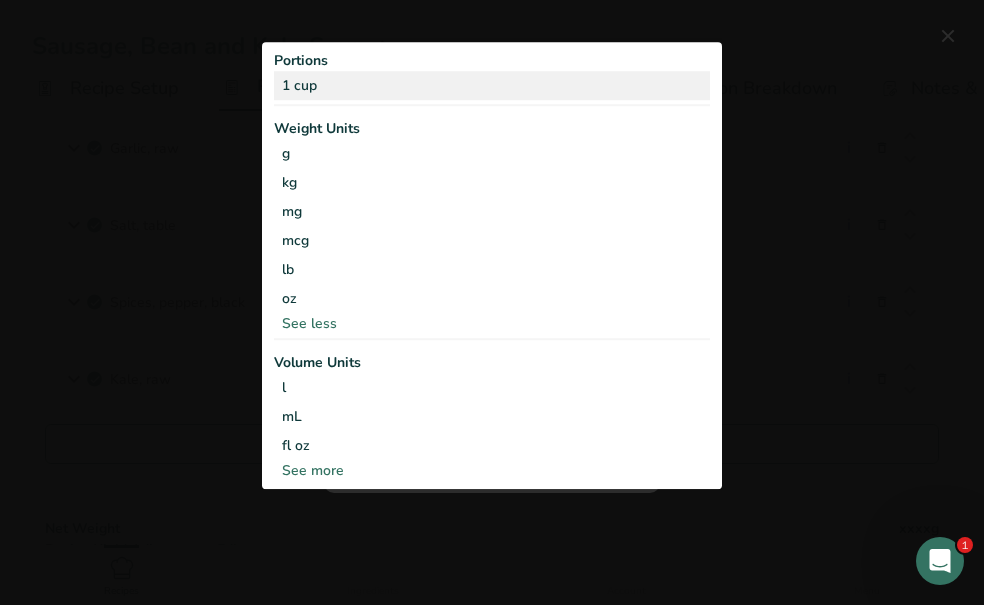 click on "1 cup" at bounding box center (492, 86) 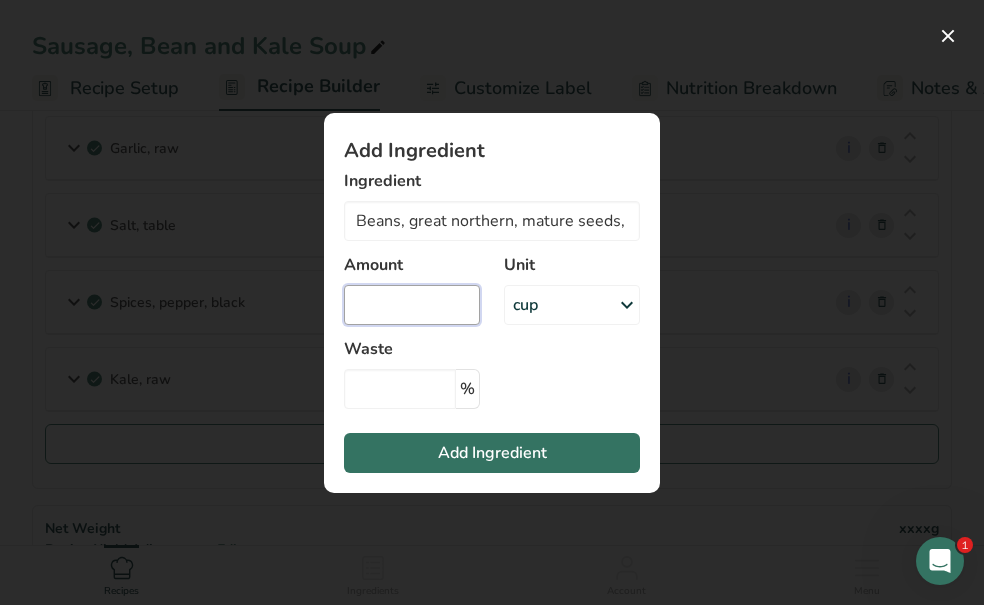 click at bounding box center (412, 305) 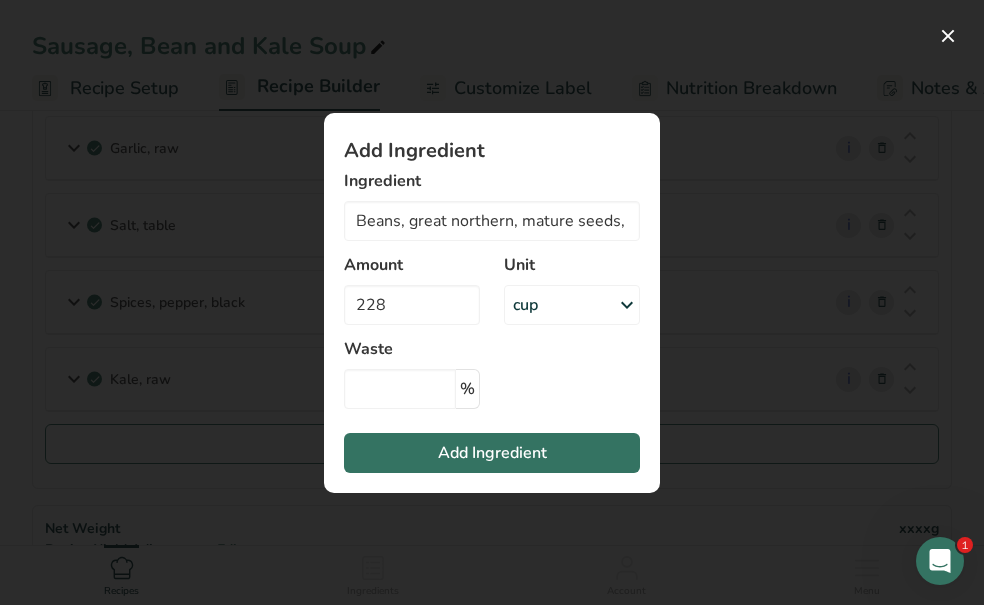 click on "Add Ingredient
Ingredient [Ingredient], [Ingredient], mature seeds, cooked, boiled, without salt
16026
[Ingredient], [Ingredient], mature seeds, canned
16025
[Ingredient], [Ingredient], mature seeds, cooked, boiled, without salt
16024
[Ingredient], [Ingredient], mature seeds, raw (Includes foods for USDA's Food Distribution Program)
16326
[Ingredient], [Ingredient], mature seeds, canned, low sodium
16325
[Ingredient], [Ingredient], mature seeds, cooked, boiled, with salt
See full Results
Amount 228   Unit
cup
Portions
1 cup" at bounding box center (492, 303) 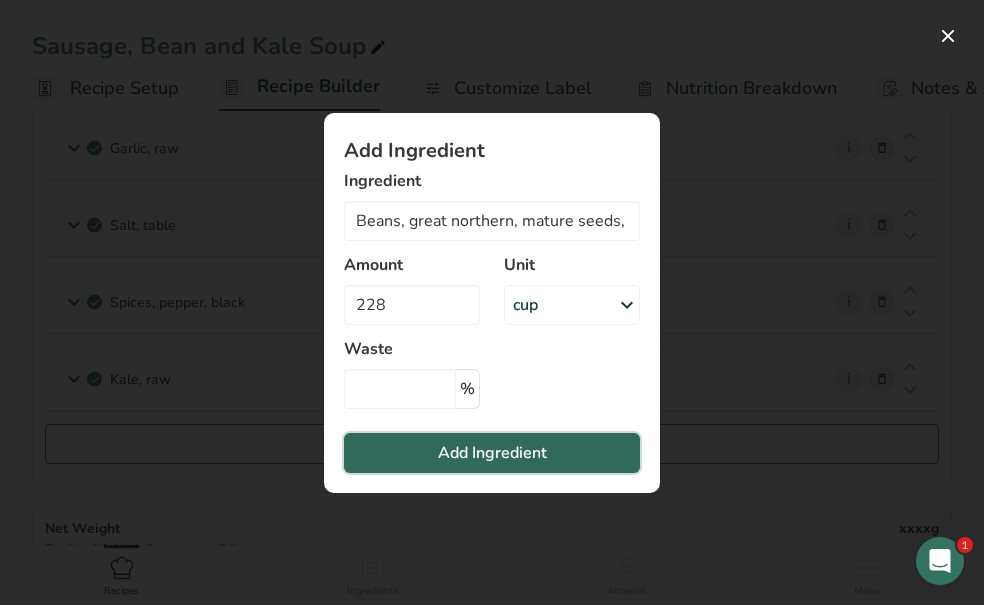 click on "Add Ingredient" at bounding box center [492, 453] 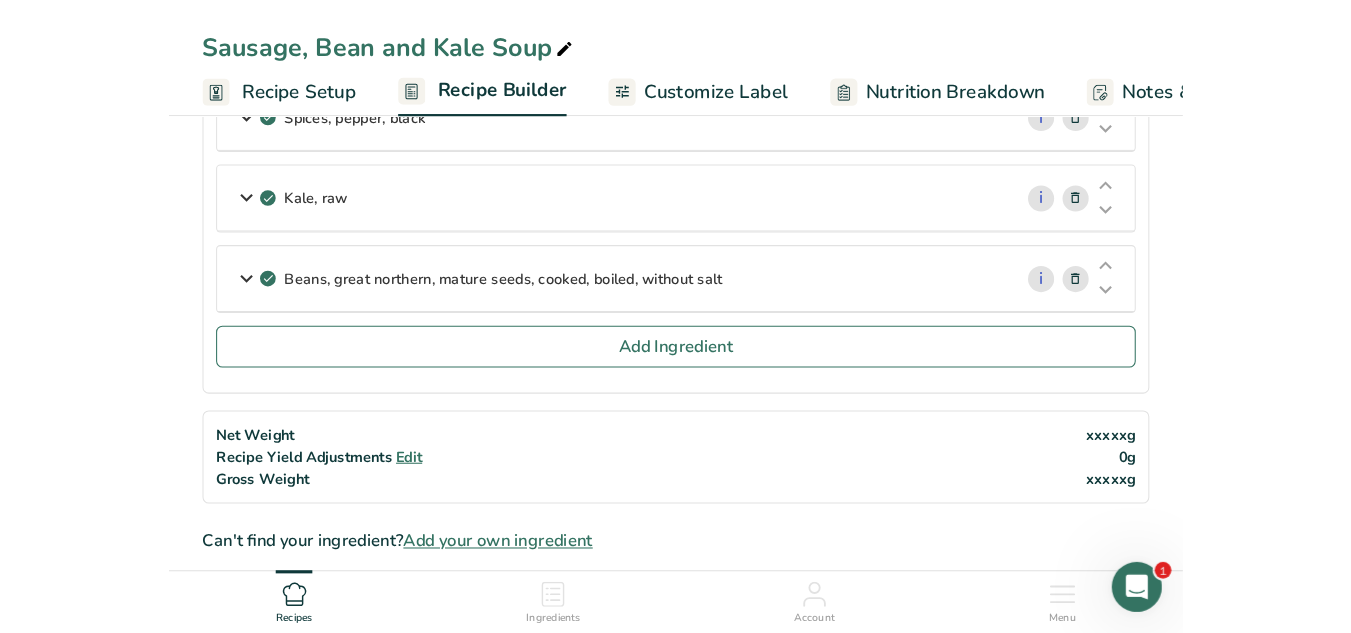 scroll, scrollTop: 835, scrollLeft: 0, axis: vertical 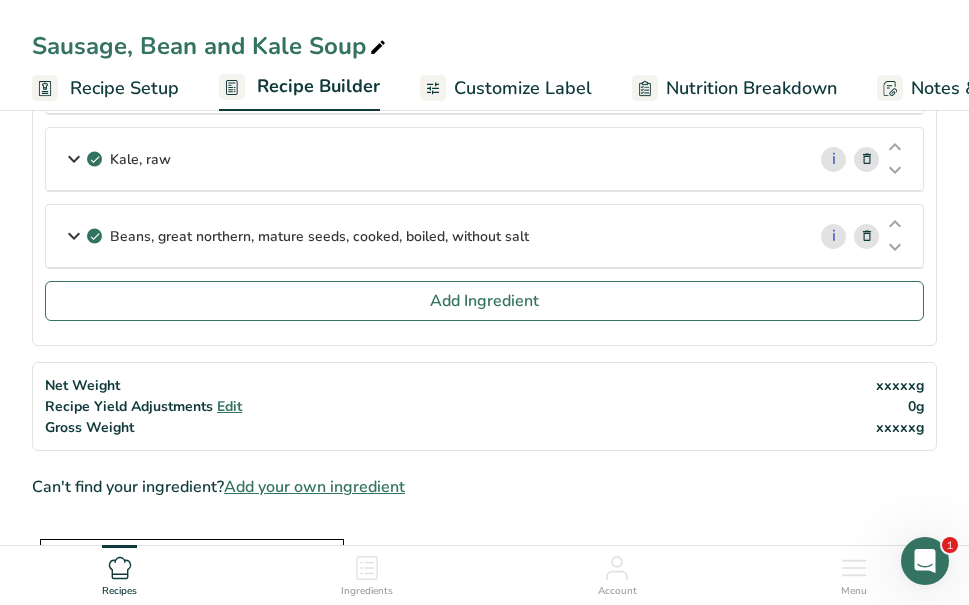 click on "Net Weight
Recipe Yield Adjustments
Edit
Gross Weight   xxxxxg
0g
xxxxxg" at bounding box center (484, 406) 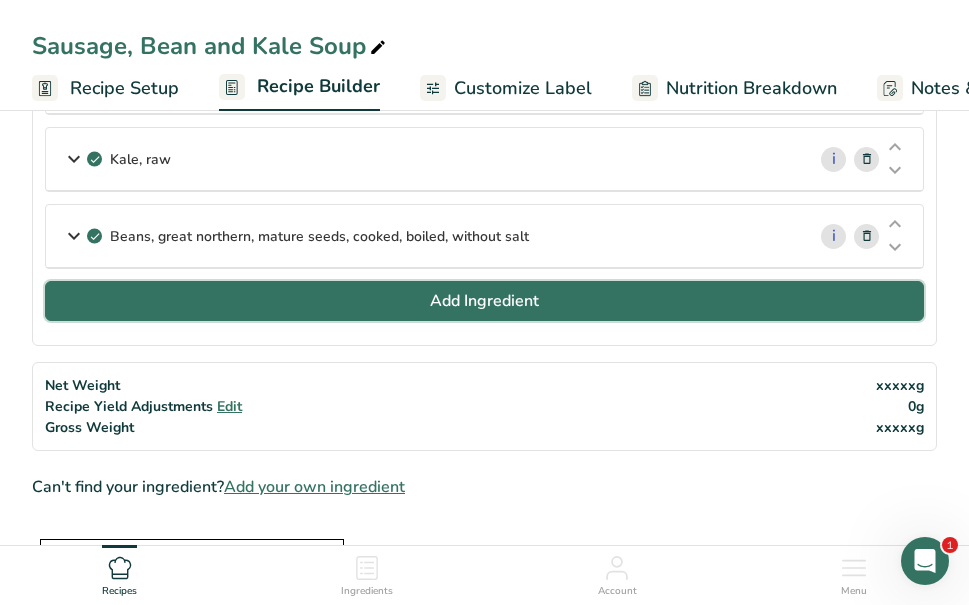 click on "Add Ingredient" at bounding box center (484, 301) 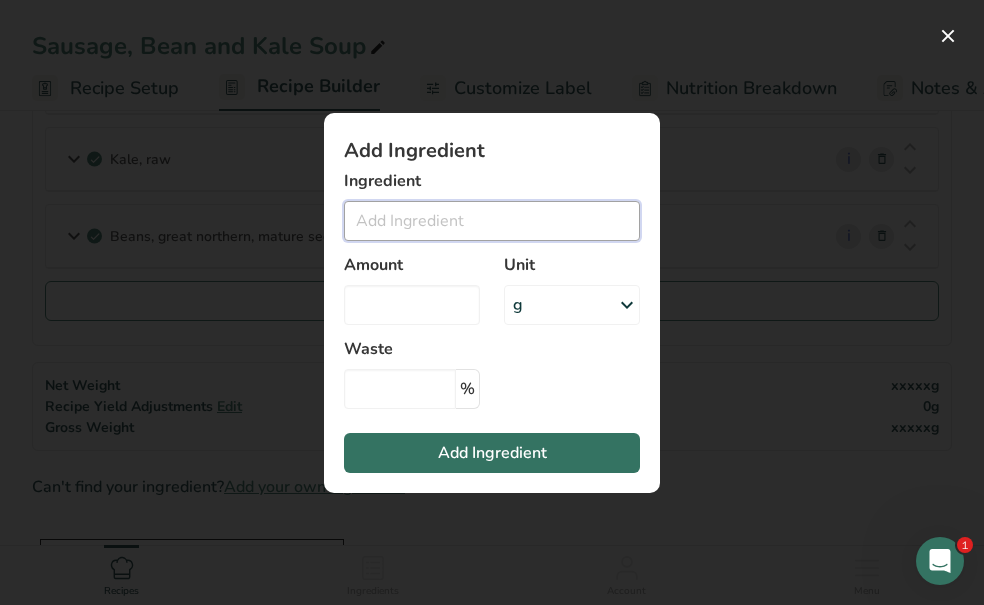 click at bounding box center (492, 221) 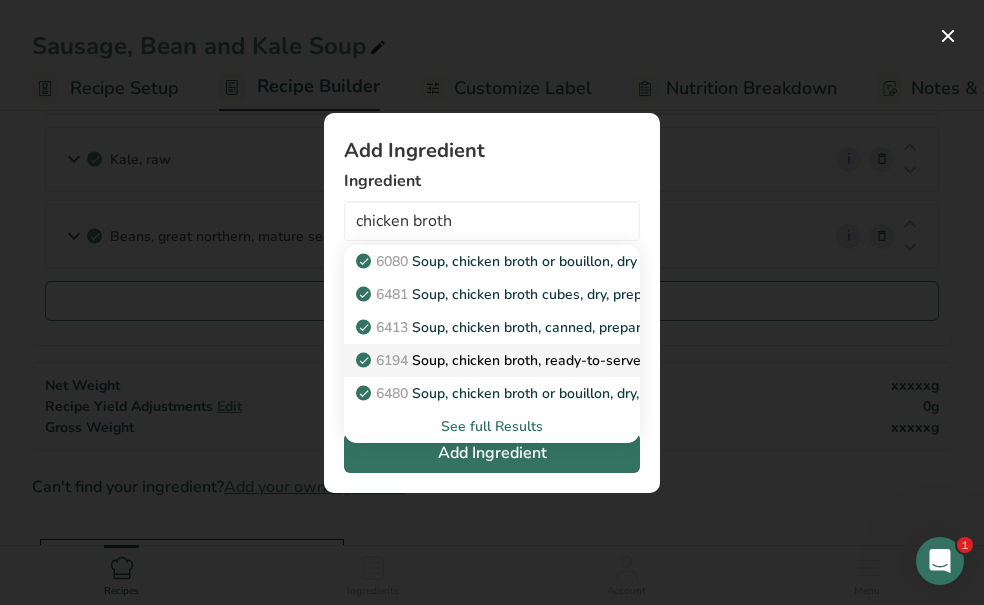 click on "[NUMBER]
Soup, chicken broth, ready-to-serve" at bounding box center (500, 360) 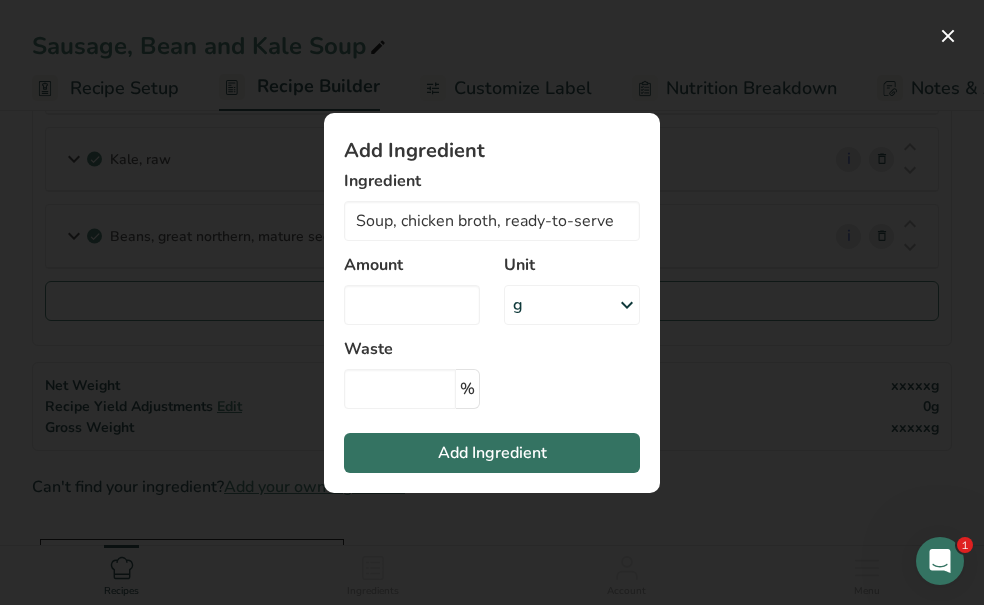 click on "g" at bounding box center (572, 305) 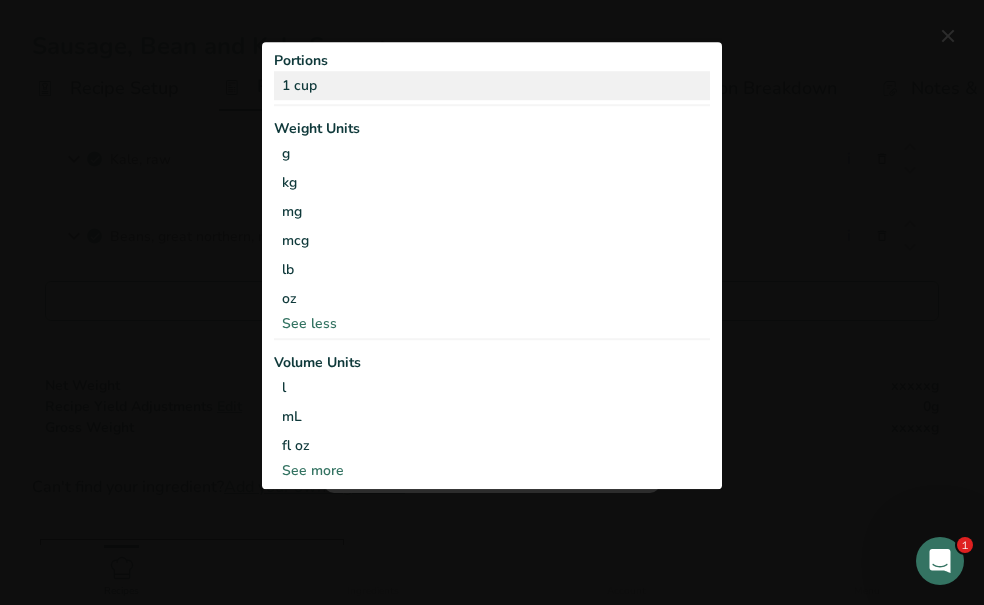 click on "1 cup" at bounding box center [492, 86] 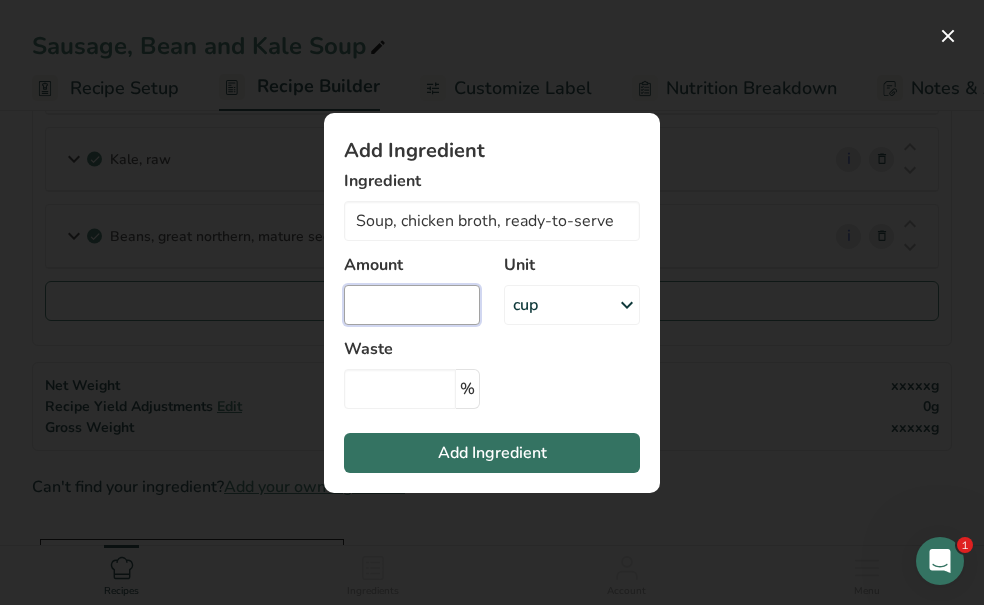 click at bounding box center [412, 305] 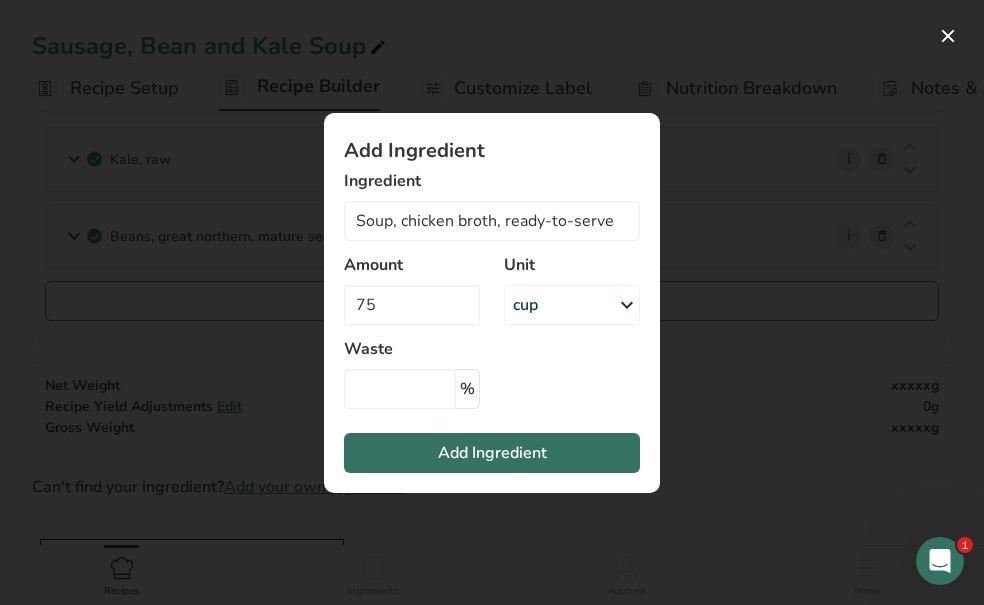 click on "Add Ingredient
Ingredient Soup, chicken broth, ready-to-serve
xxxx
Soup, chicken broth or bouillon, dry
xxxx
Soup, chicken broth cubes, dry, prepared with water
xxxx
Soup, chicken broth, canned, prepared with equal volume water
xxxx
Soup, chicken broth, ready-to-serve
xxxx
Soup, chicken broth or bouillon, dry, prepared with water
See full Results
Amount 75   Unit
cup
Portions
1 cup
Weight Units
g
kg
mg
mcg
lb" at bounding box center [492, 303] 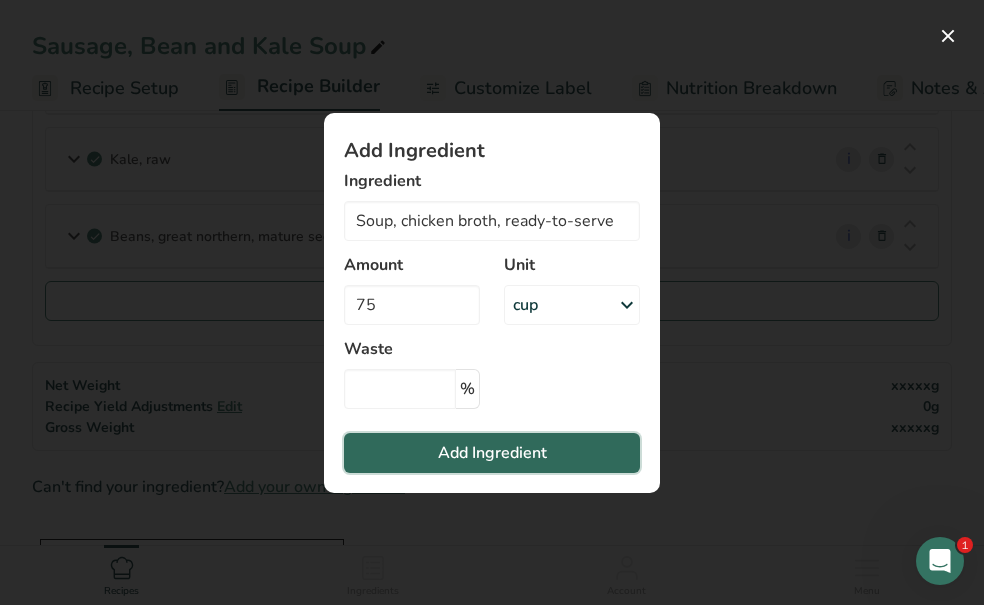 click on "Add Ingredient" at bounding box center (492, 453) 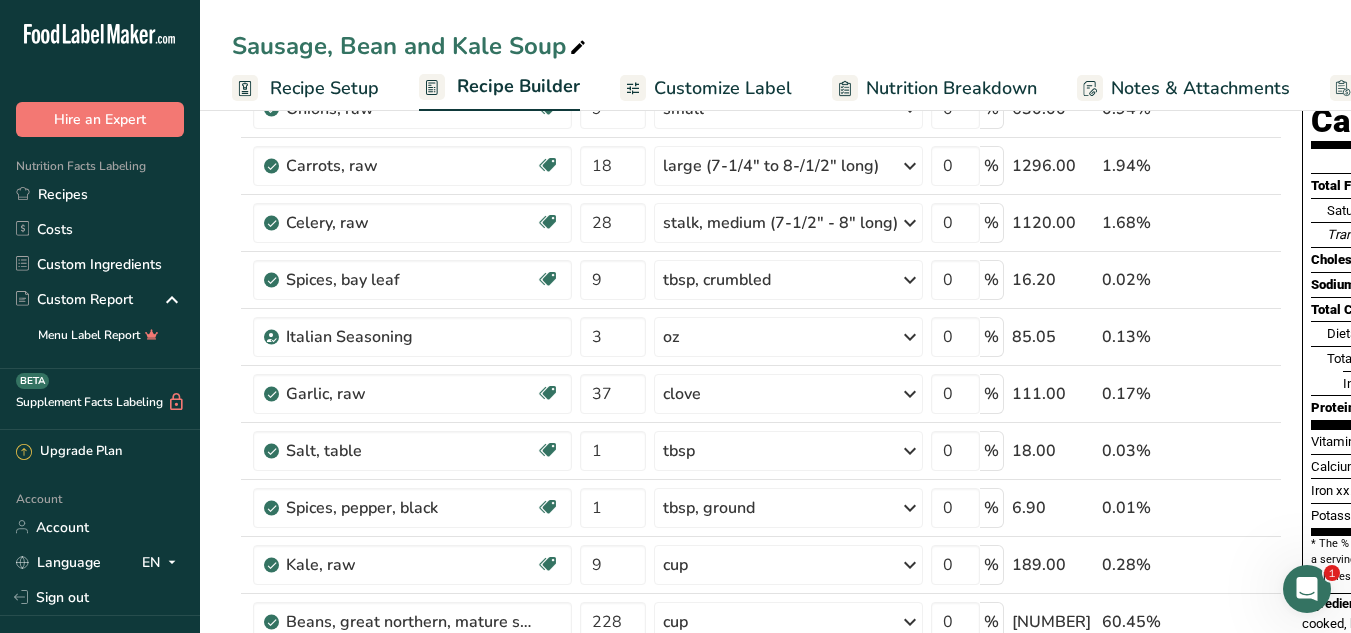 scroll, scrollTop: 0, scrollLeft: 0, axis: both 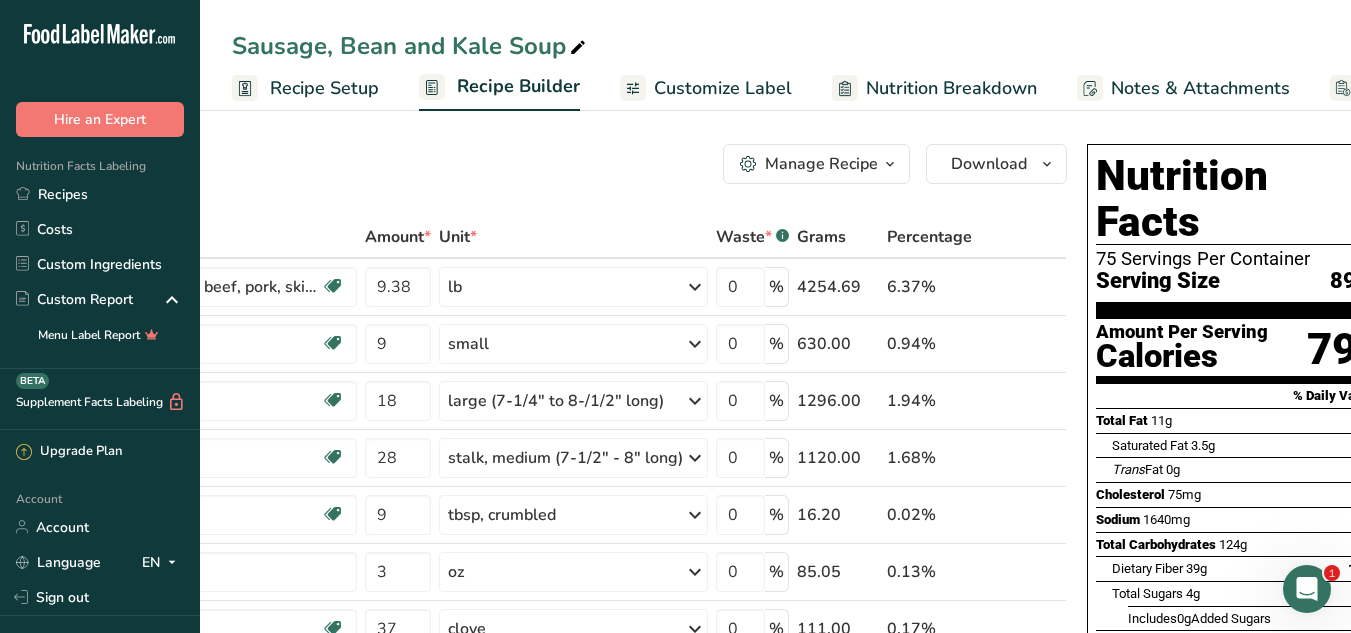 click on "Customize Label" at bounding box center [723, 88] 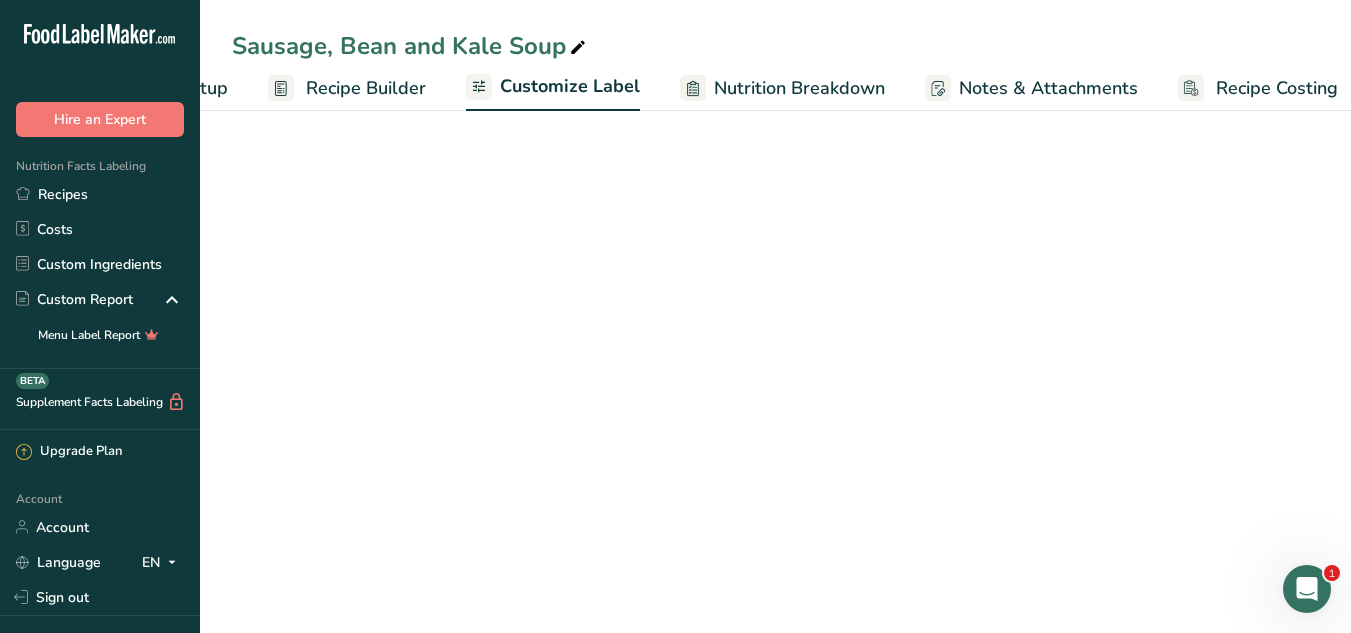 scroll, scrollTop: 0, scrollLeft: 170, axis: horizontal 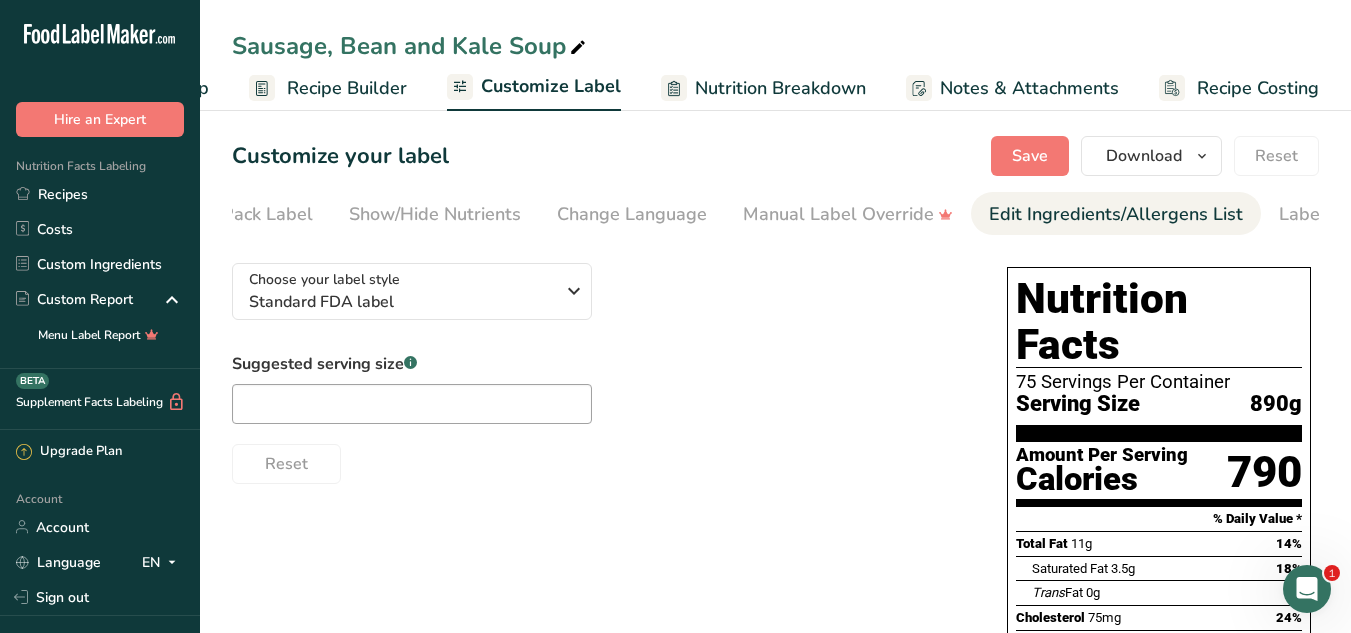 click on "Edit Ingredients/Allergens List" at bounding box center (1116, 214) 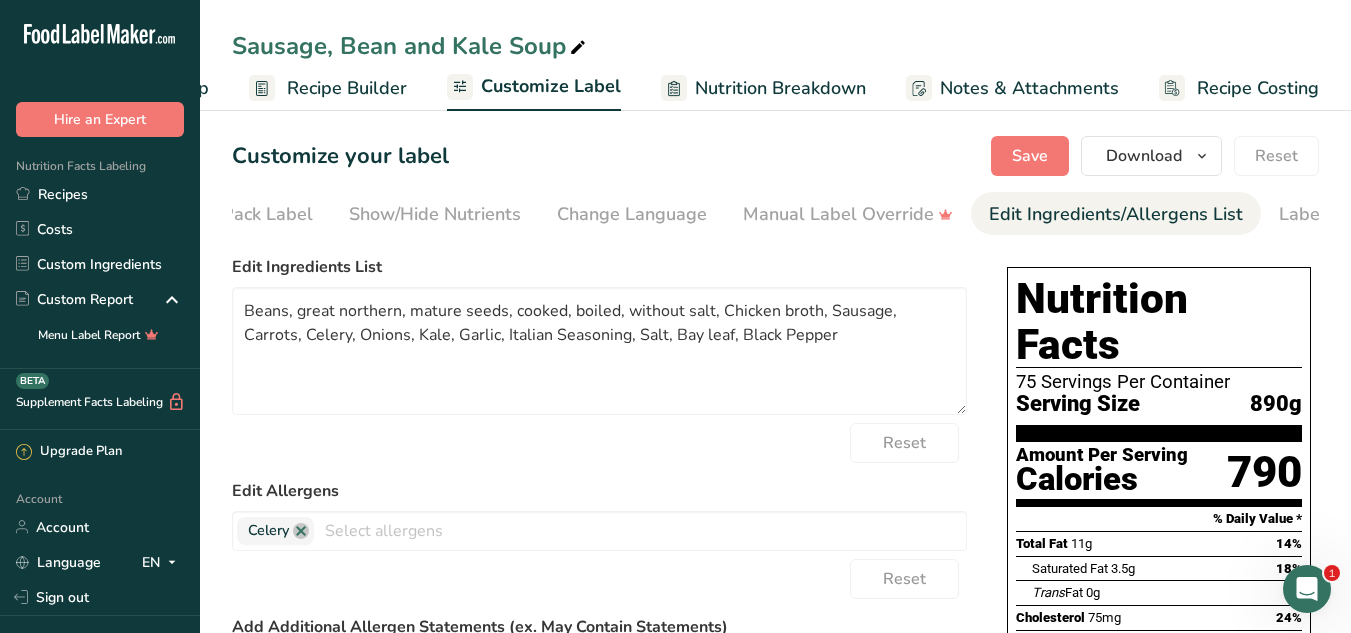 scroll, scrollTop: 0, scrollLeft: 390, axis: horizontal 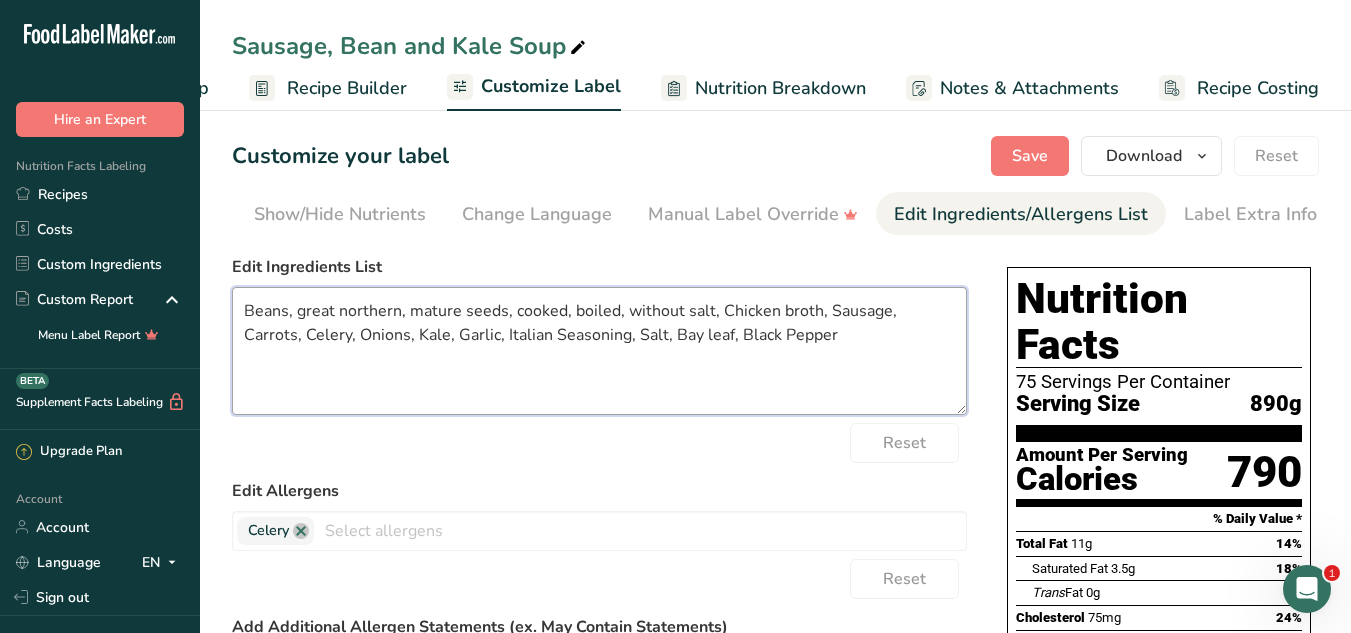 drag, startPoint x: 296, startPoint y: 321, endPoint x: 715, endPoint y: 319, distance: 419.00476 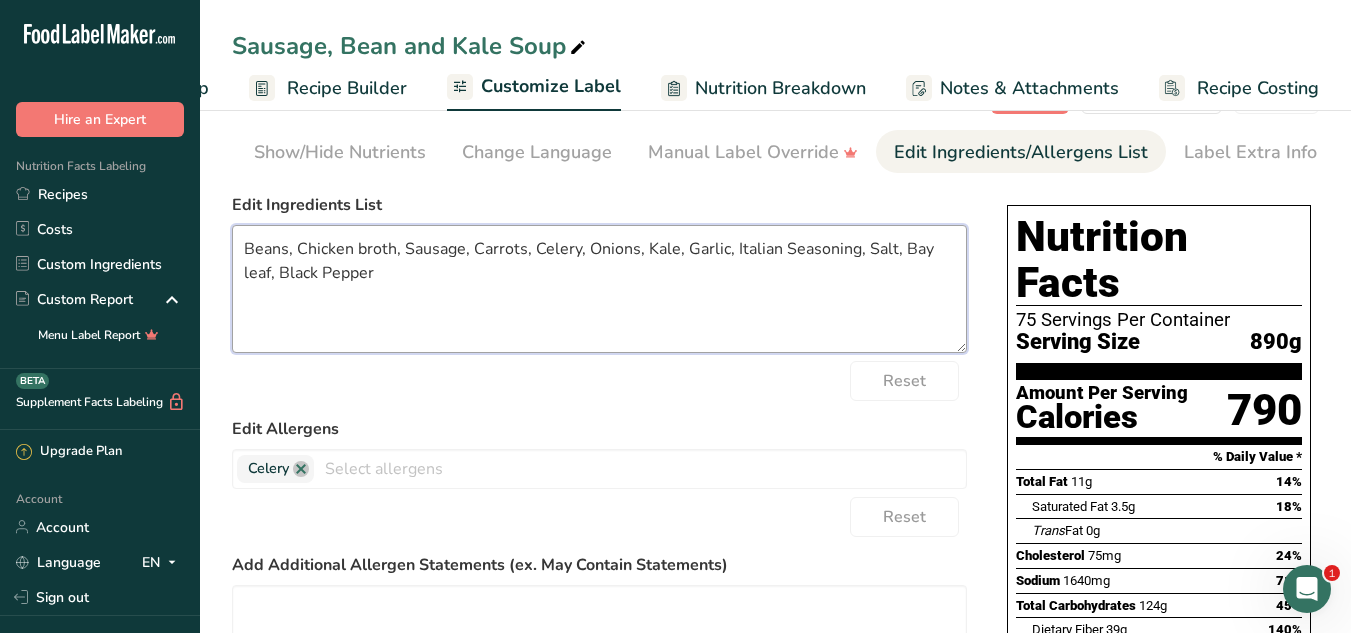 scroll, scrollTop: 66, scrollLeft: 0, axis: vertical 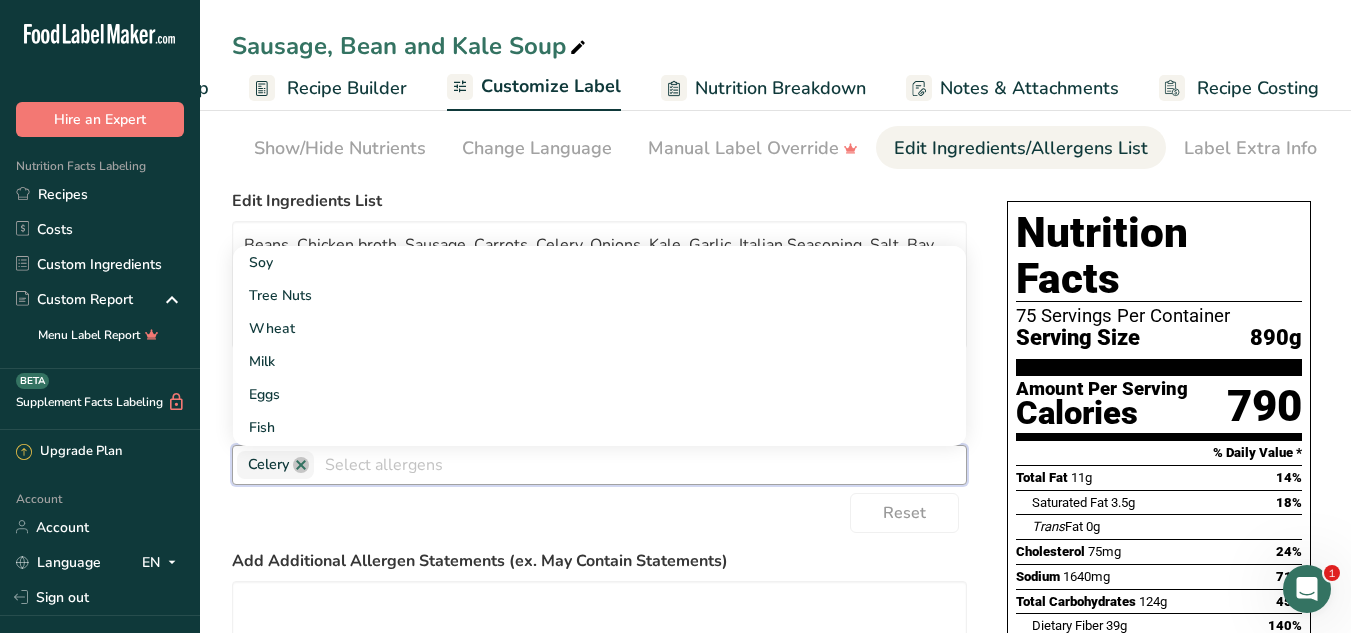click at bounding box center [640, 464] 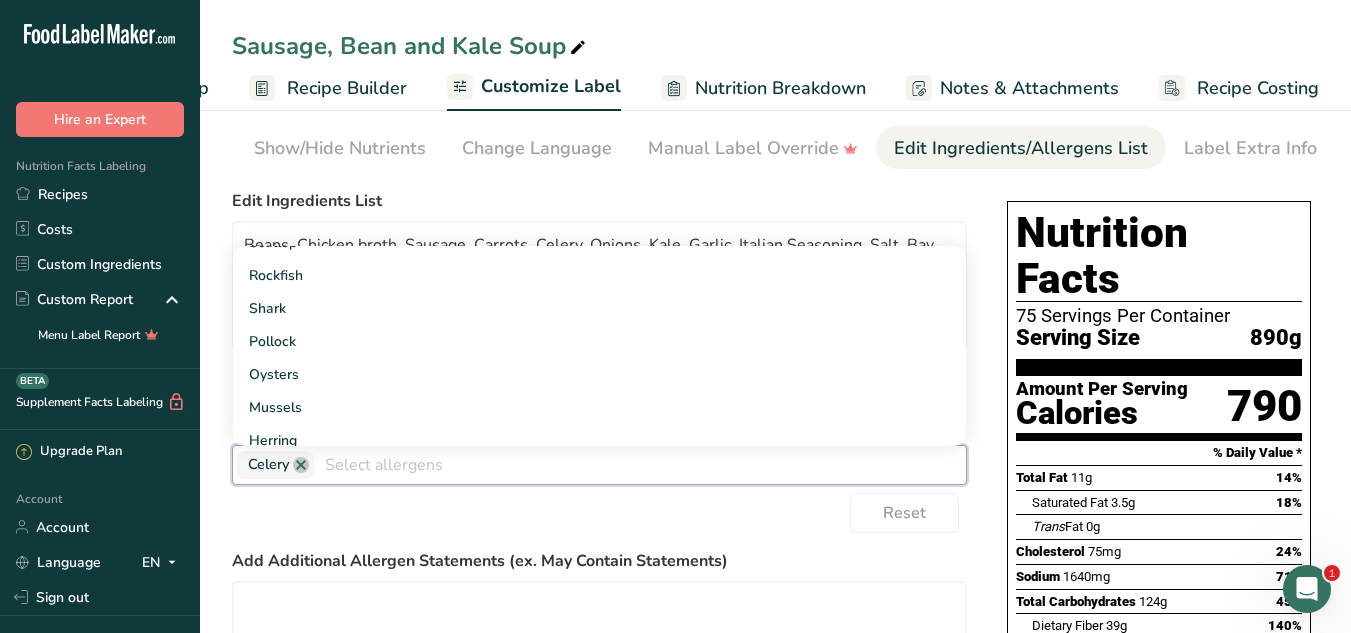 scroll, scrollTop: 1615, scrollLeft: 0, axis: vertical 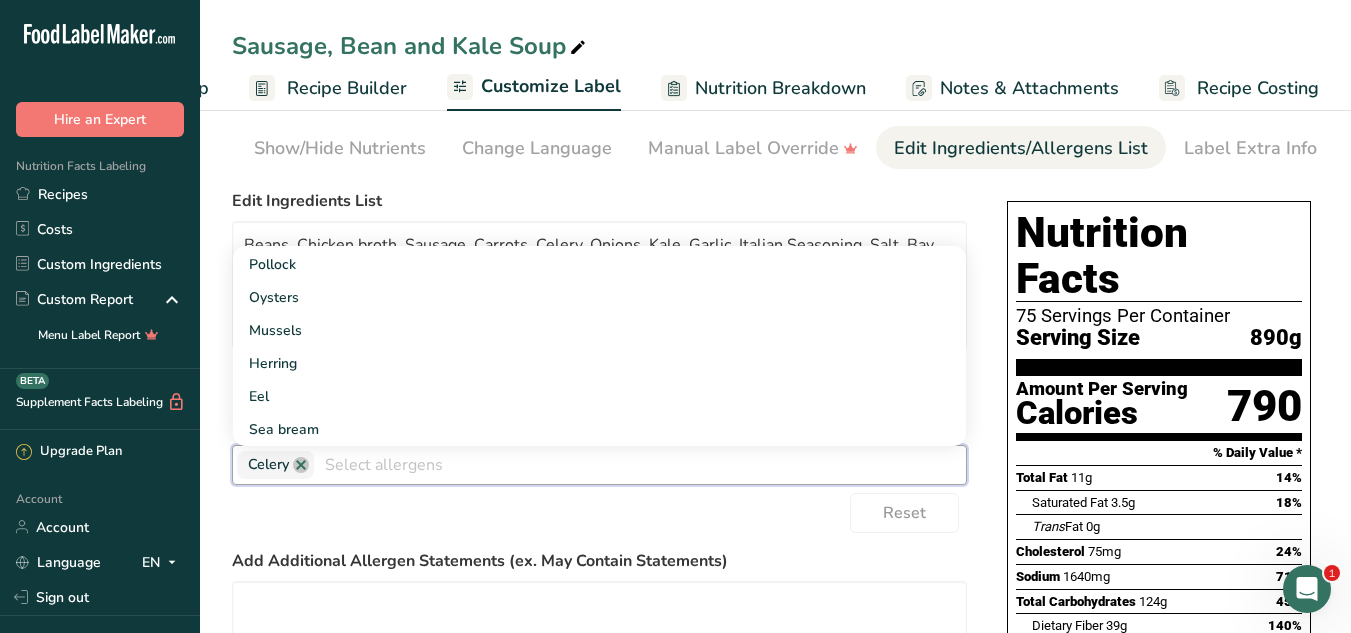 click on "Reset" at bounding box center (599, 513) 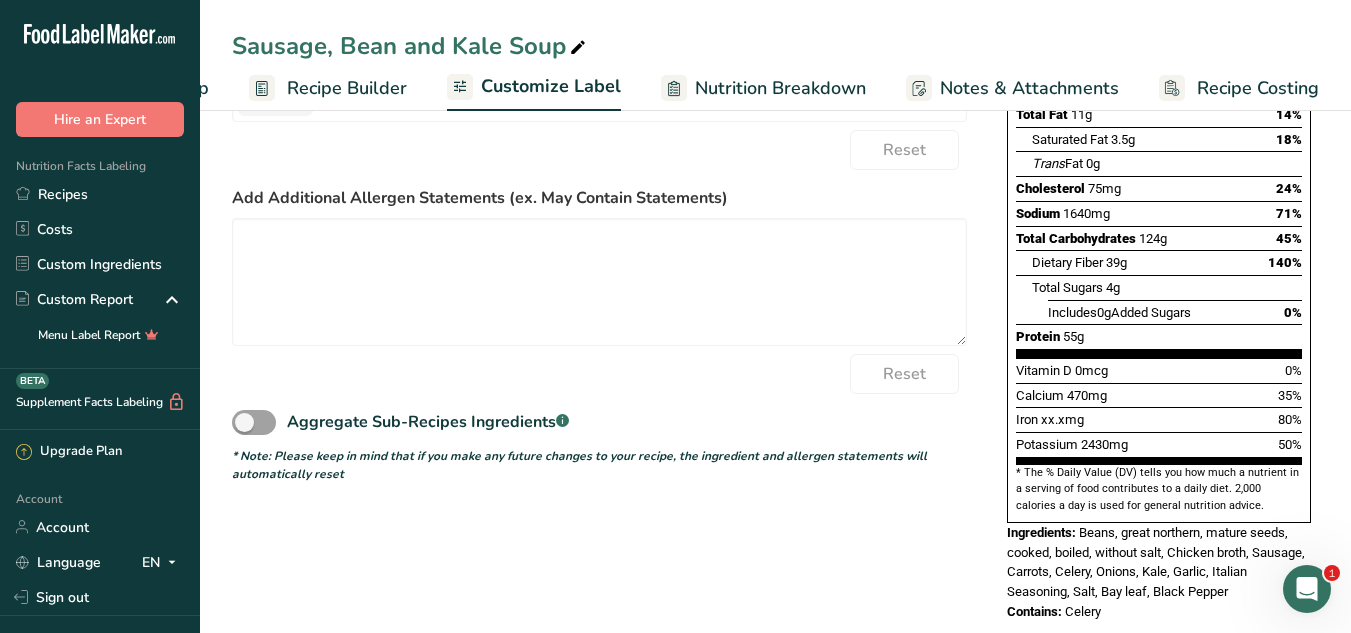 scroll, scrollTop: 0, scrollLeft: 0, axis: both 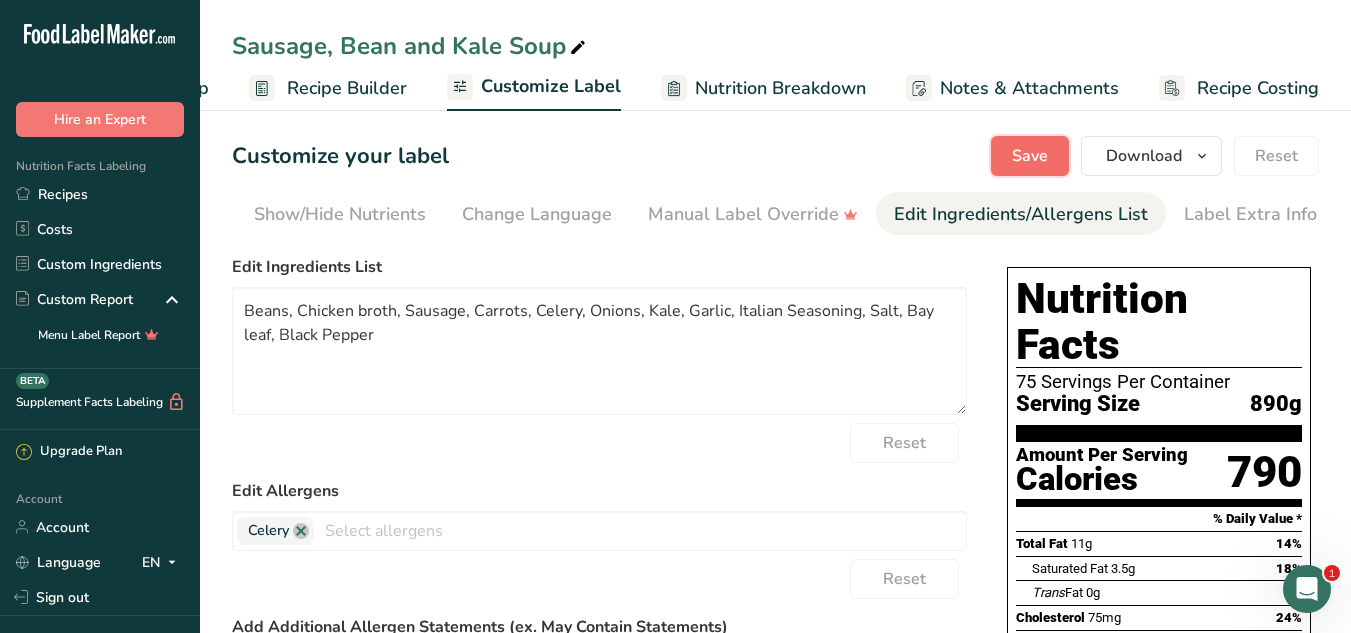 click on "Save" at bounding box center (1030, 156) 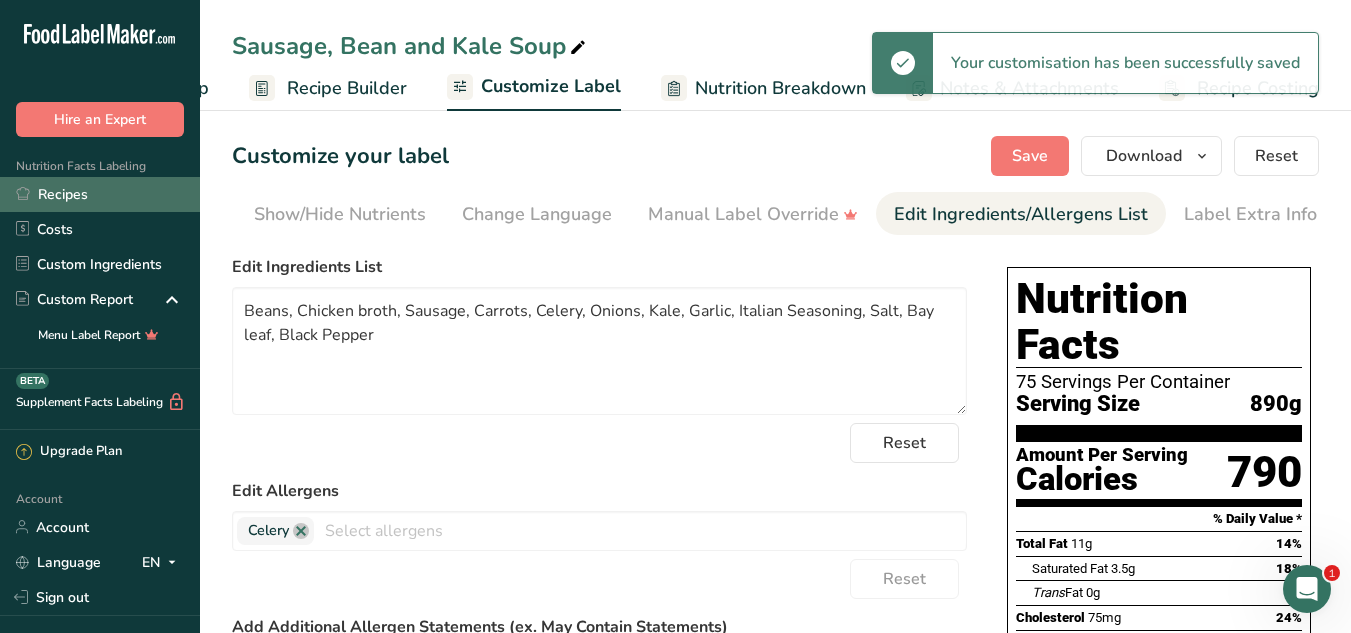 click on "Recipes" at bounding box center [100, 194] 